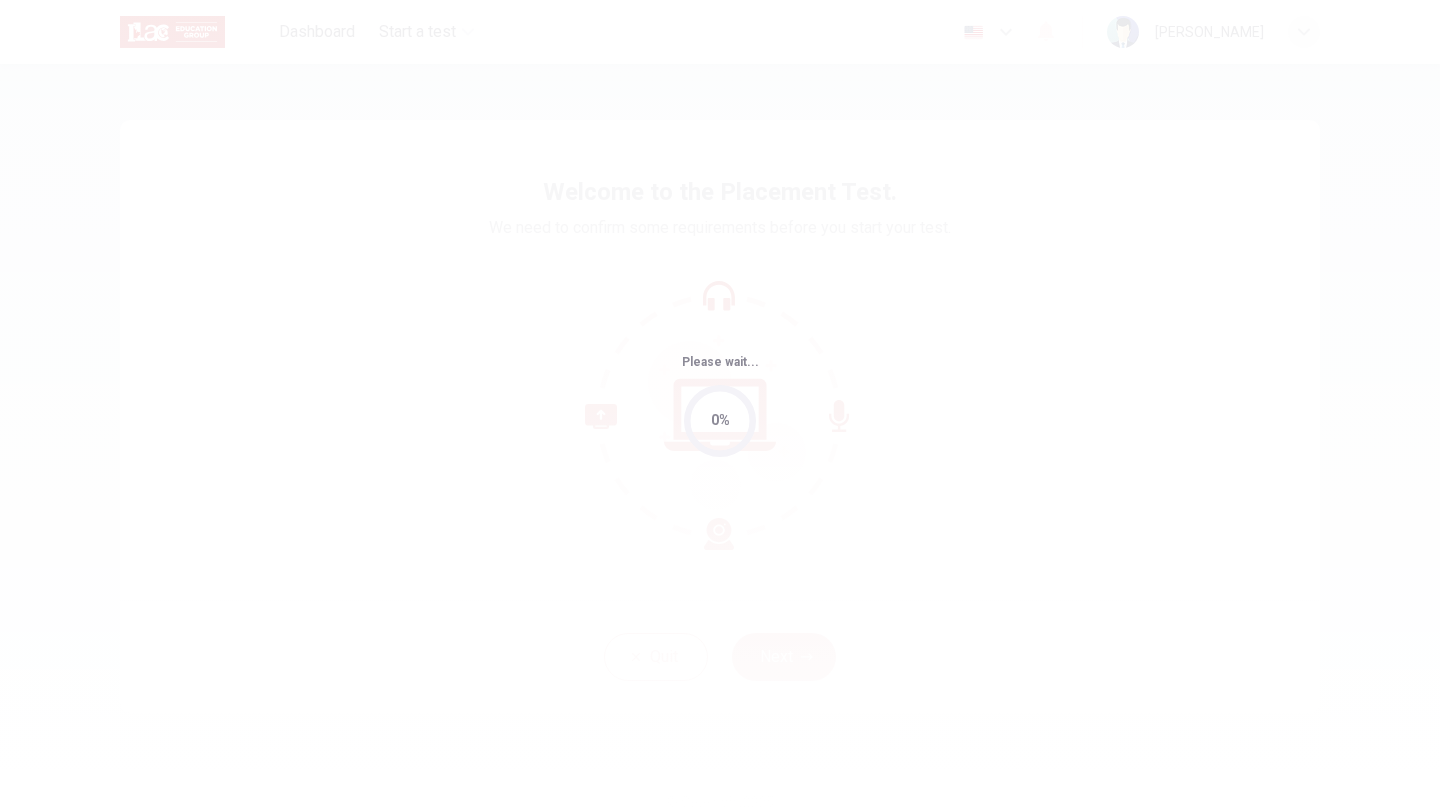 scroll, scrollTop: 0, scrollLeft: 0, axis: both 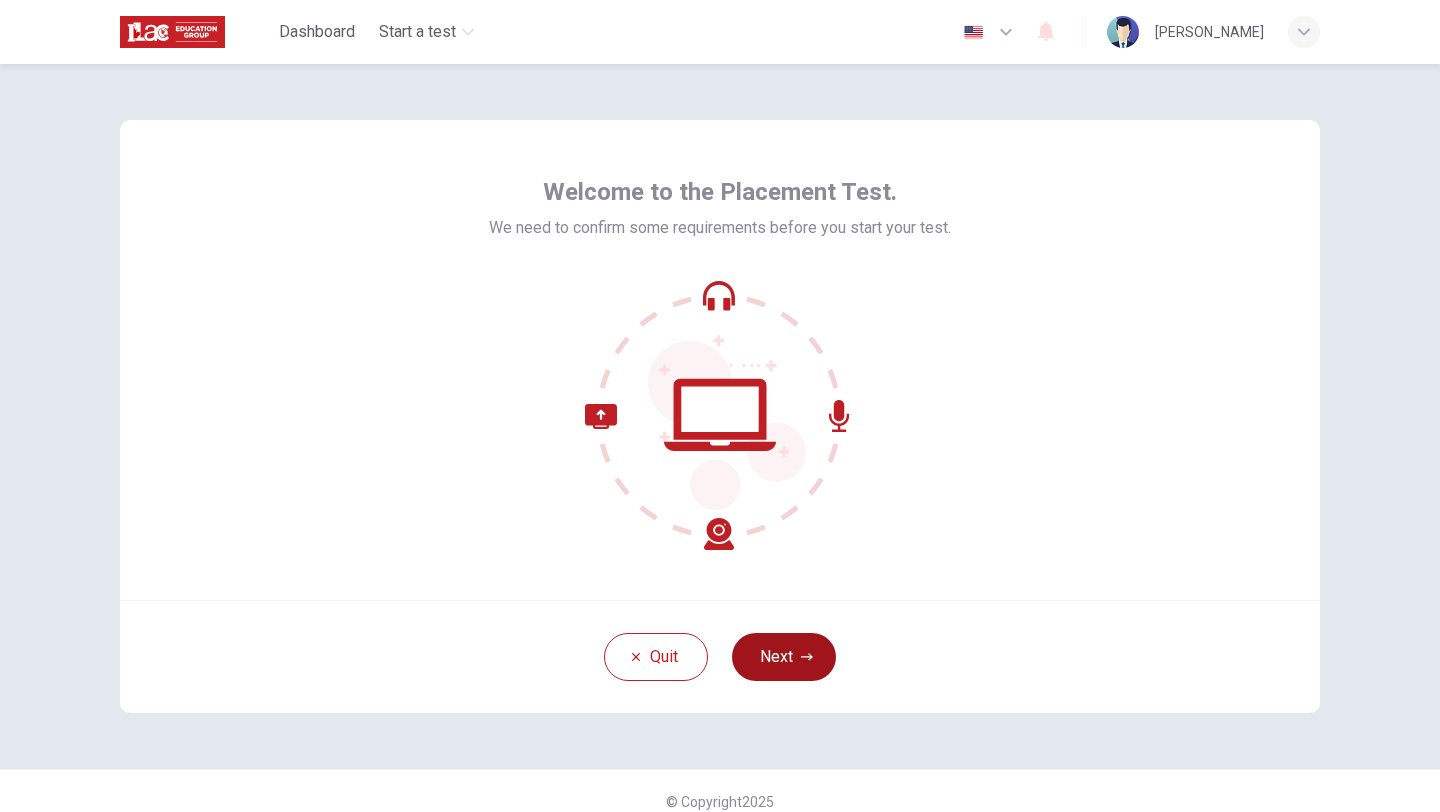 click on "Next" at bounding box center (784, 657) 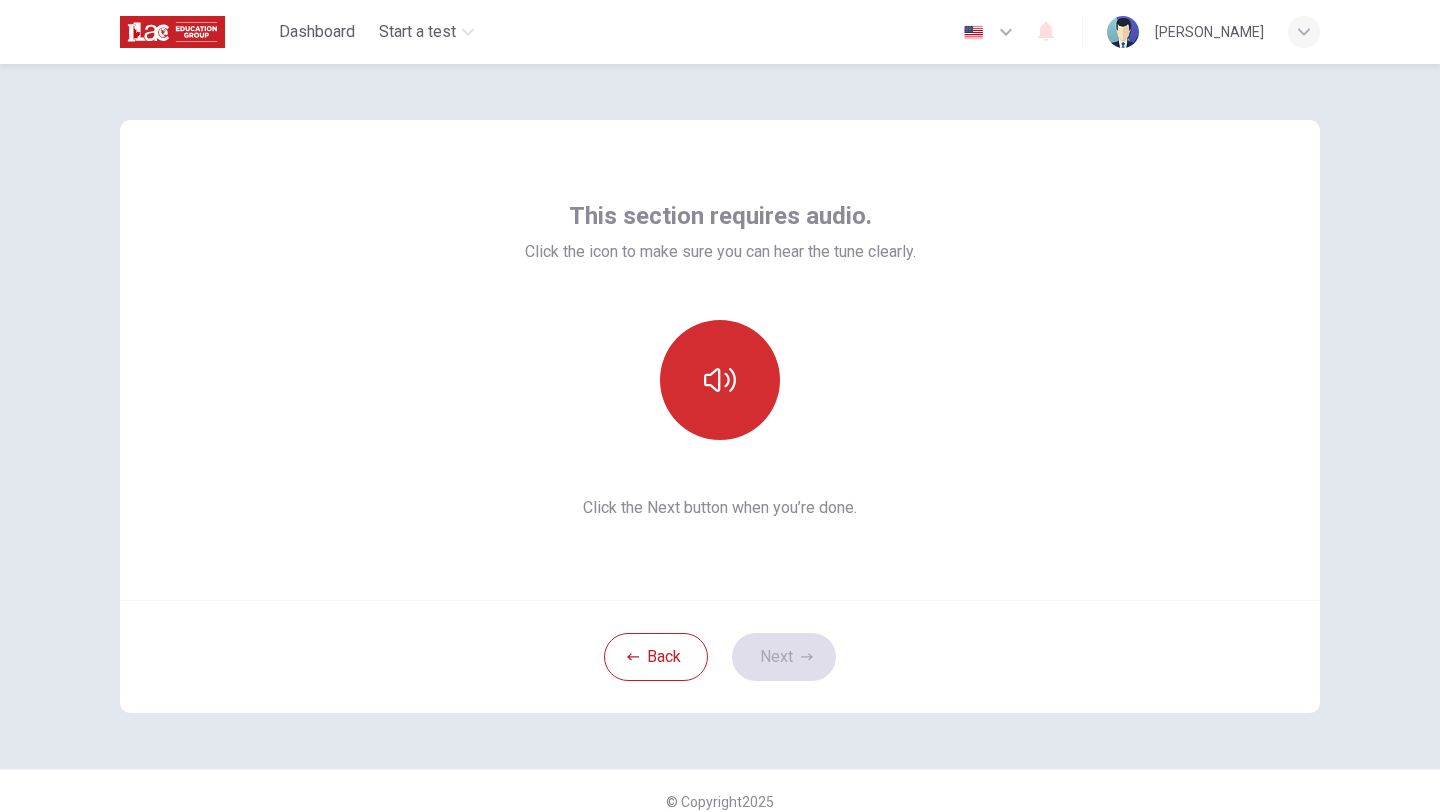 click 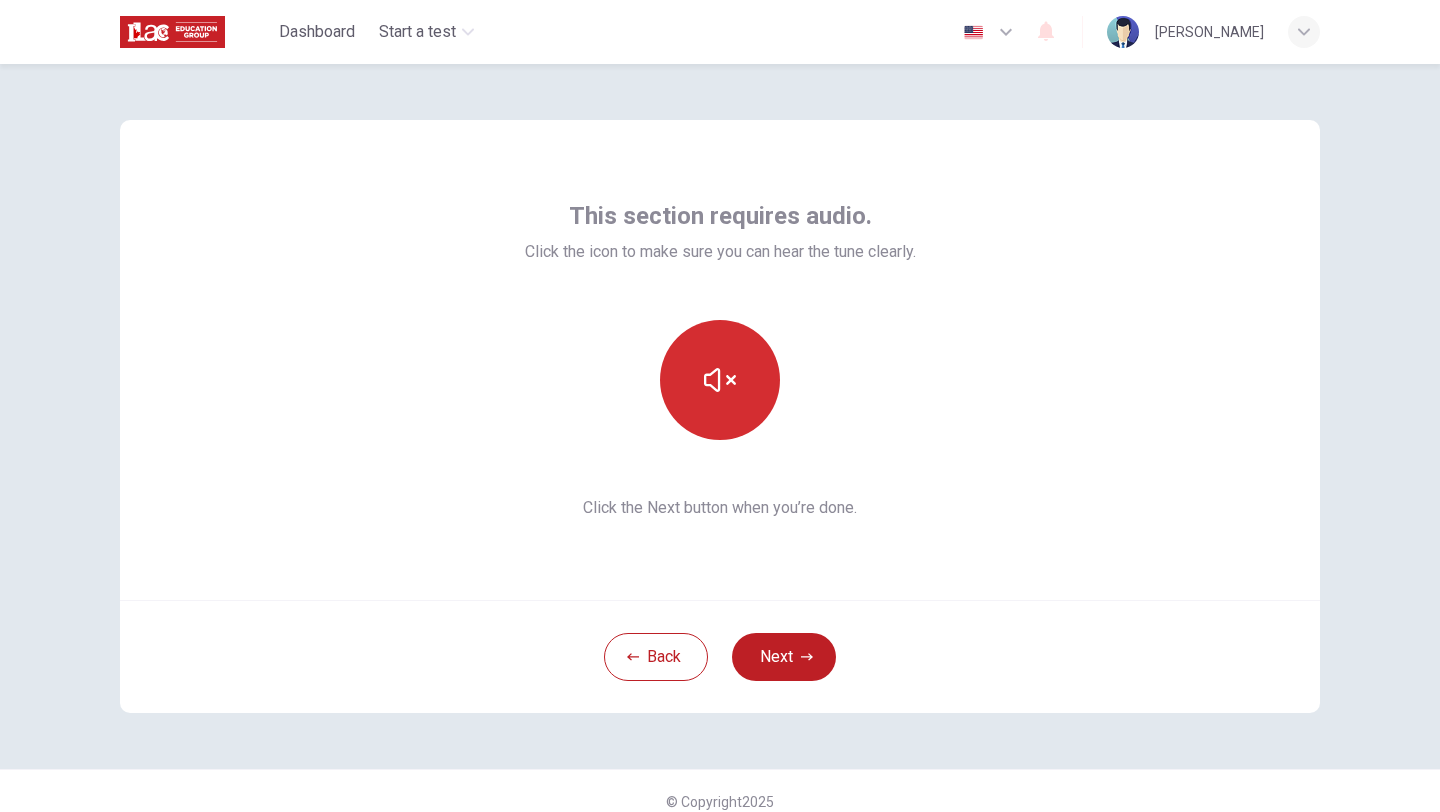 click at bounding box center (720, 380) 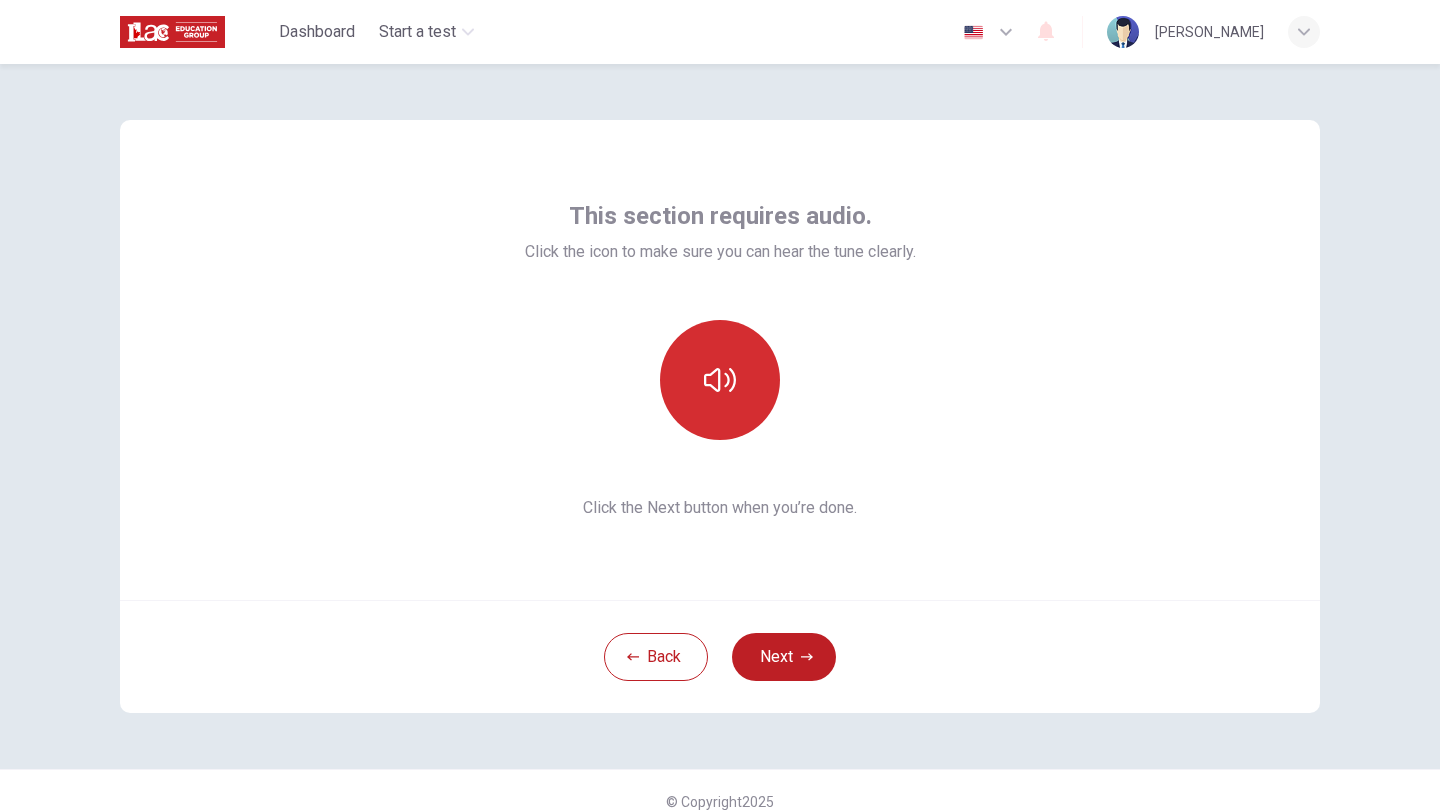 click at bounding box center (720, 380) 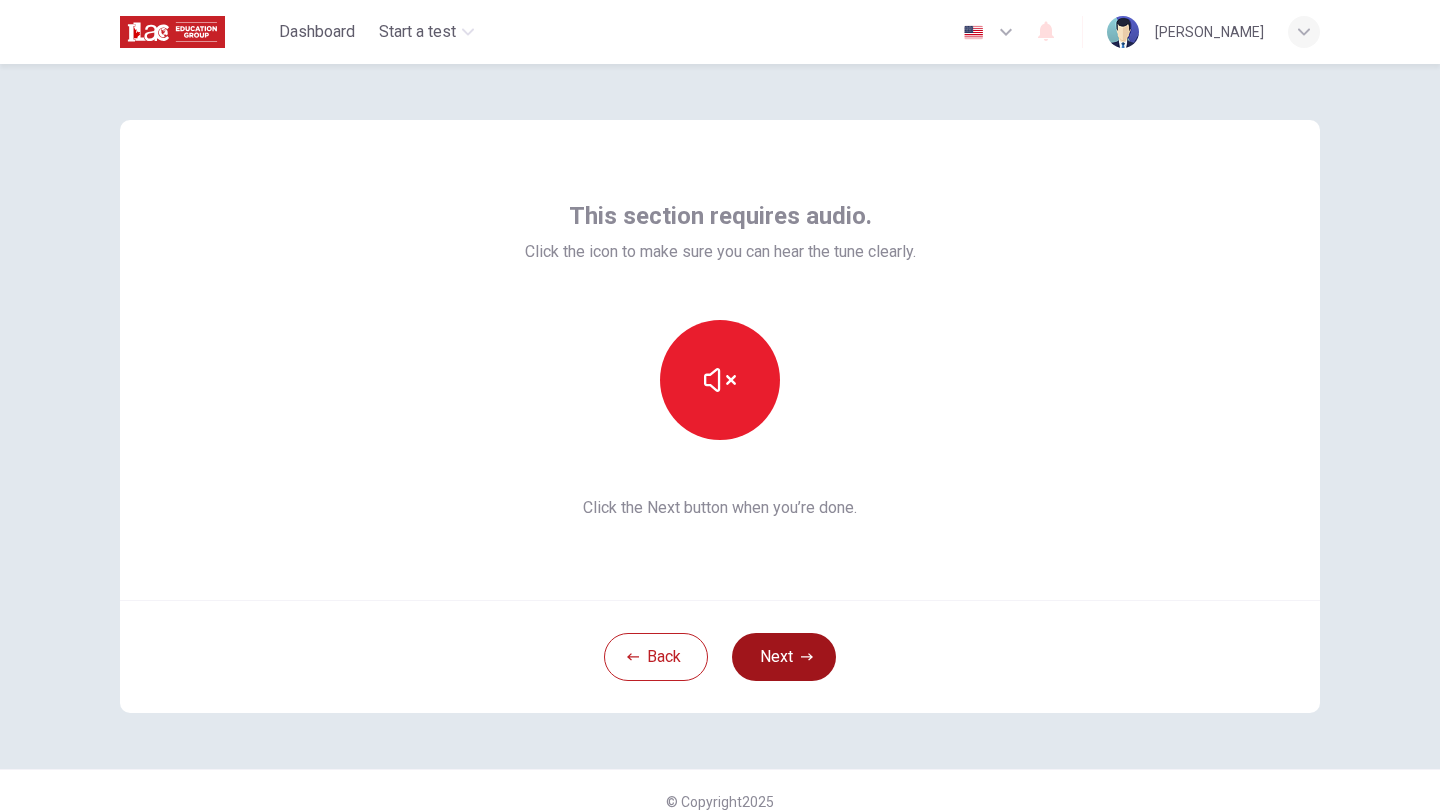click on "Next" at bounding box center (784, 657) 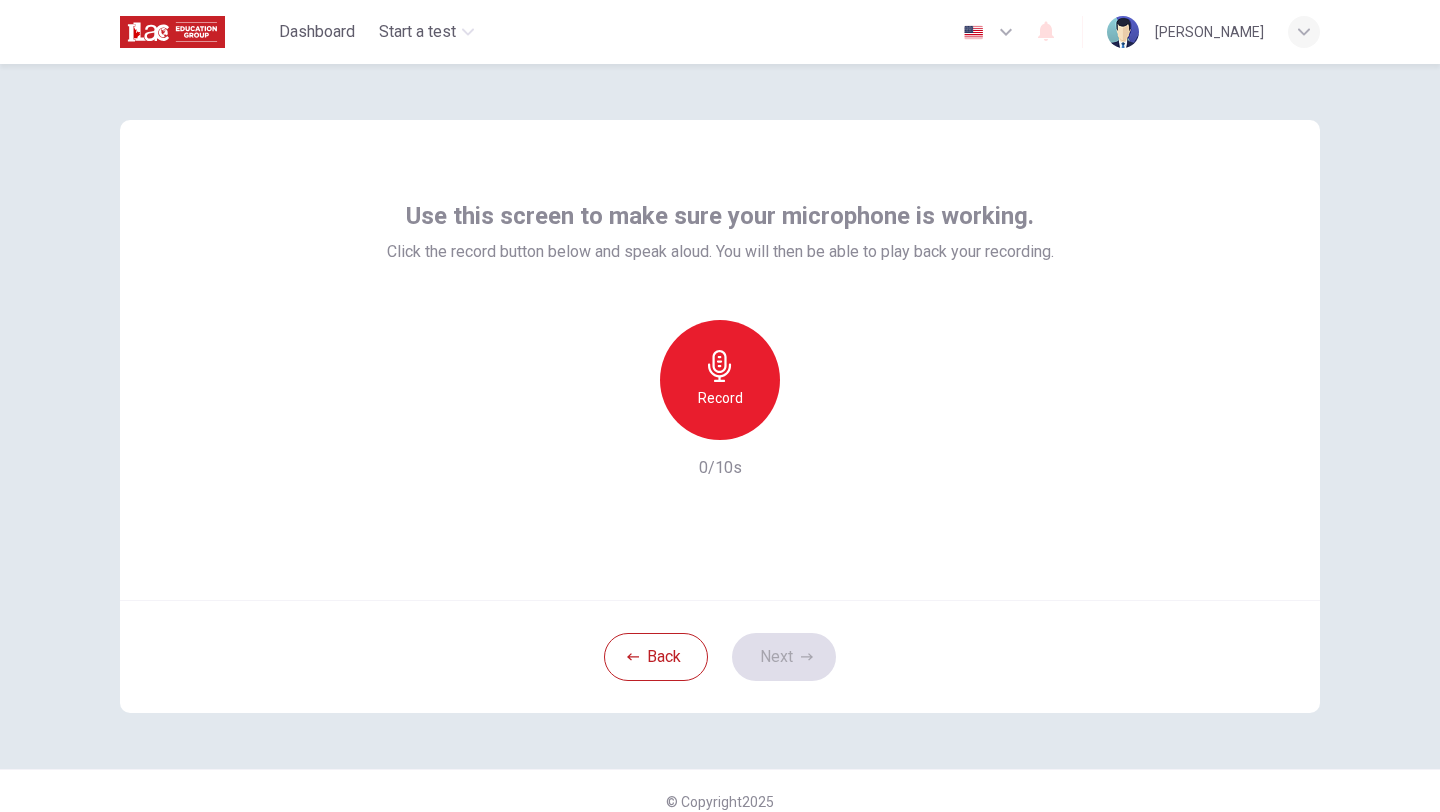 click on "Record" at bounding box center (720, 398) 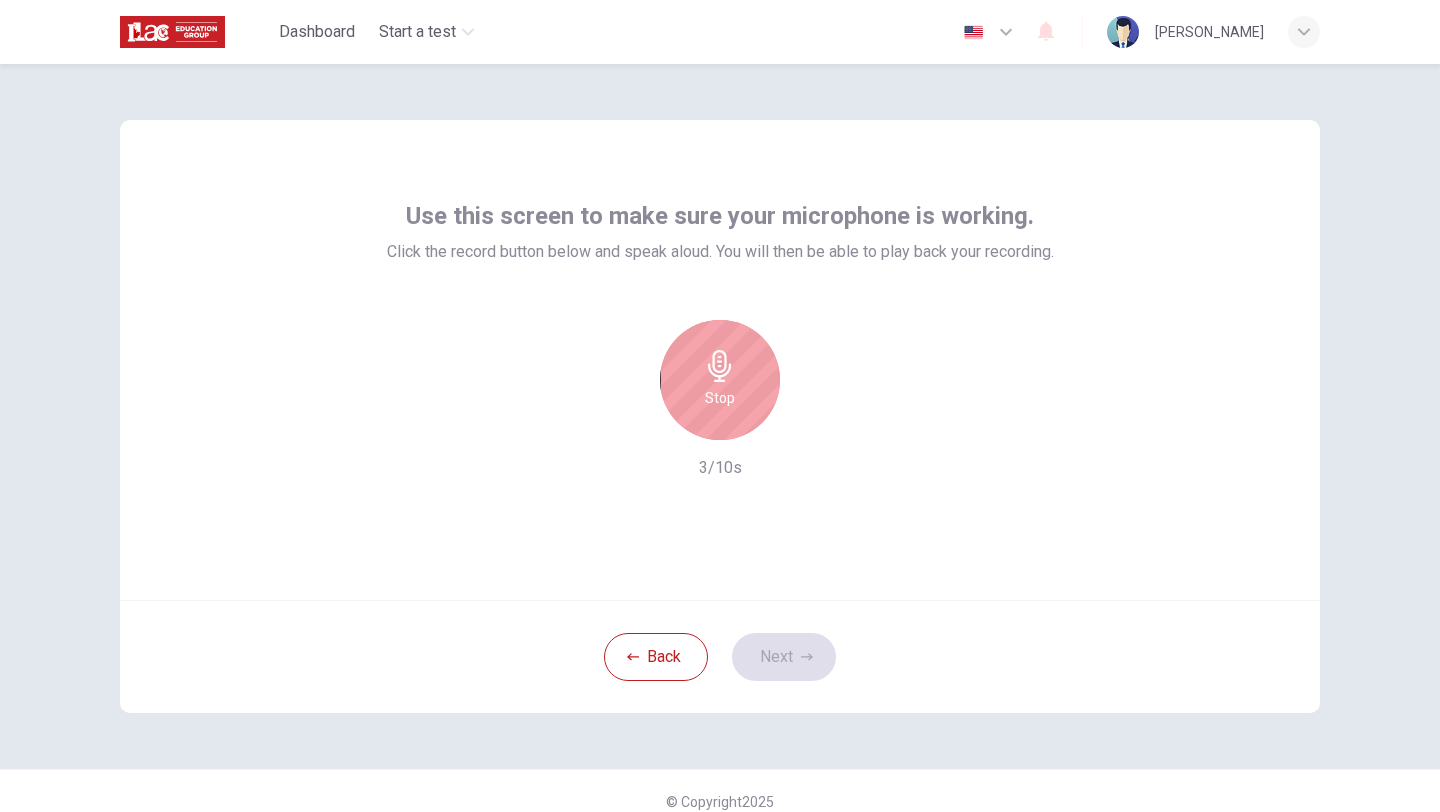 click on "Stop" at bounding box center (720, 398) 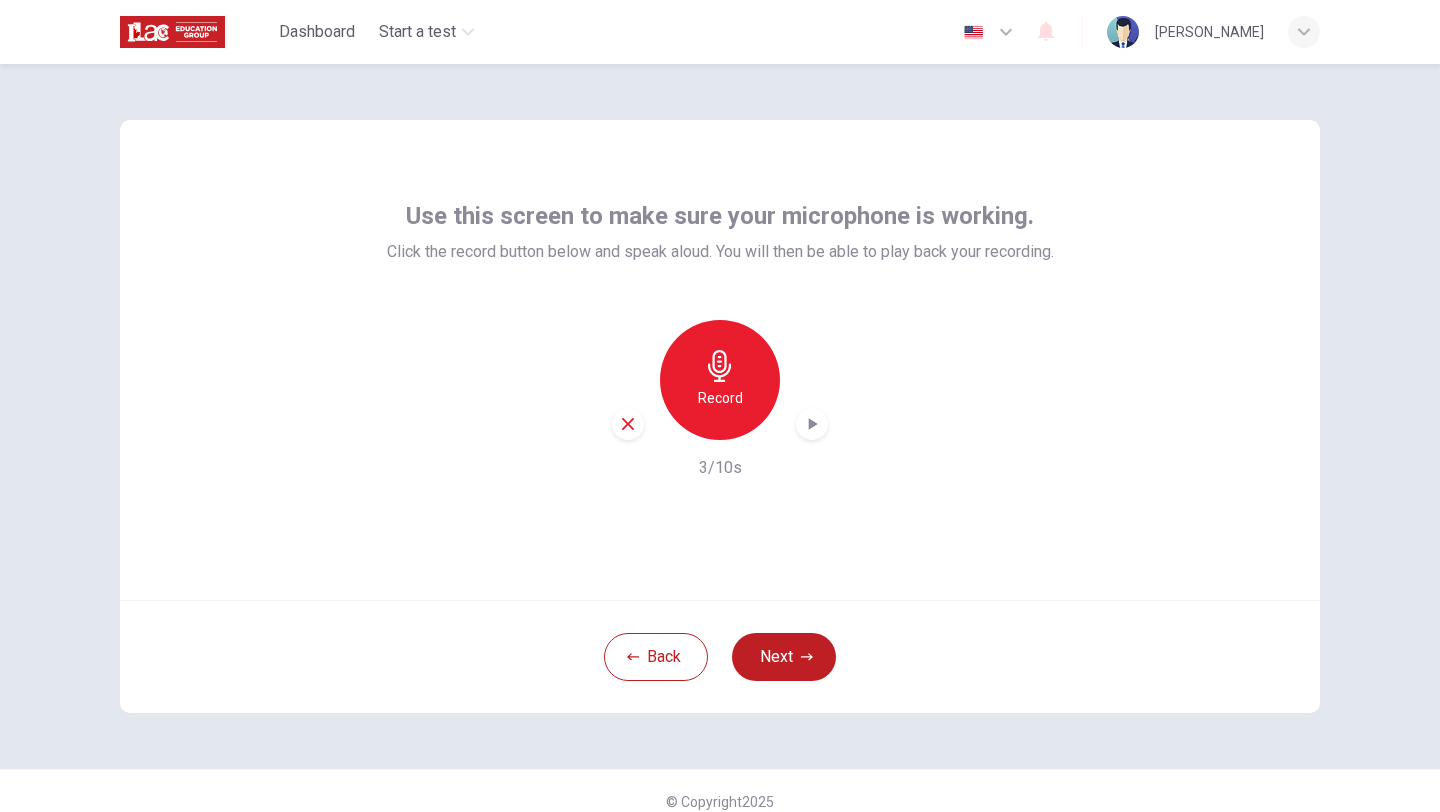 click 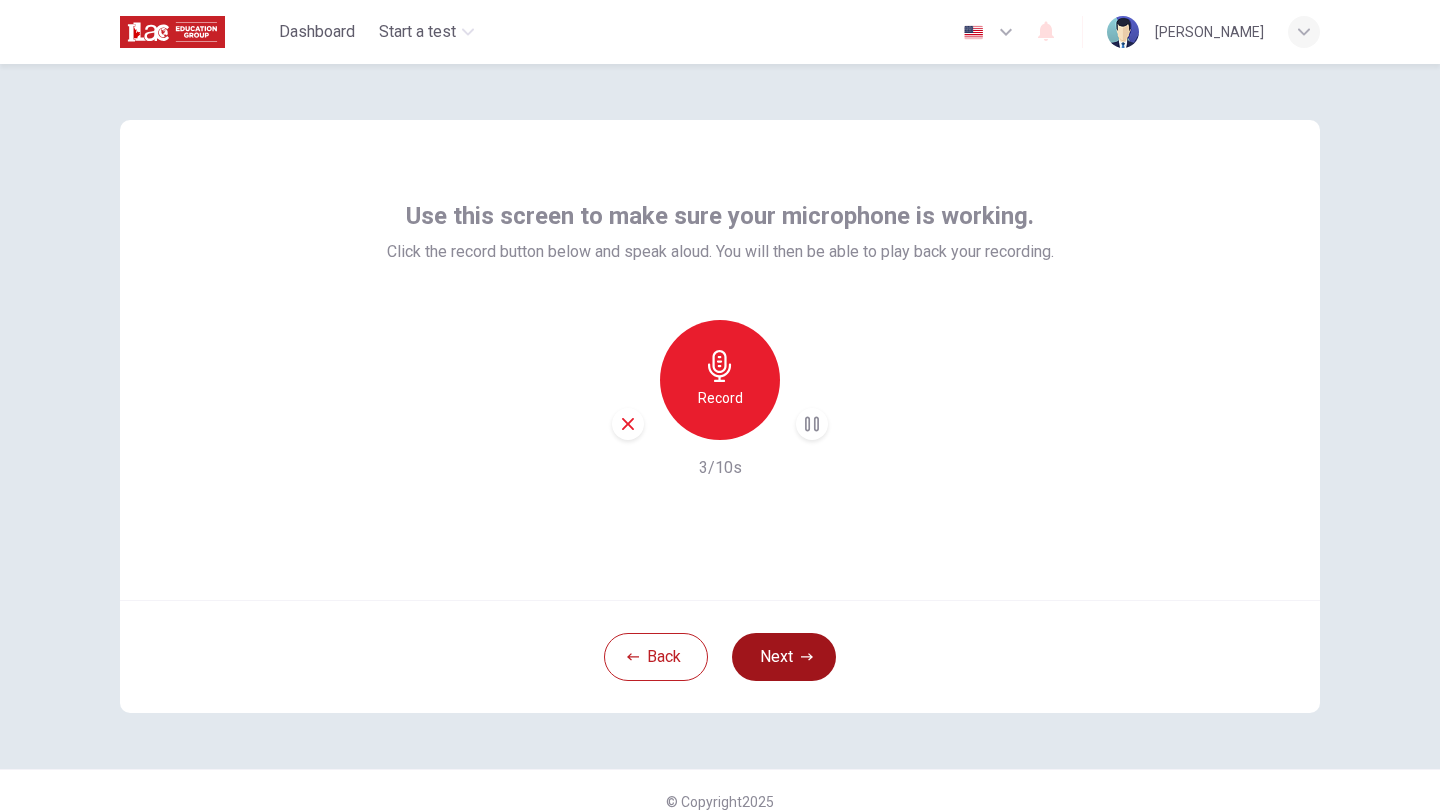 click on "Next" at bounding box center [784, 657] 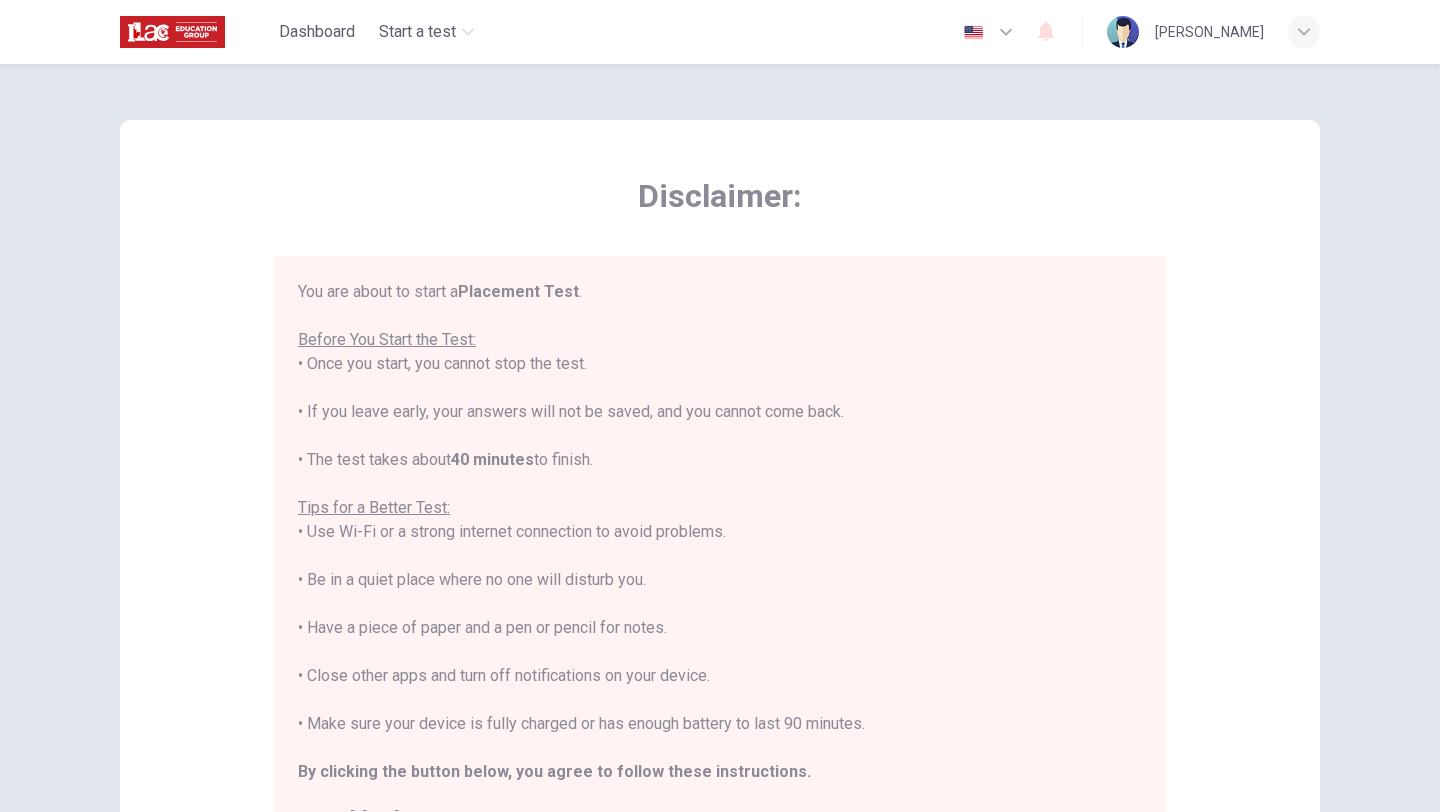 scroll, scrollTop: 23, scrollLeft: 0, axis: vertical 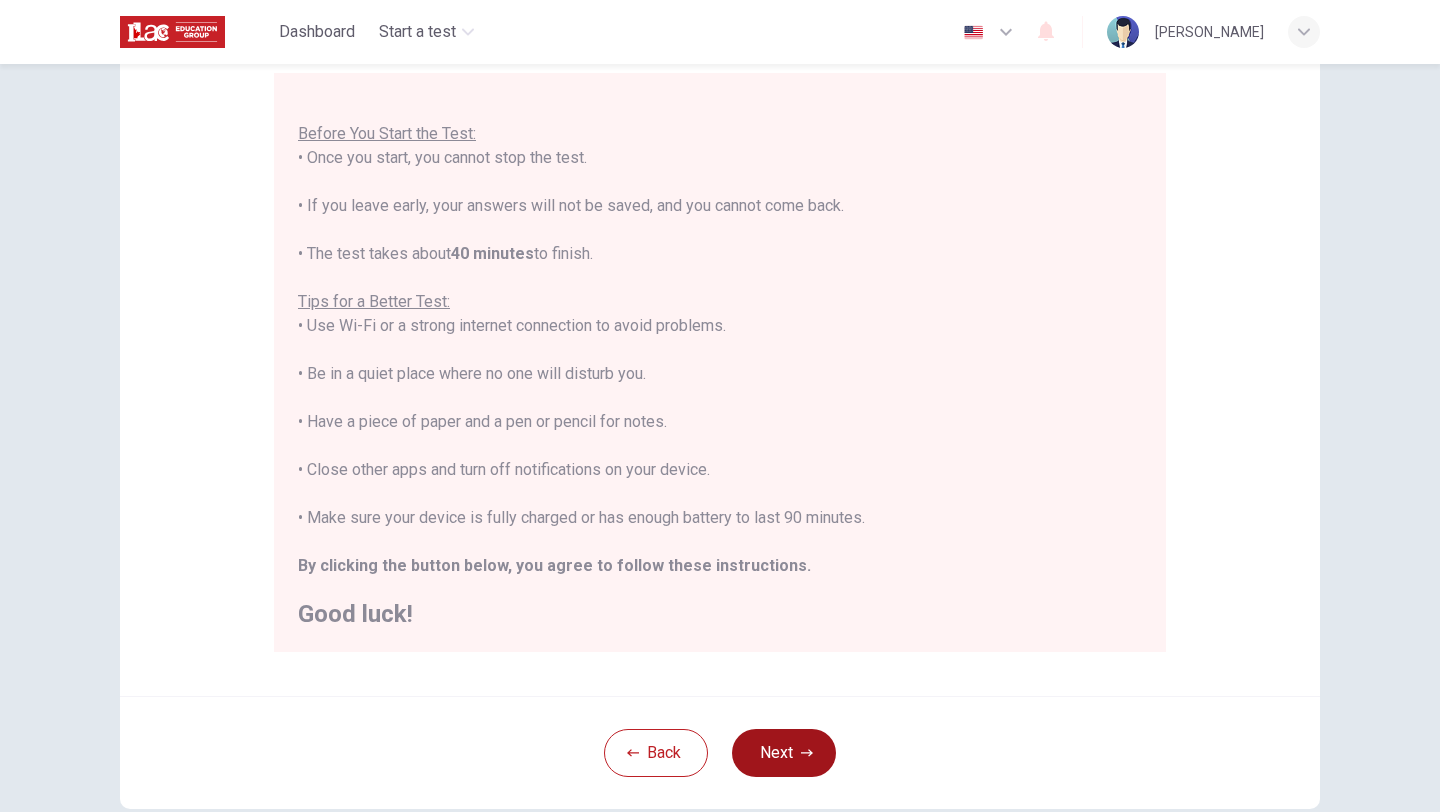 click on "Next" at bounding box center [784, 753] 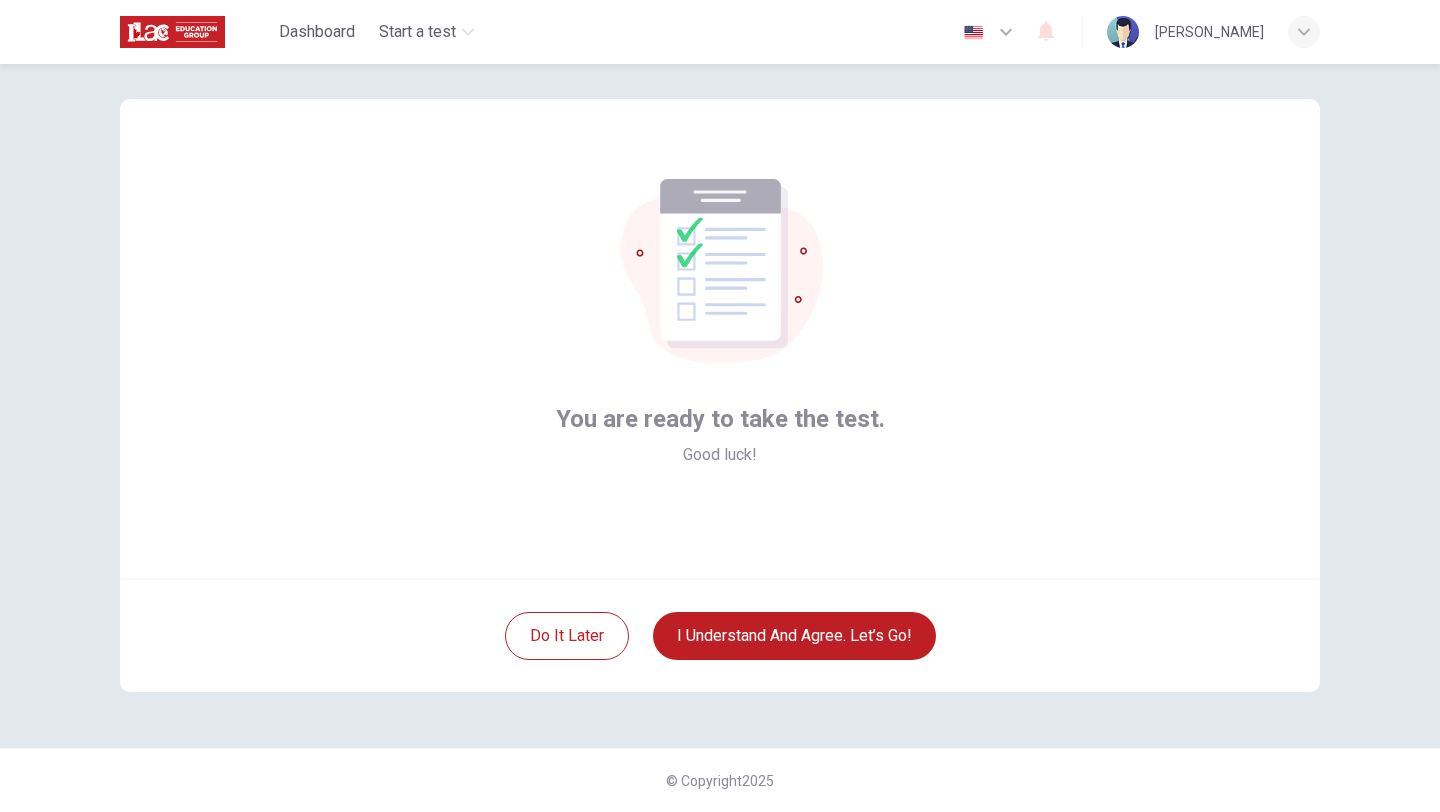 scroll, scrollTop: 21, scrollLeft: 0, axis: vertical 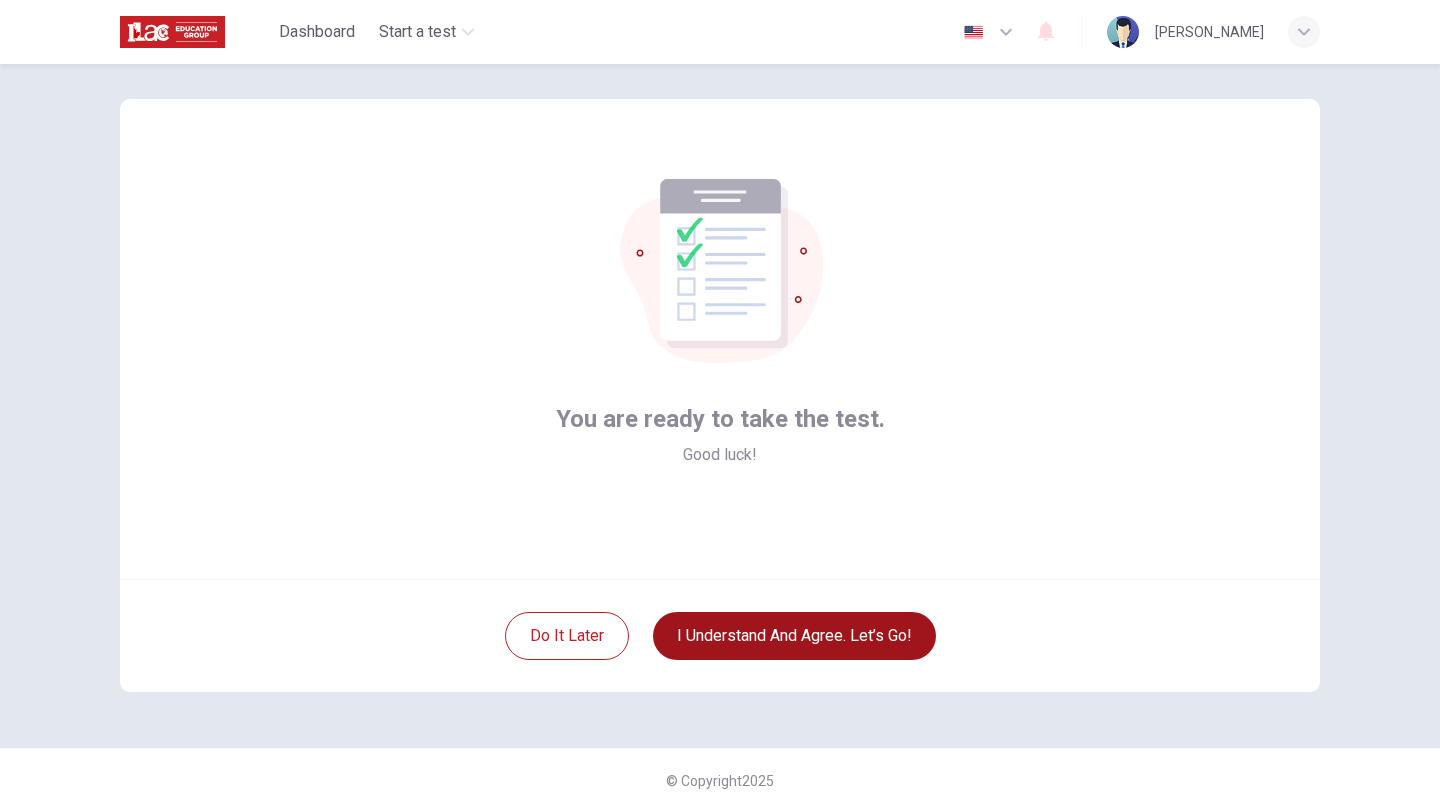 click on "I understand and agree. Let’s go!" at bounding box center (794, 636) 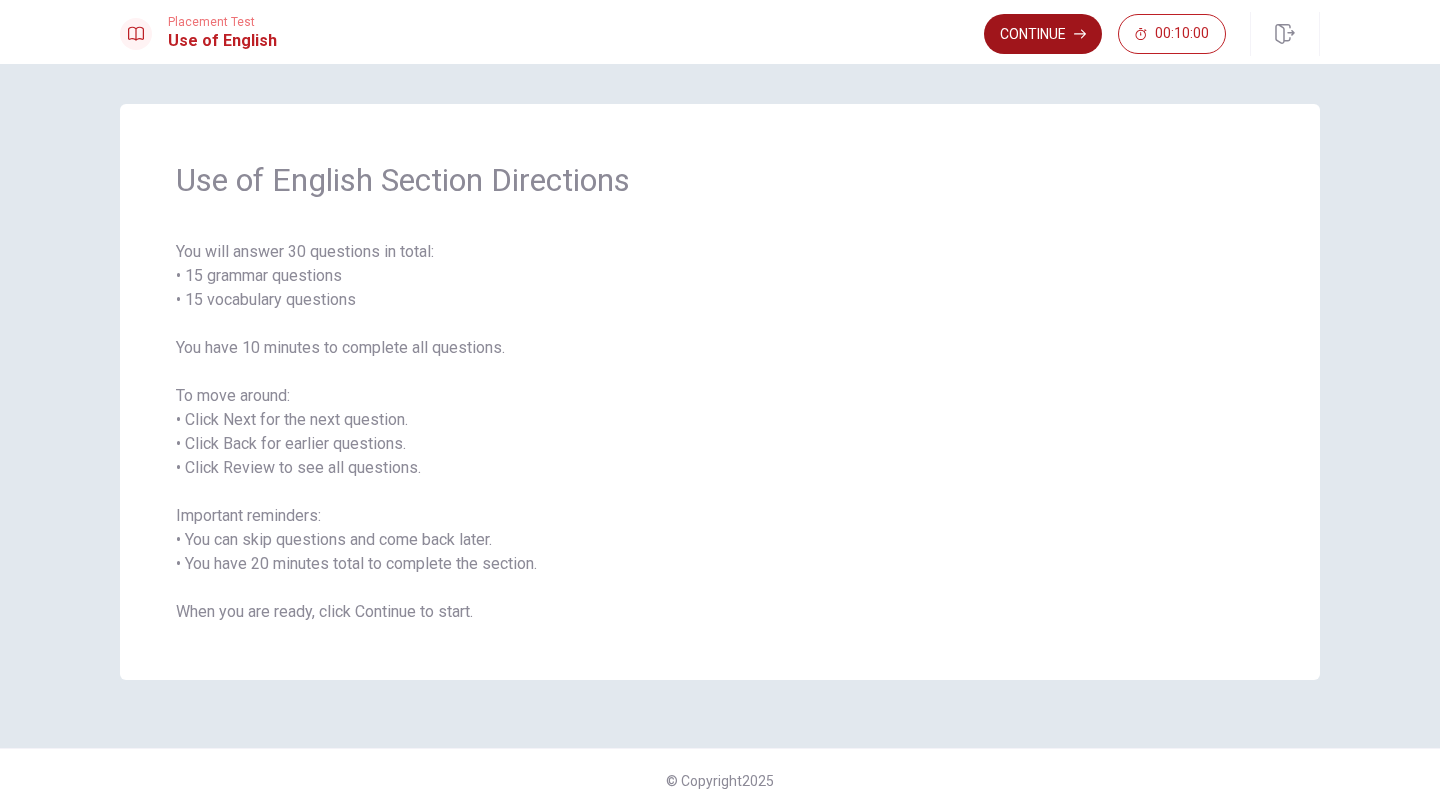 click on "Continue" at bounding box center [1043, 34] 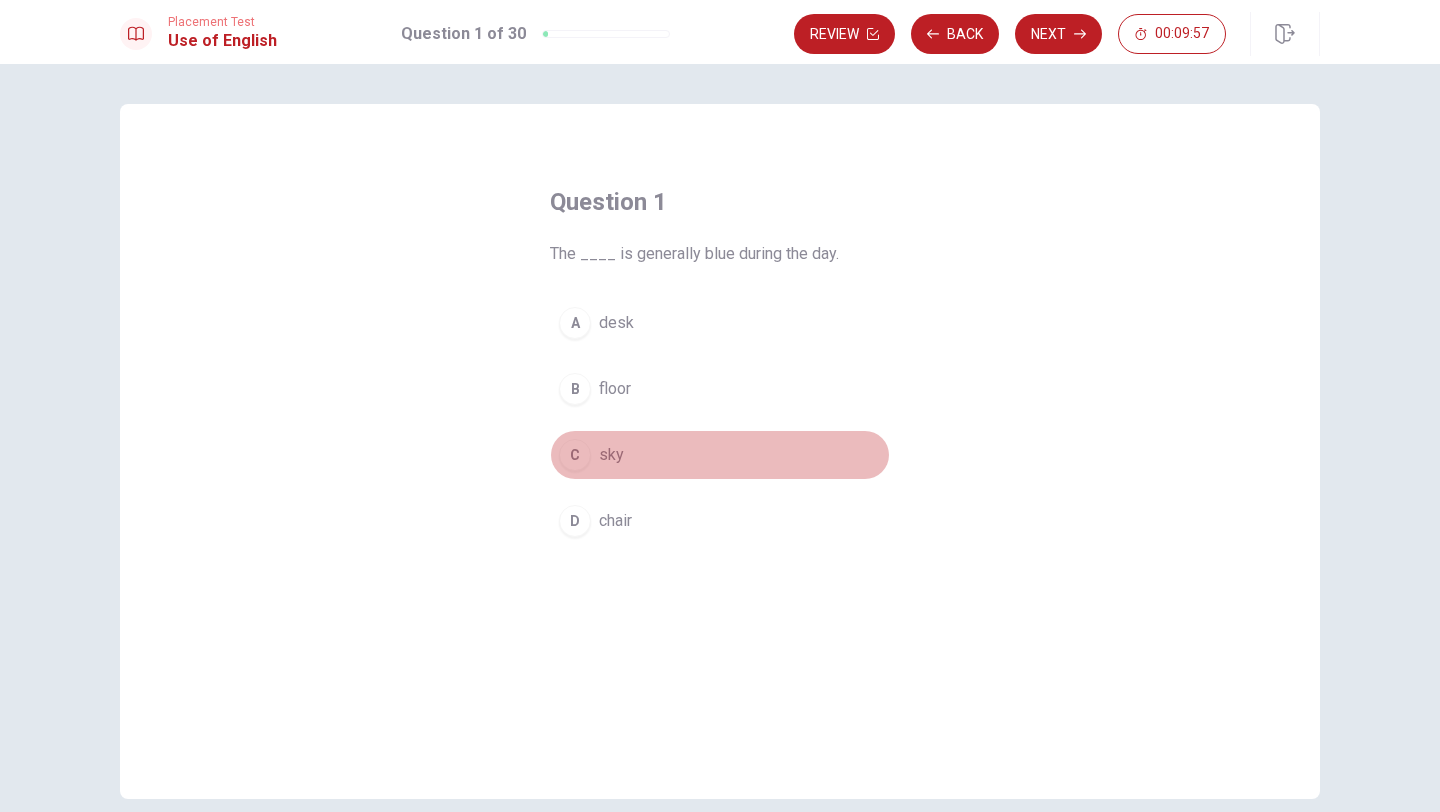 click on "C" at bounding box center [575, 455] 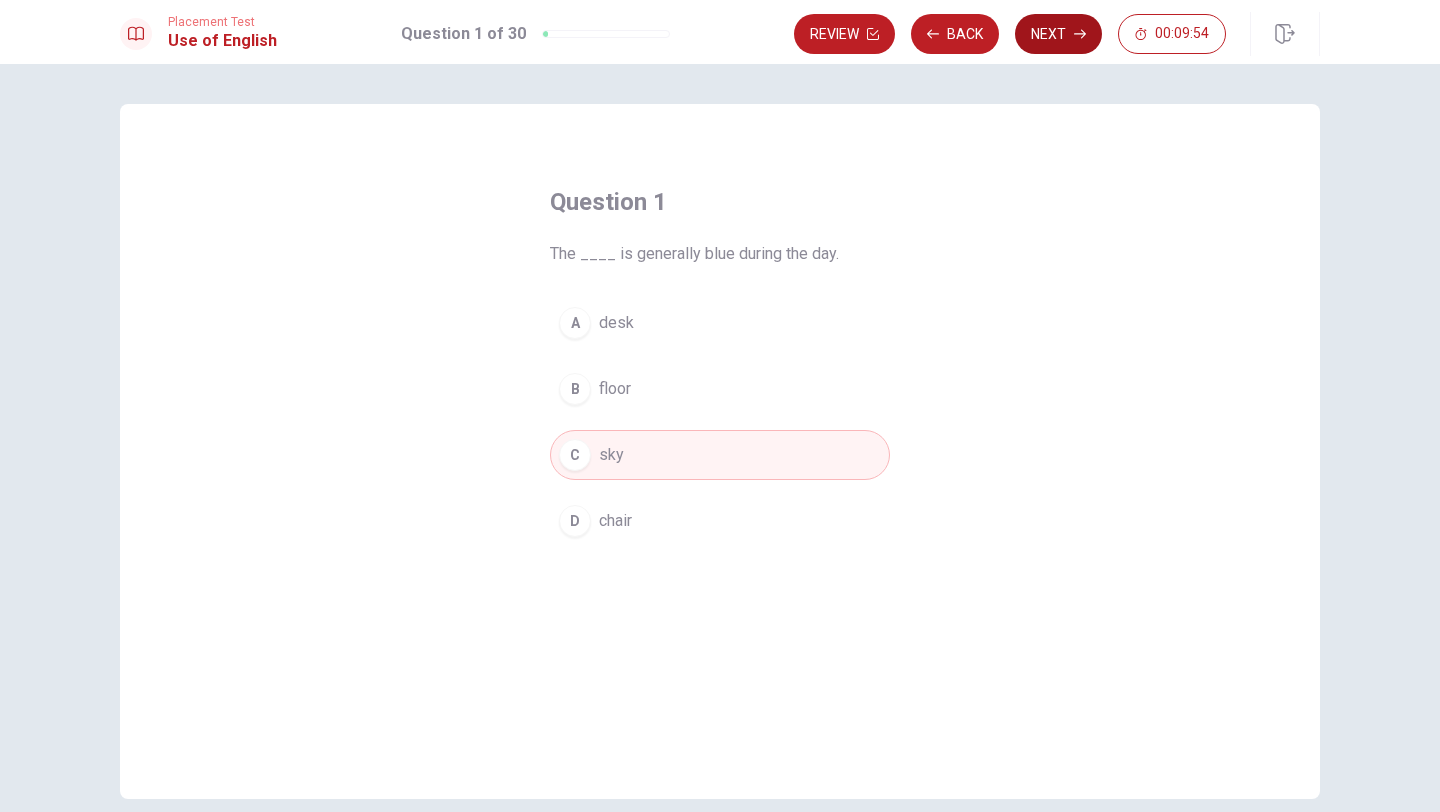 click on "Next" at bounding box center (1058, 34) 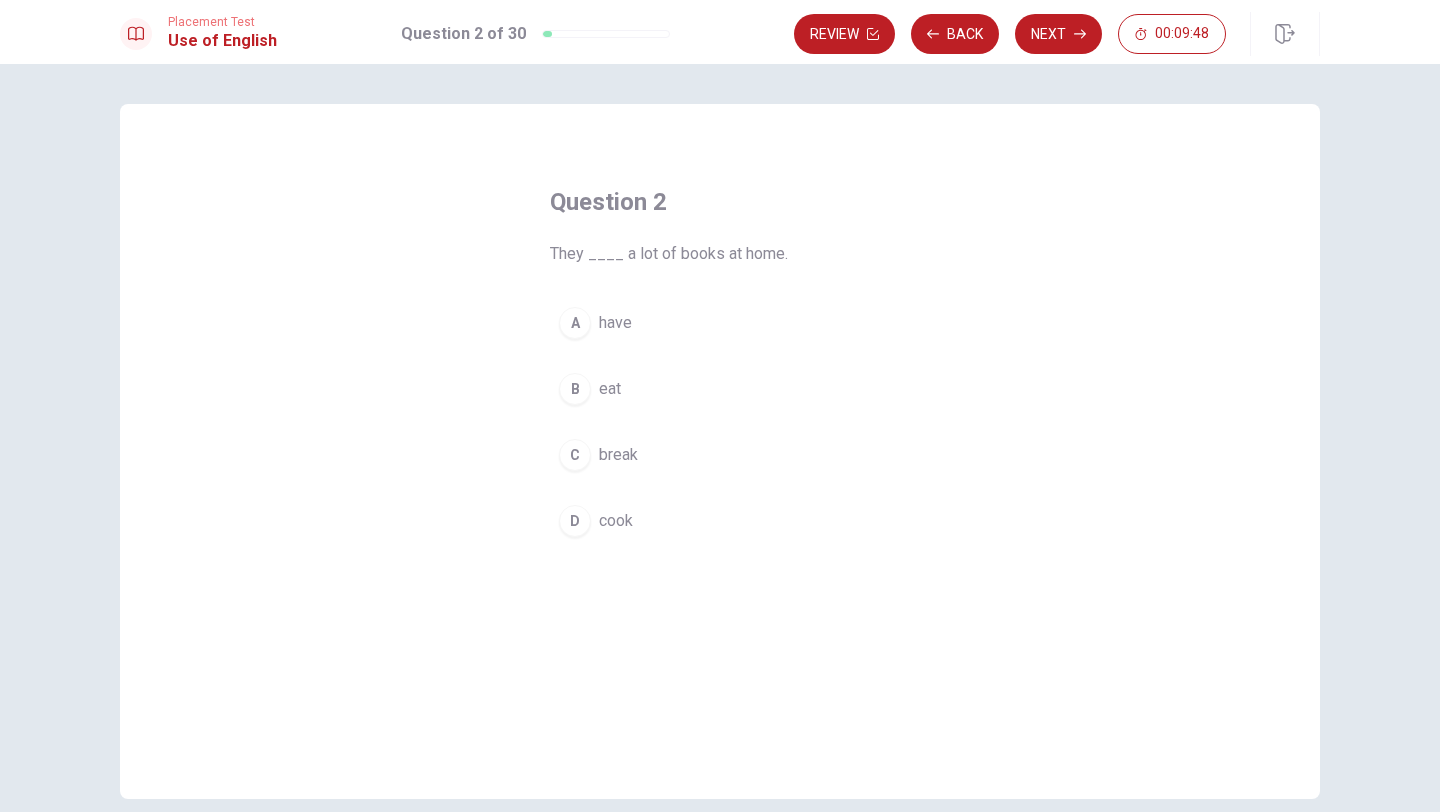 click on "A" at bounding box center (575, 323) 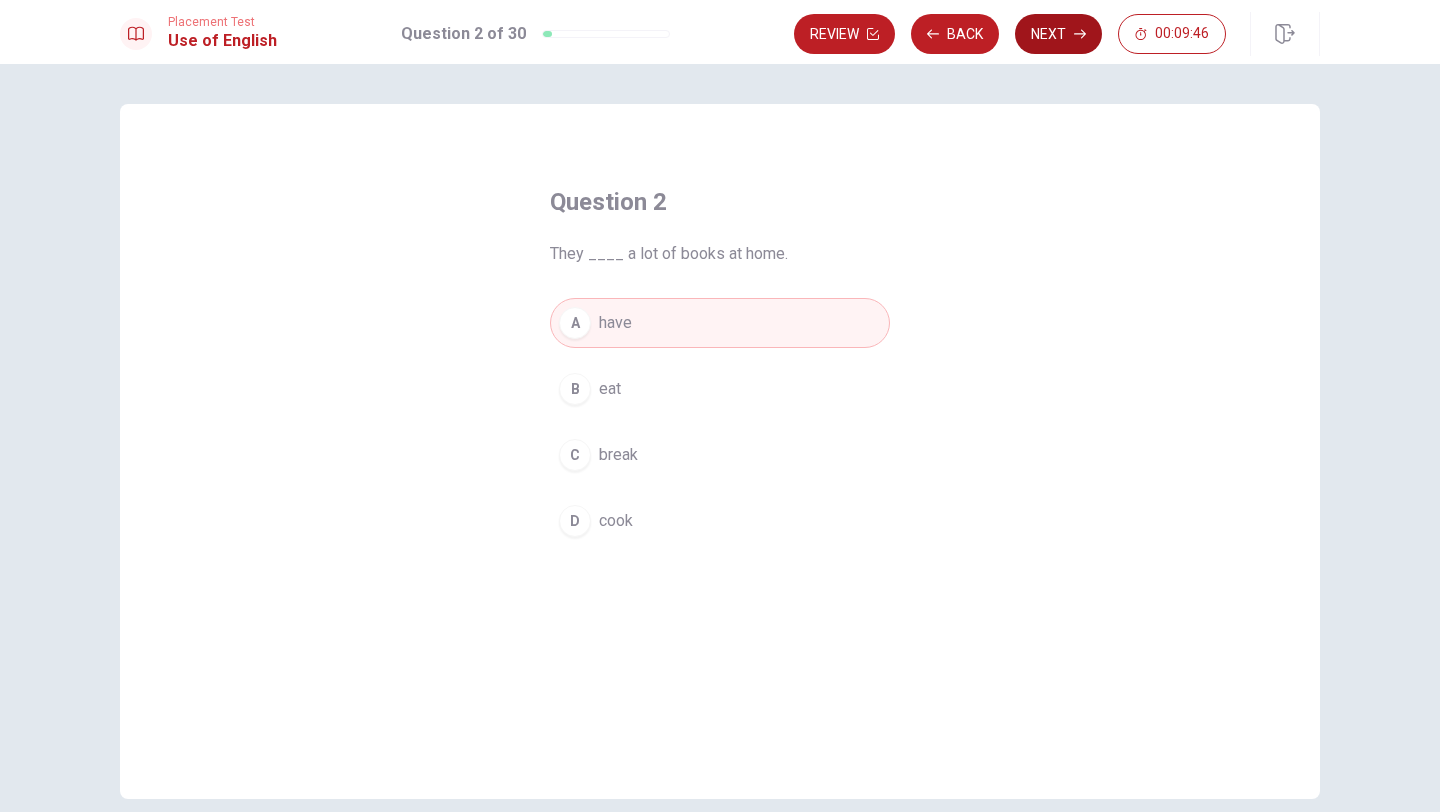 click on "Next" at bounding box center [1058, 34] 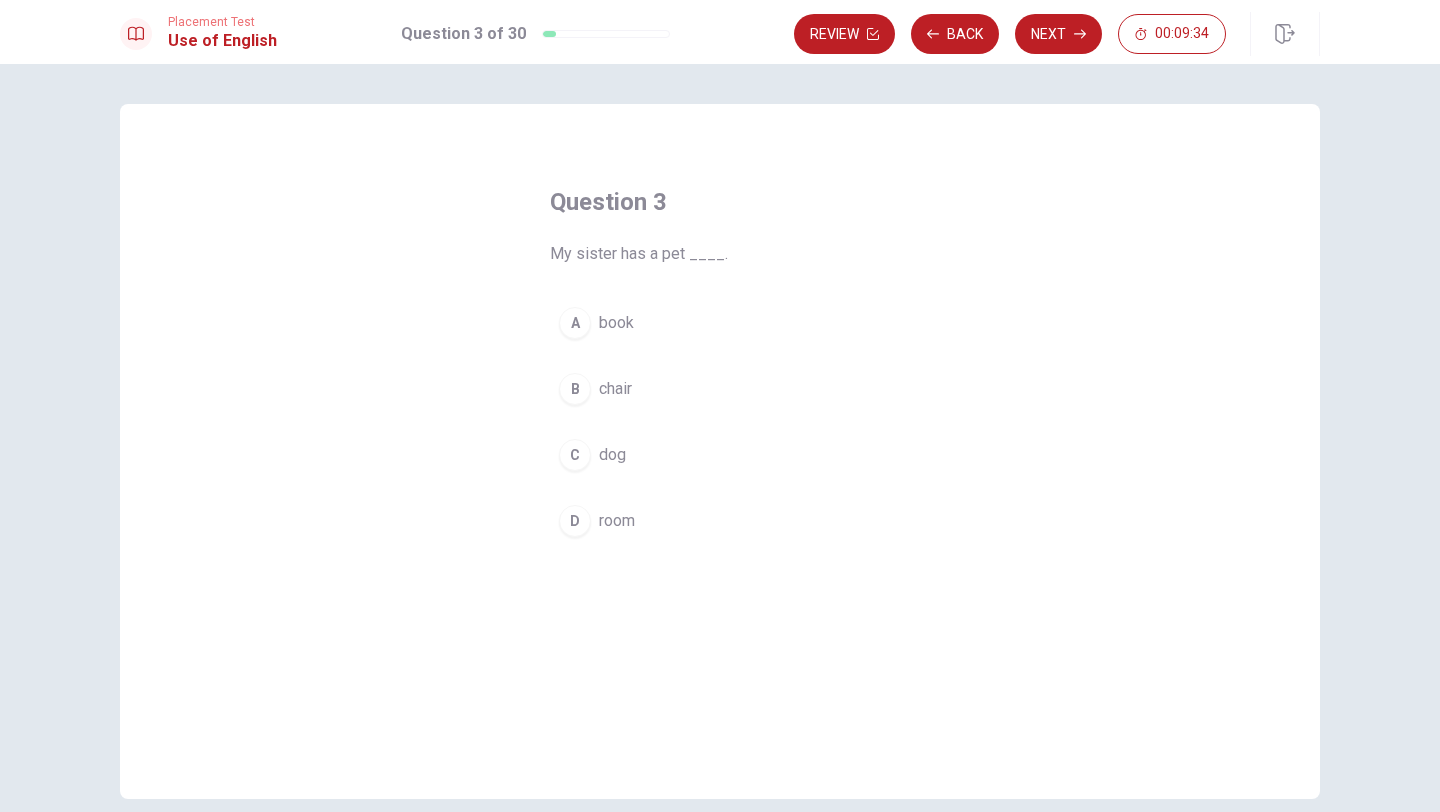 click on "D" at bounding box center (575, 521) 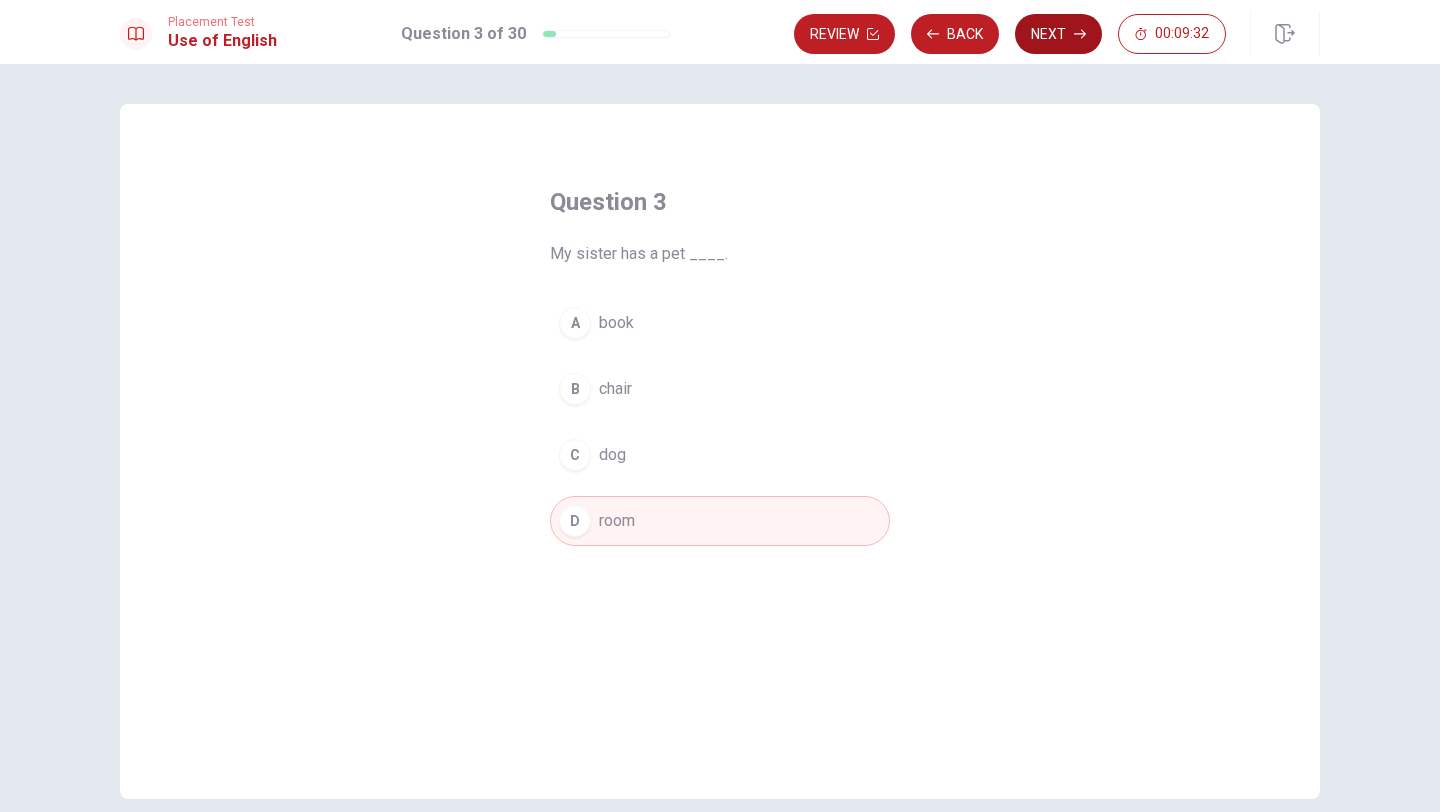 click on "Next" at bounding box center [1058, 34] 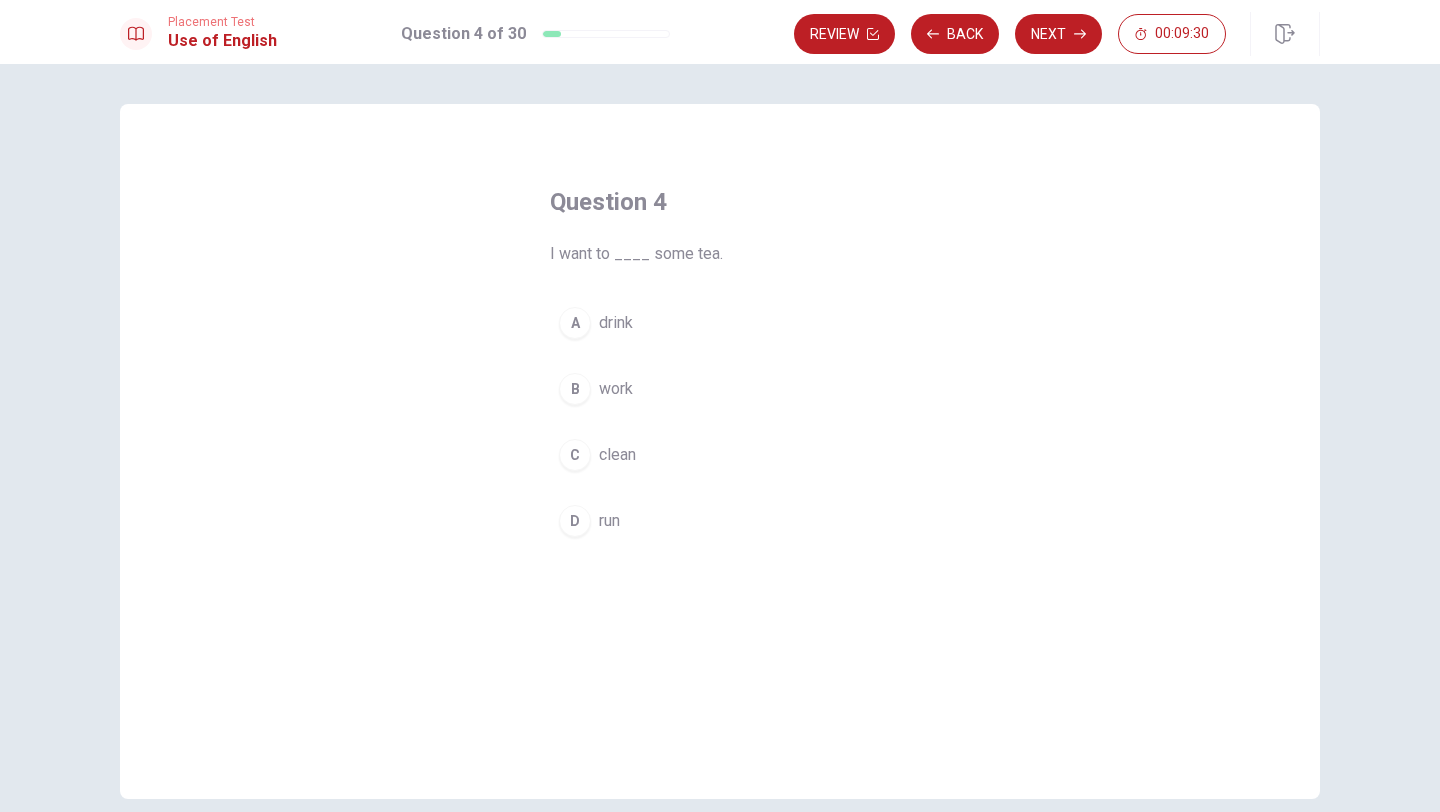 click on "A" at bounding box center (575, 323) 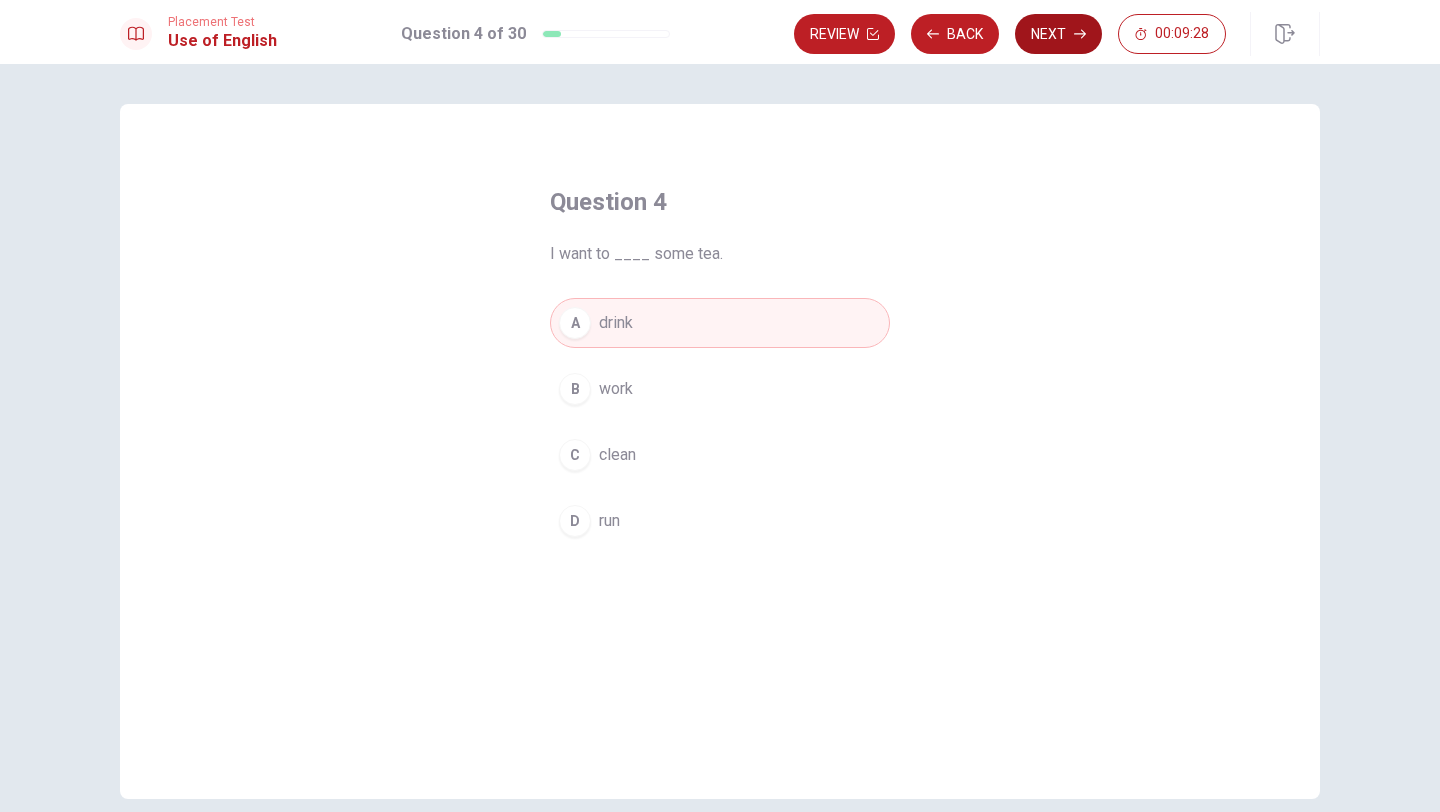 click on "Next" at bounding box center [1058, 34] 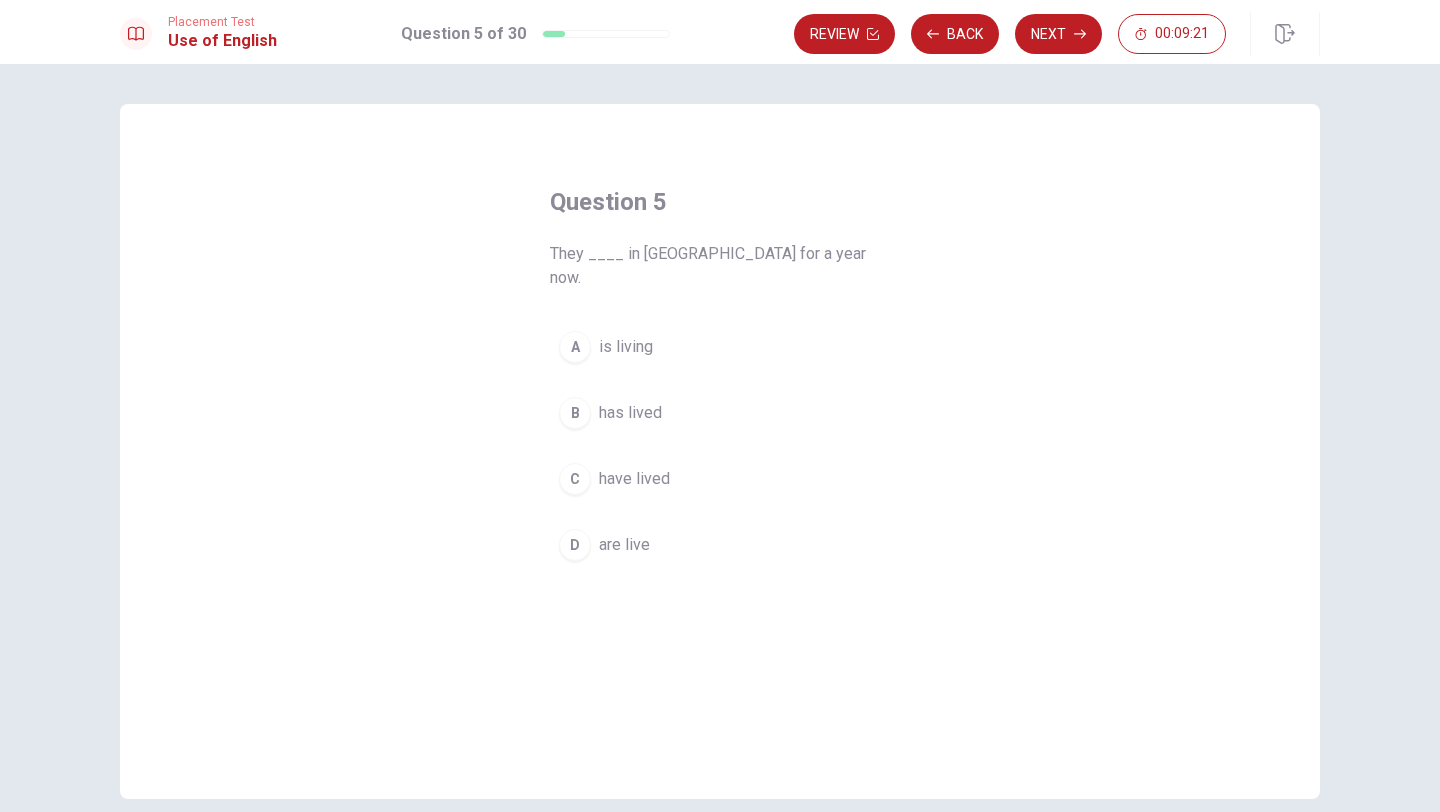 click on "C" at bounding box center (575, 479) 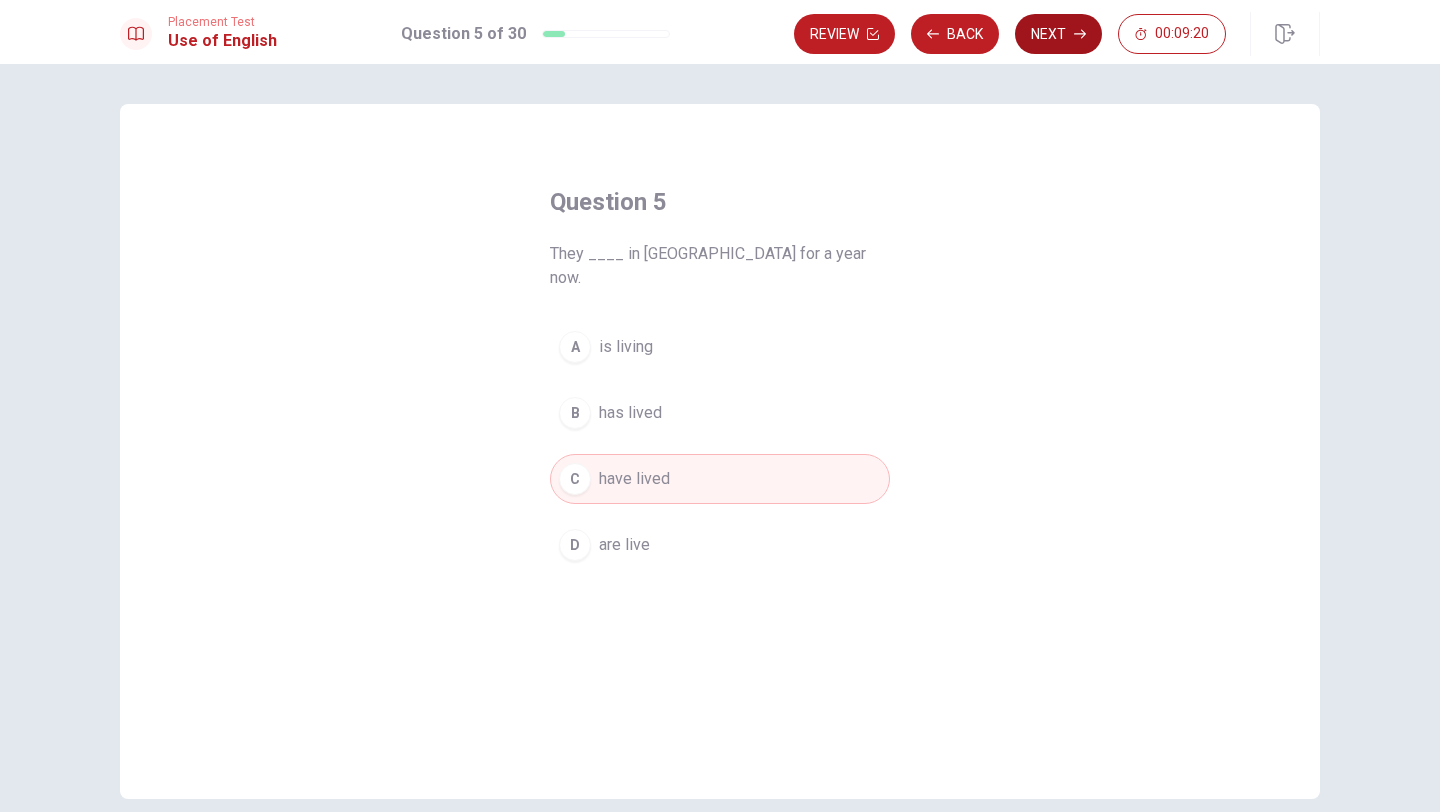 click on "Next" at bounding box center (1058, 34) 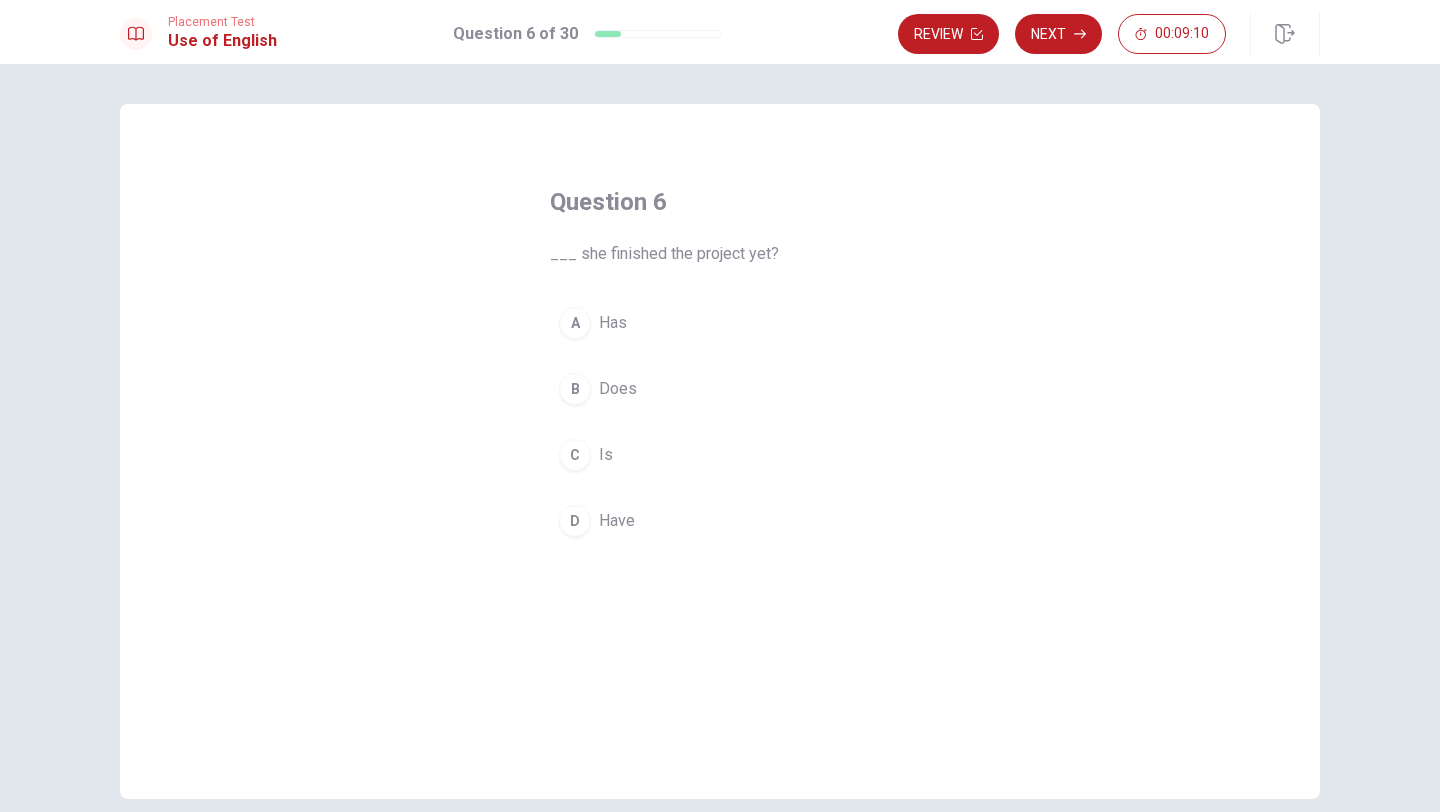 click on "A" at bounding box center [575, 323] 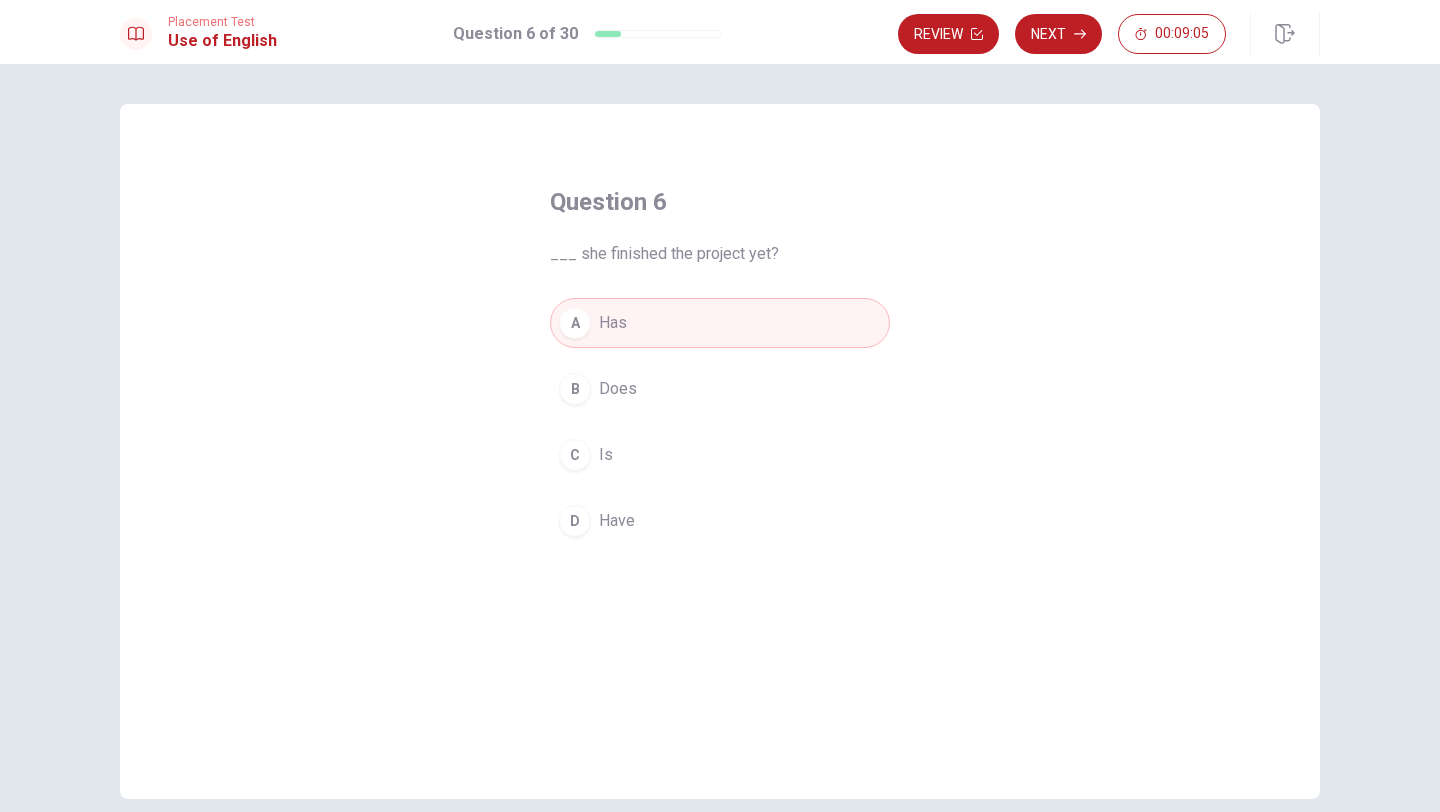 click on "B Does" at bounding box center (720, 389) 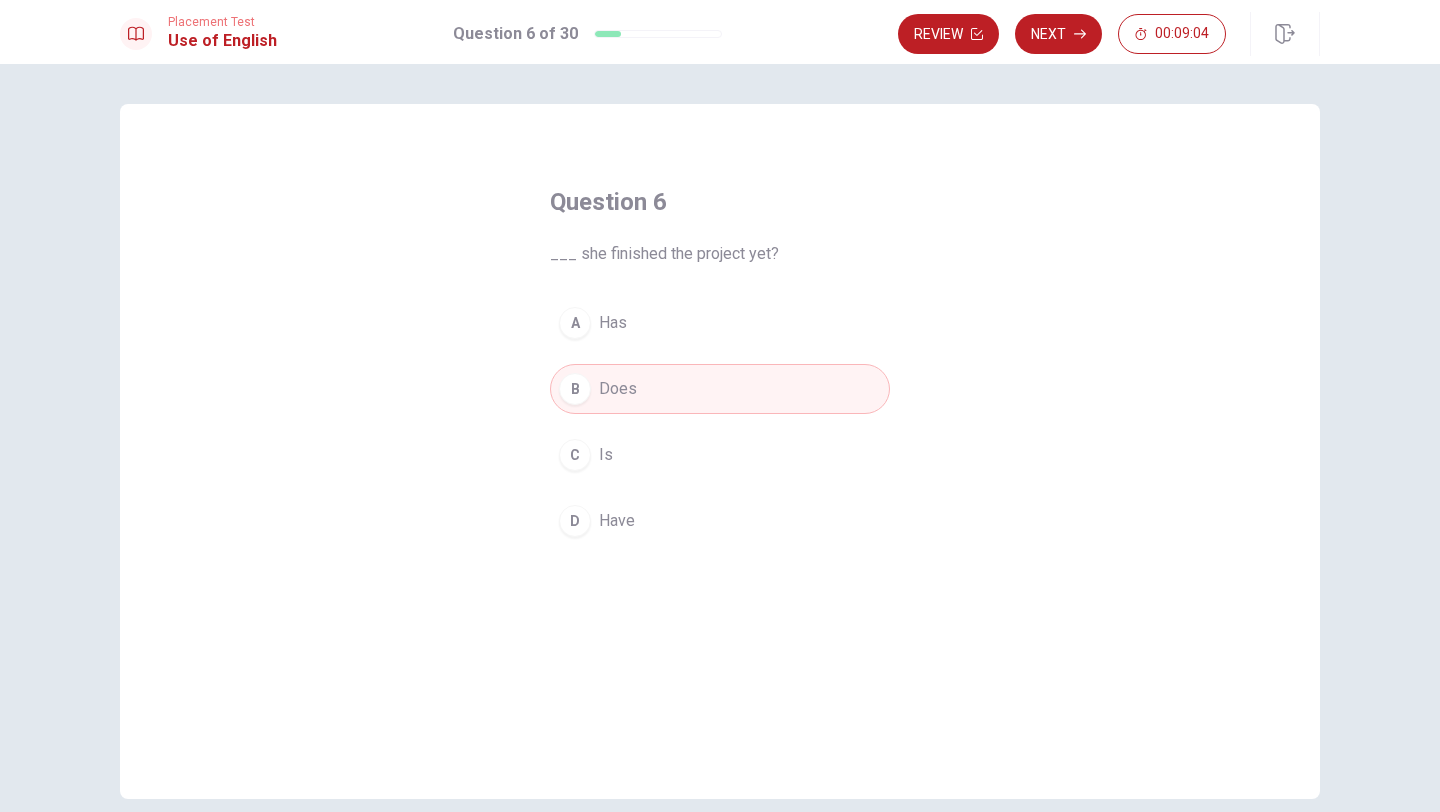 click on "A Has" at bounding box center (720, 323) 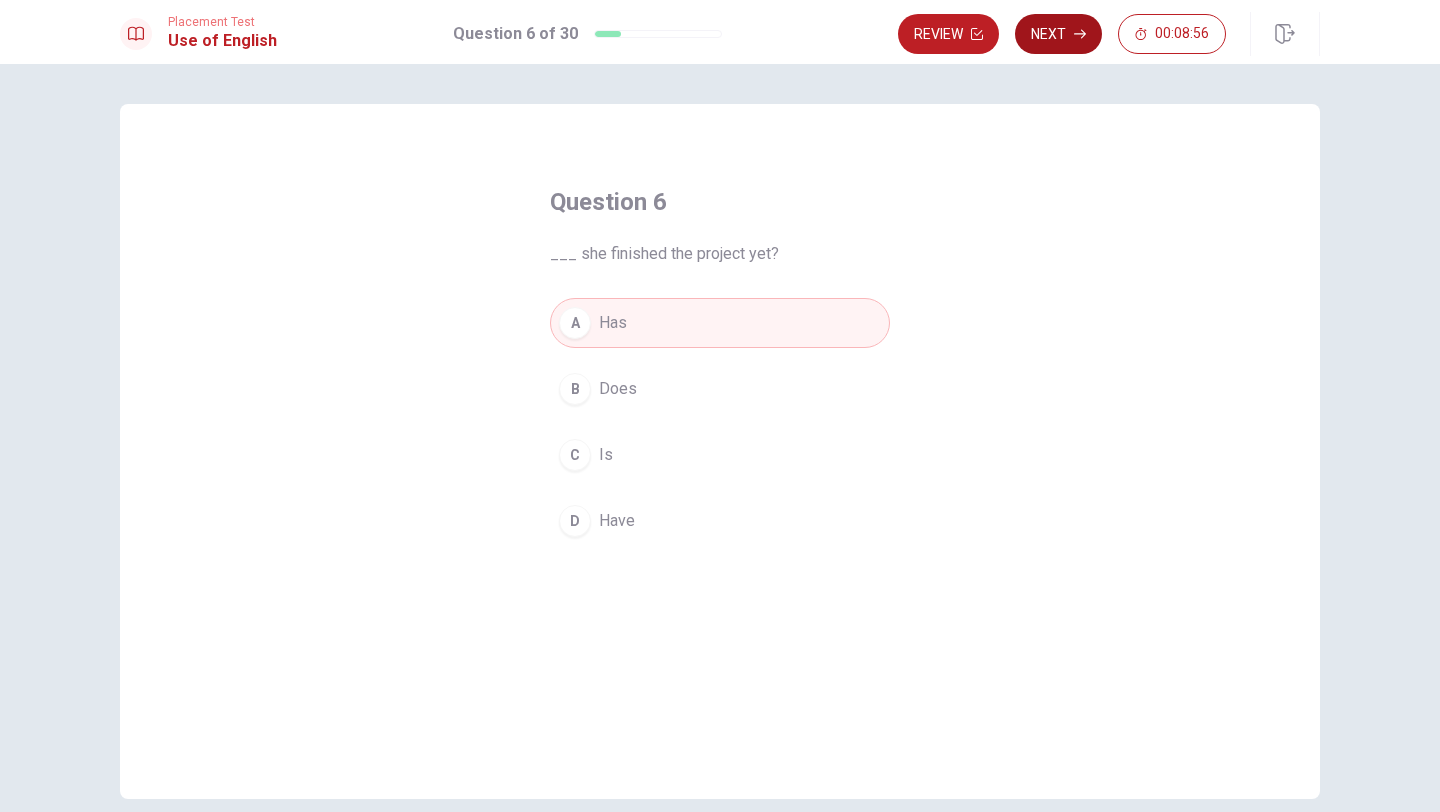 click on "Next" at bounding box center [1058, 34] 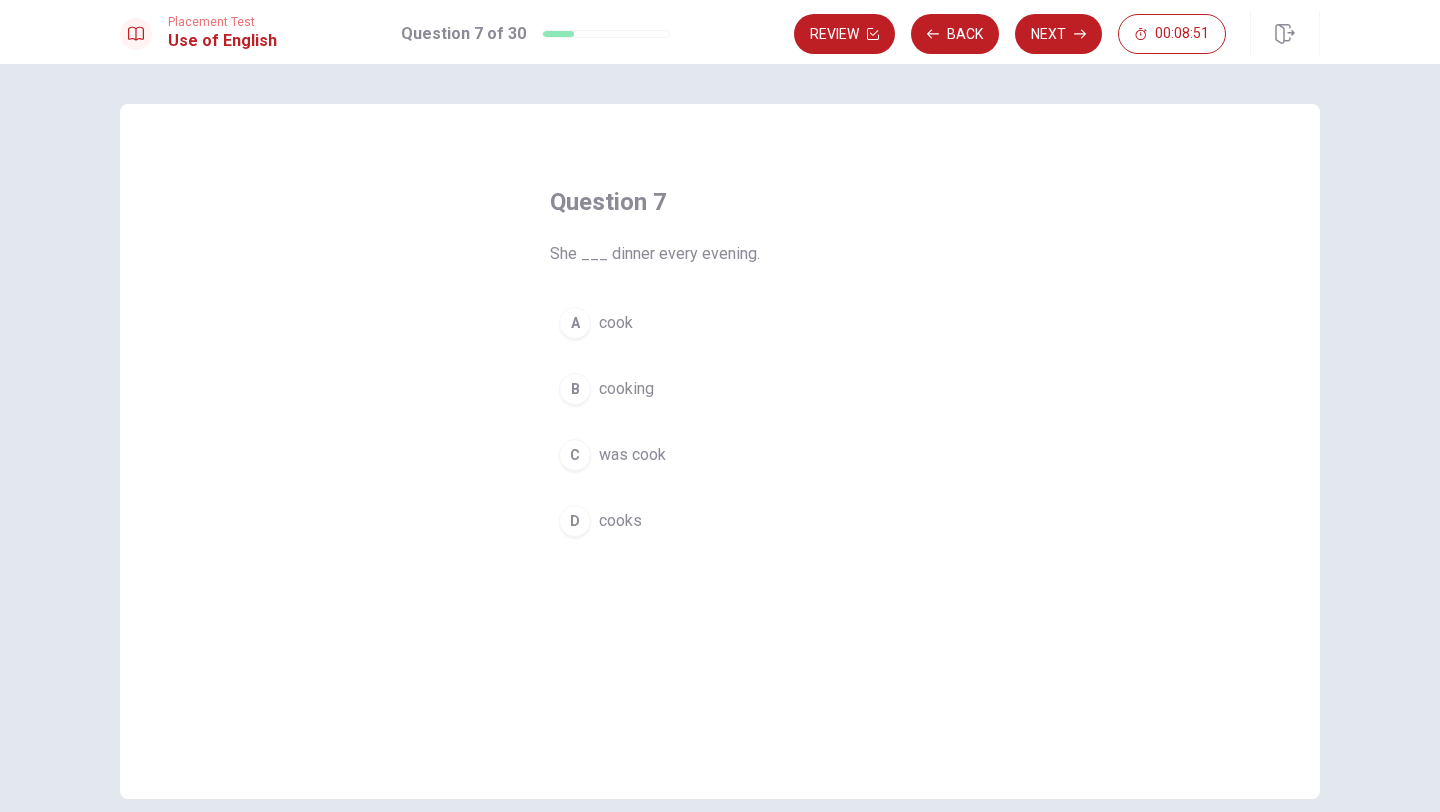 click on "D" at bounding box center (575, 521) 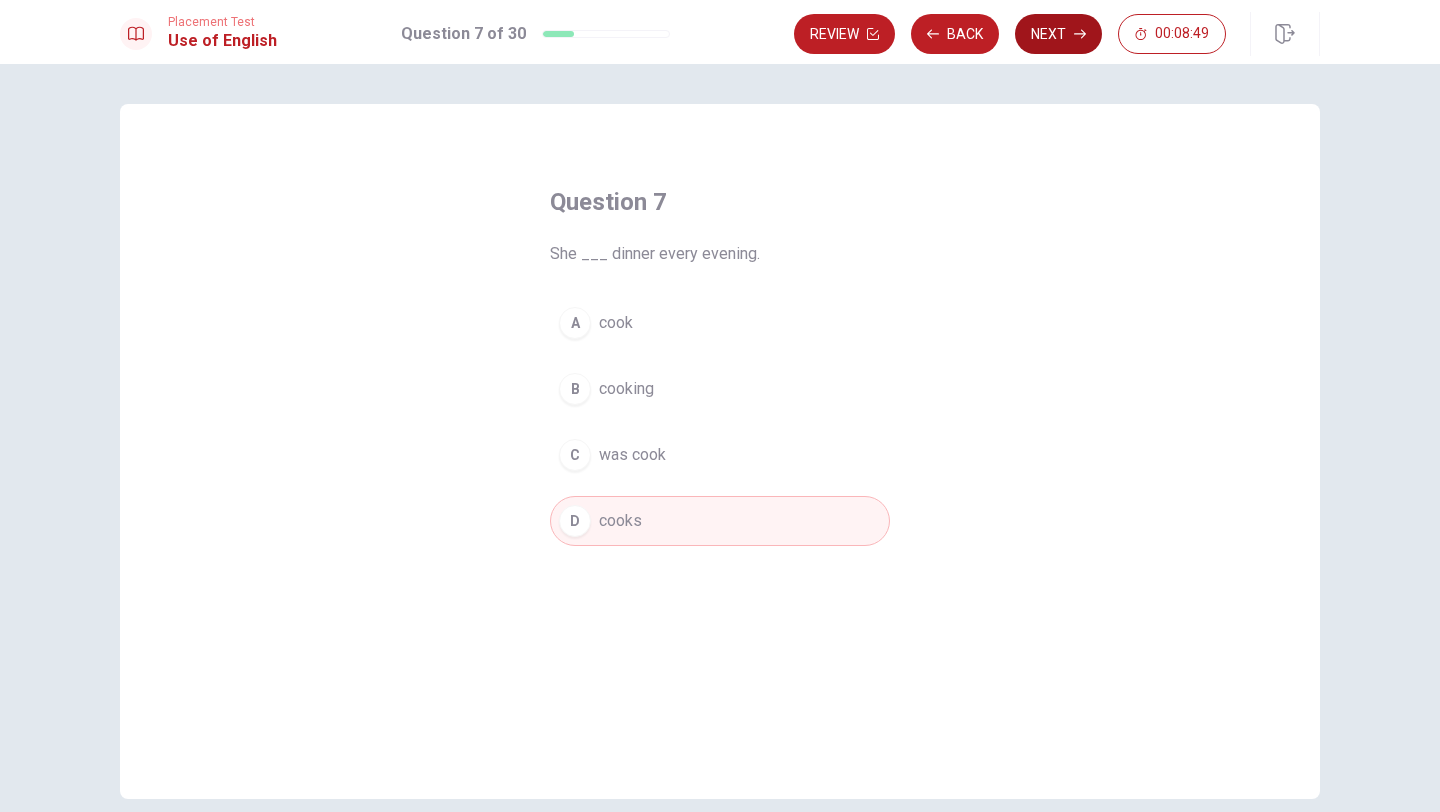click on "Next" at bounding box center (1058, 34) 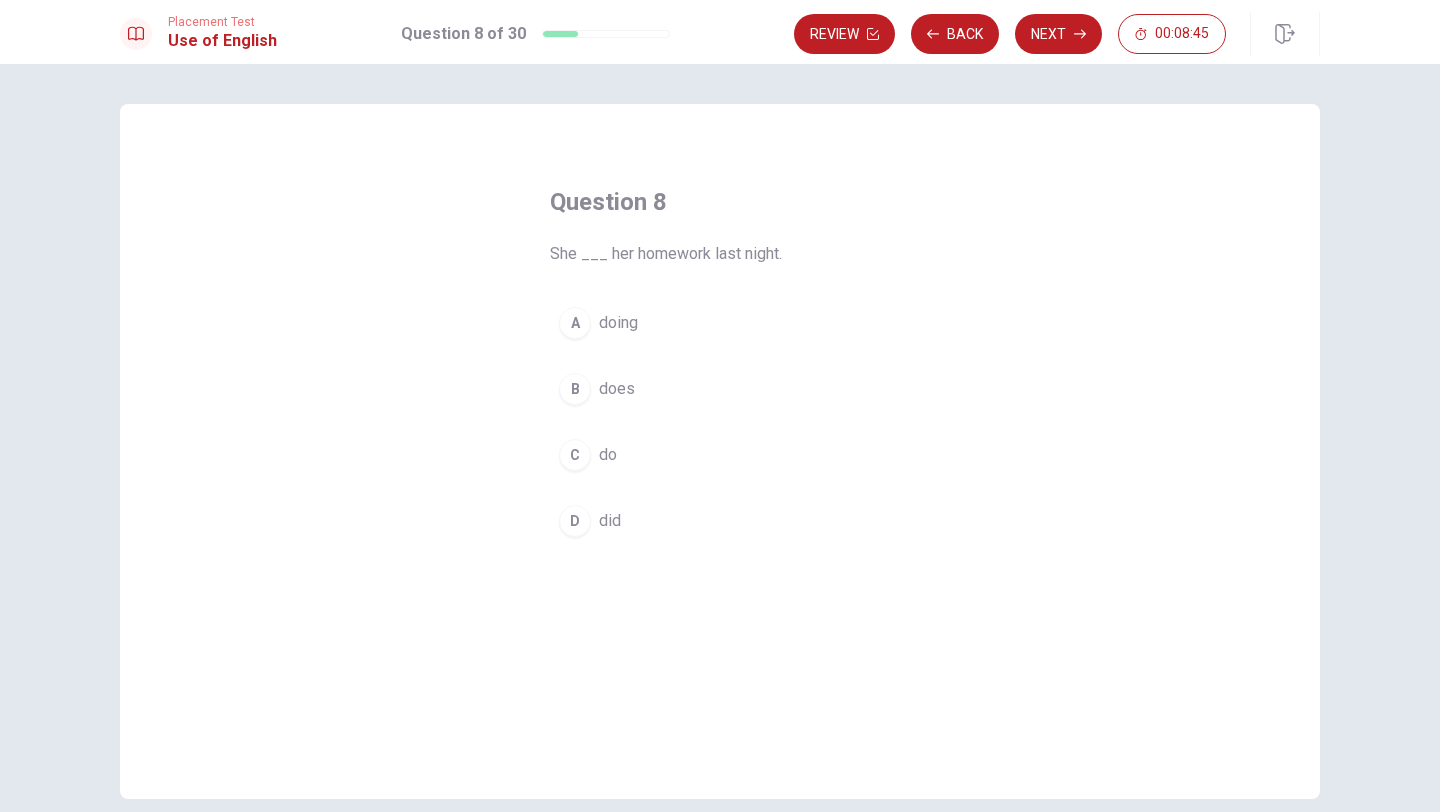 click on "D" at bounding box center [575, 521] 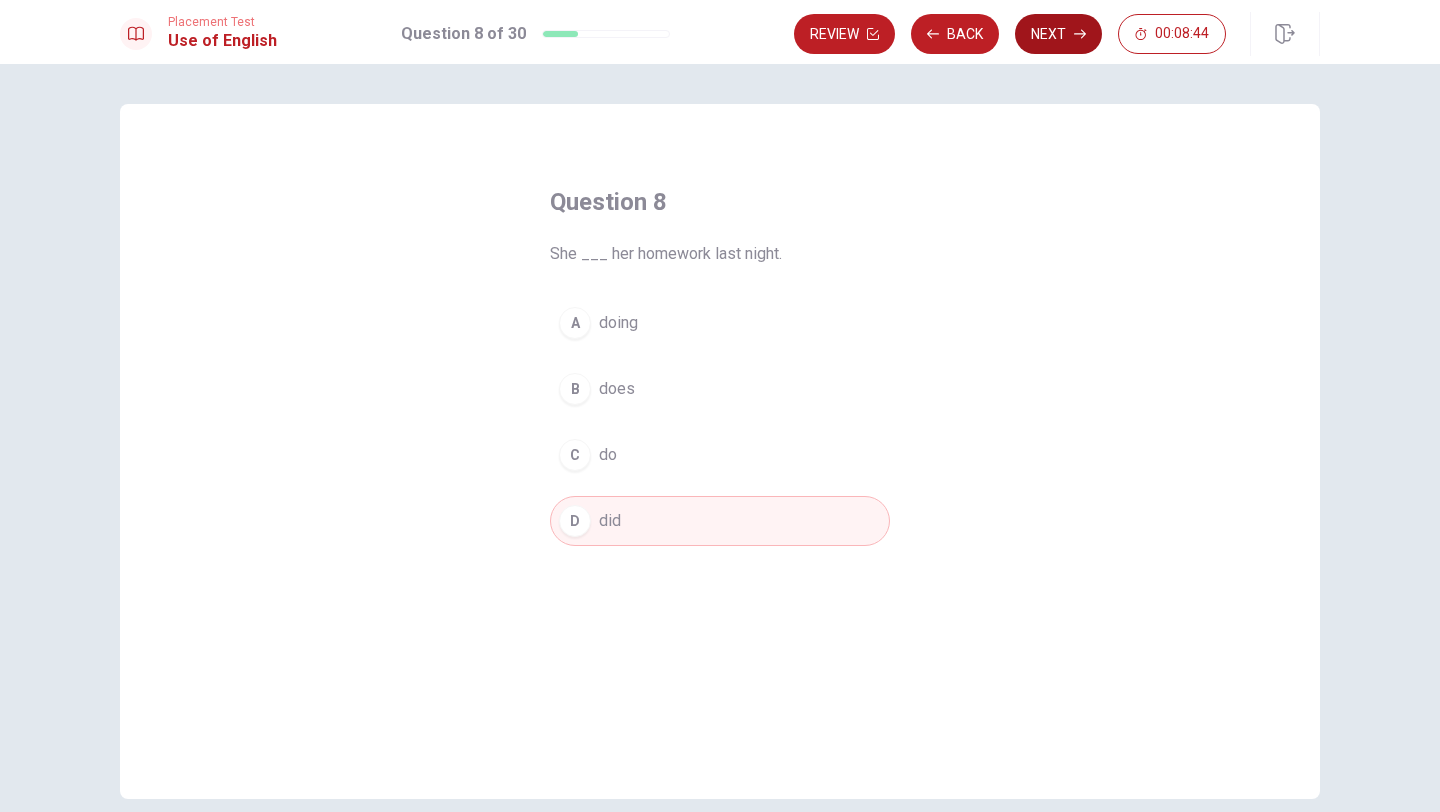 click on "Next" at bounding box center (1058, 34) 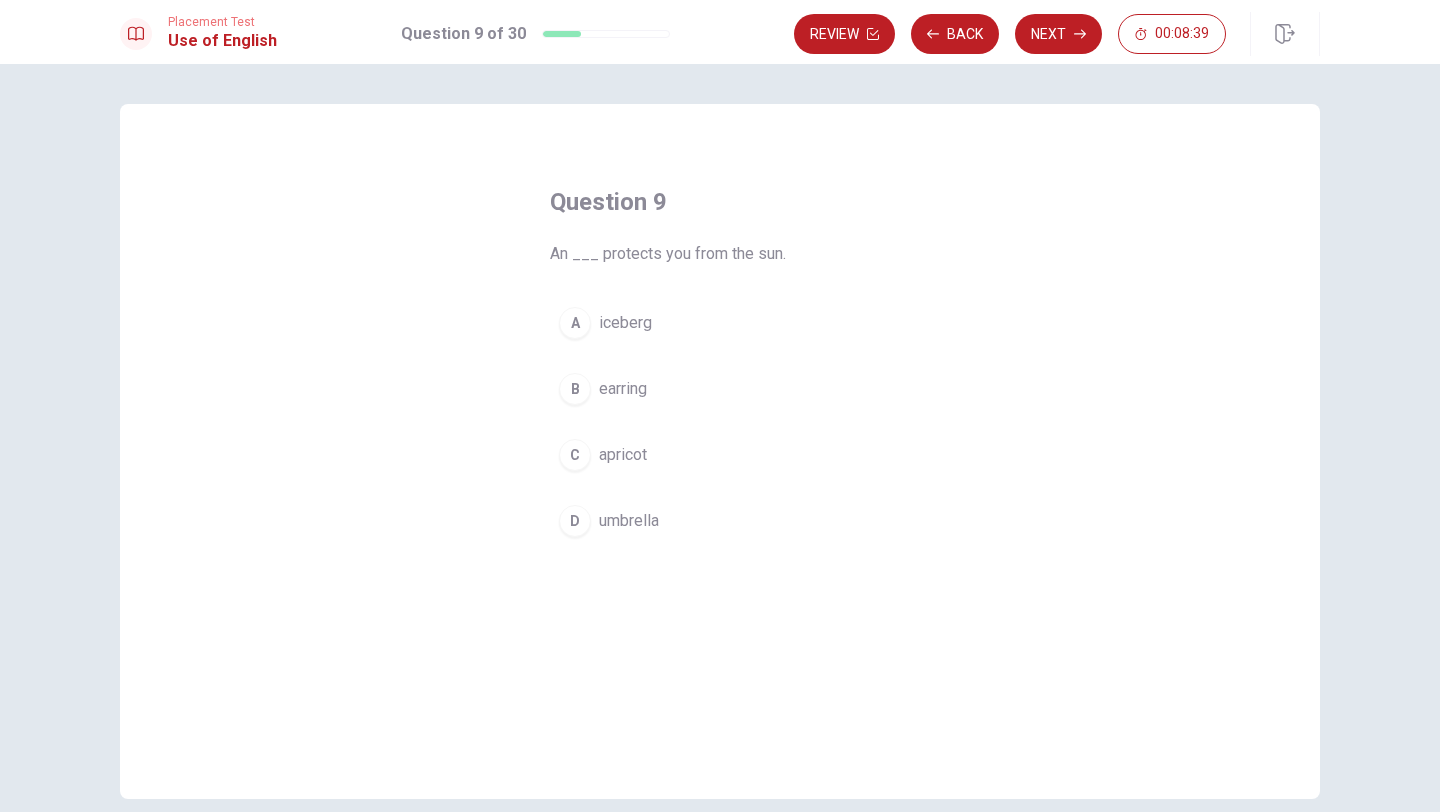 click on "D umbrella" at bounding box center (720, 521) 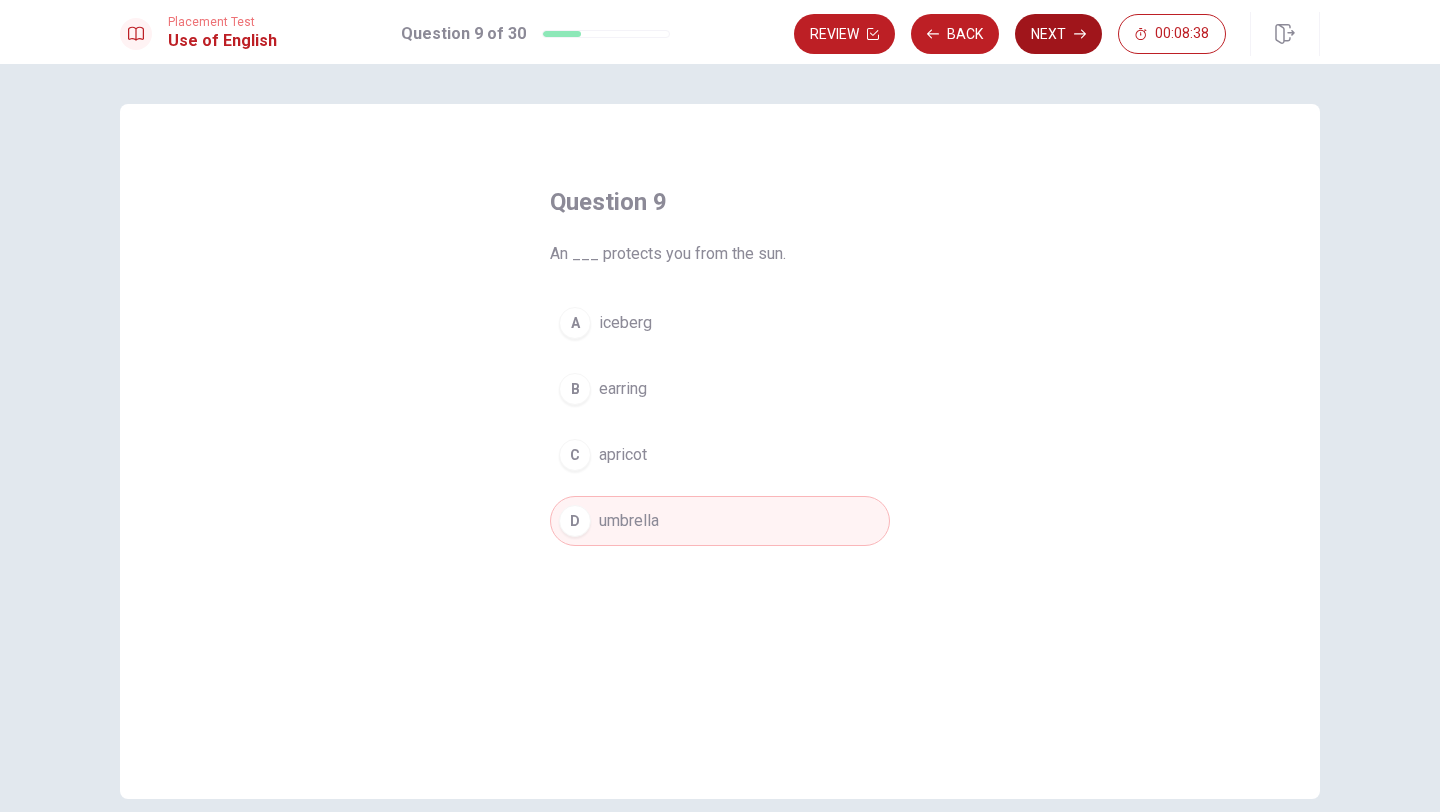 click on "Next" at bounding box center (1058, 34) 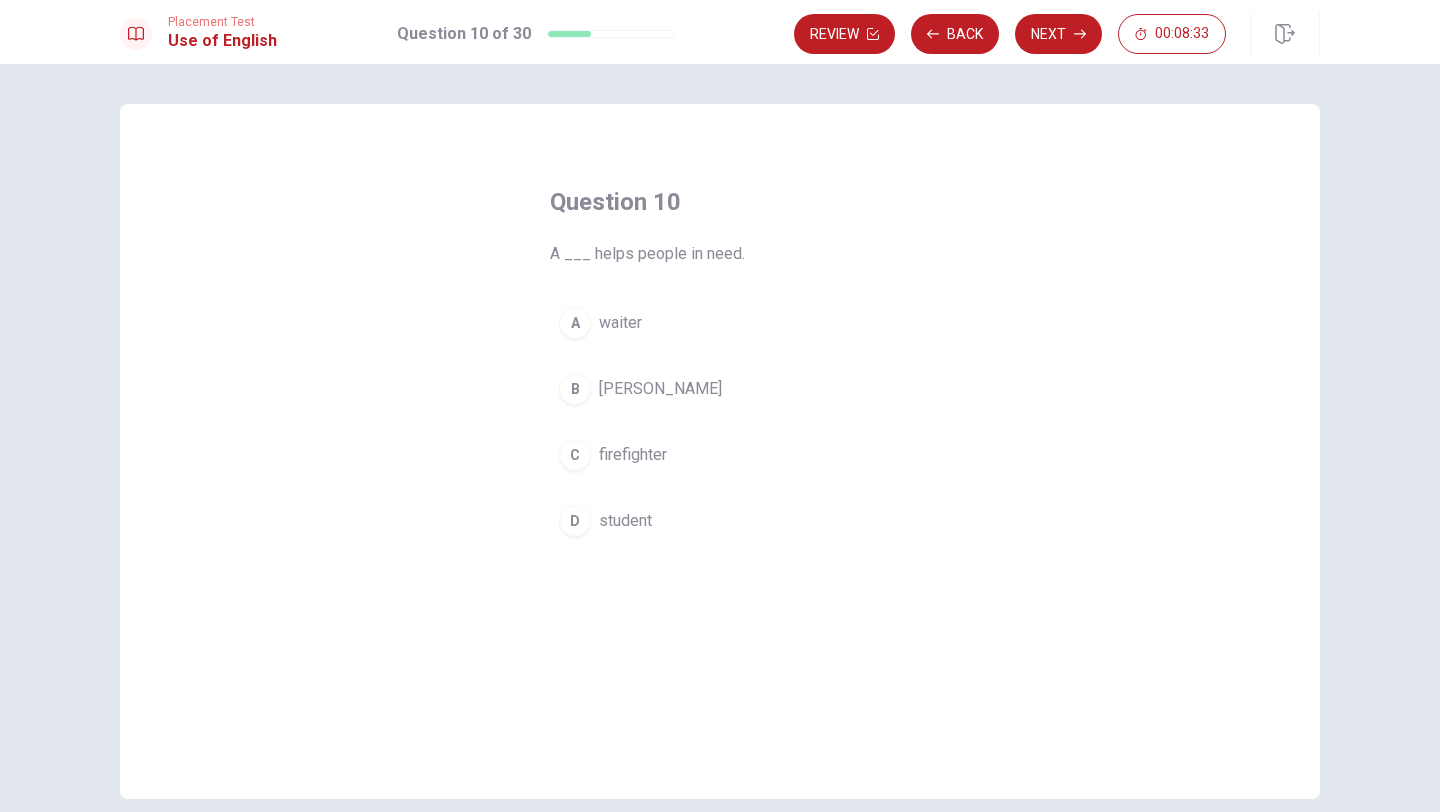 click on "C firefighter" at bounding box center (720, 455) 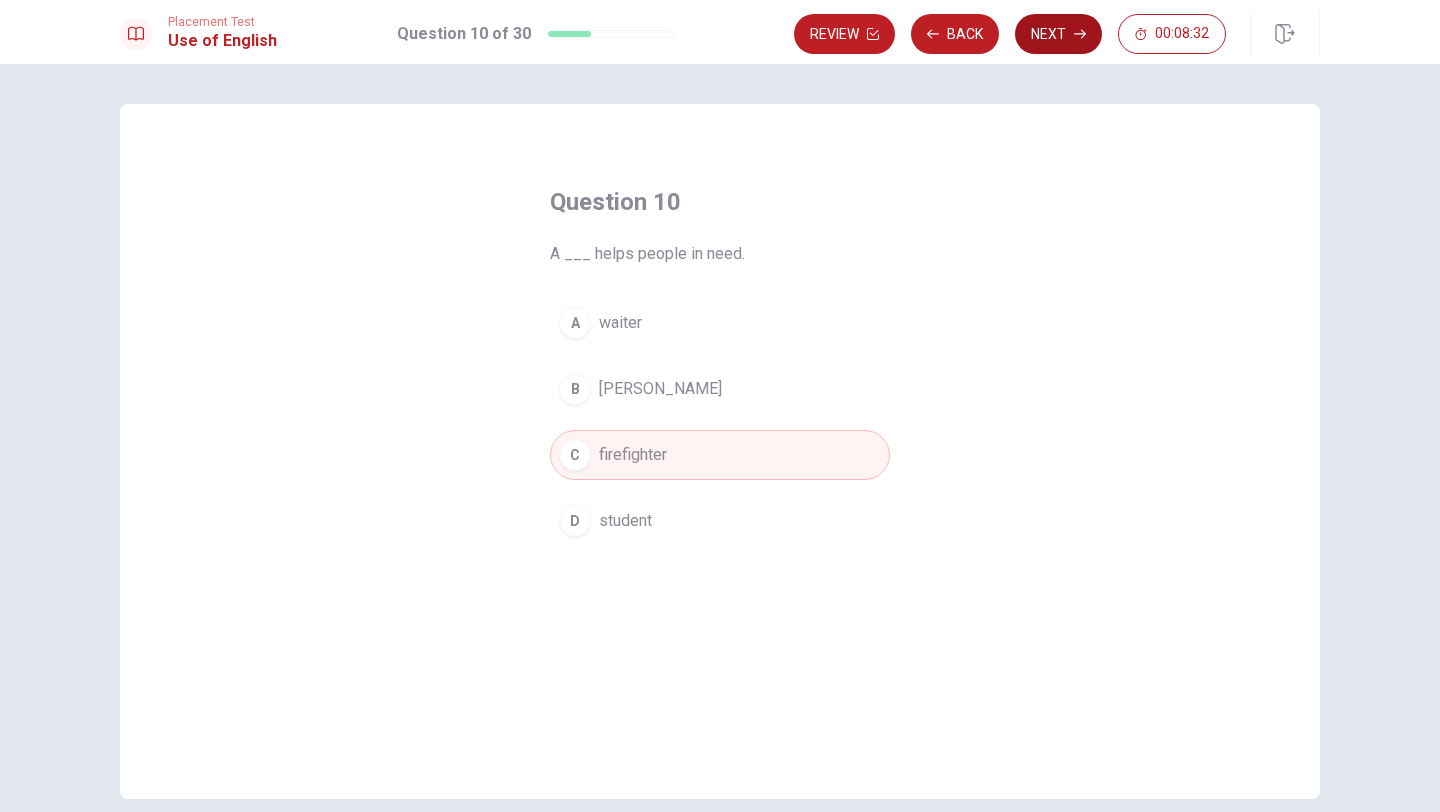 click on "Next" at bounding box center [1058, 34] 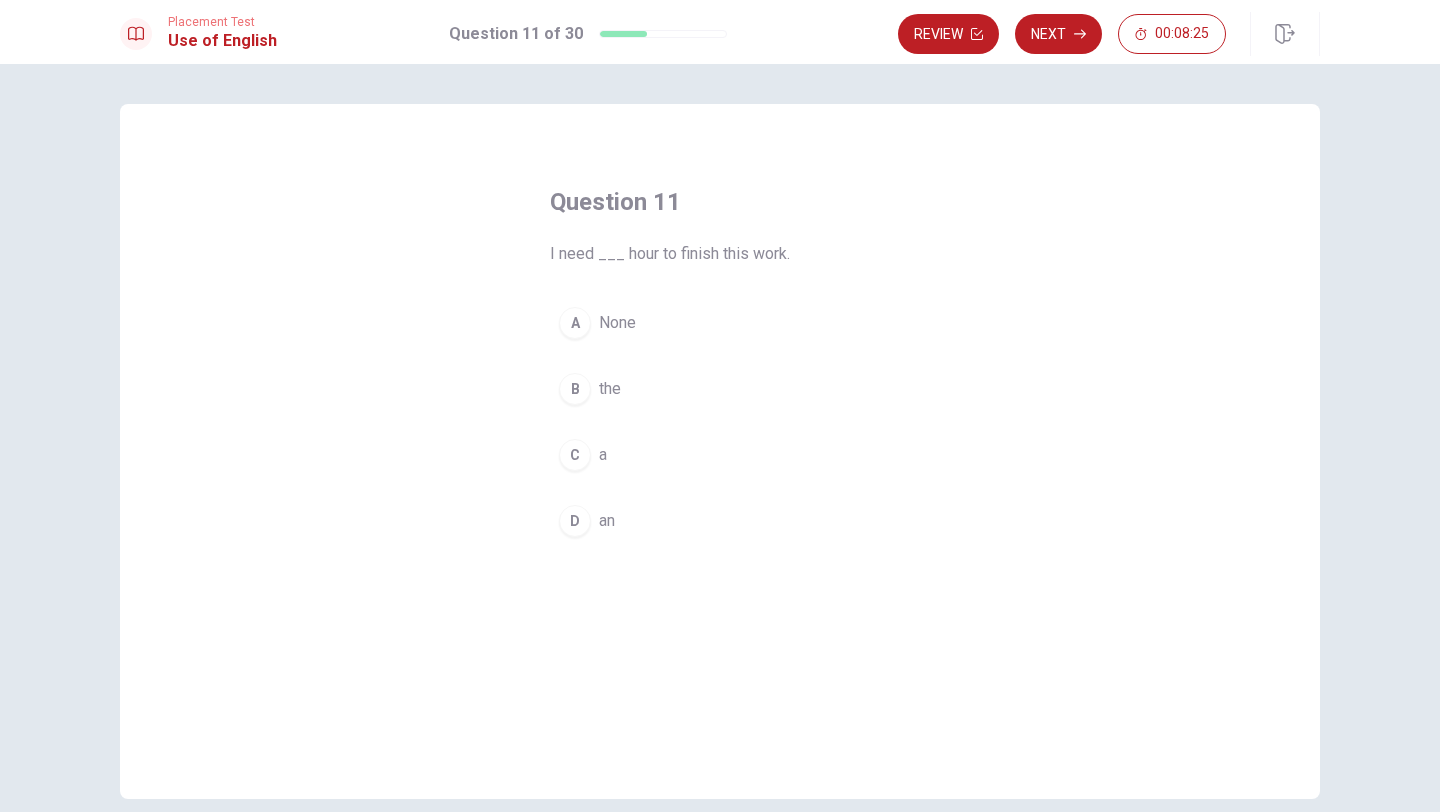 click on "D" at bounding box center (575, 521) 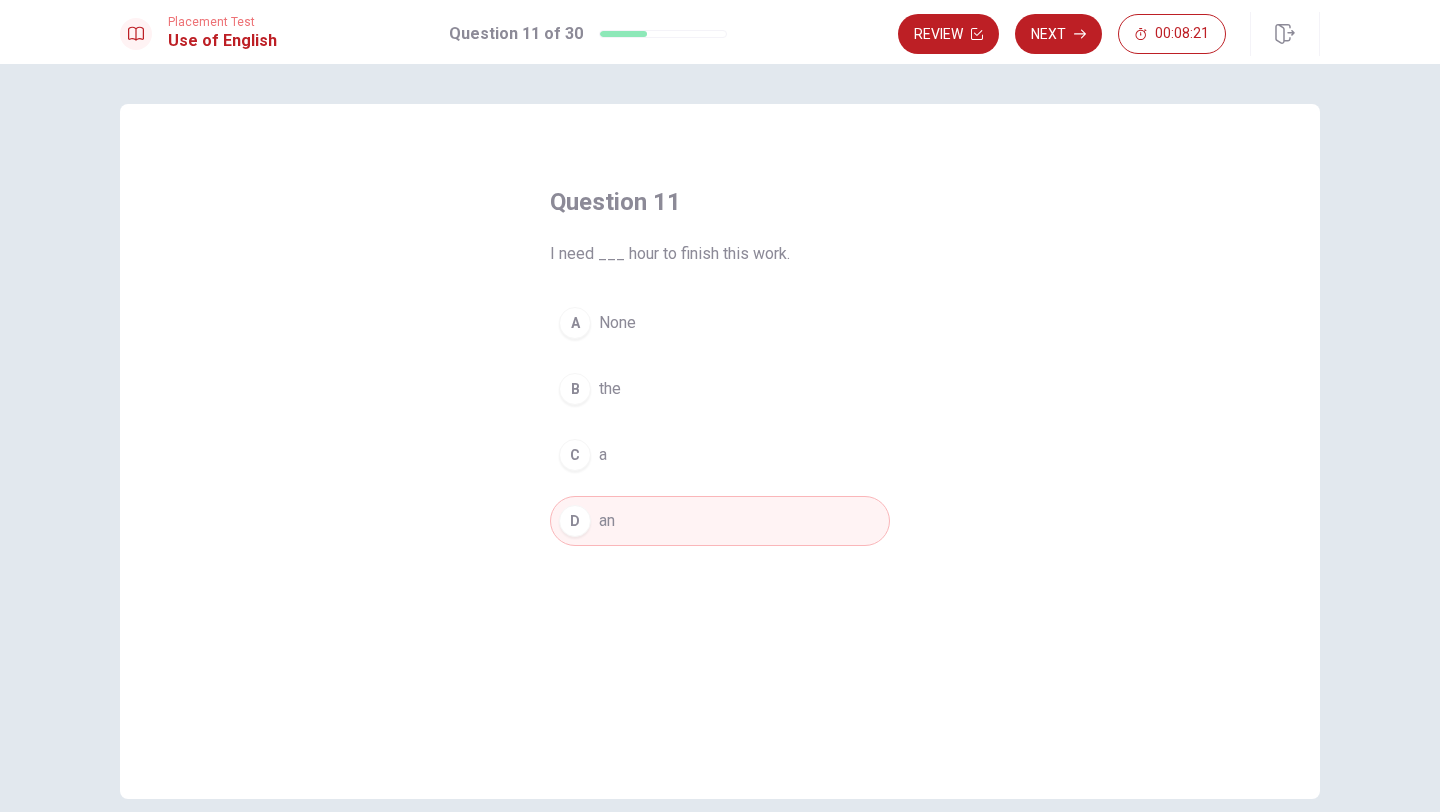 click on "D an" at bounding box center [720, 521] 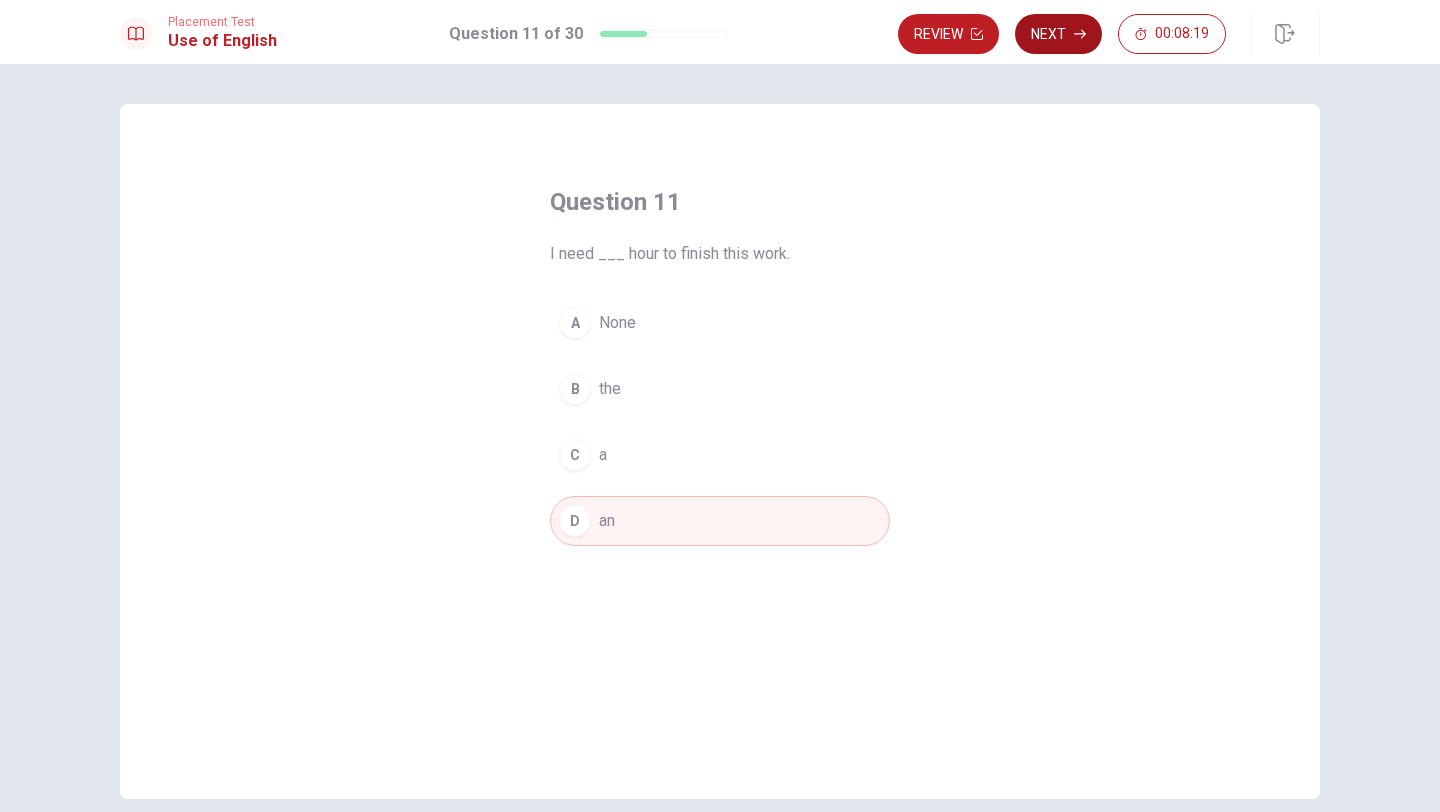 click on "Next" at bounding box center [1058, 34] 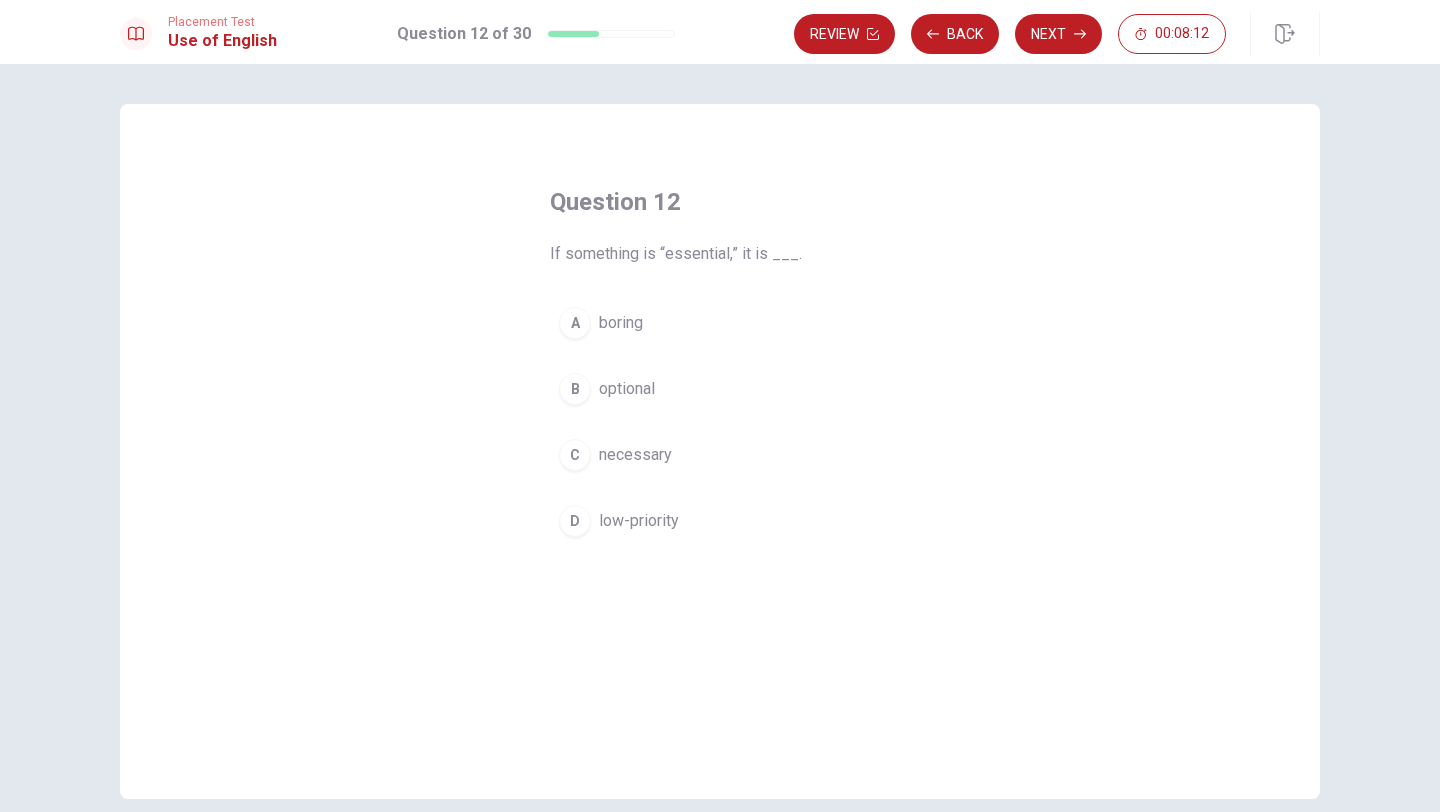 click on "C" at bounding box center (575, 455) 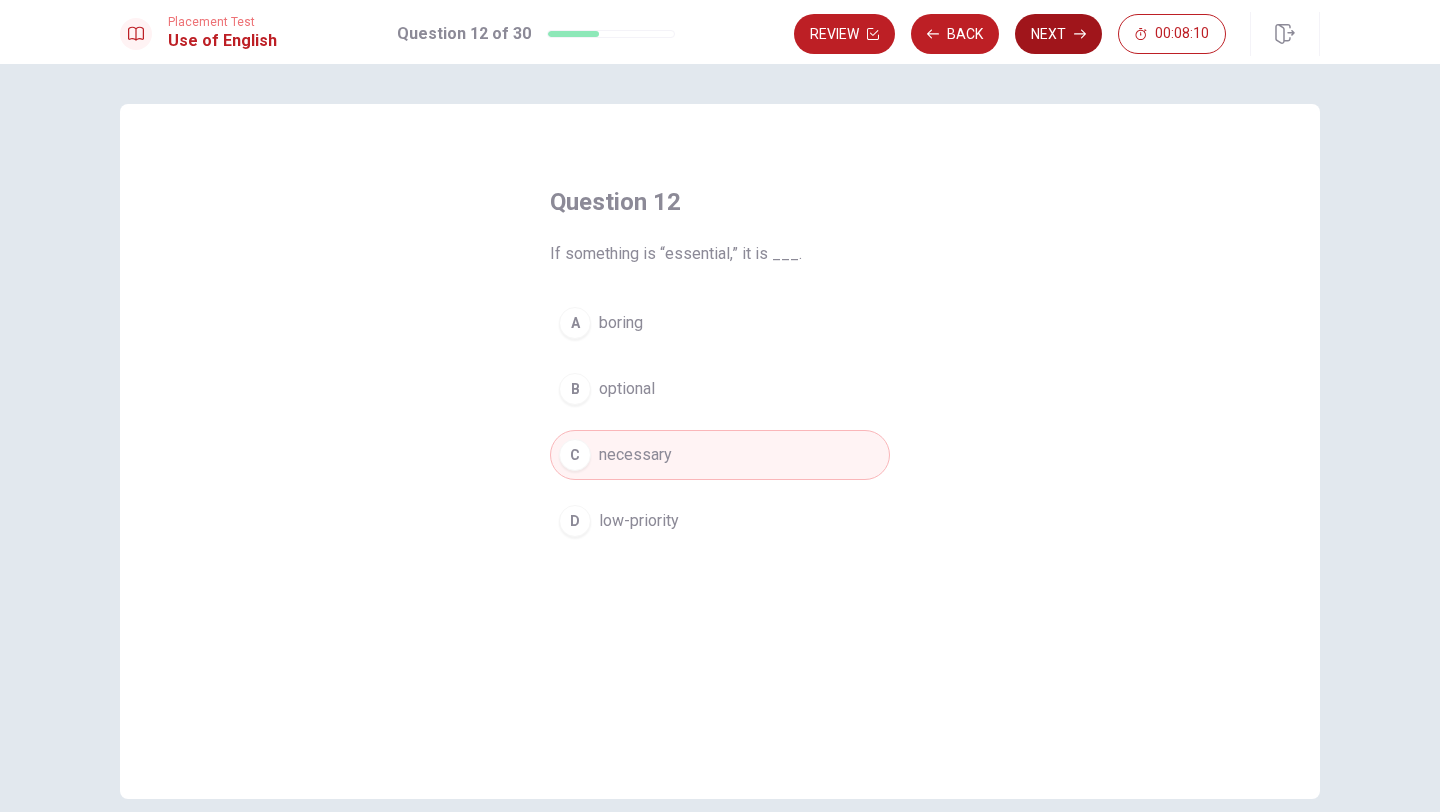 click on "Next" at bounding box center (1058, 34) 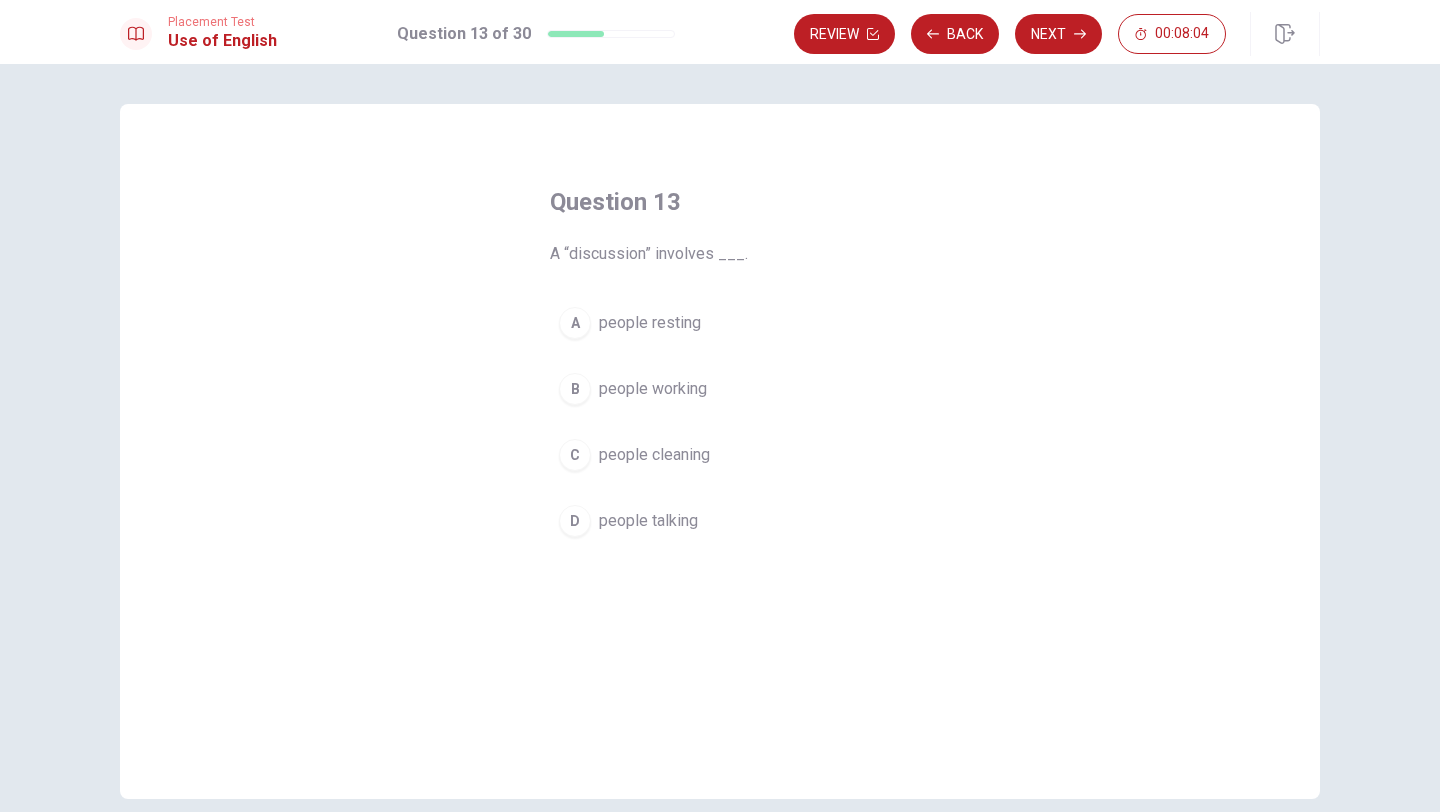 click on "D people talking" at bounding box center (720, 521) 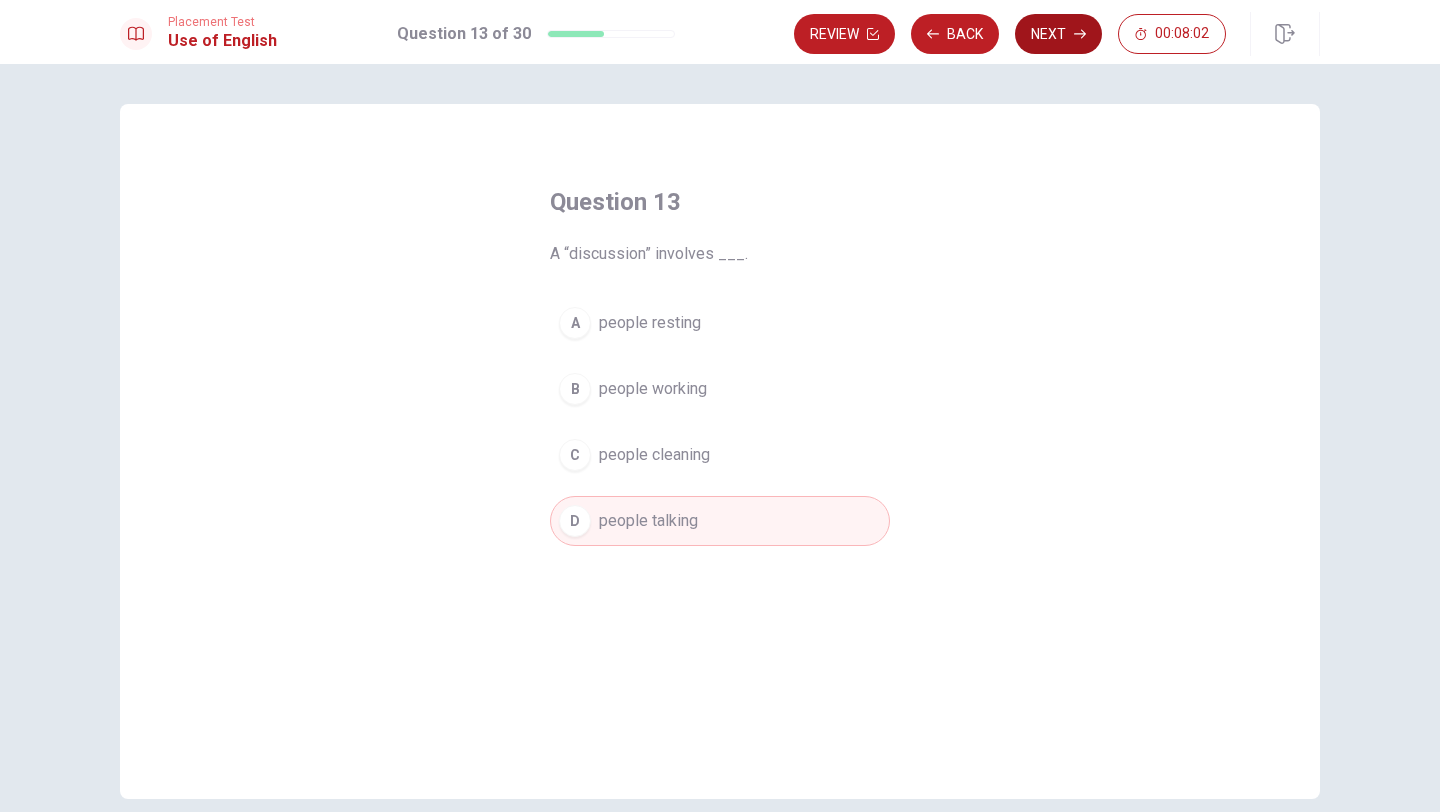 click on "Next" at bounding box center (1058, 34) 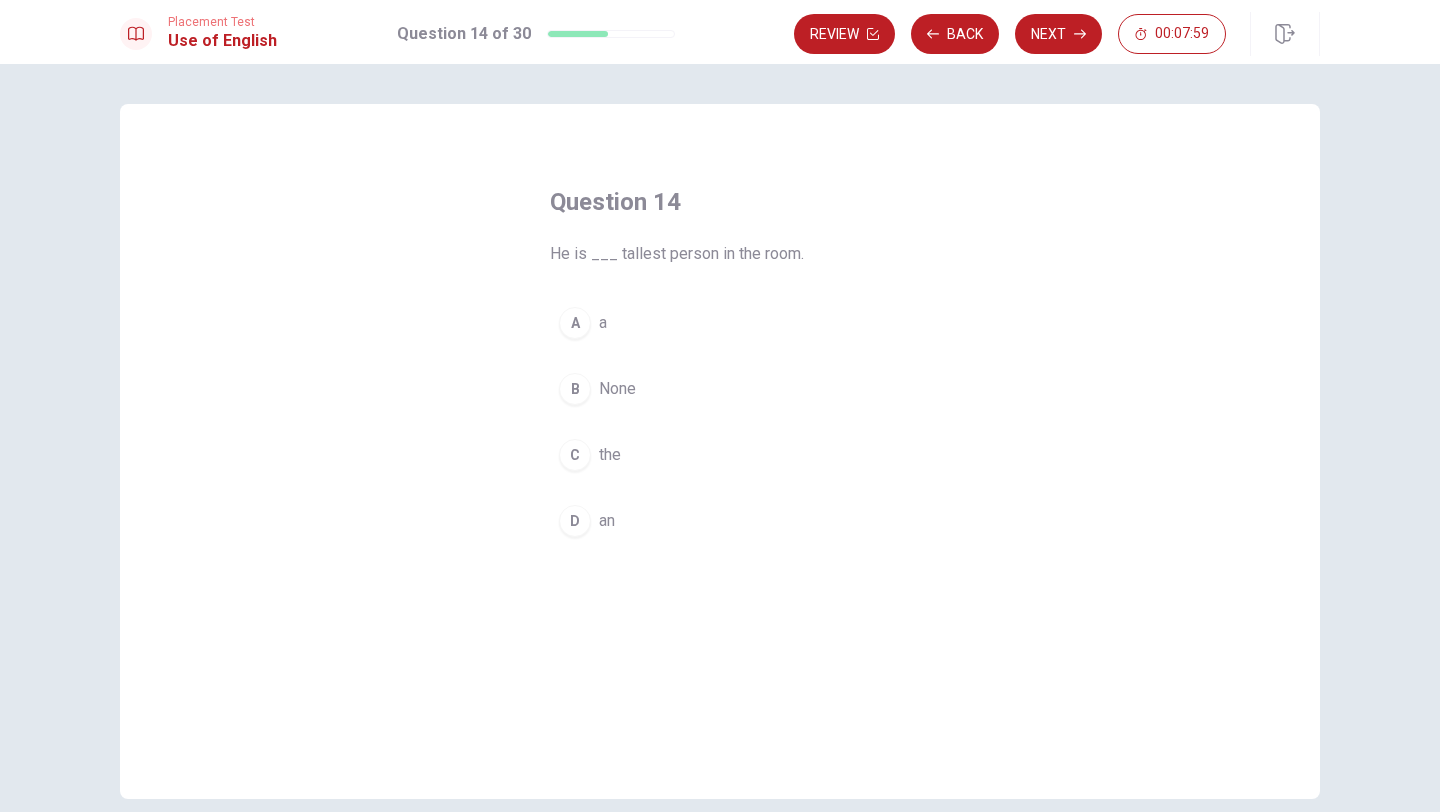 click on "C" at bounding box center (575, 455) 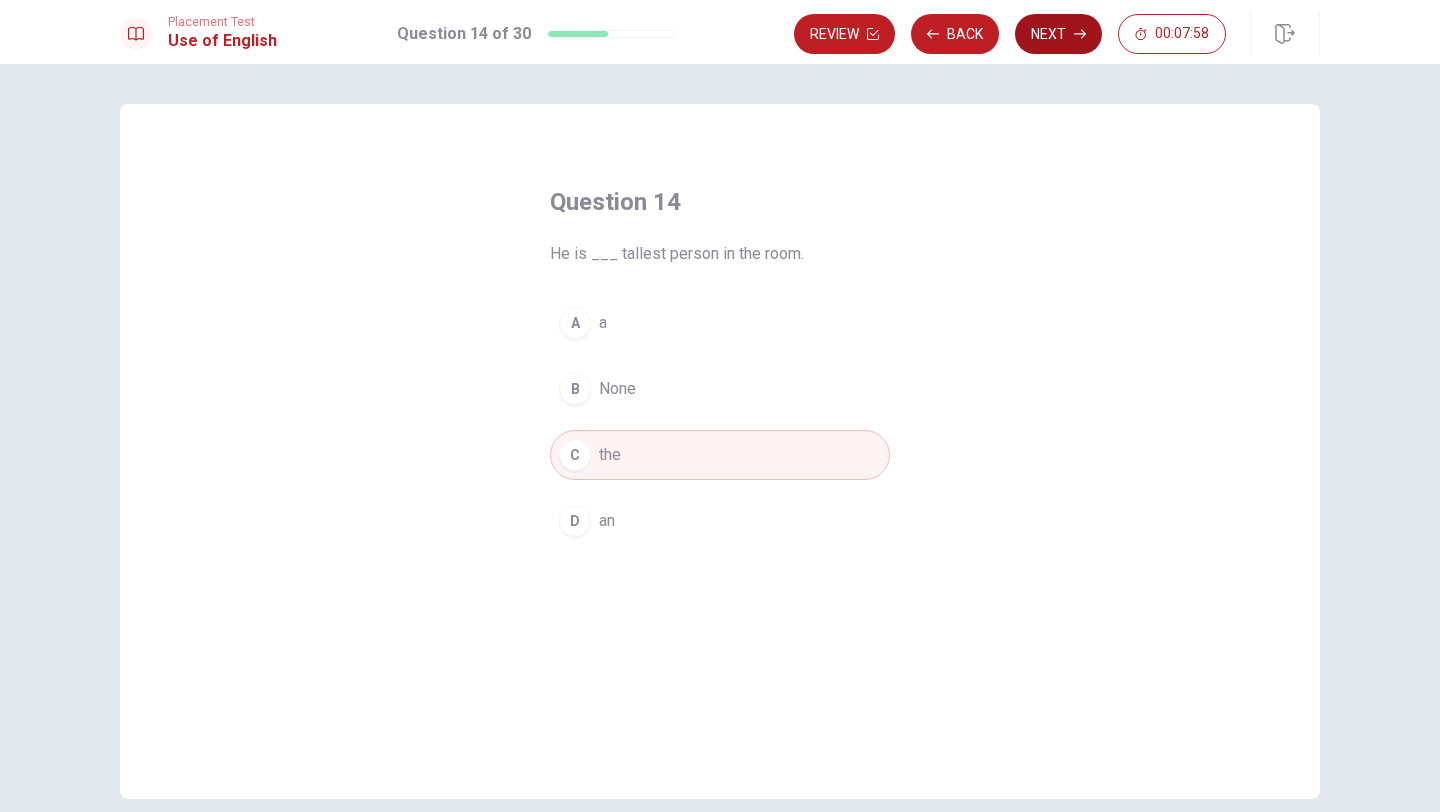click on "Next" at bounding box center [1058, 34] 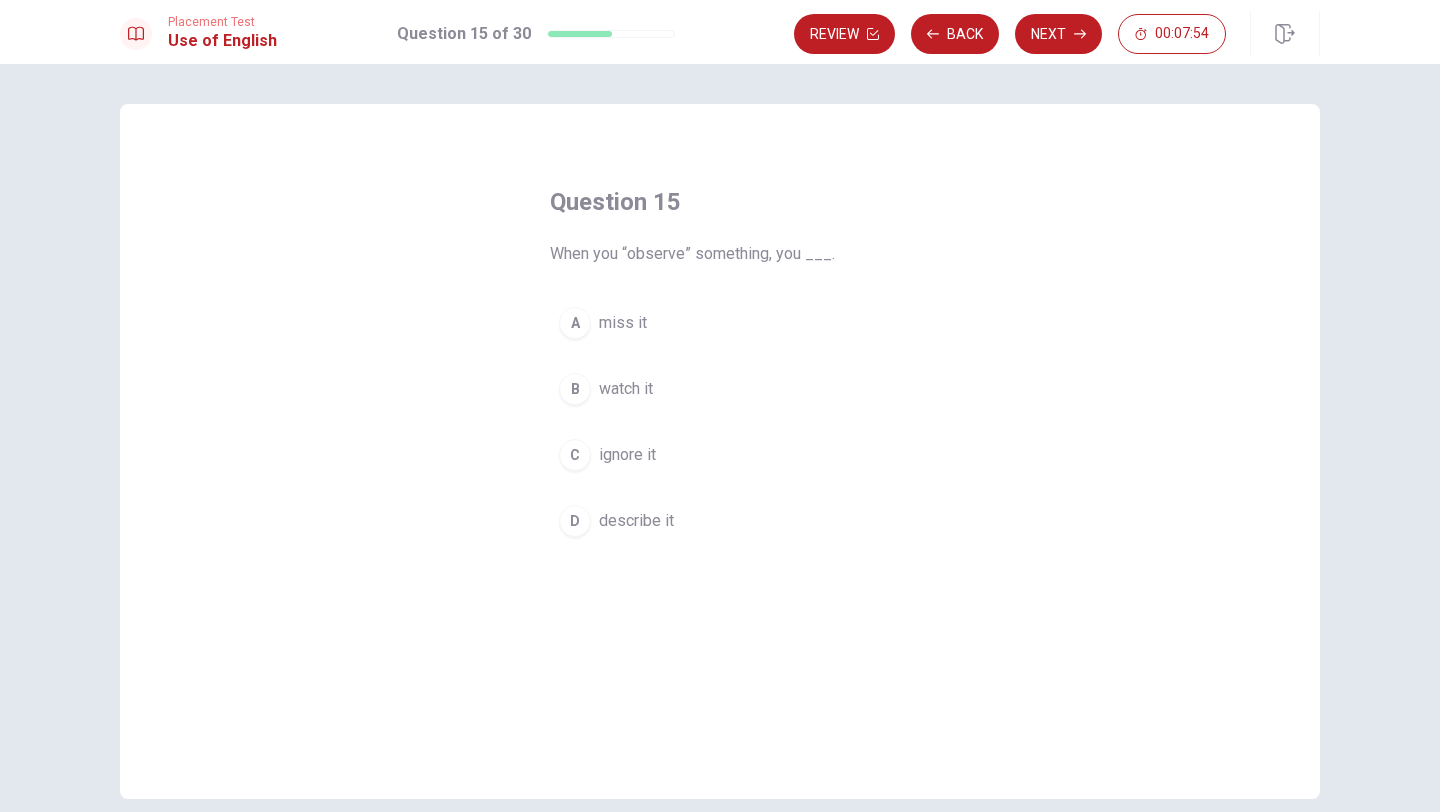 click on "B watch it" at bounding box center (720, 389) 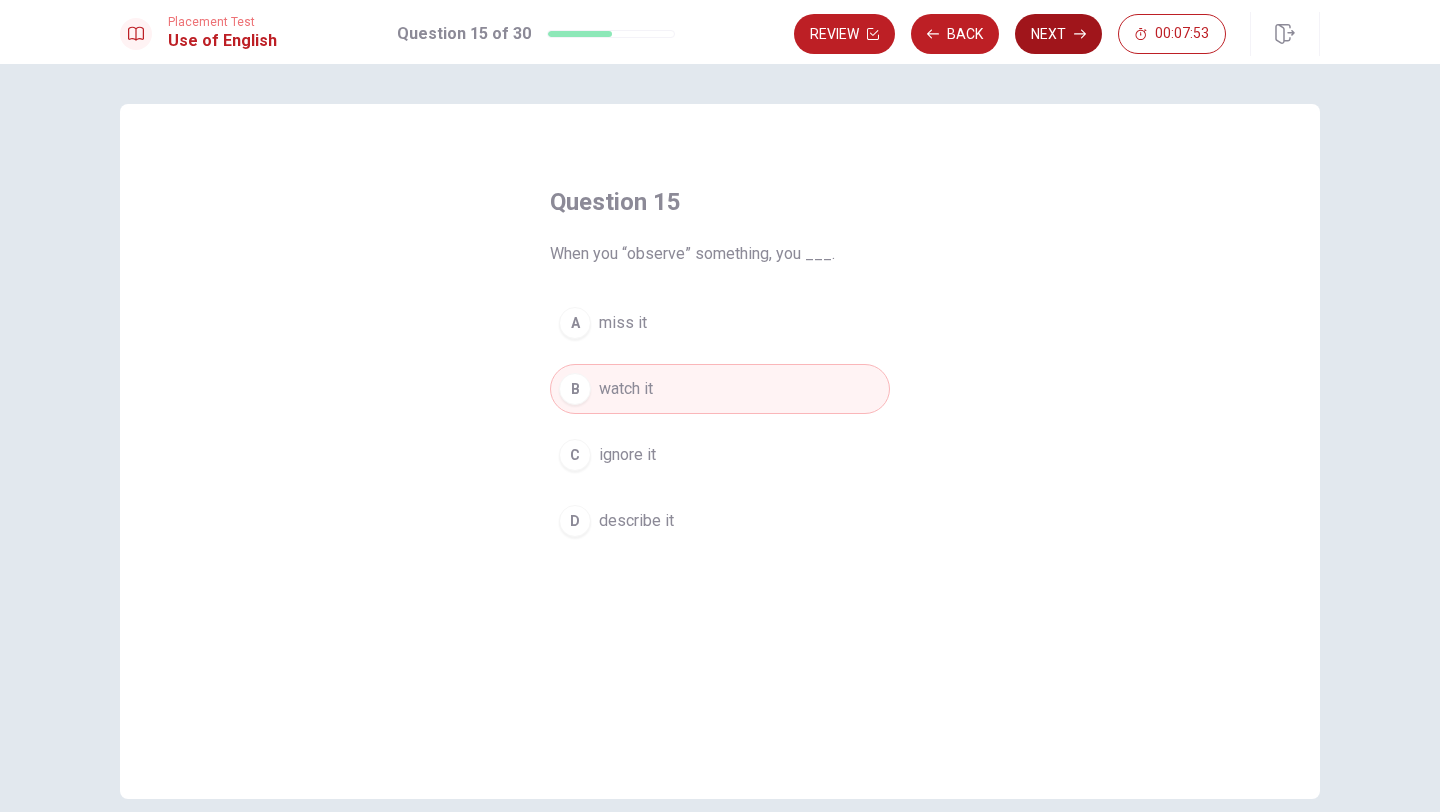 click on "Next" at bounding box center (1058, 34) 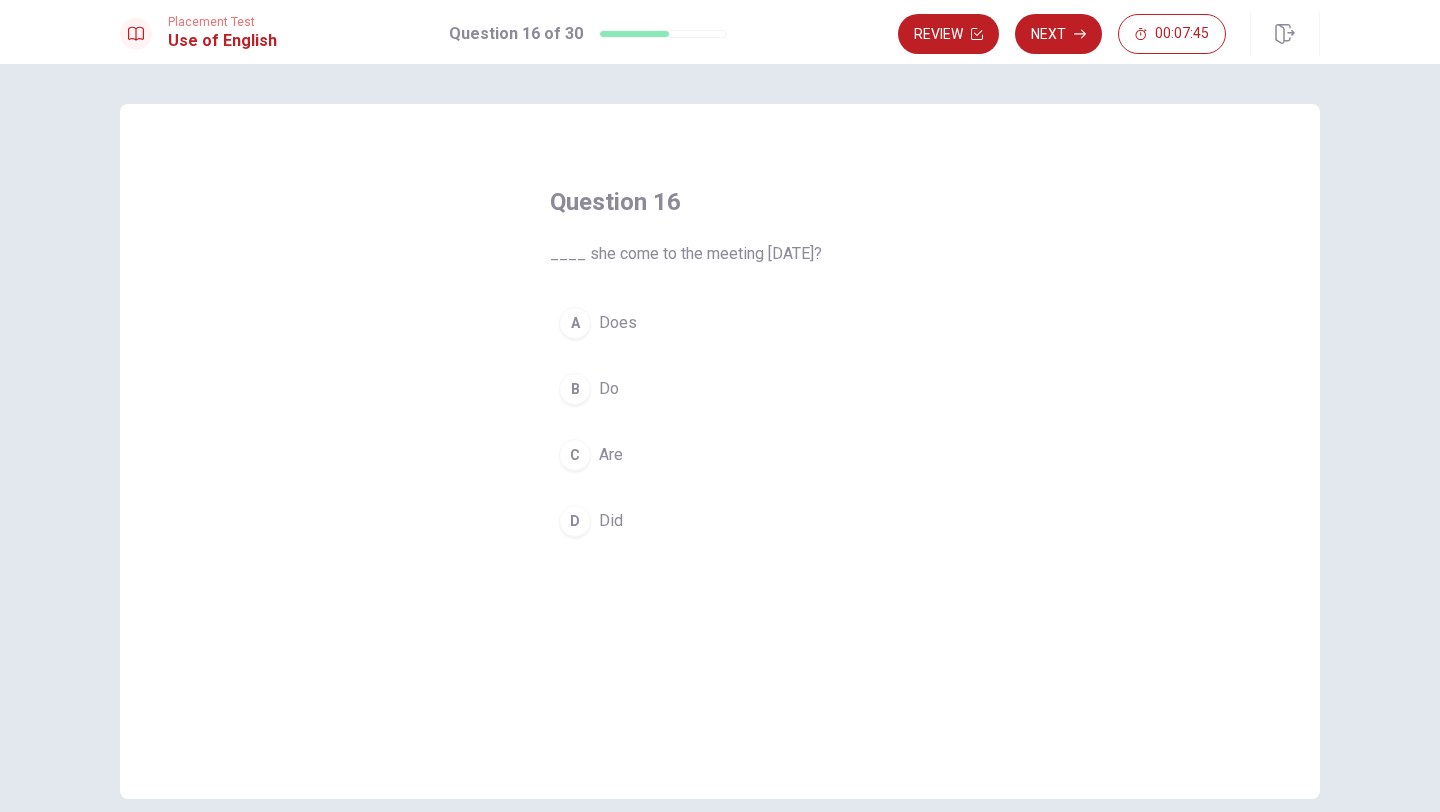 click on "D Did" at bounding box center [720, 521] 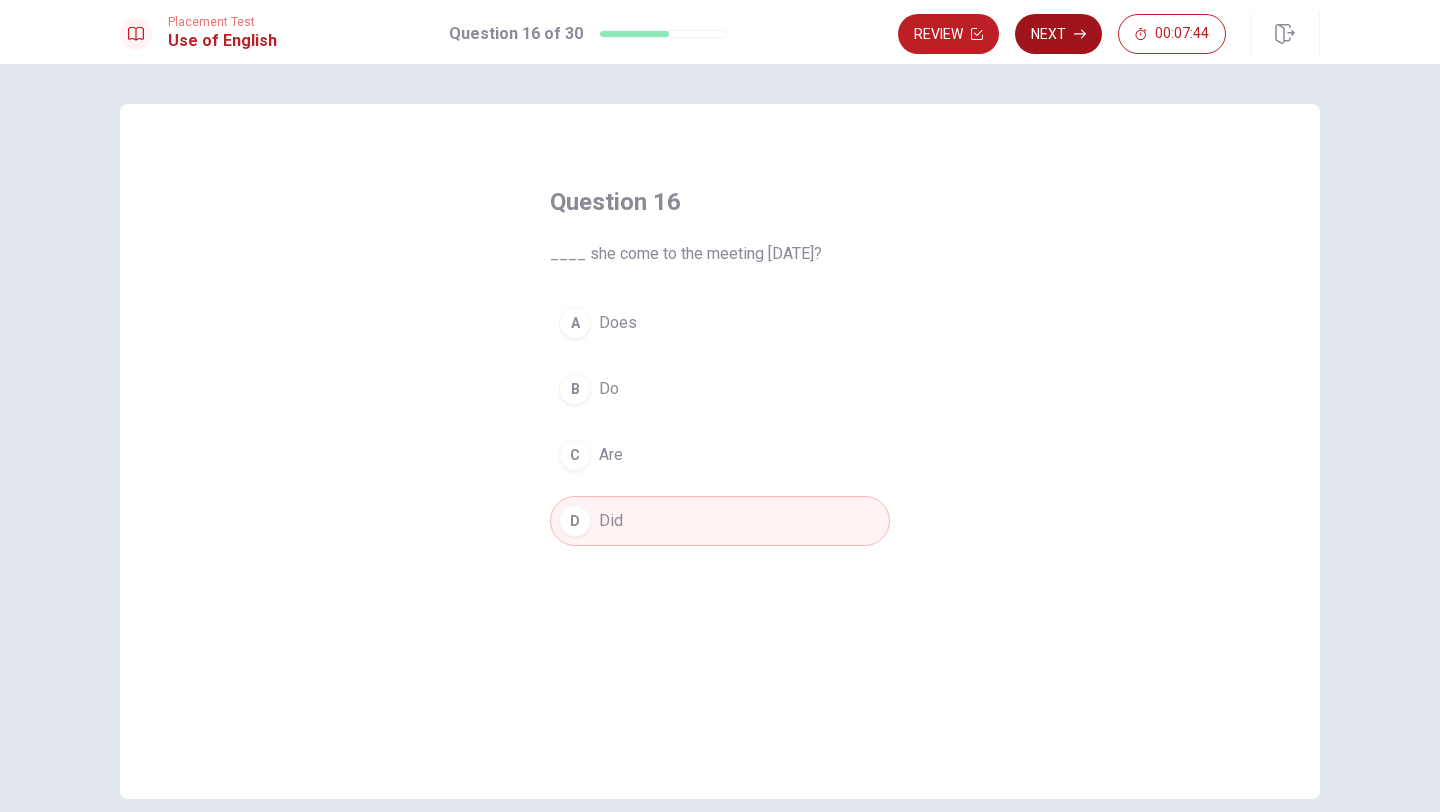 click on "Next" at bounding box center (1058, 34) 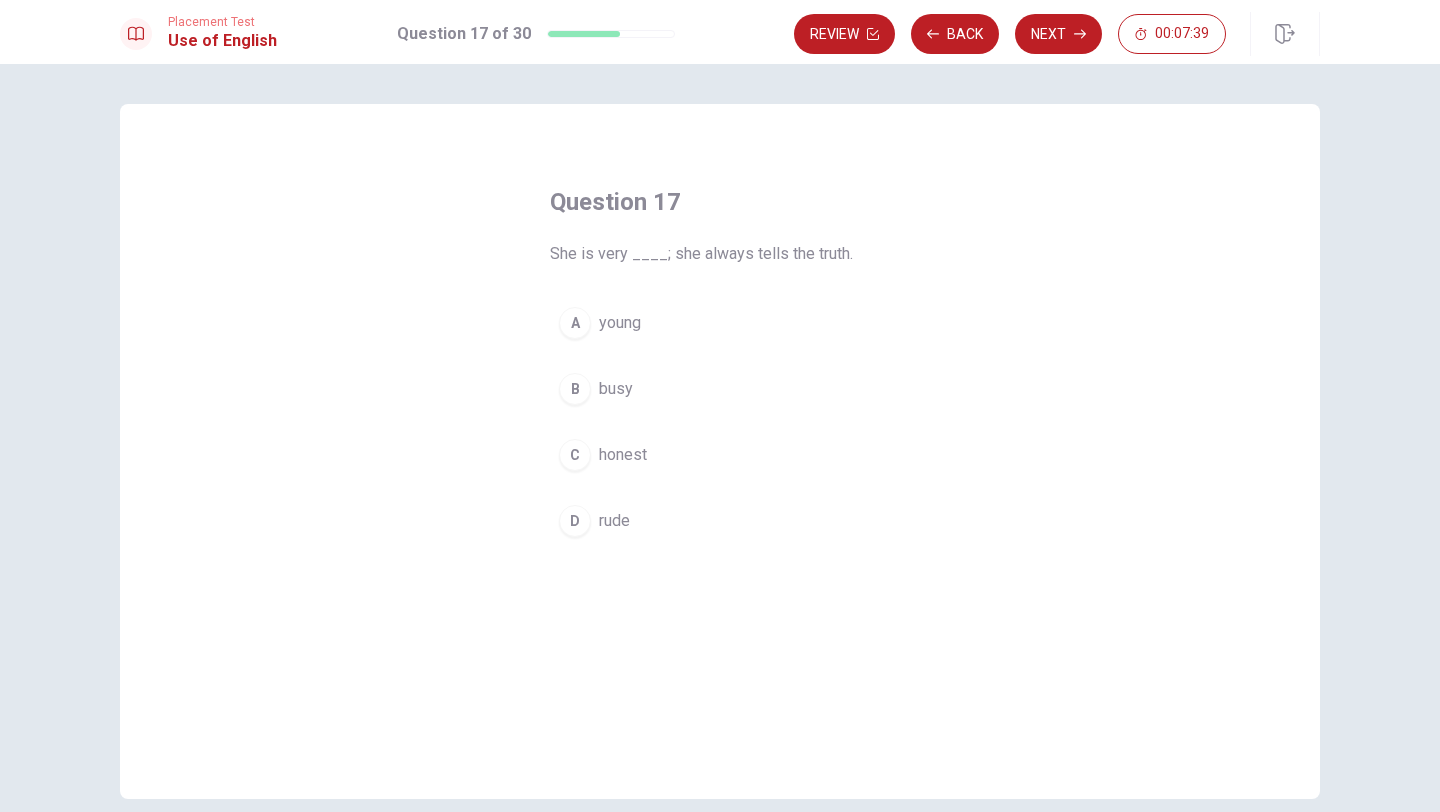 click on "C" at bounding box center [575, 455] 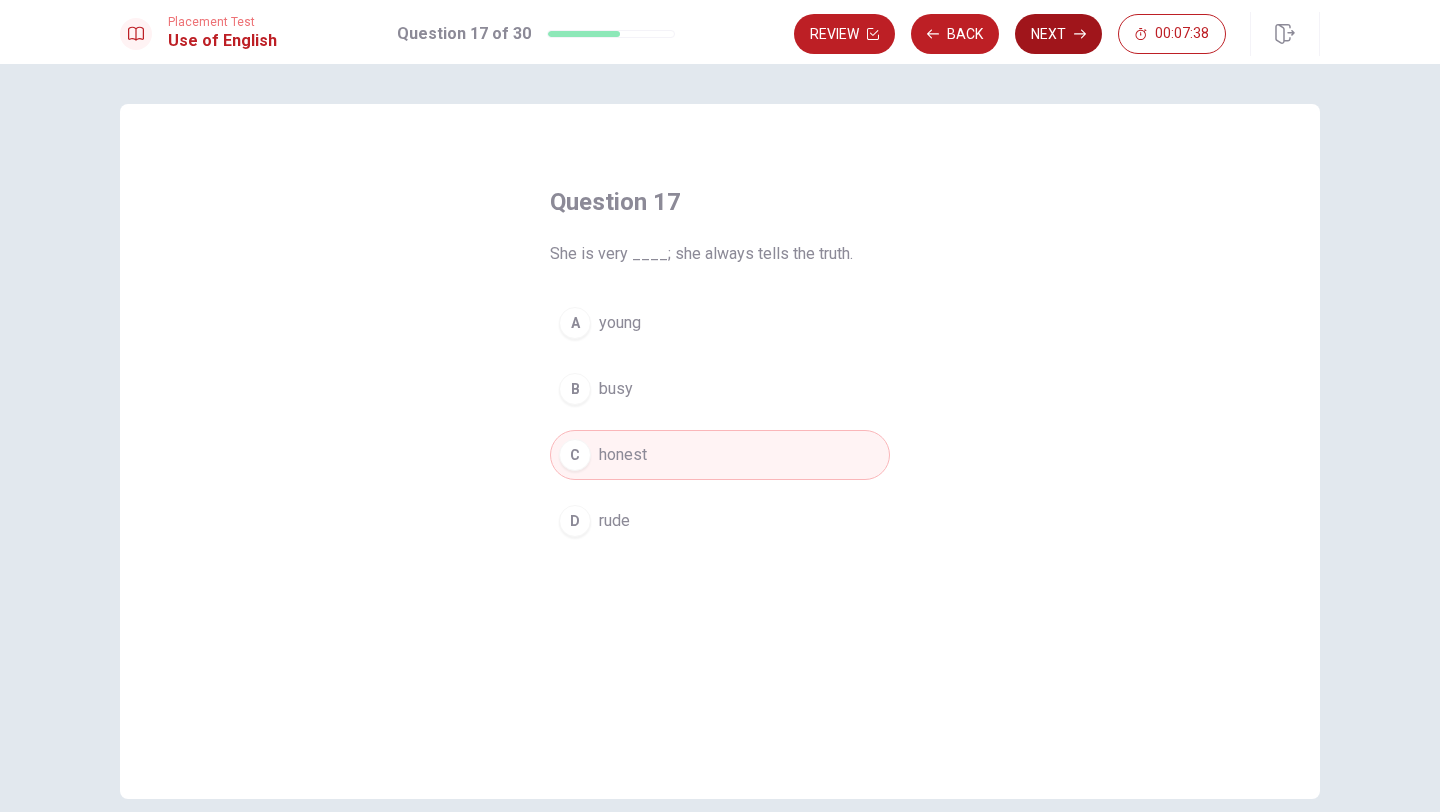 click on "Next" at bounding box center [1058, 34] 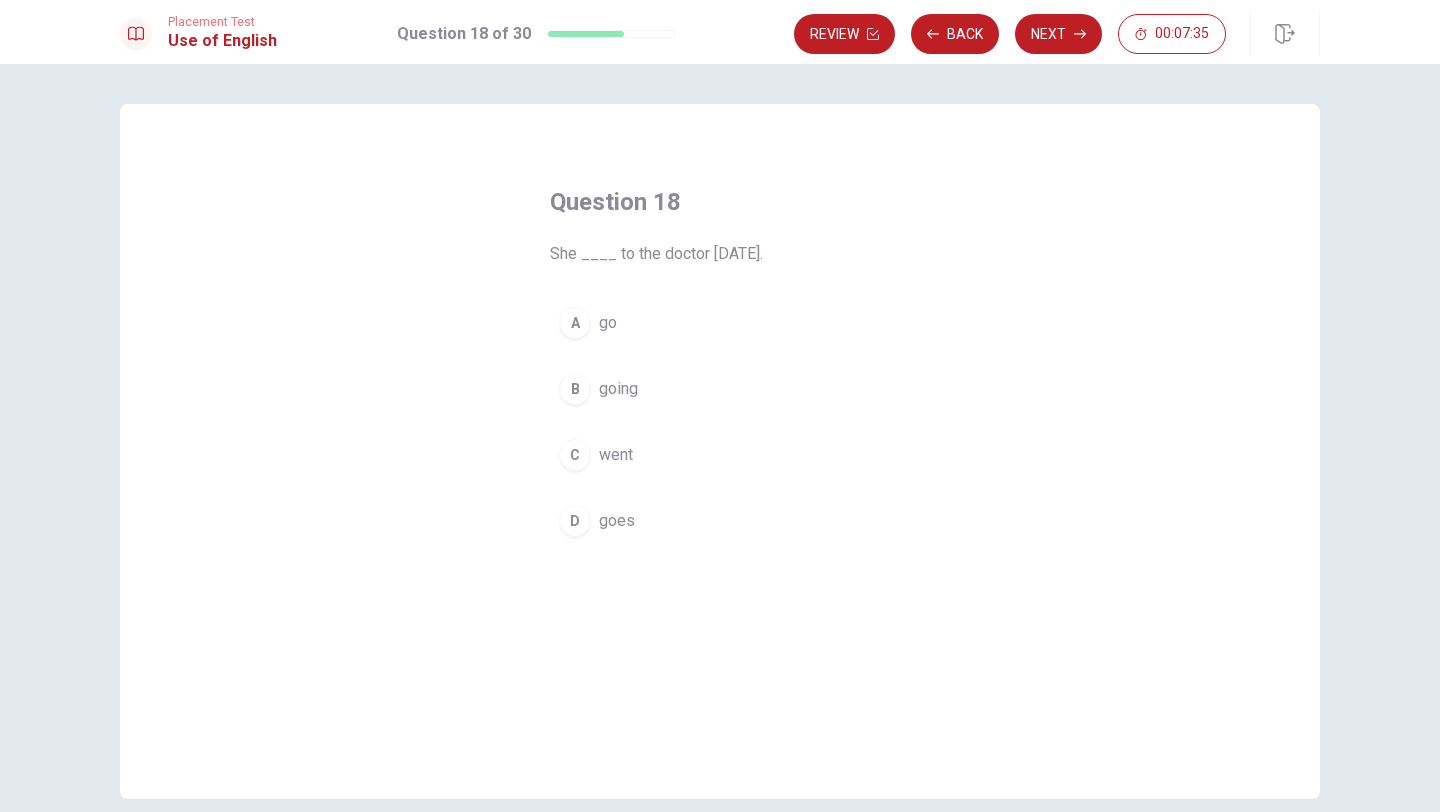click on "C" at bounding box center [575, 455] 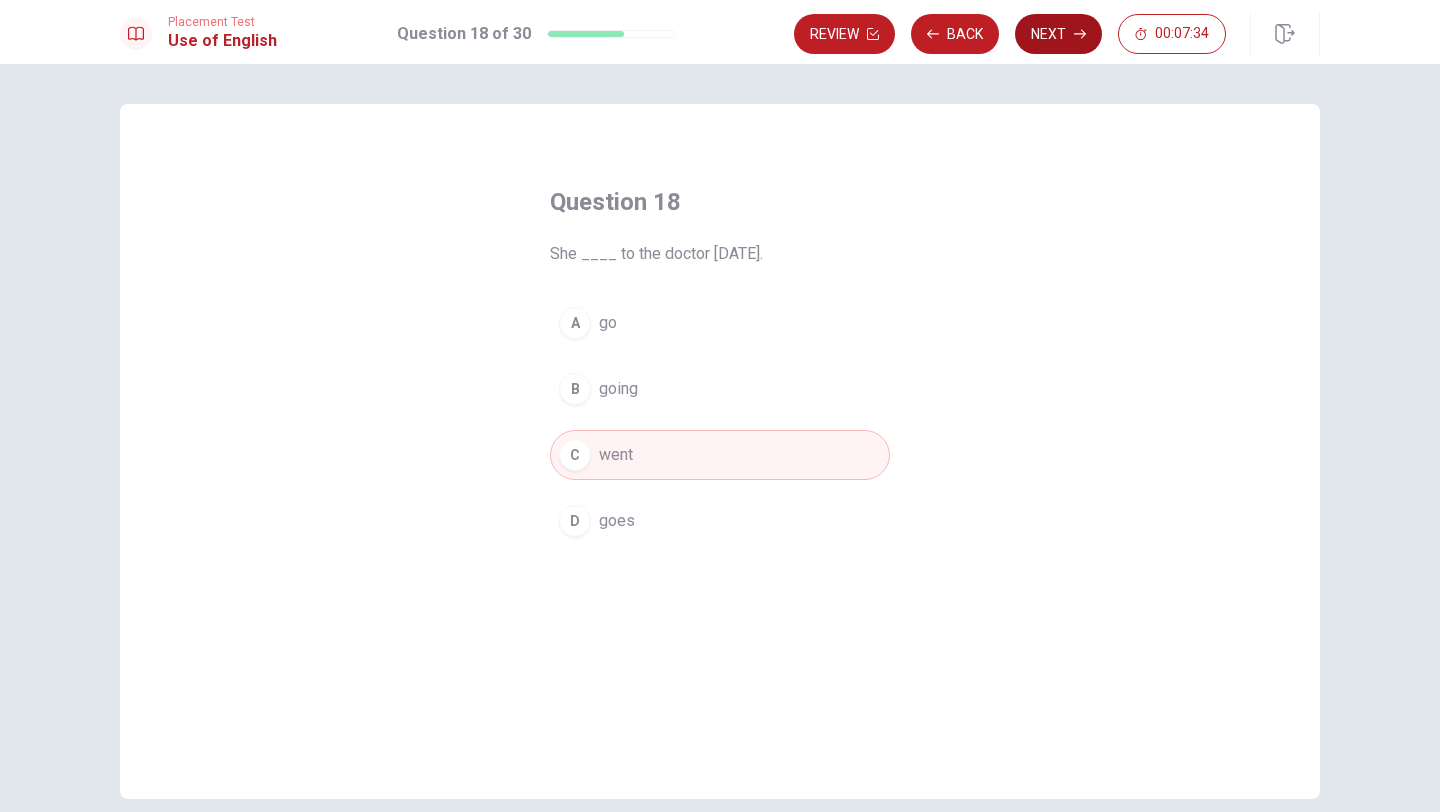 click on "Next" at bounding box center [1058, 34] 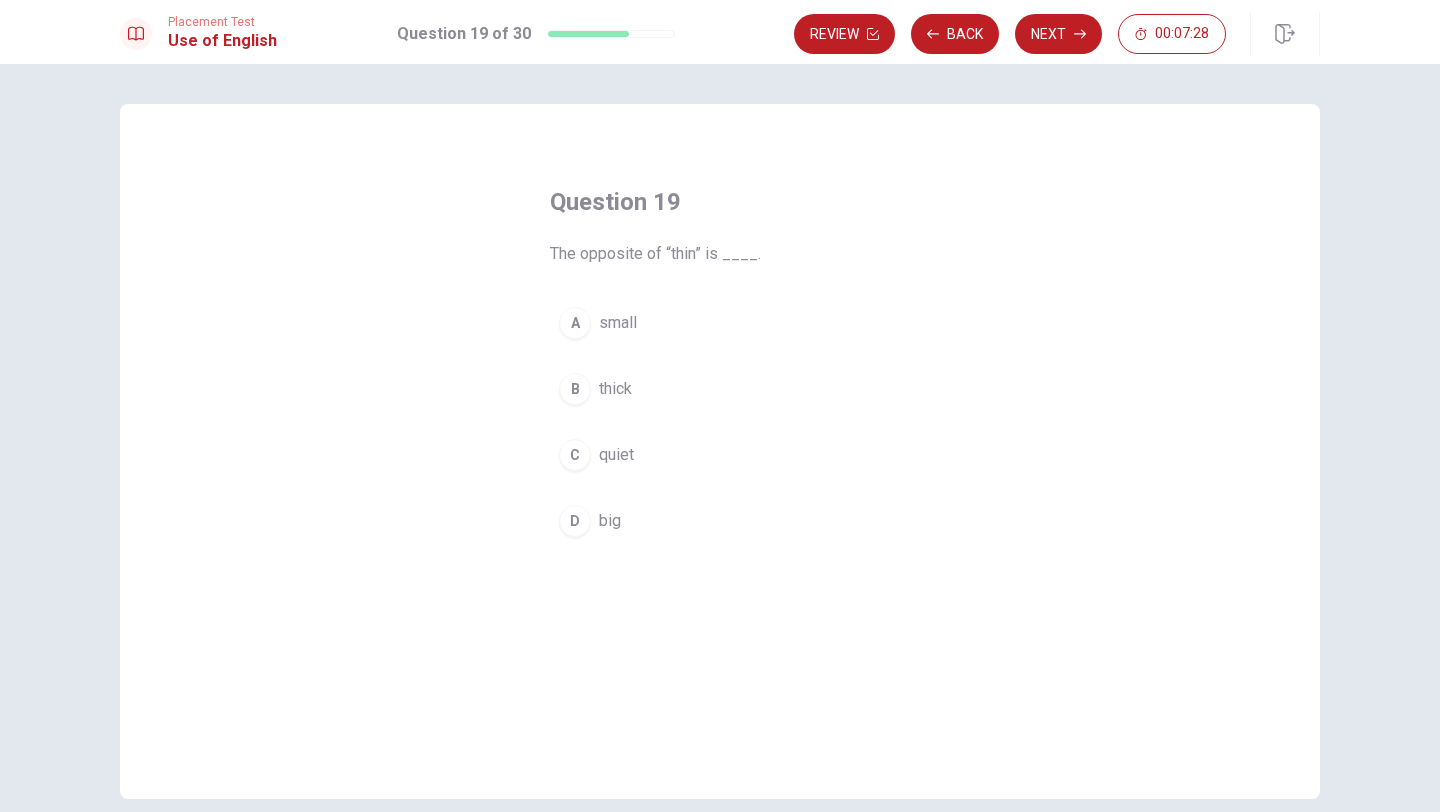 click on "B" at bounding box center [575, 389] 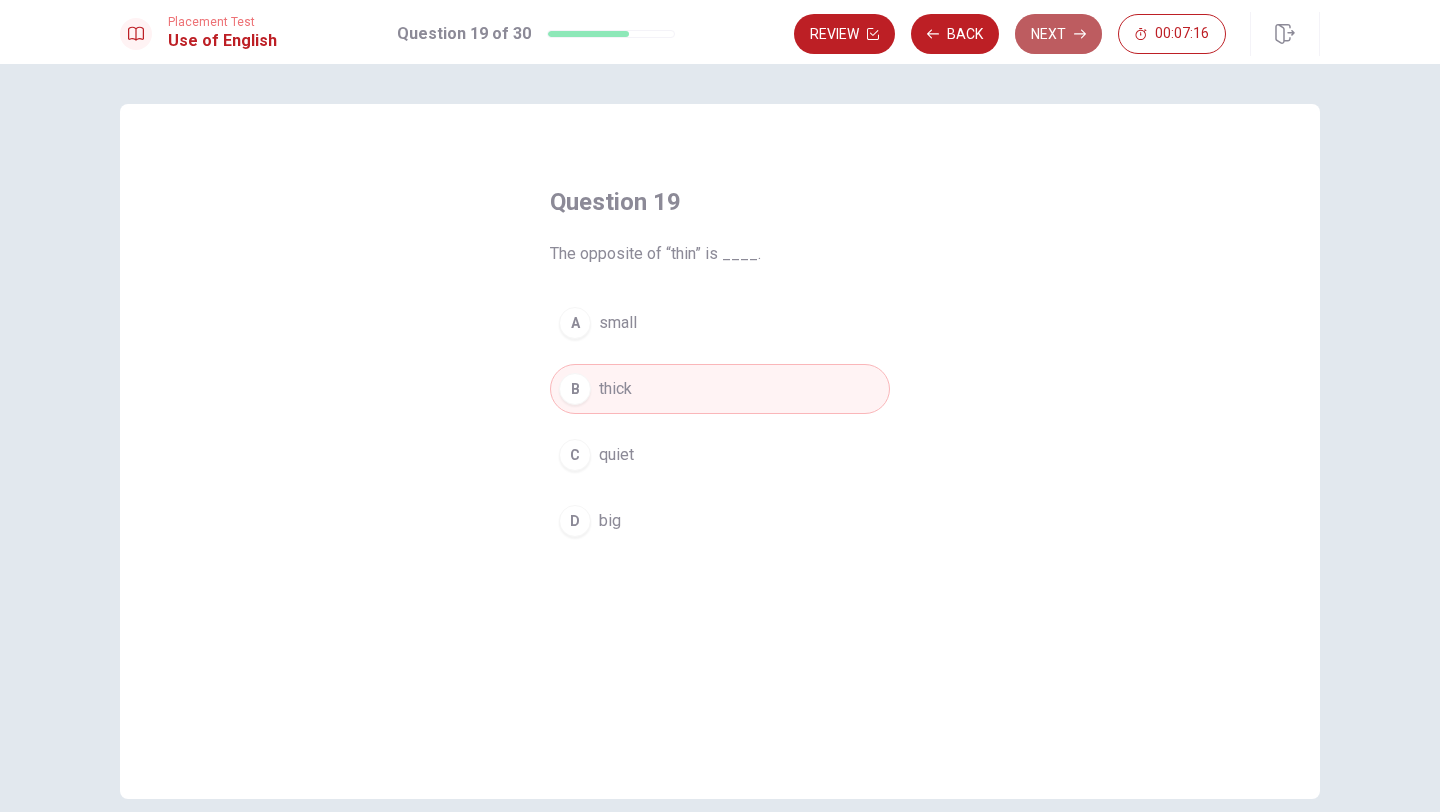 click on "Next" at bounding box center (1058, 34) 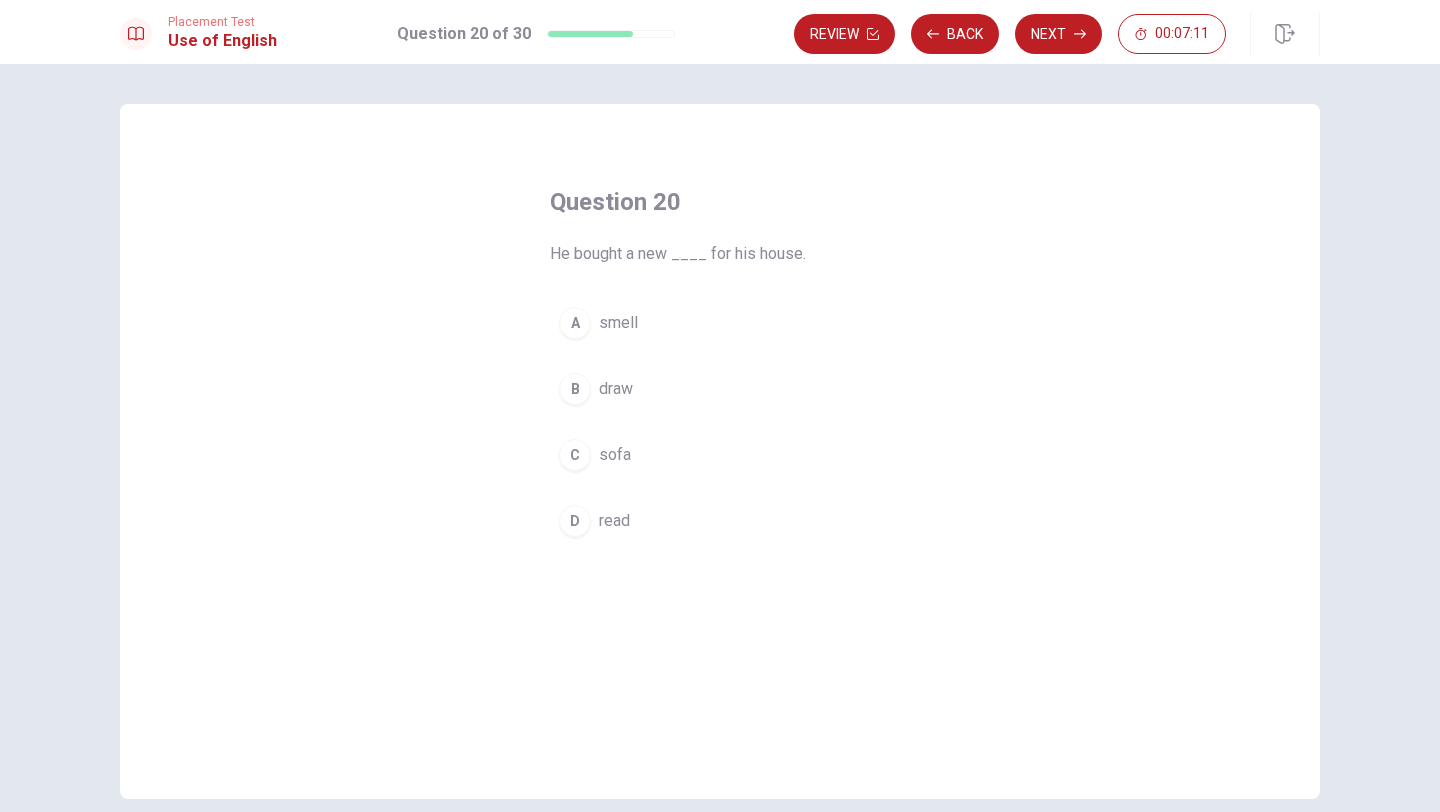 click on "C sofa" at bounding box center (720, 455) 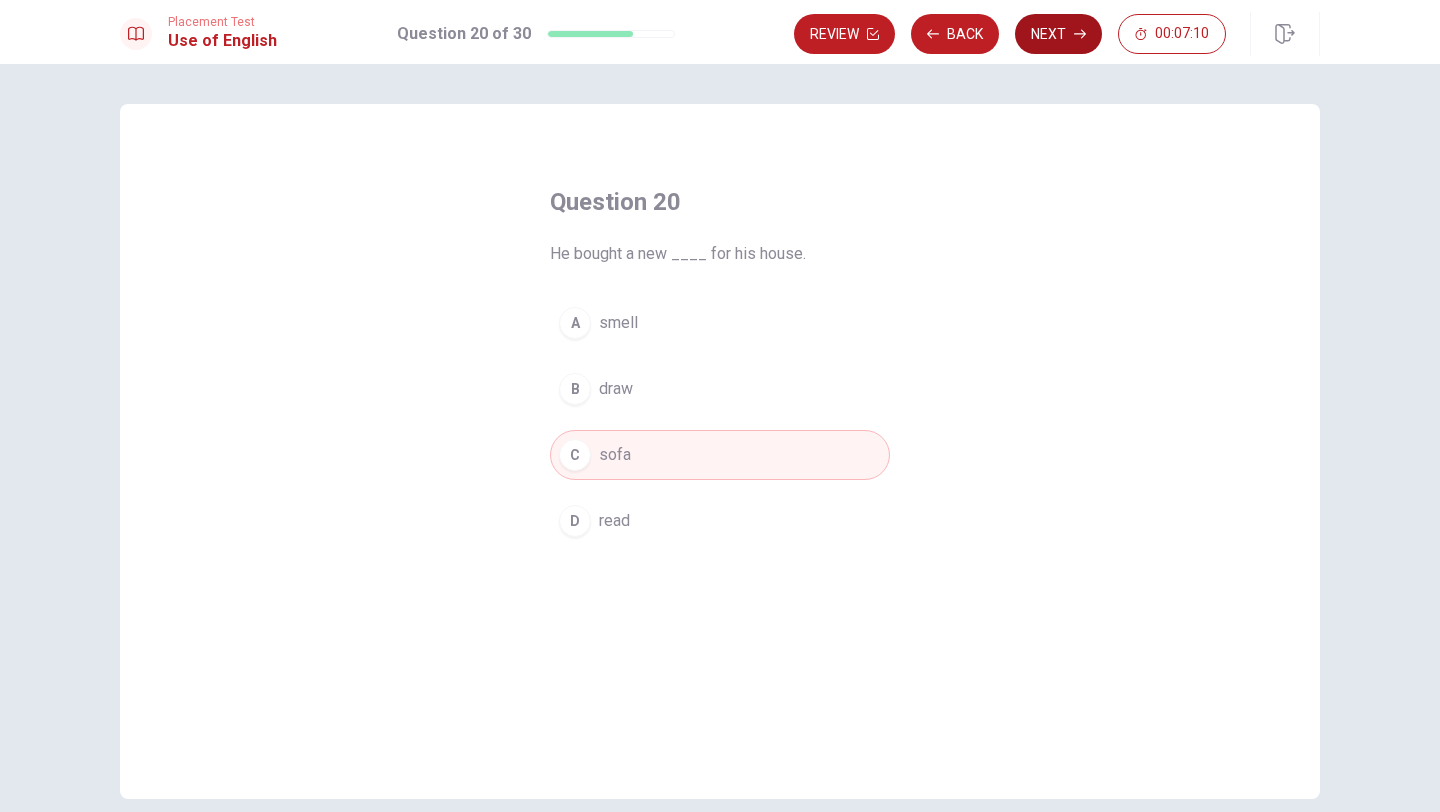 click 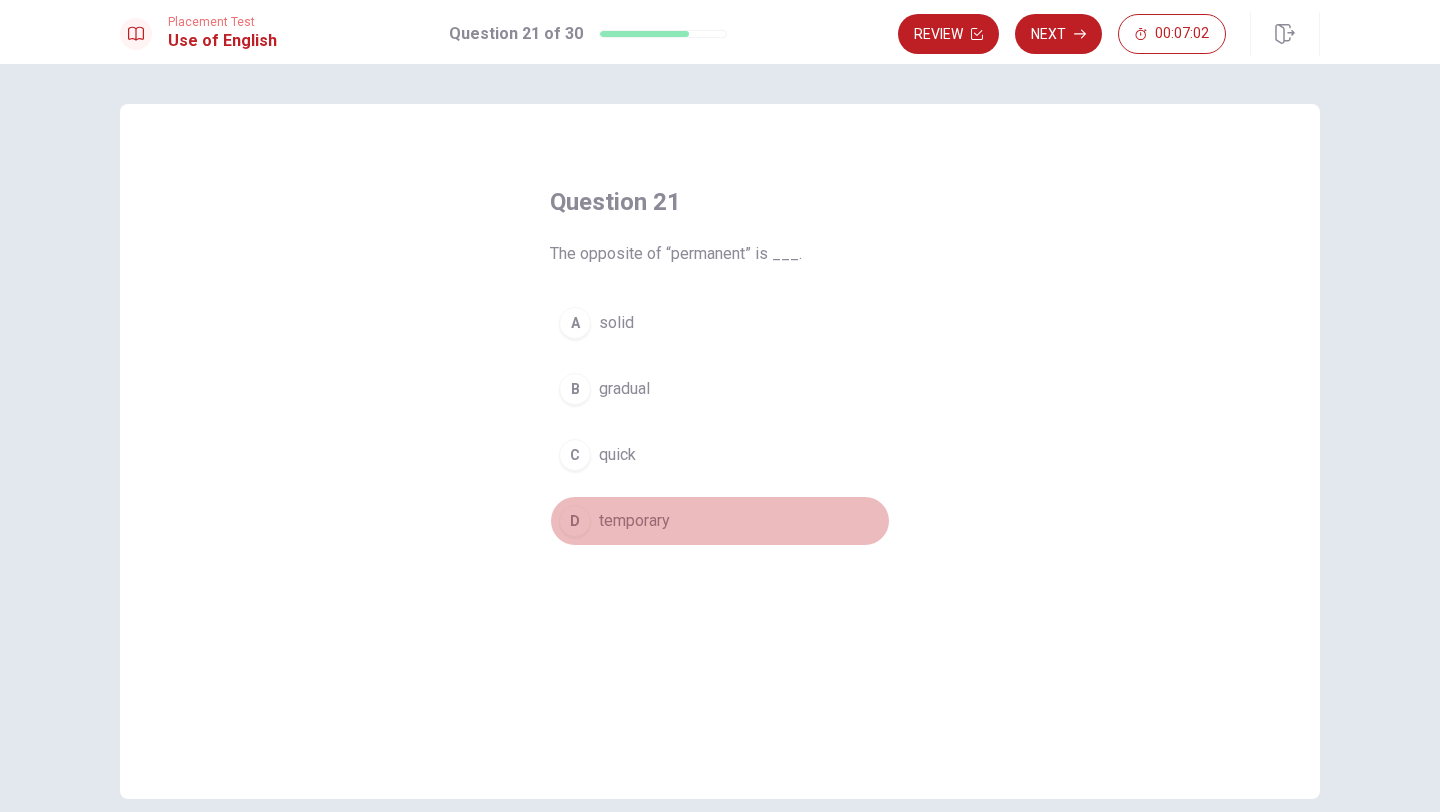 click on "D temporary" at bounding box center (720, 521) 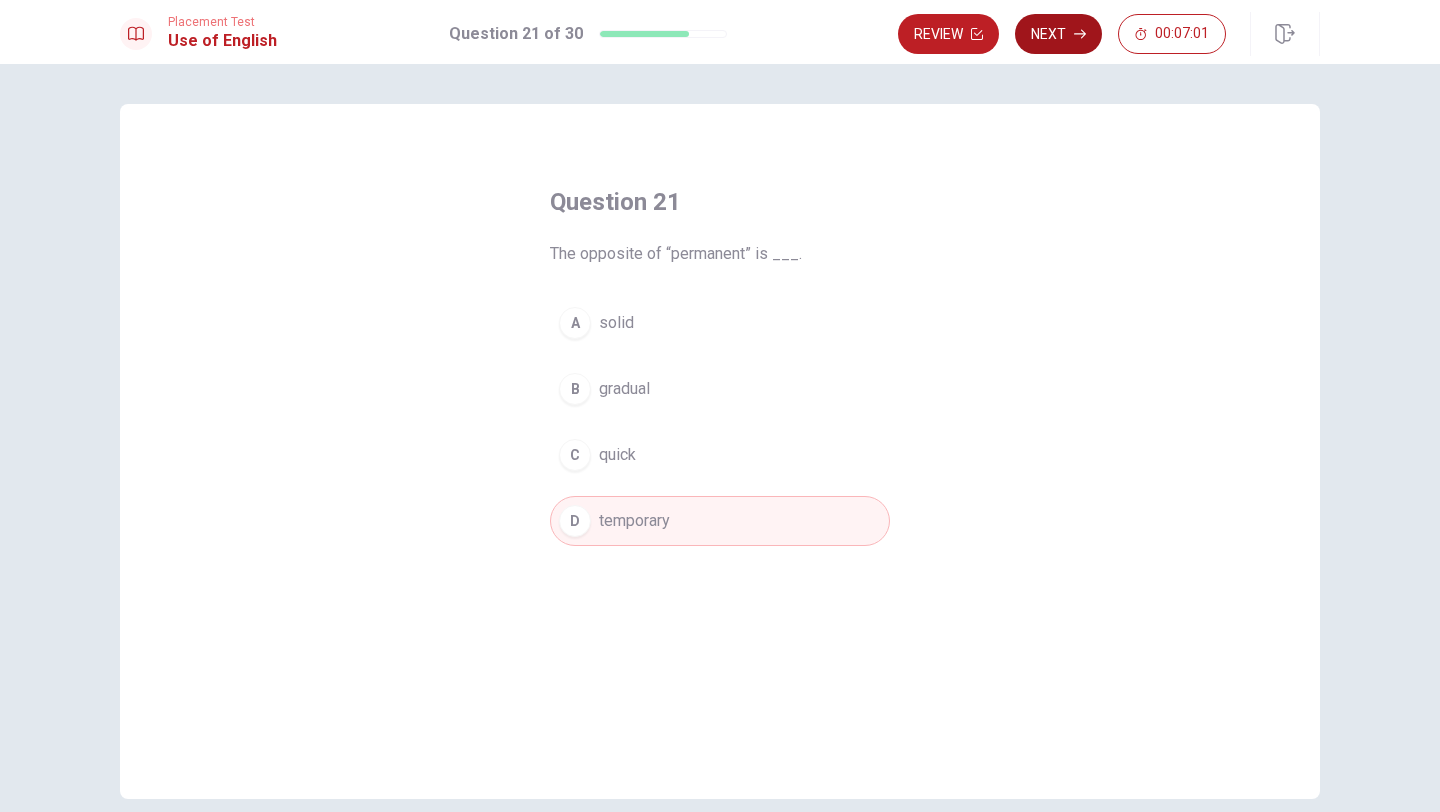 click on "Next" at bounding box center [1058, 34] 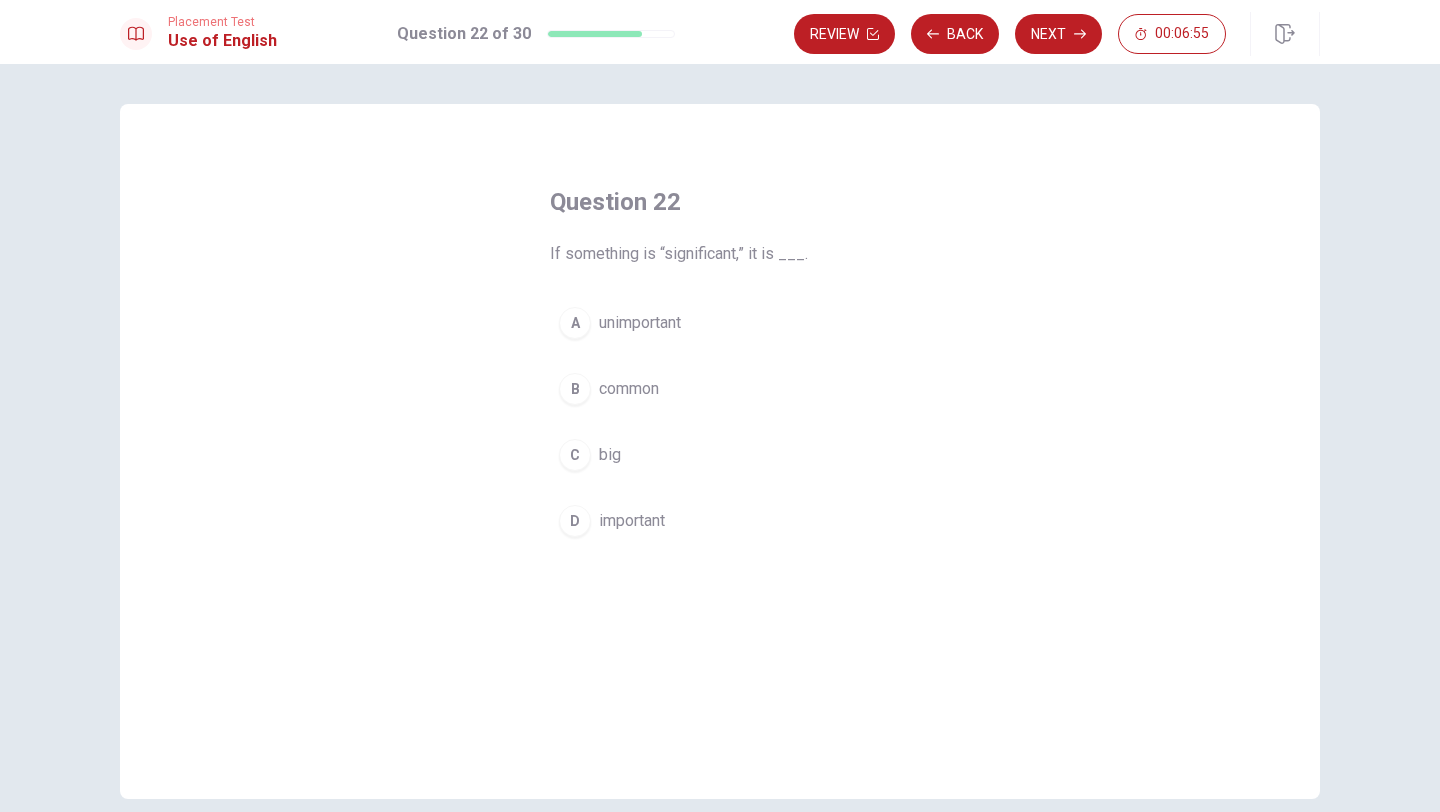 click on "D important" at bounding box center (720, 521) 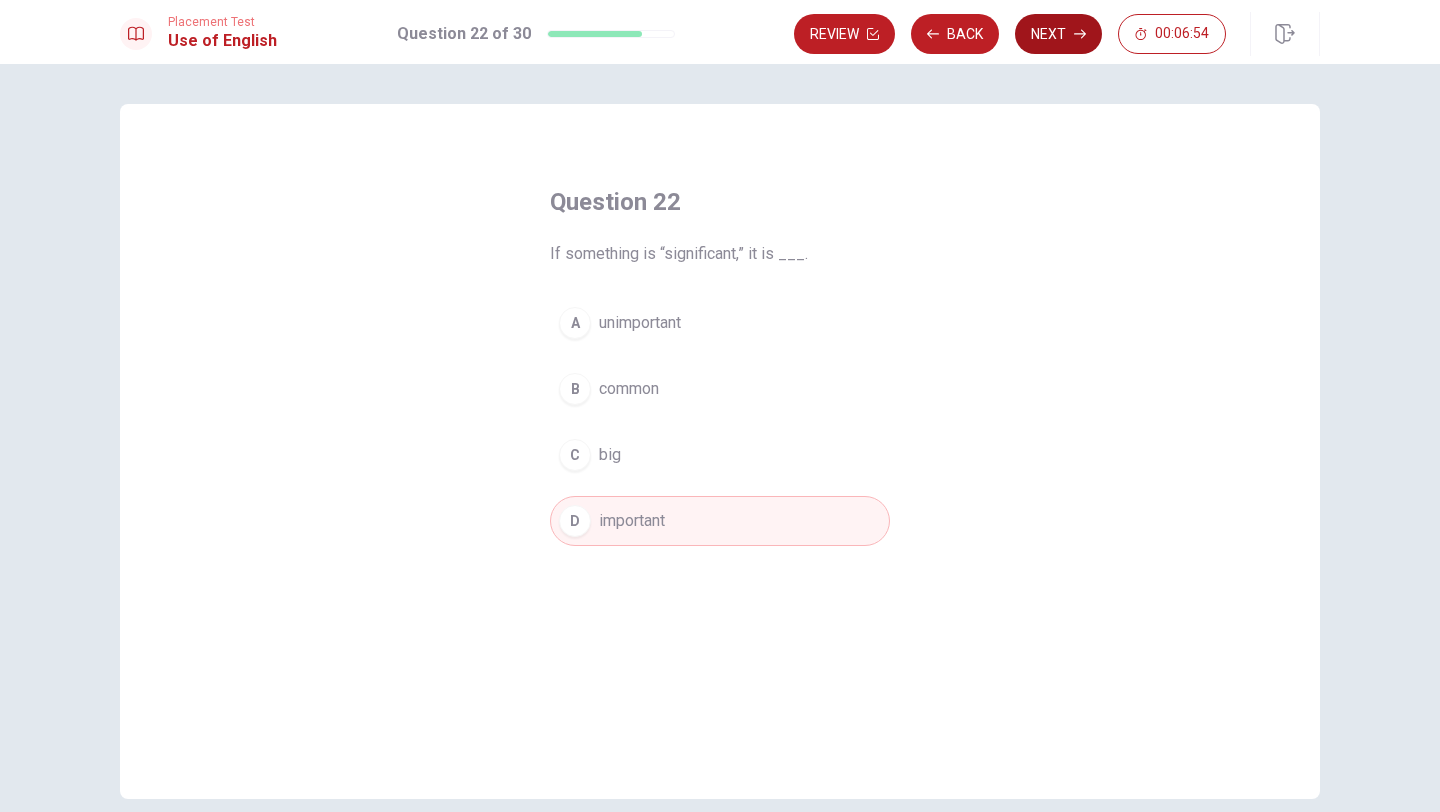 click on "Next" at bounding box center [1058, 34] 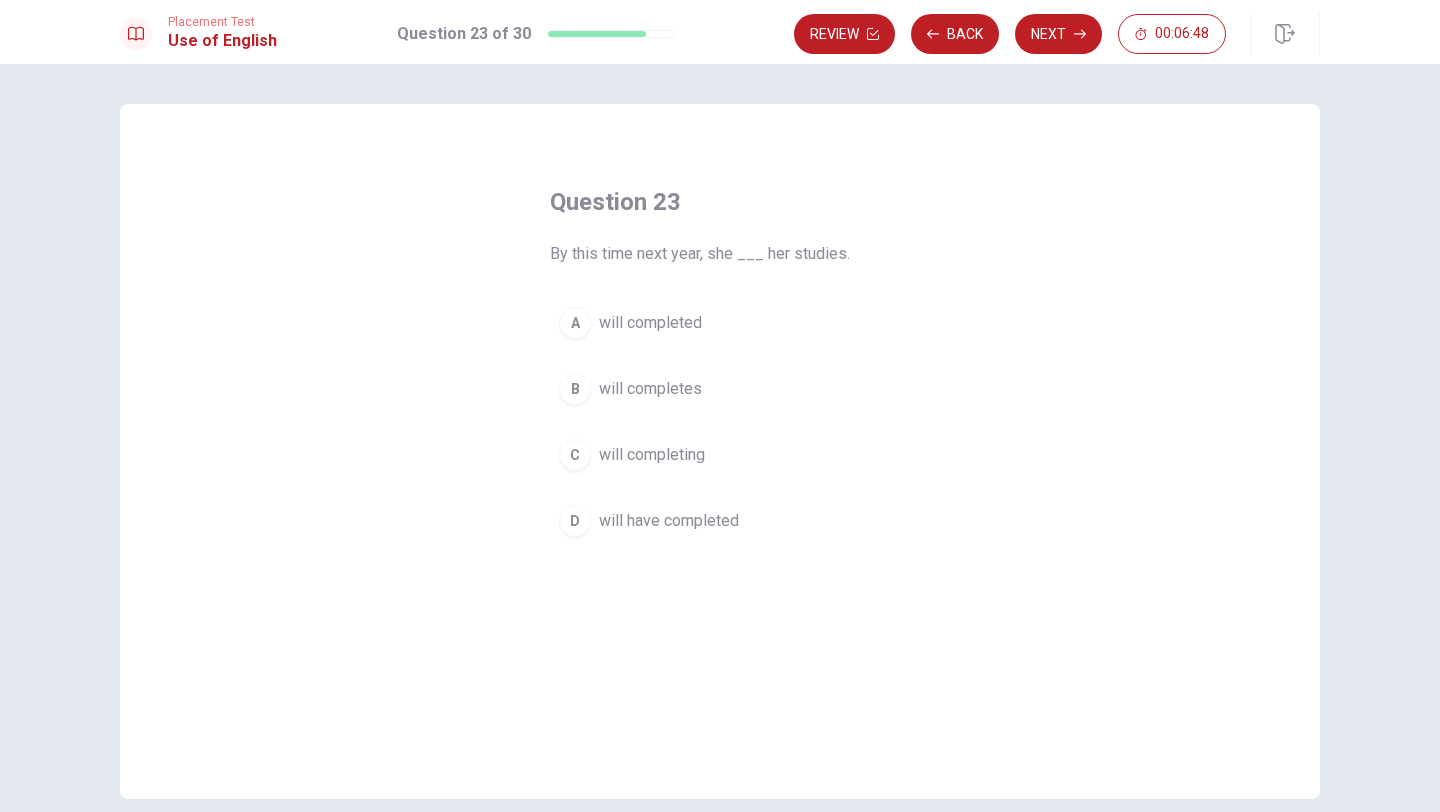click on "D" at bounding box center (575, 521) 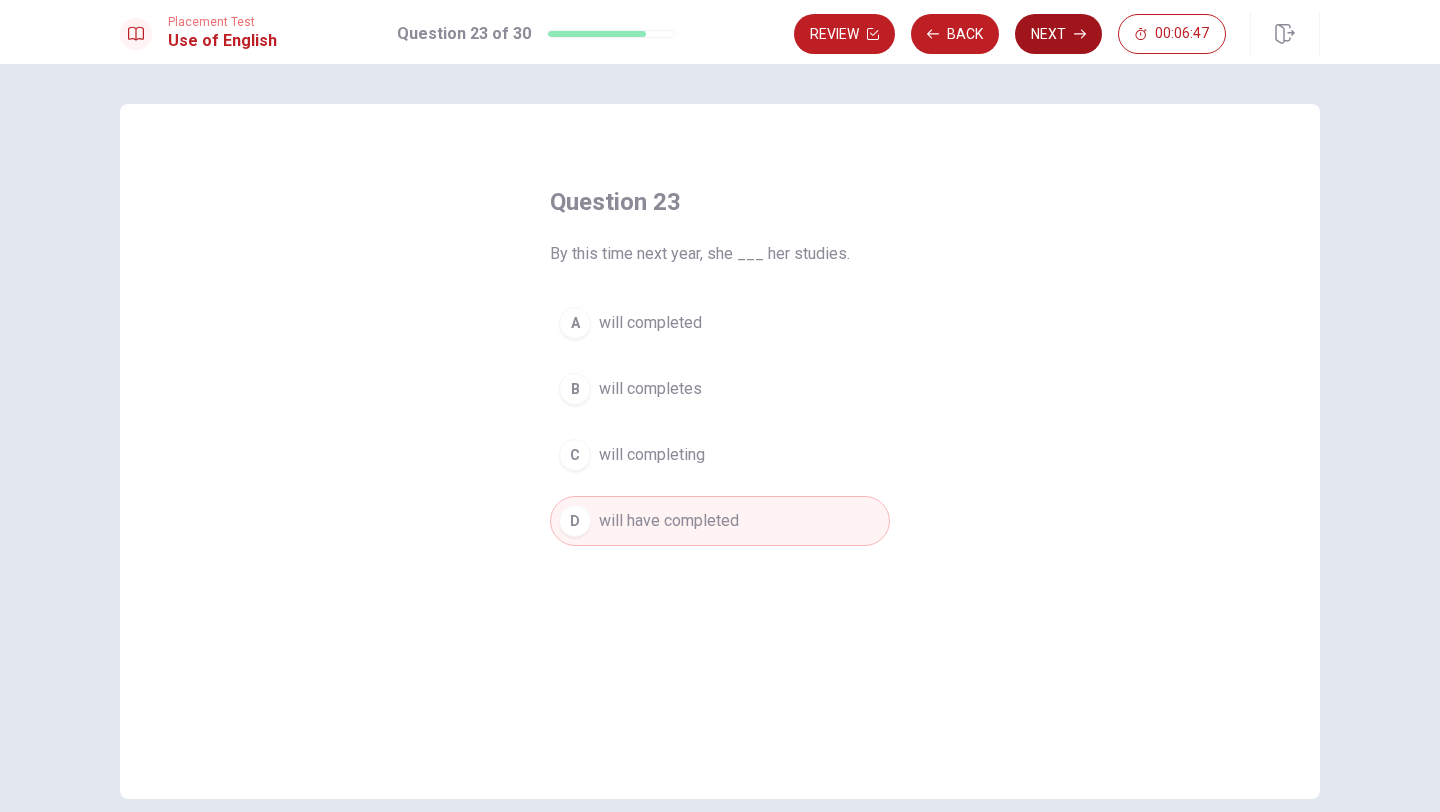 click on "Next" at bounding box center (1058, 34) 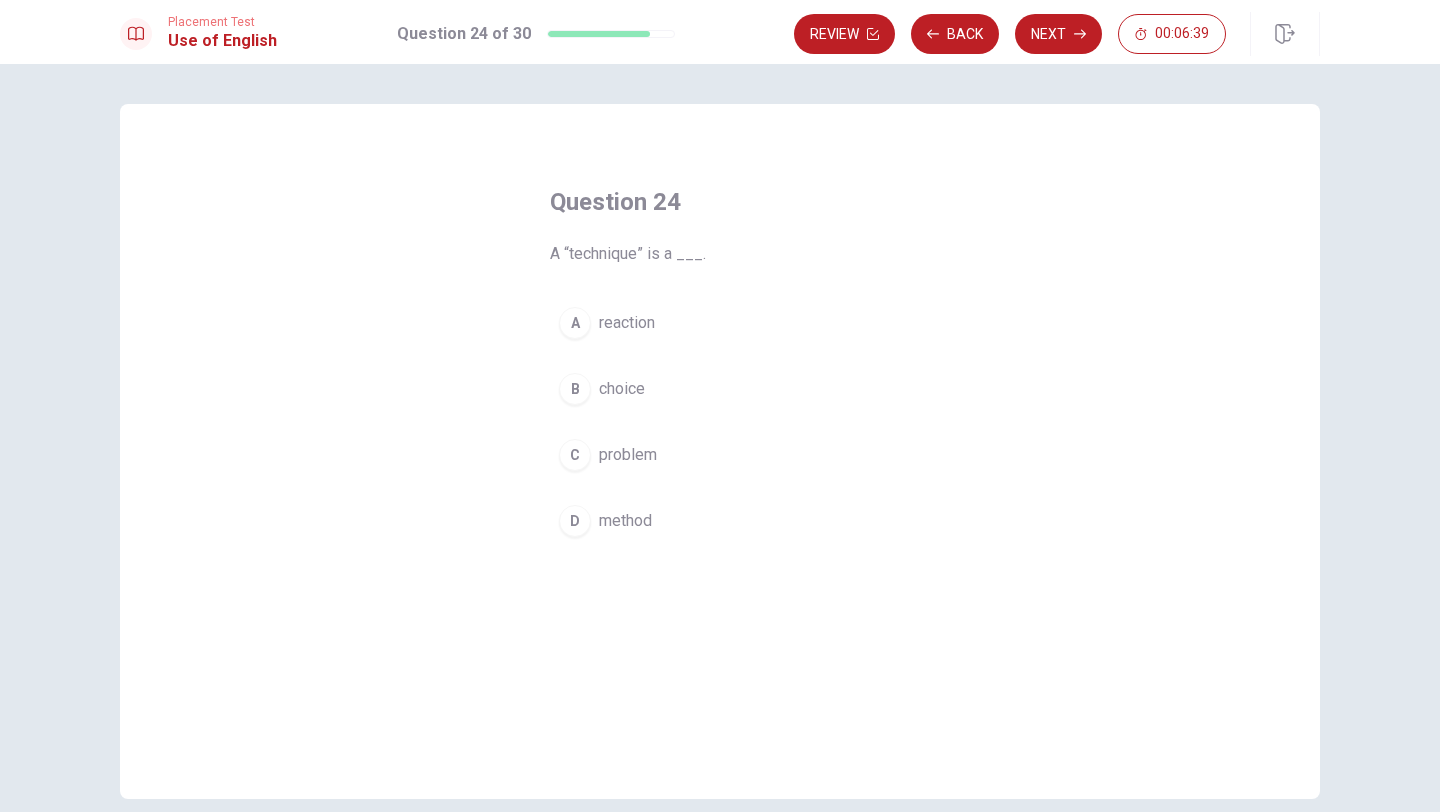 click on "D" at bounding box center [575, 521] 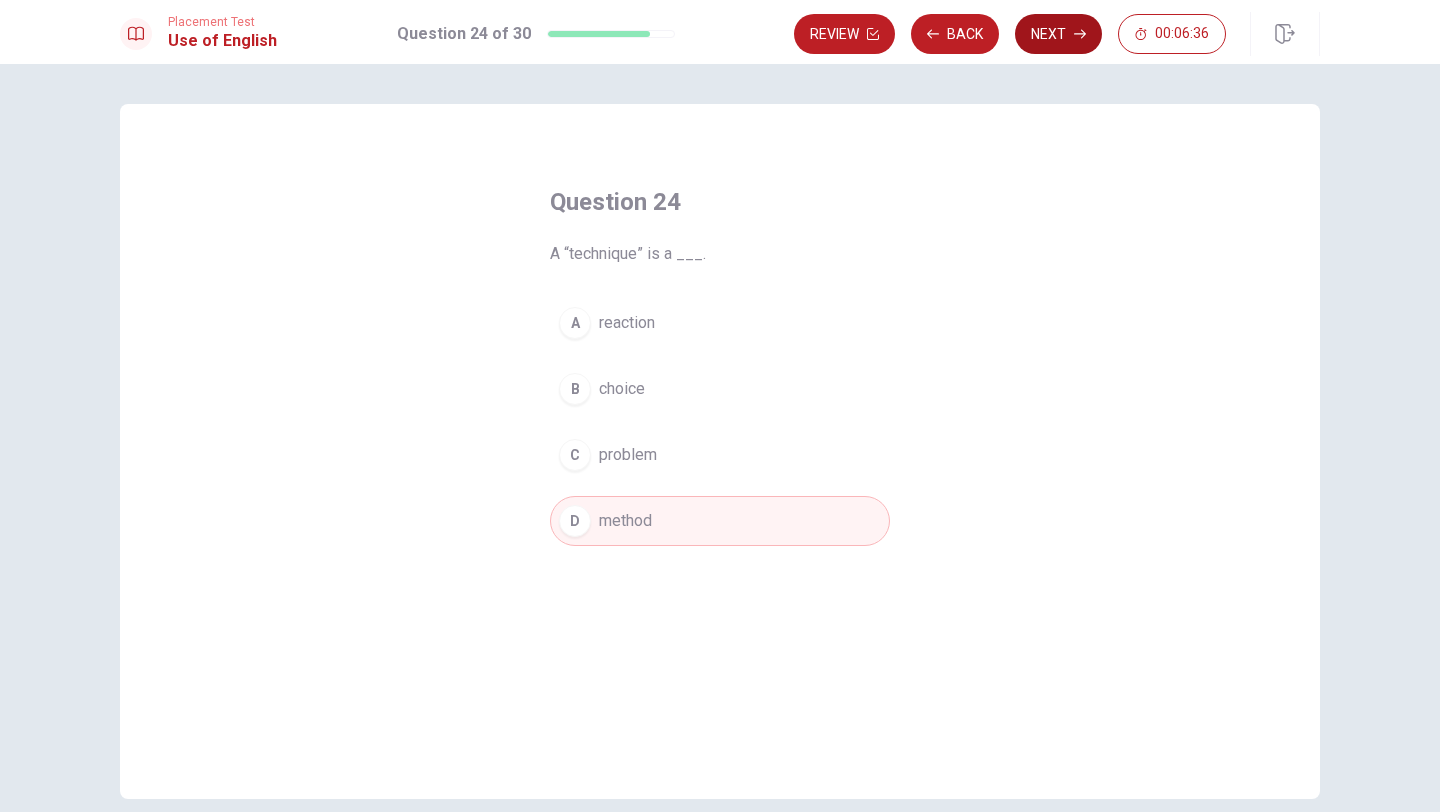 click on "Next" at bounding box center (1058, 34) 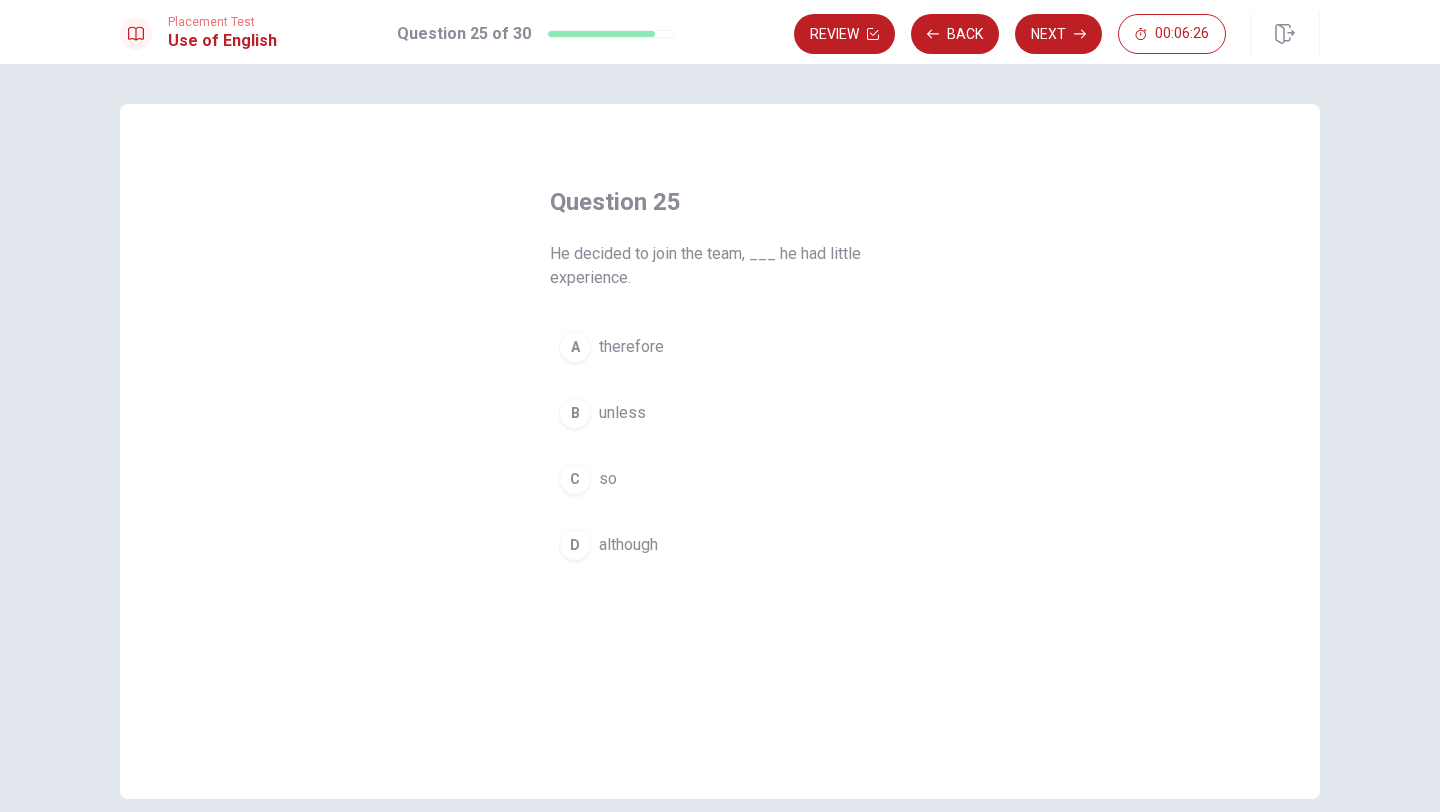 click on "D" at bounding box center [575, 545] 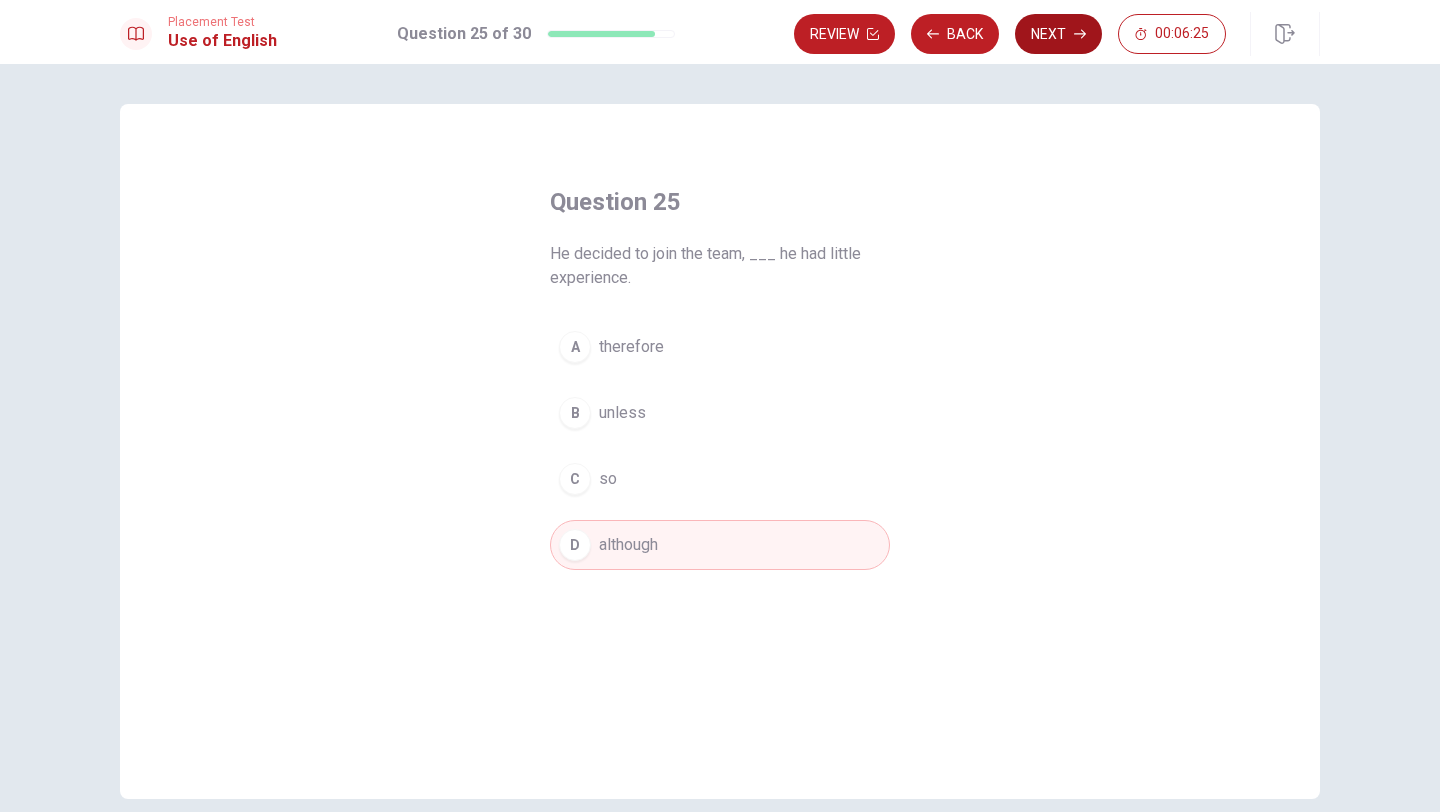 click on "Next" at bounding box center (1058, 34) 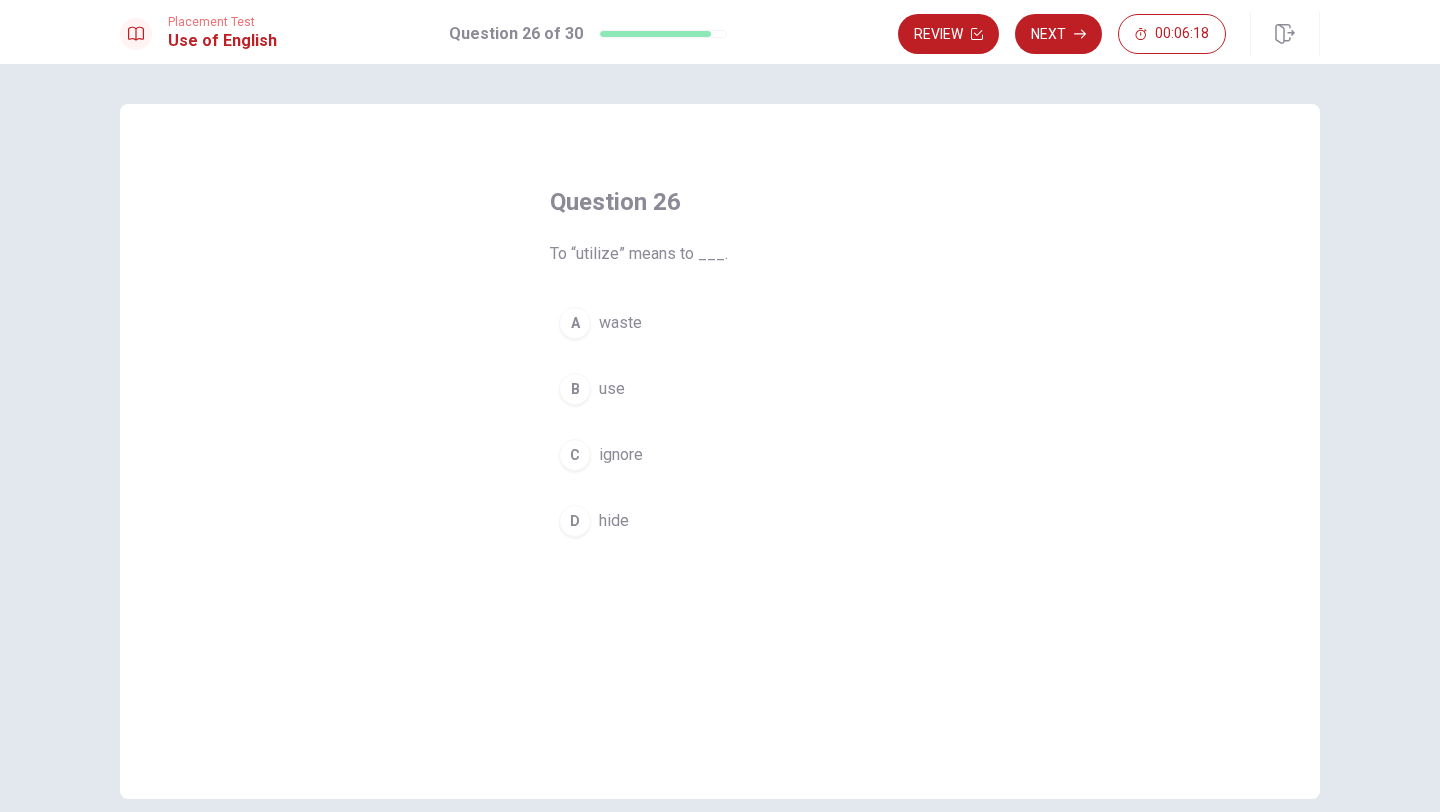 click on "B" at bounding box center [575, 389] 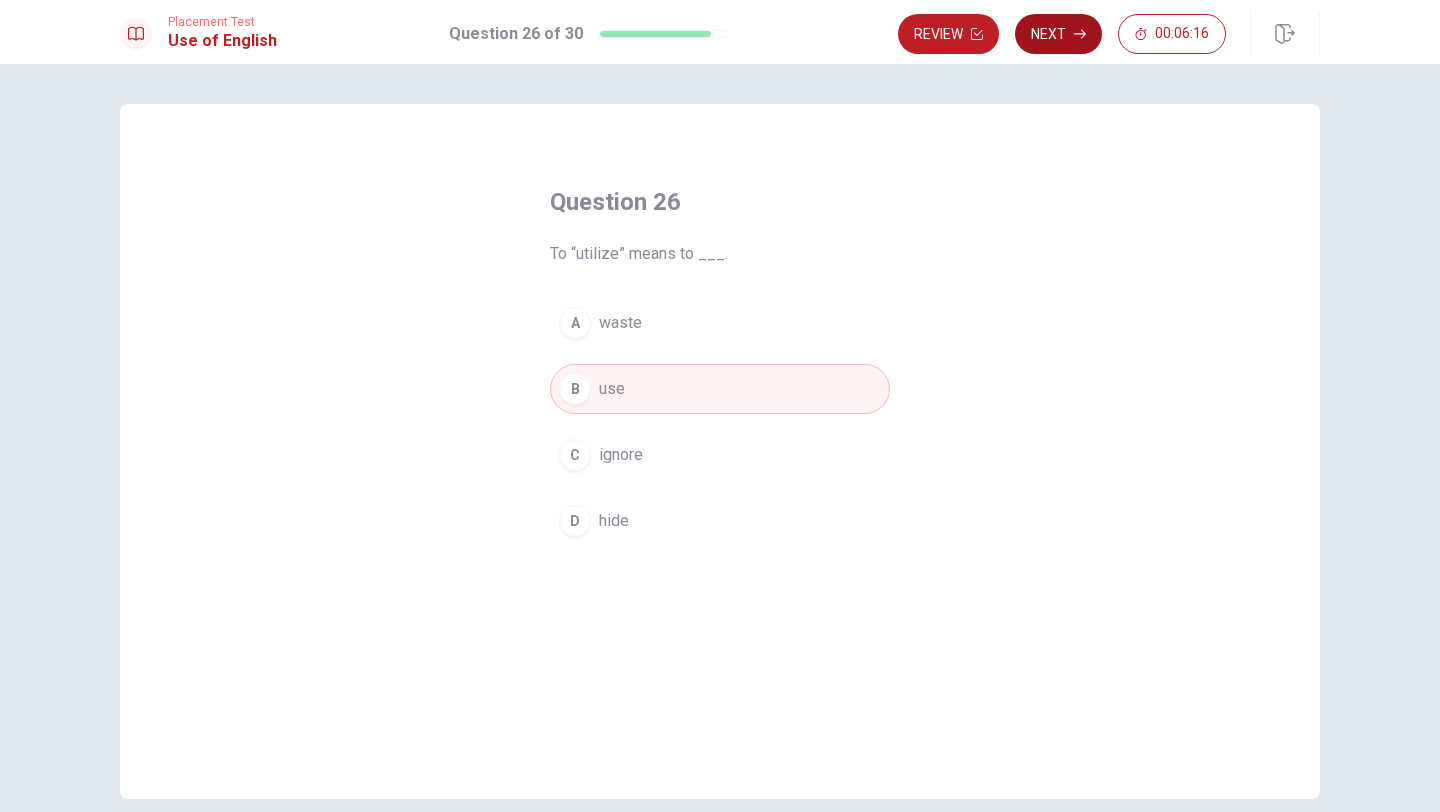 click on "Next" at bounding box center (1058, 34) 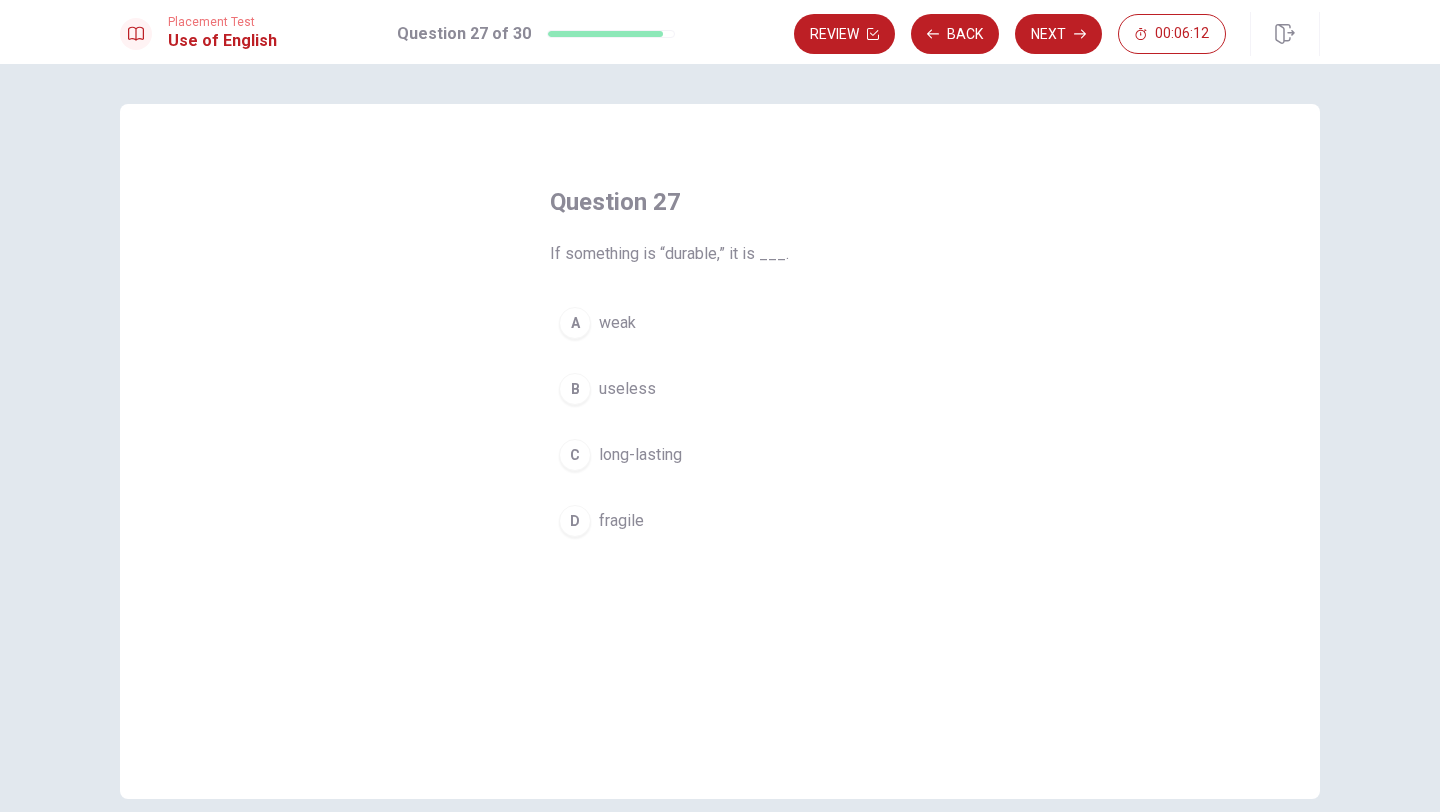 click on "C" at bounding box center (575, 455) 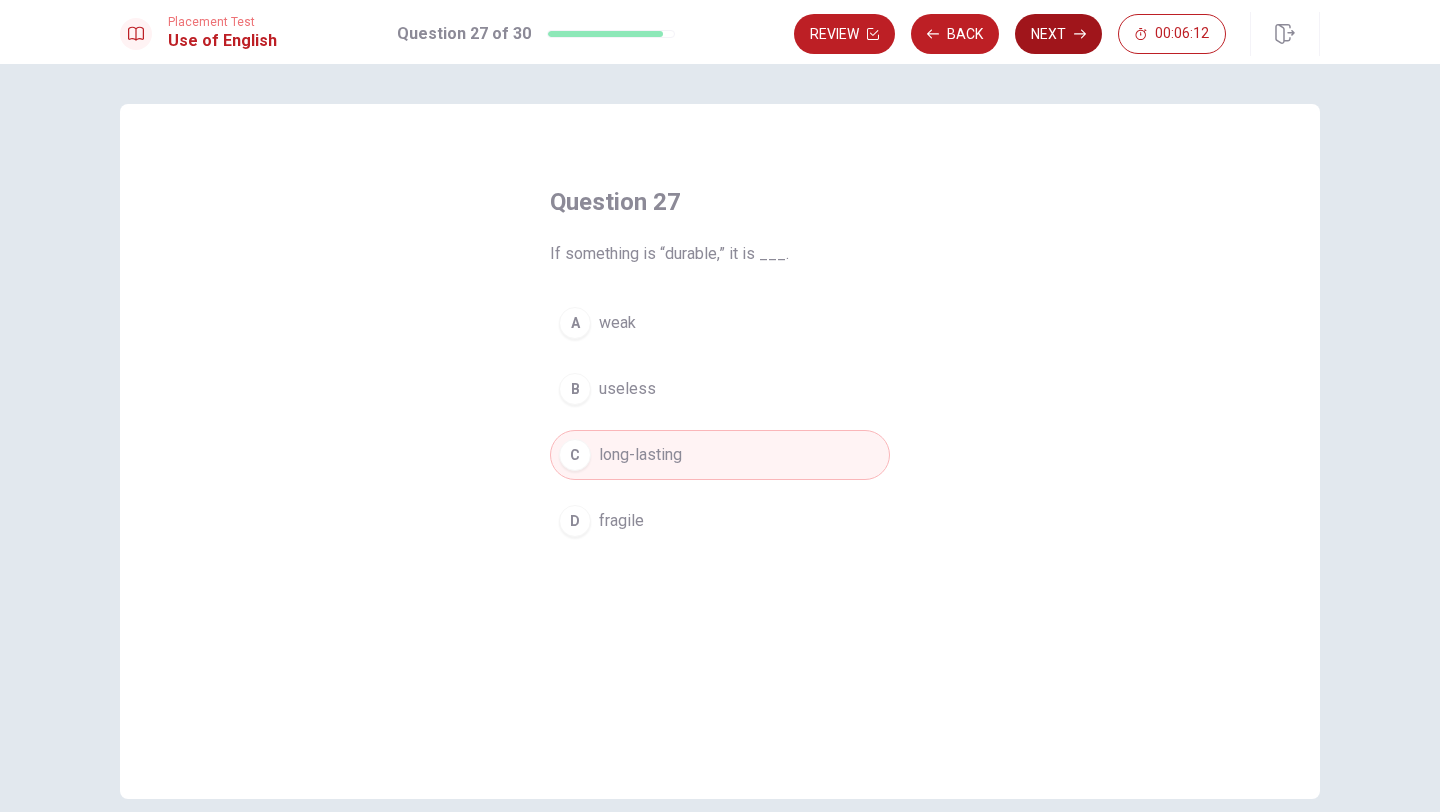 click on "Next" at bounding box center [1058, 34] 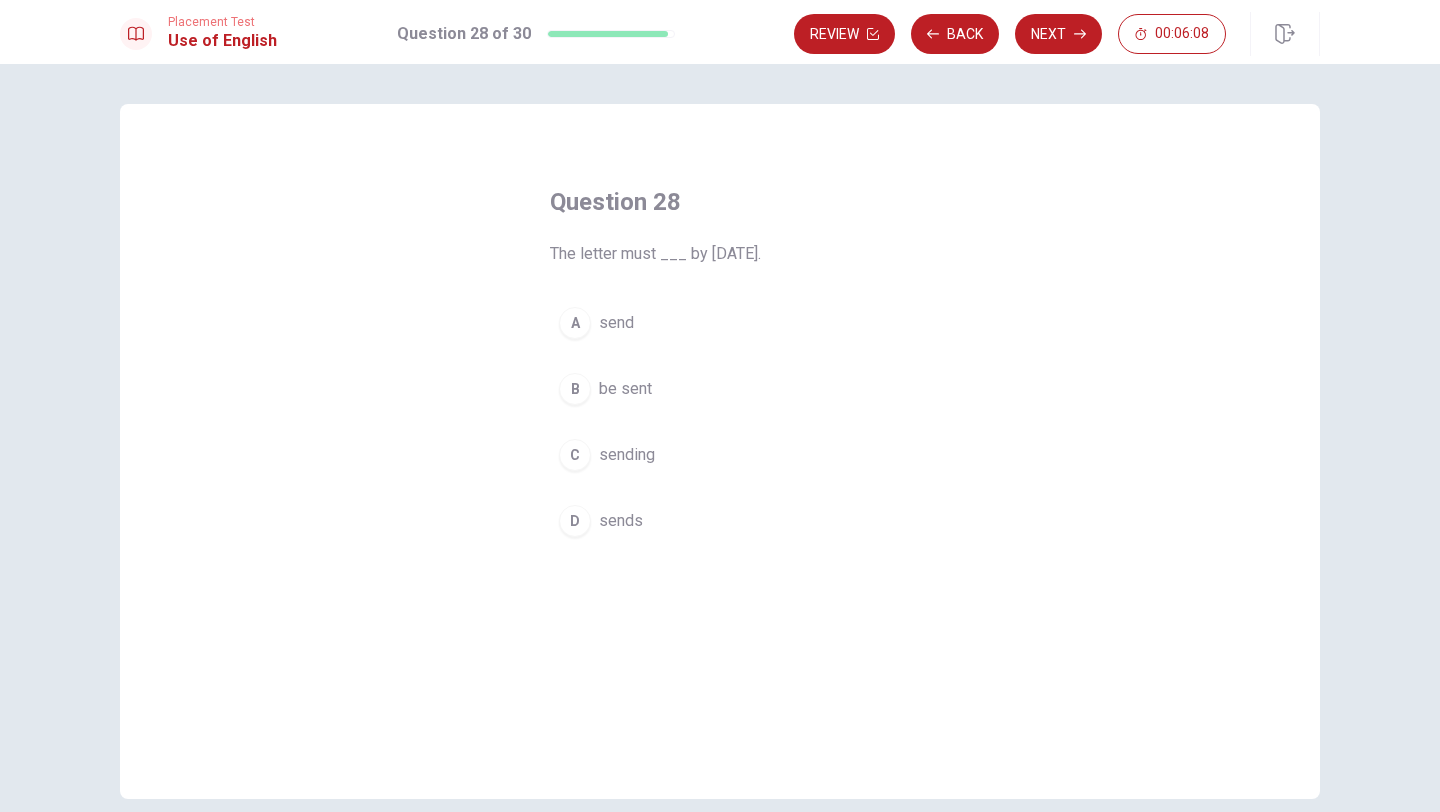 click on "B" at bounding box center (575, 389) 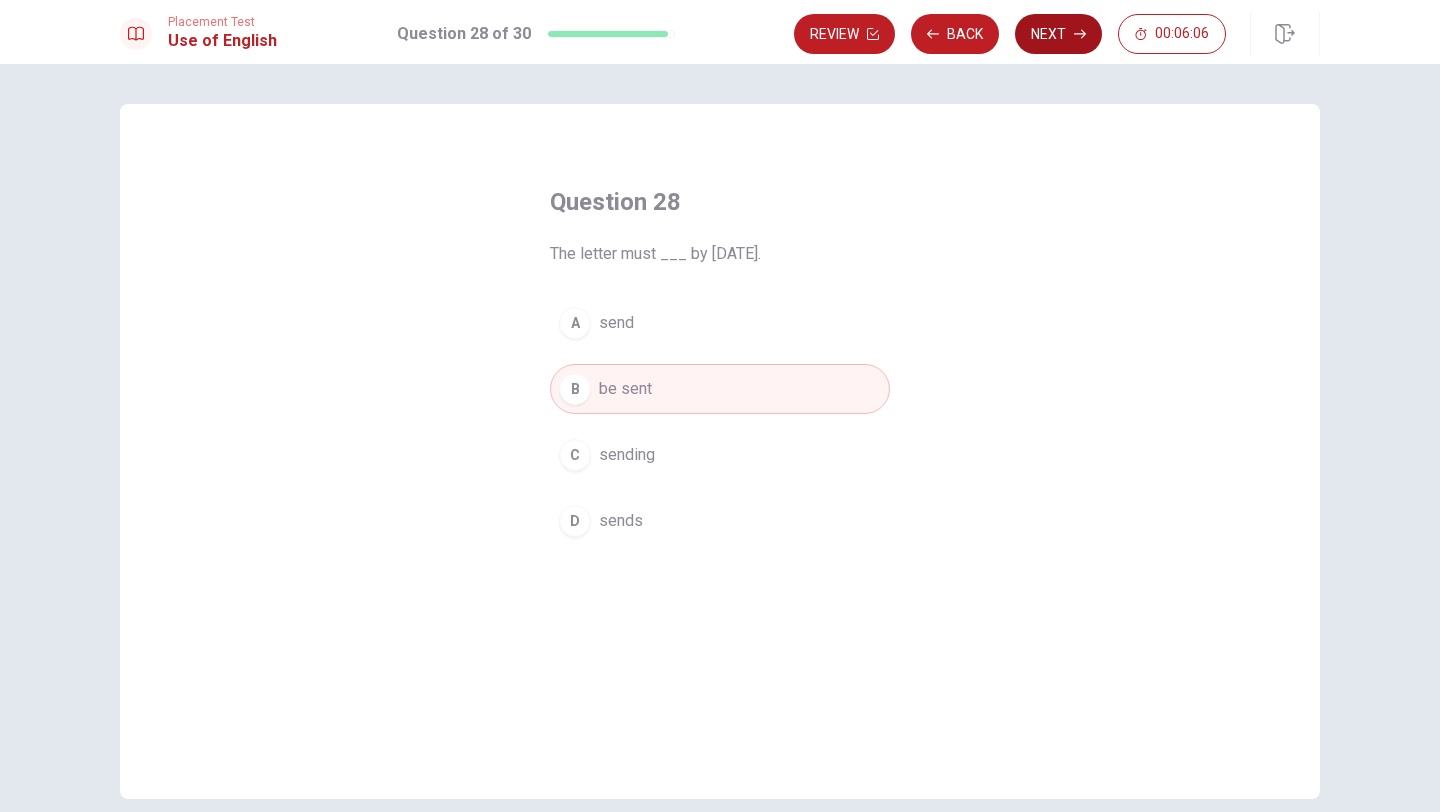 click on "Next" at bounding box center [1058, 34] 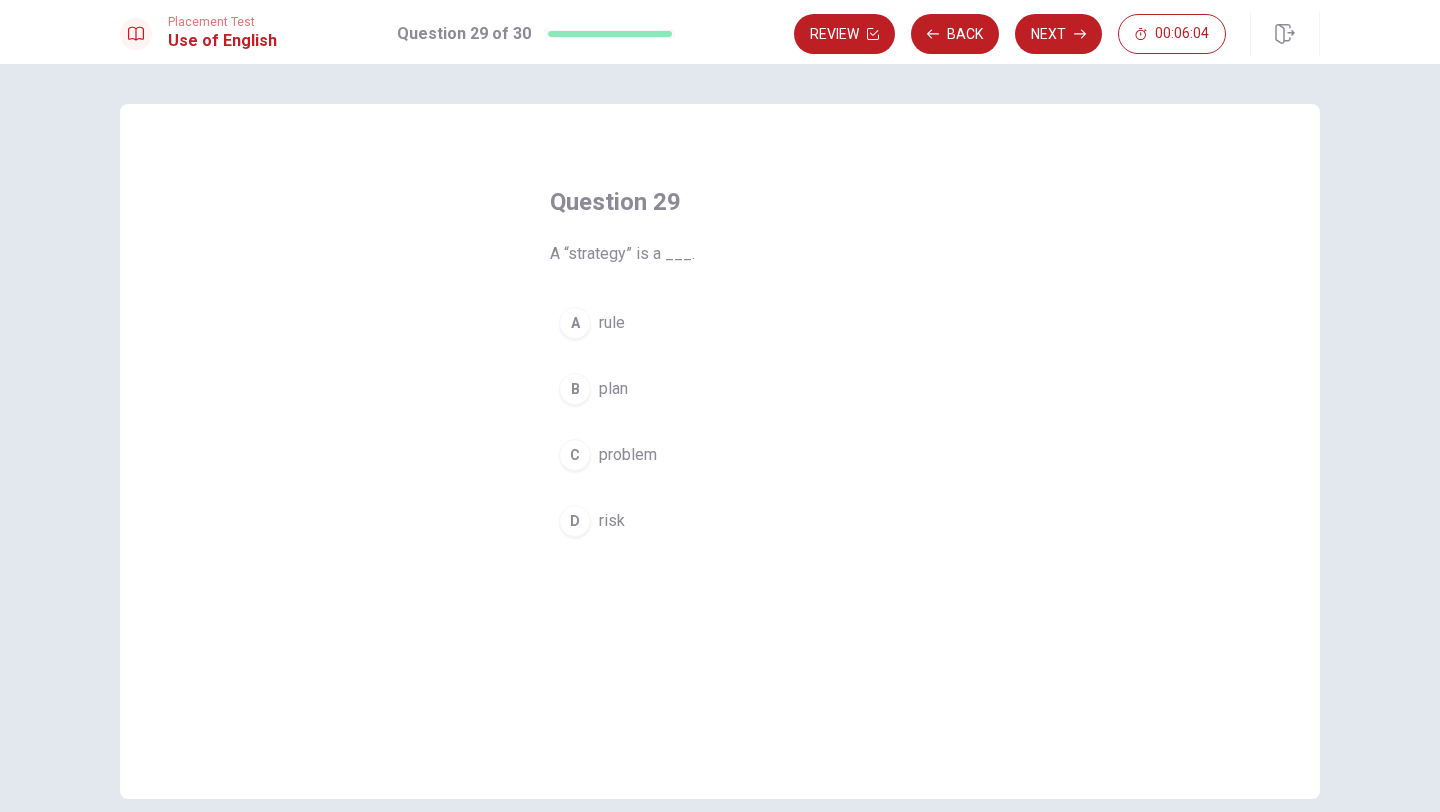 click on "B" at bounding box center [575, 389] 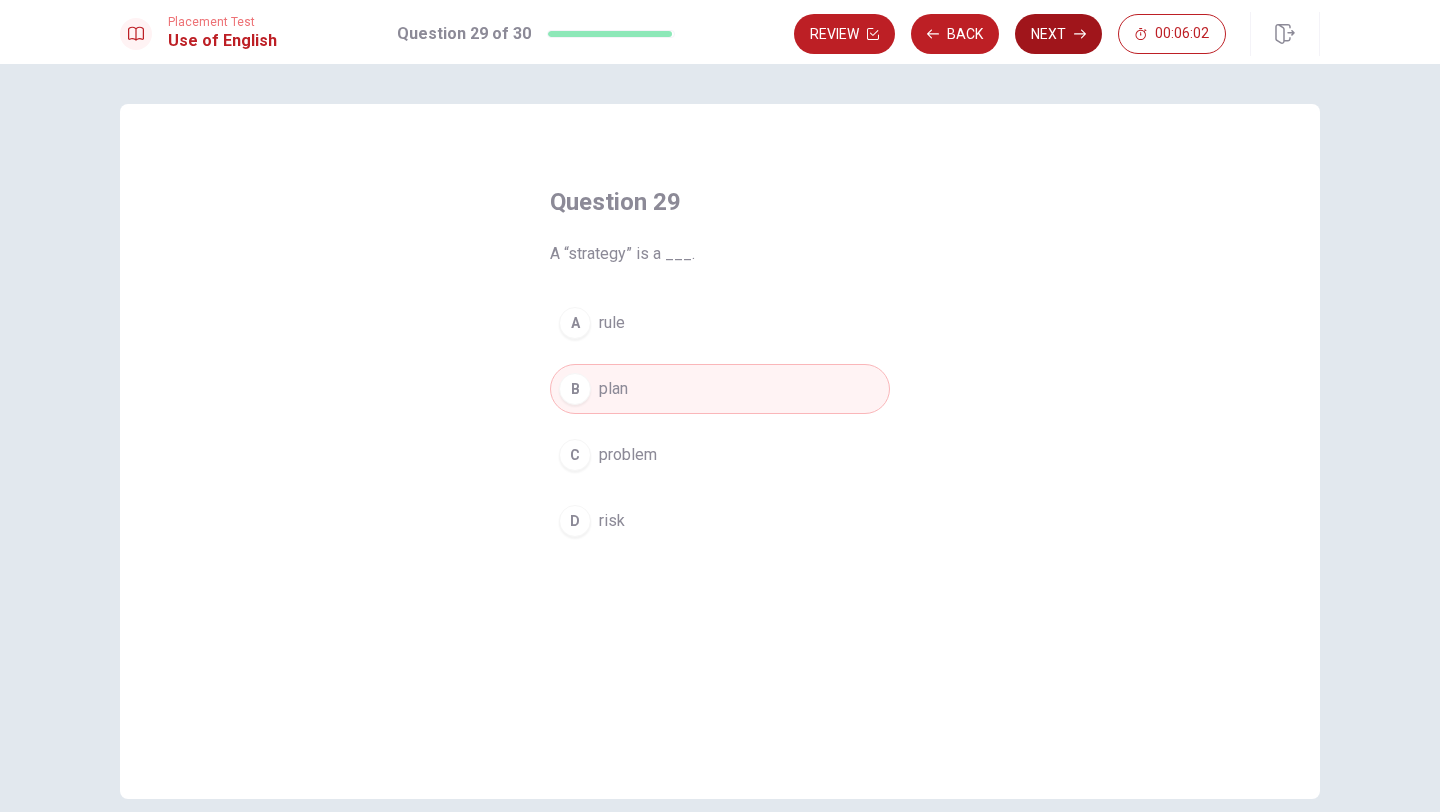 click on "Next" at bounding box center (1058, 34) 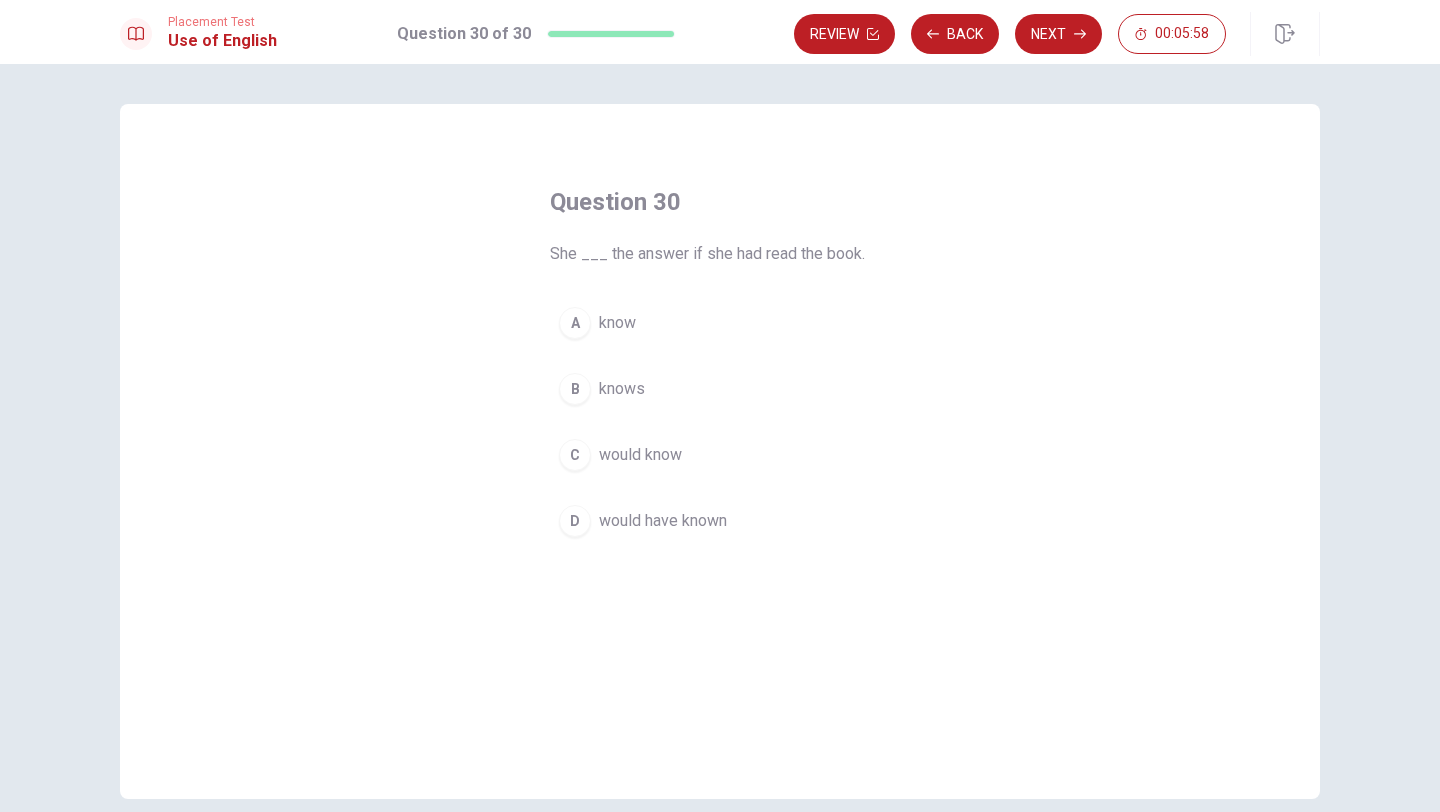 click on "B" at bounding box center [575, 389] 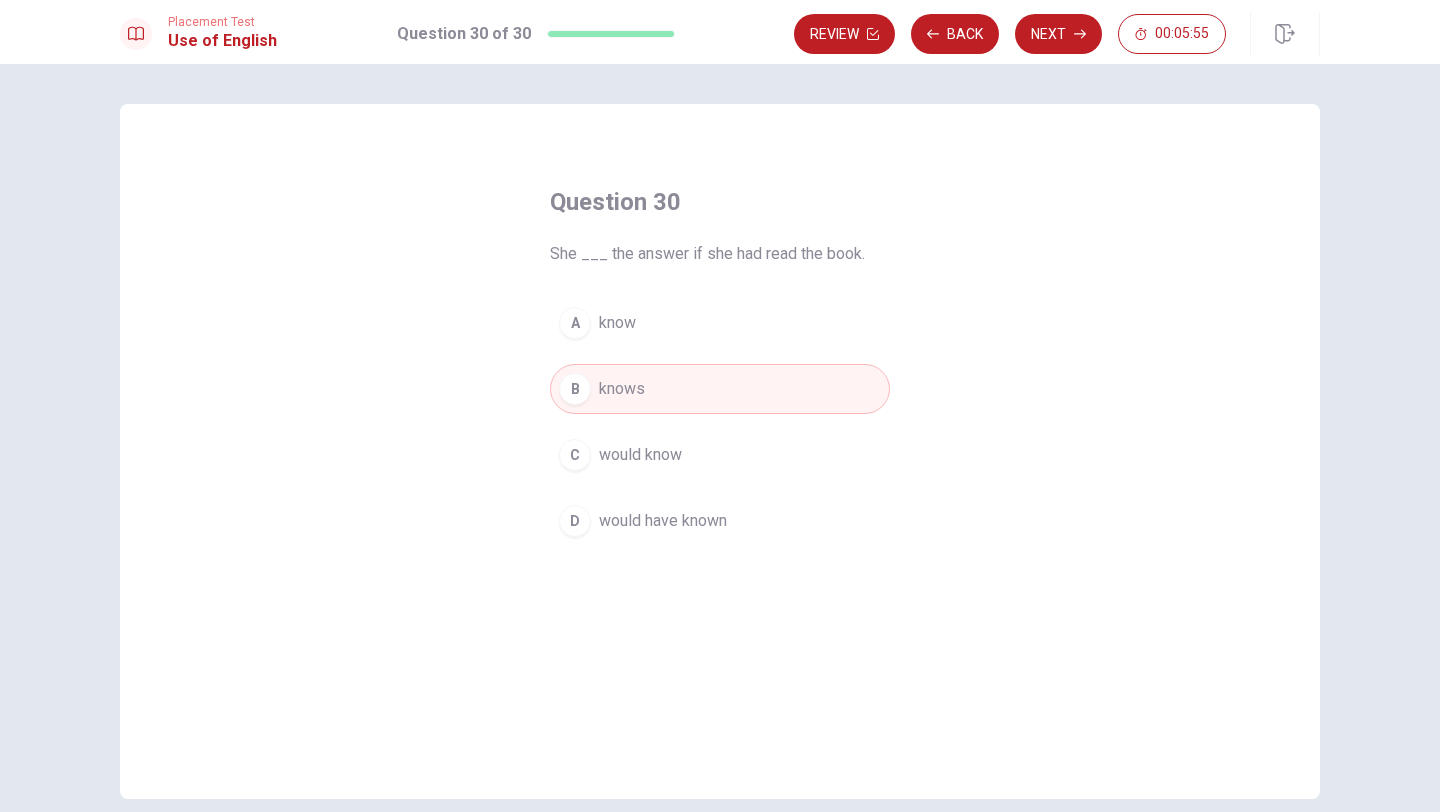 click on "D" at bounding box center [575, 521] 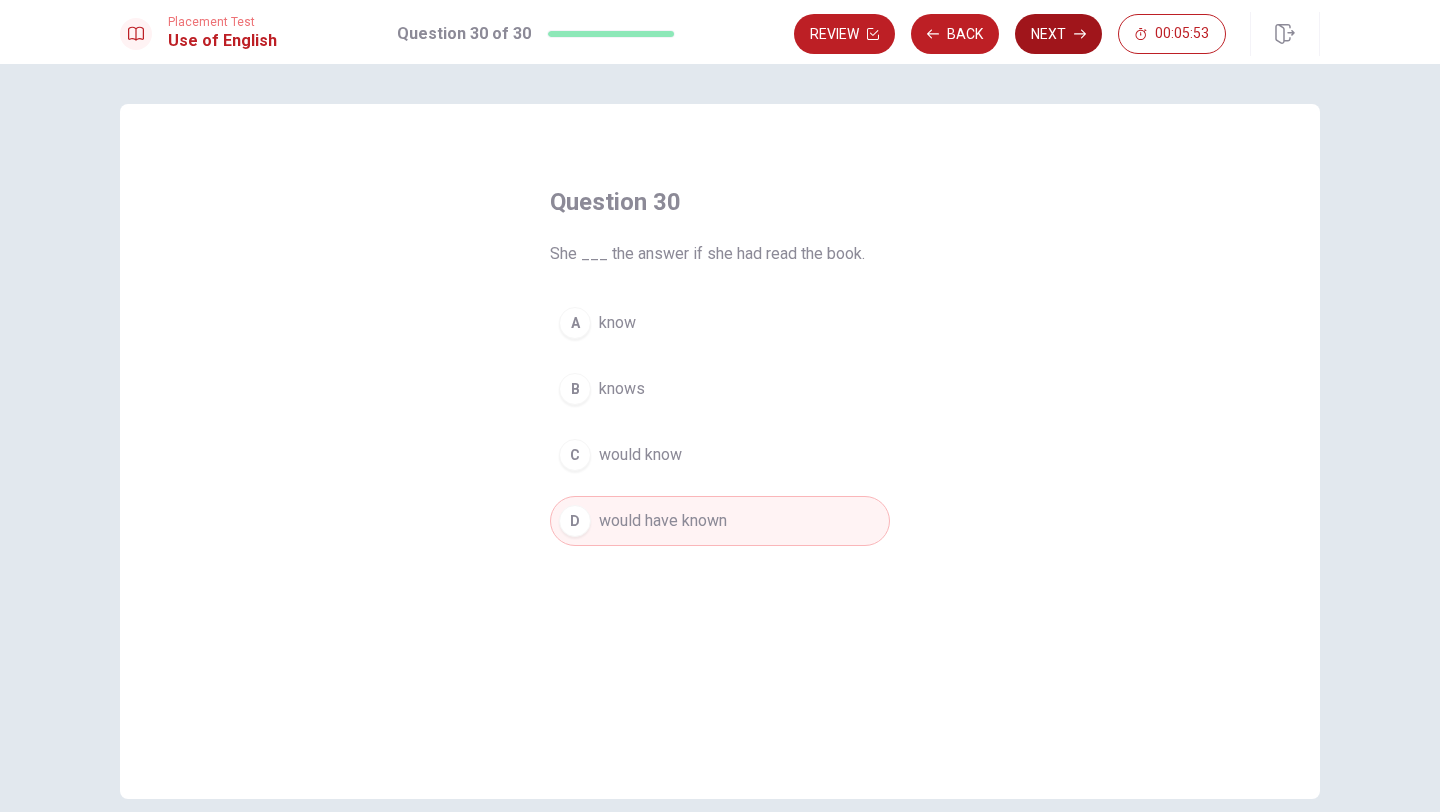 click on "Next" at bounding box center [1058, 34] 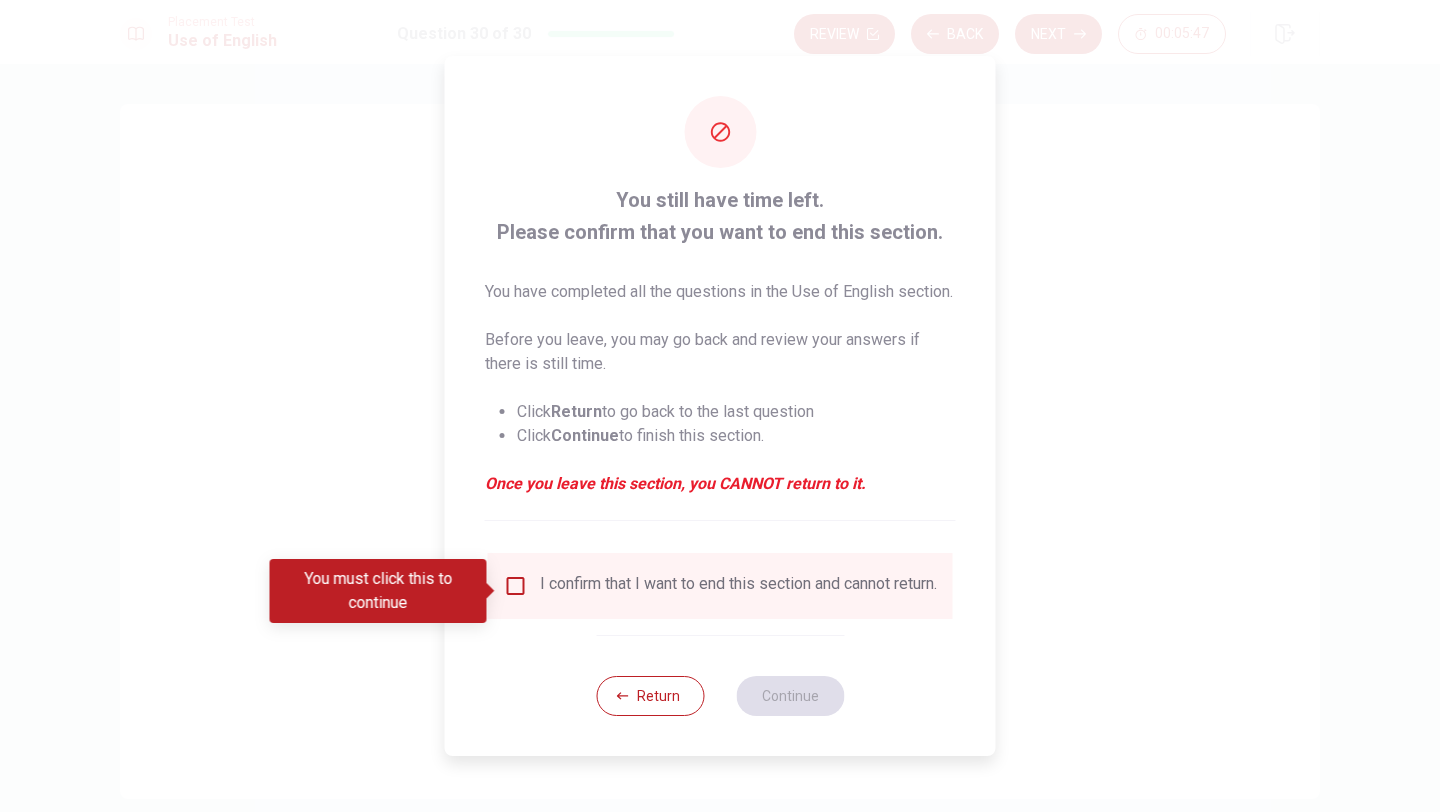 click at bounding box center [516, 586] 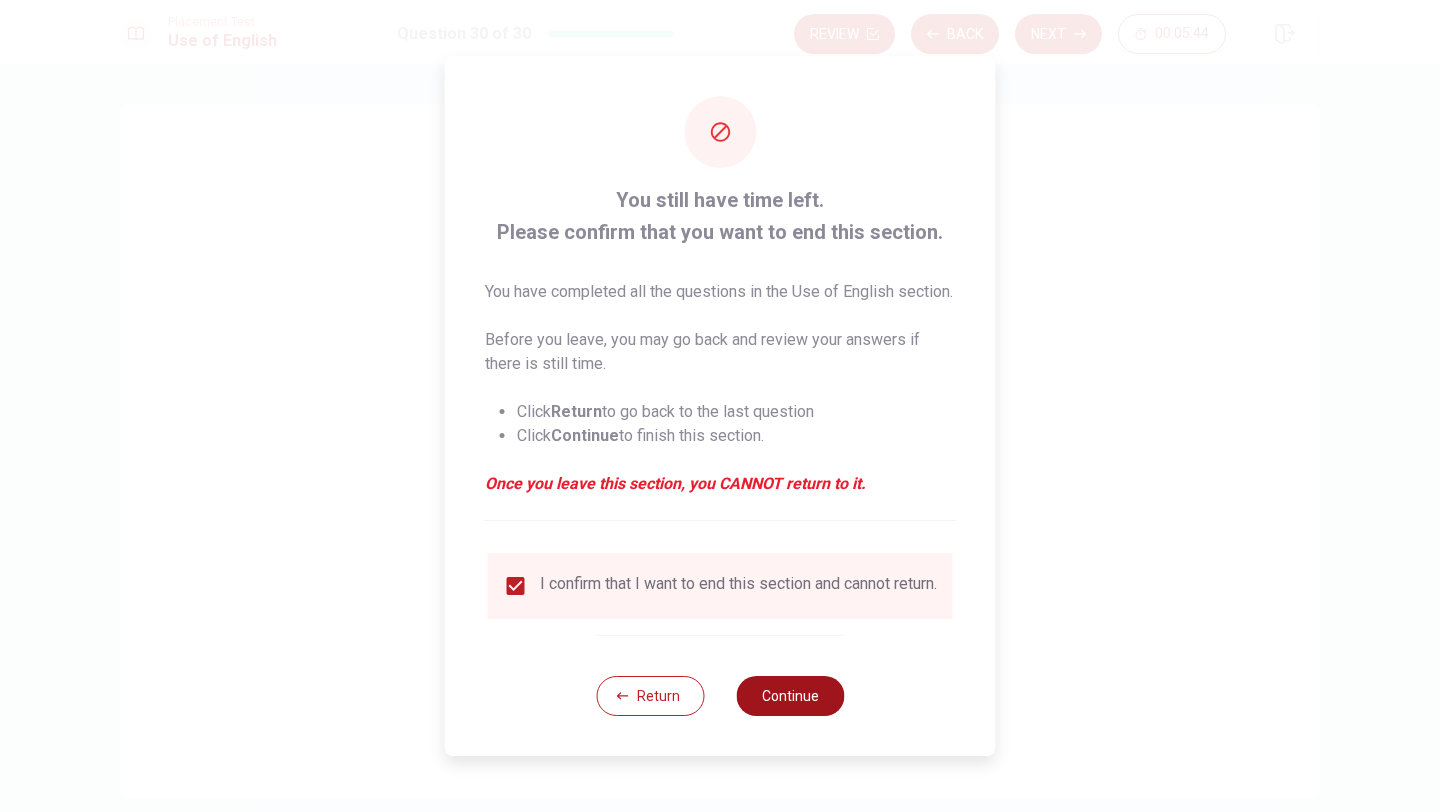 click on "Continue" at bounding box center (790, 696) 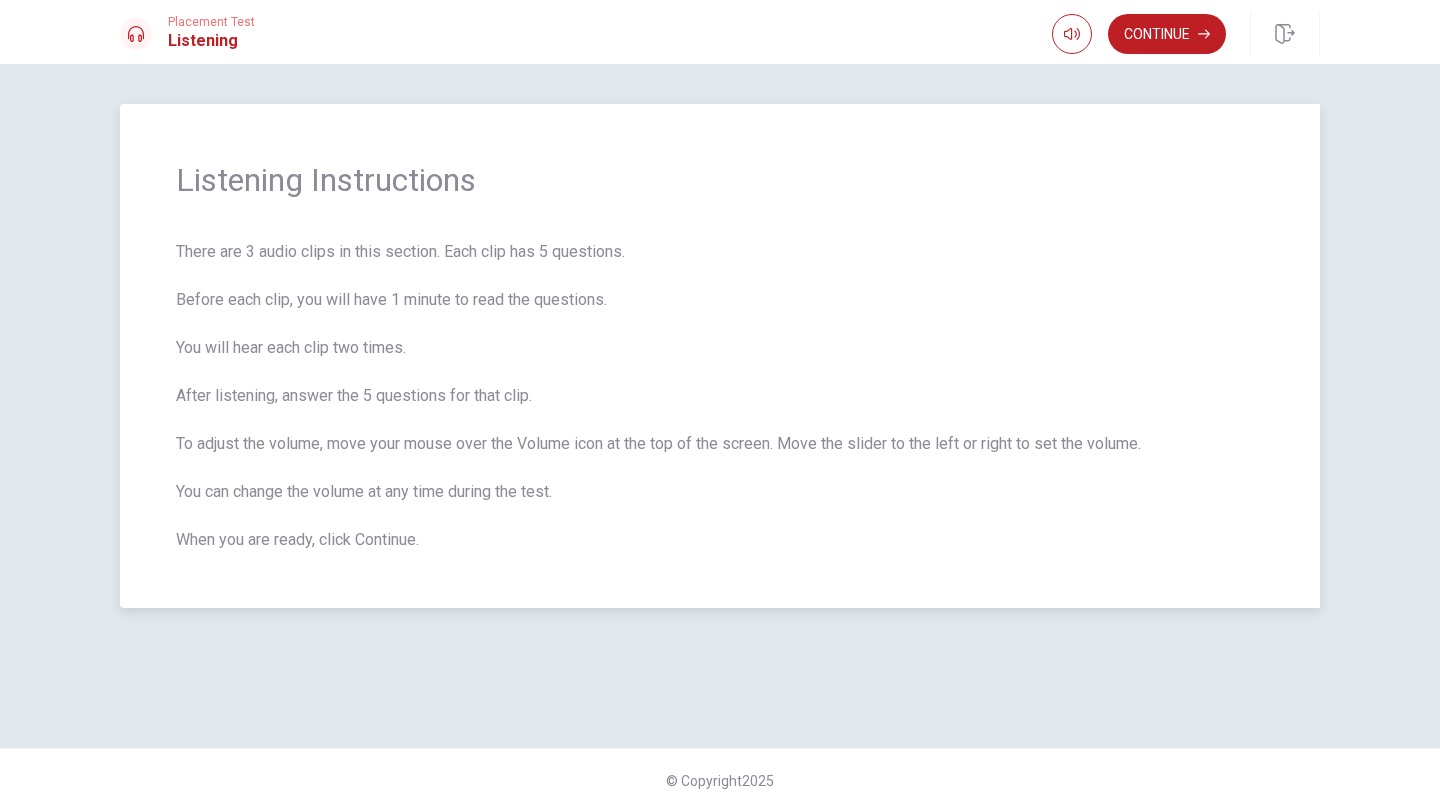 click on "There are 3 audio clips in this section. Each clip has 5 questions.
Before each clip, you will have 1 minute to read the questions.
You will hear each clip two times.
After listening, answer the 5 questions for that clip.
To adjust the volume, move your mouse over the Volume icon at the top of the screen. Move the slider to the left or right to set the volume.
You can change the volume at any time during the test.
When you are ready, click Continue." at bounding box center (720, 396) 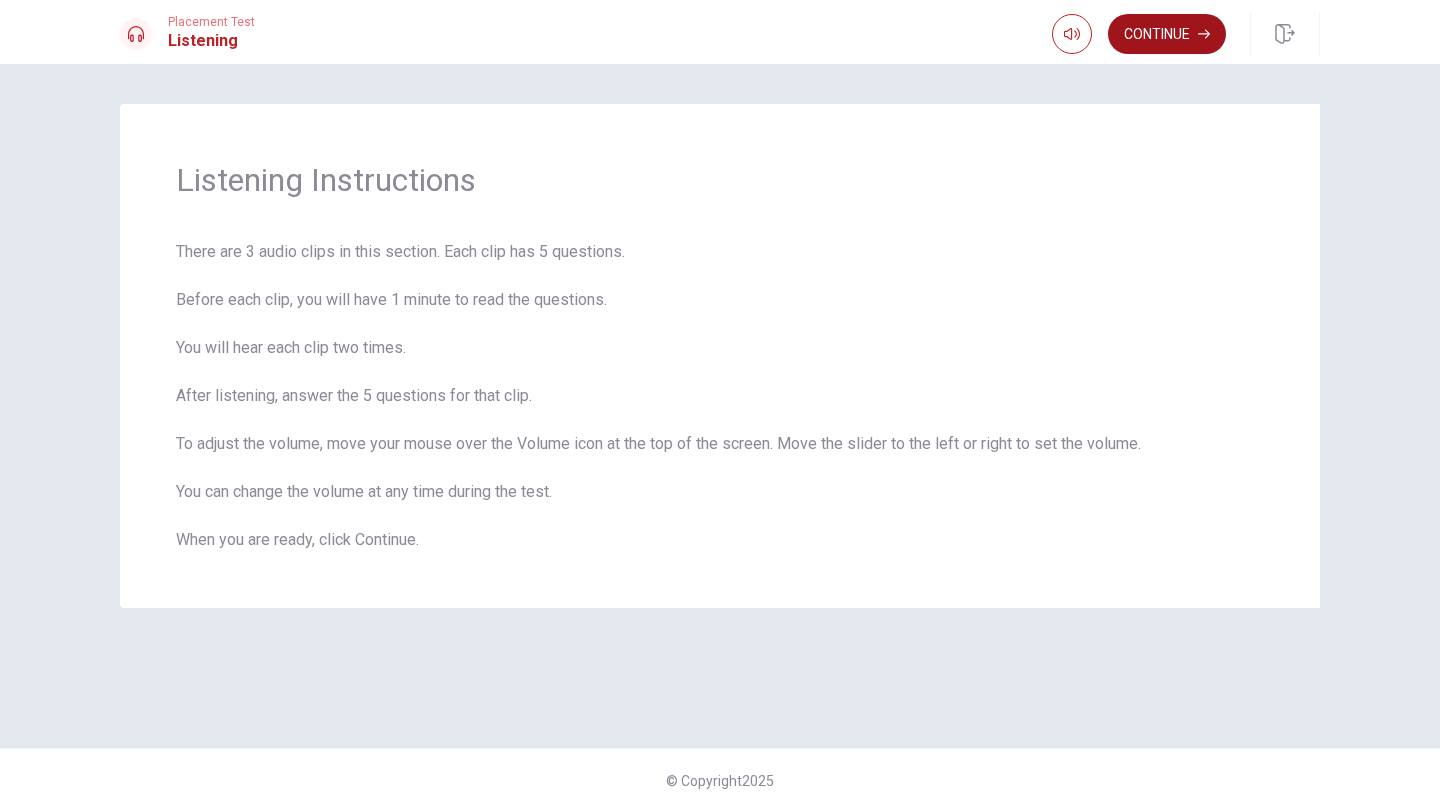 click on "Continue" at bounding box center [1167, 34] 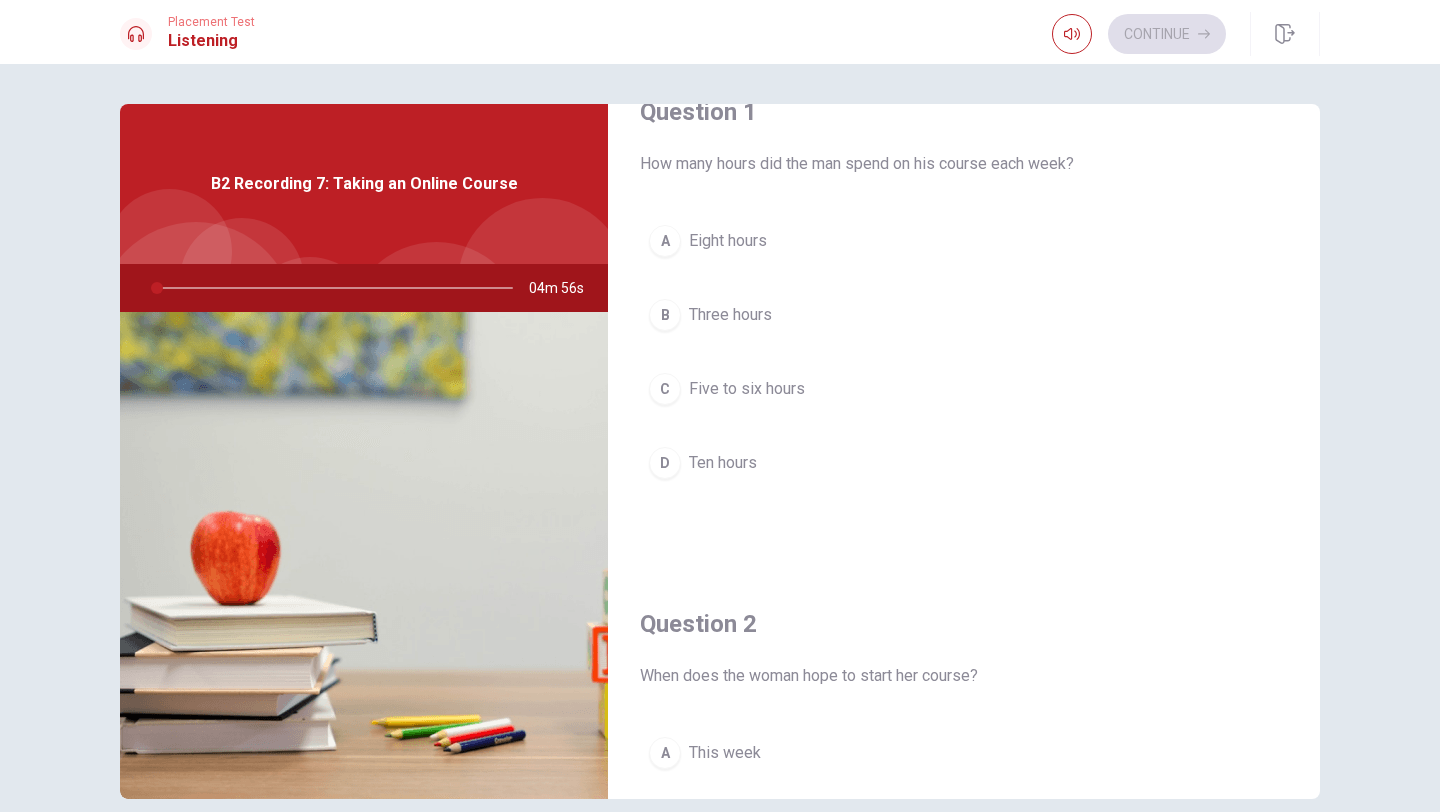 scroll, scrollTop: 34, scrollLeft: 0, axis: vertical 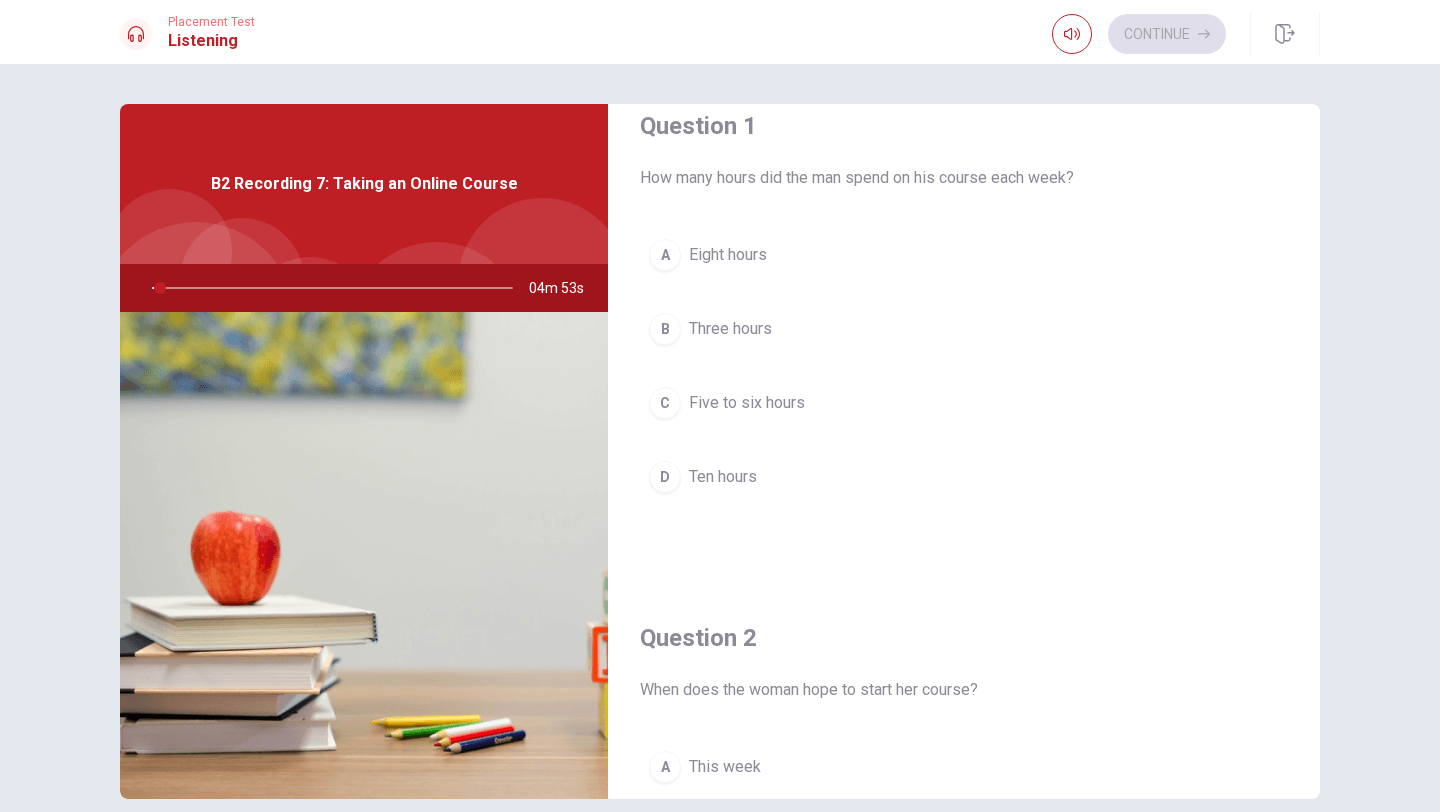 drag, startPoint x: 671, startPoint y: 221, endPoint x: 31, endPoint y: 389, distance: 661.6827 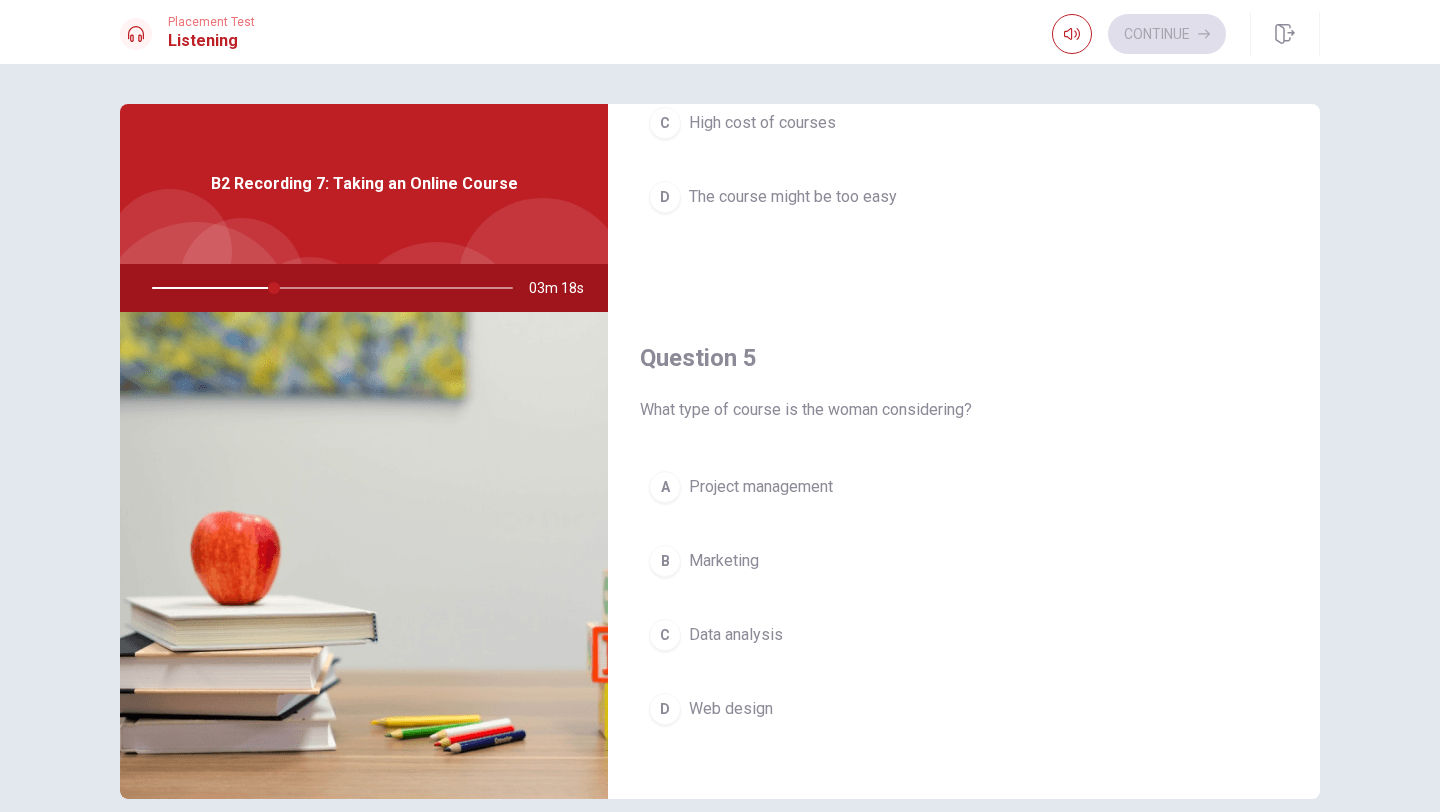 scroll, scrollTop: 1851, scrollLeft: 0, axis: vertical 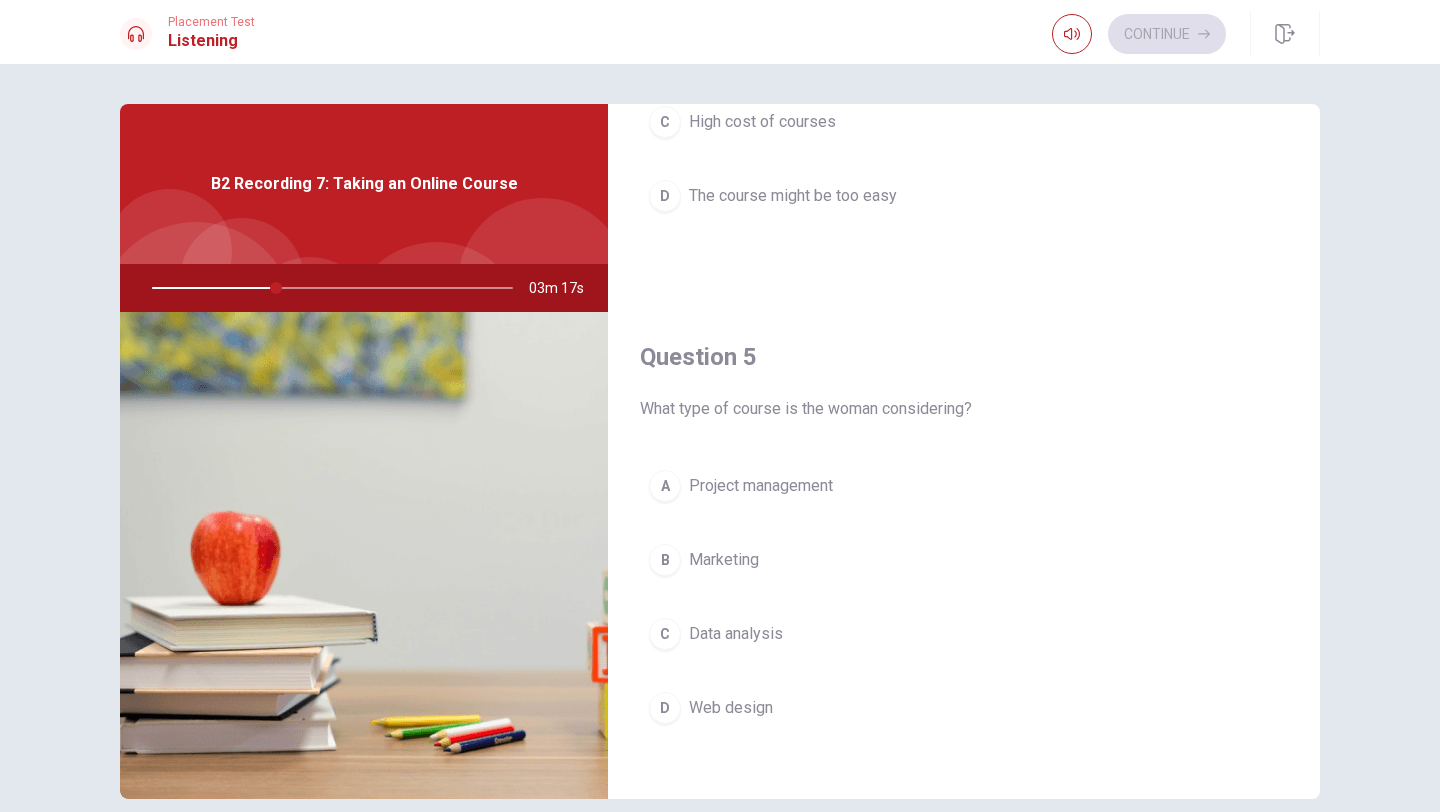 click on "A" at bounding box center [665, 486] 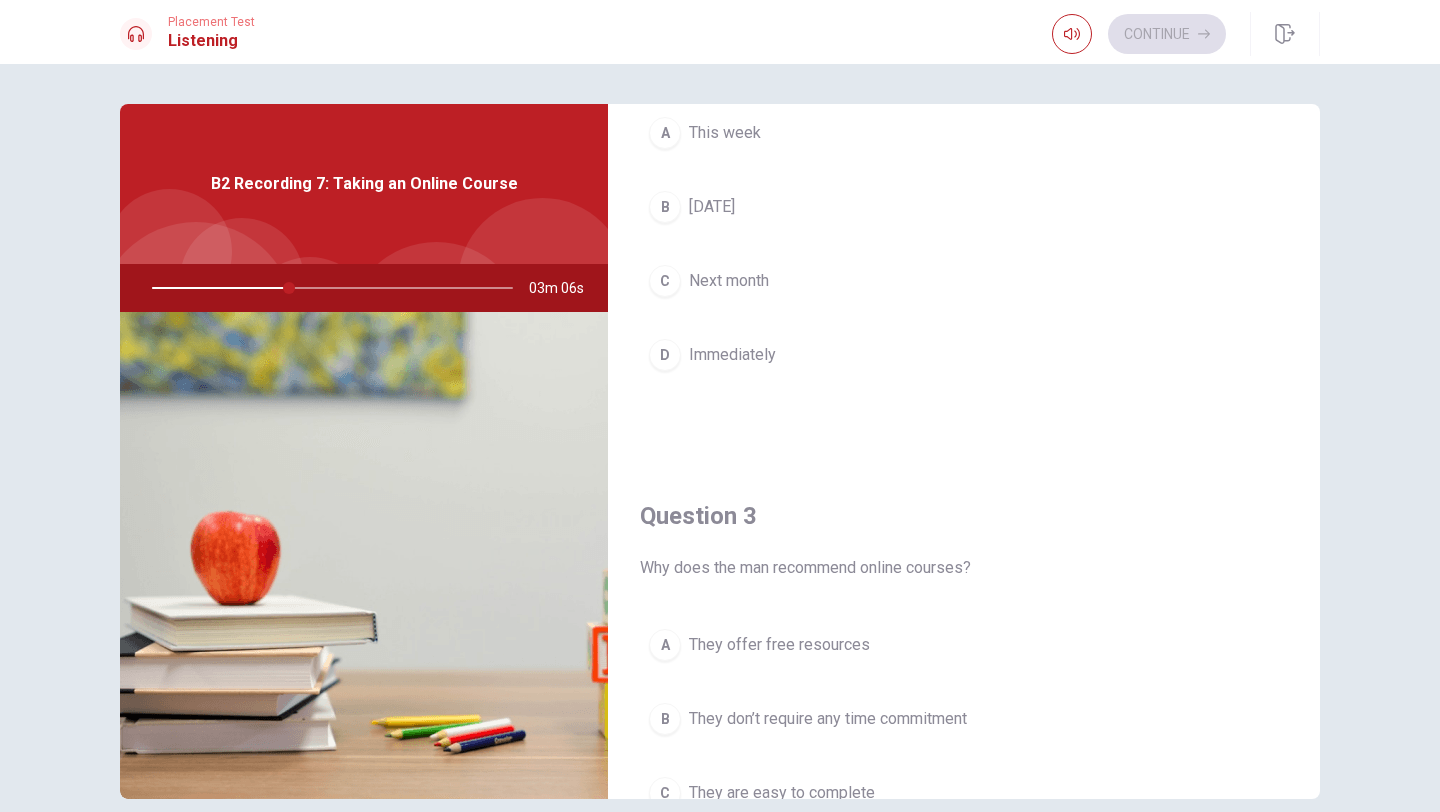 scroll, scrollTop: 0, scrollLeft: 0, axis: both 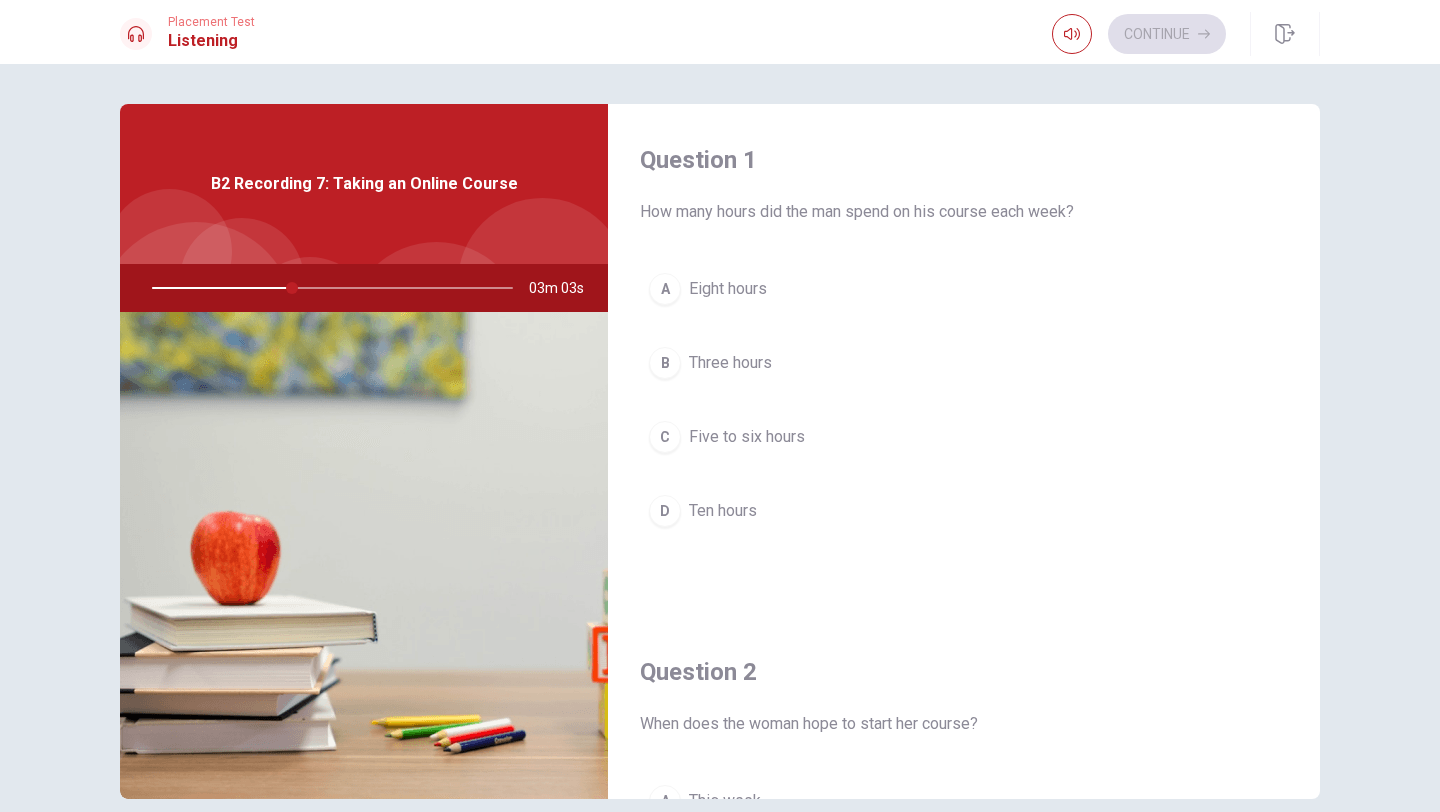 click on "Five to six hours" at bounding box center (747, 437) 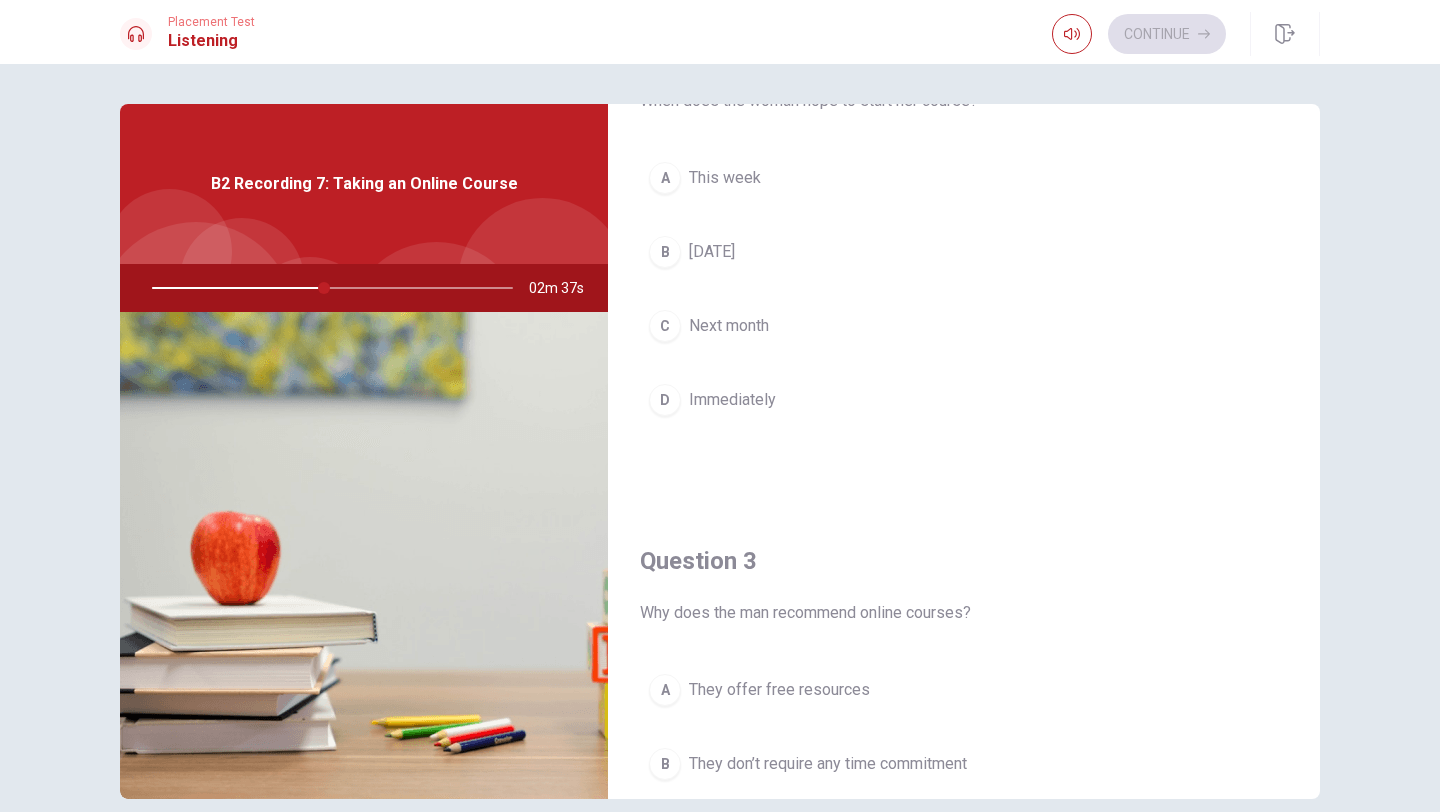 scroll, scrollTop: 569, scrollLeft: 0, axis: vertical 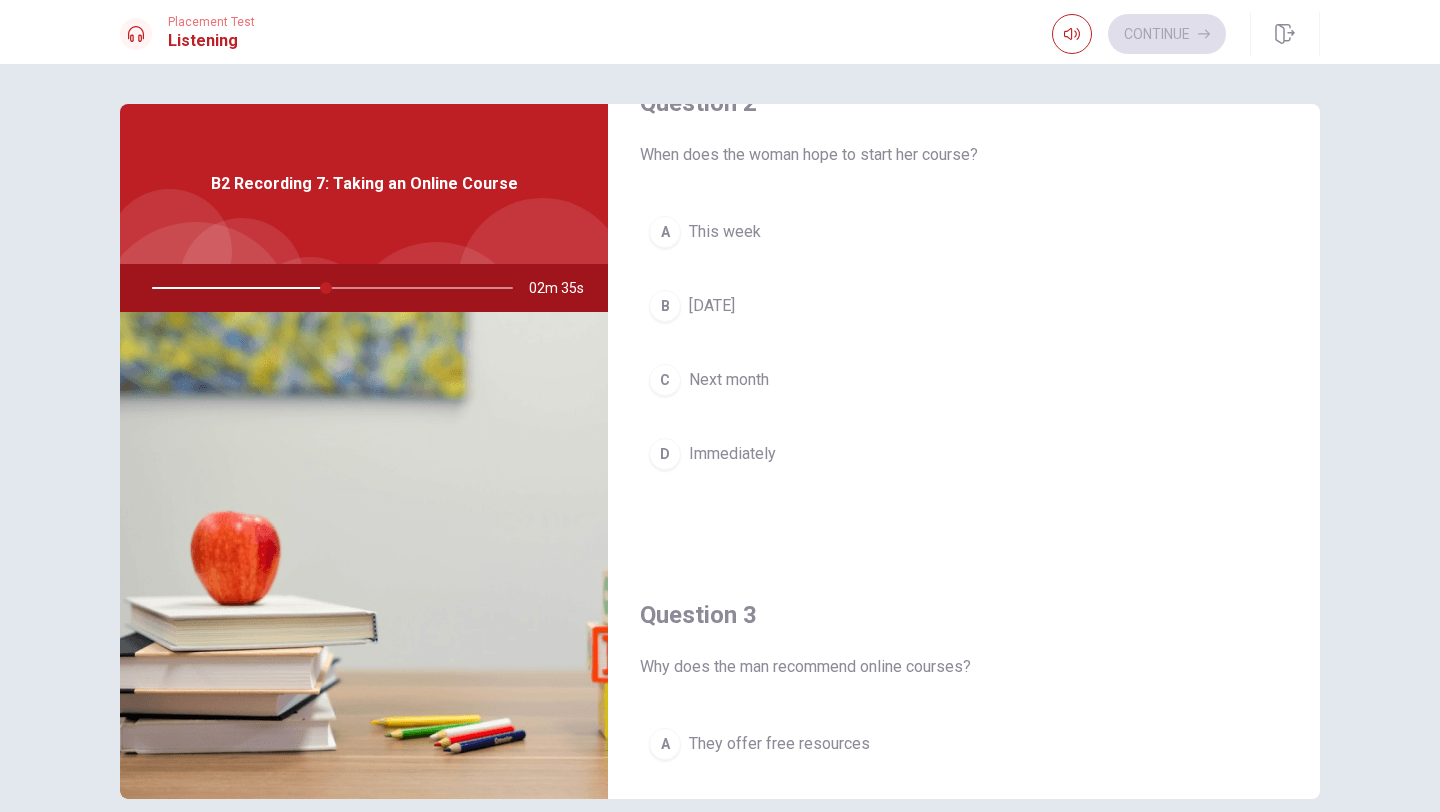 click on "Next month" at bounding box center [729, 380] 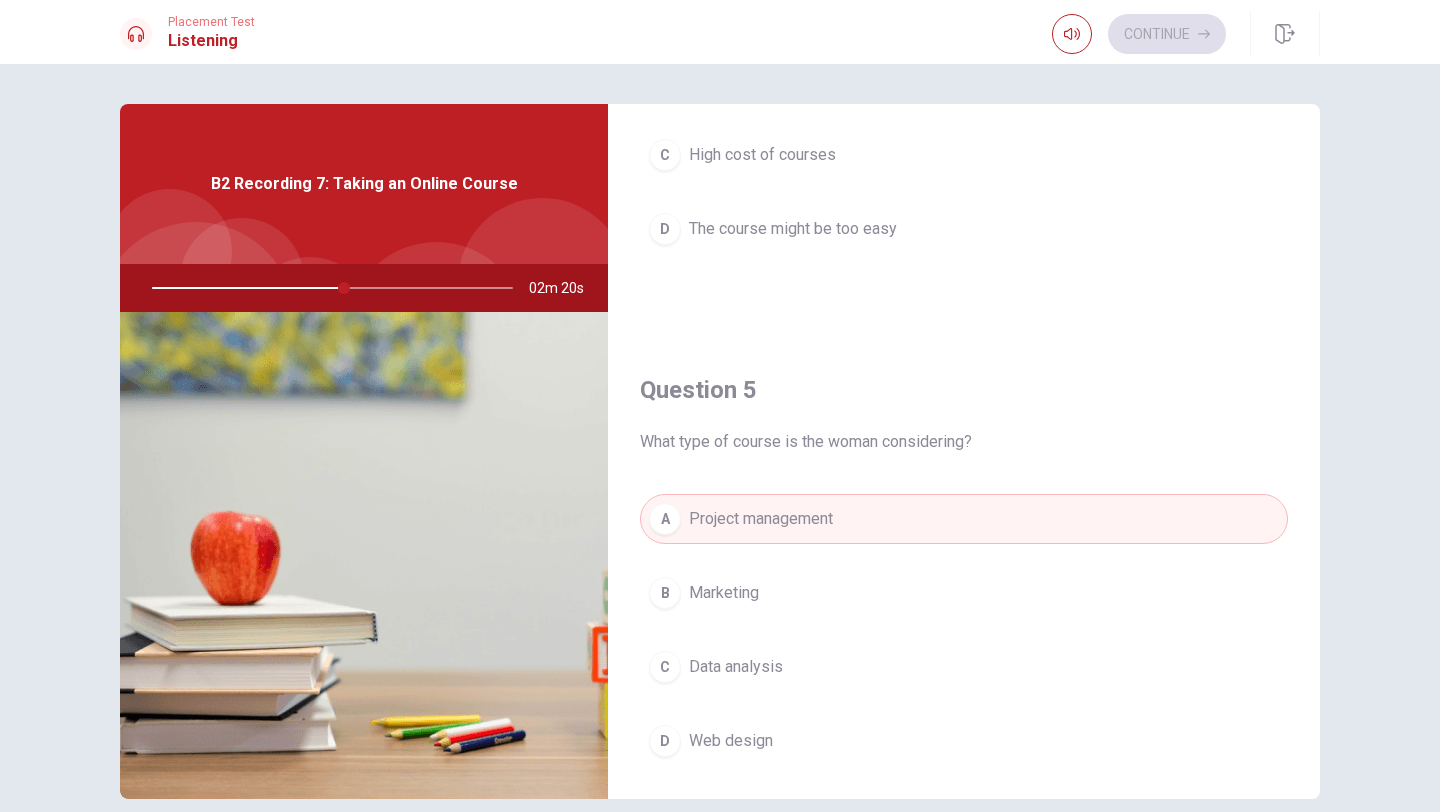scroll, scrollTop: 1837, scrollLeft: 0, axis: vertical 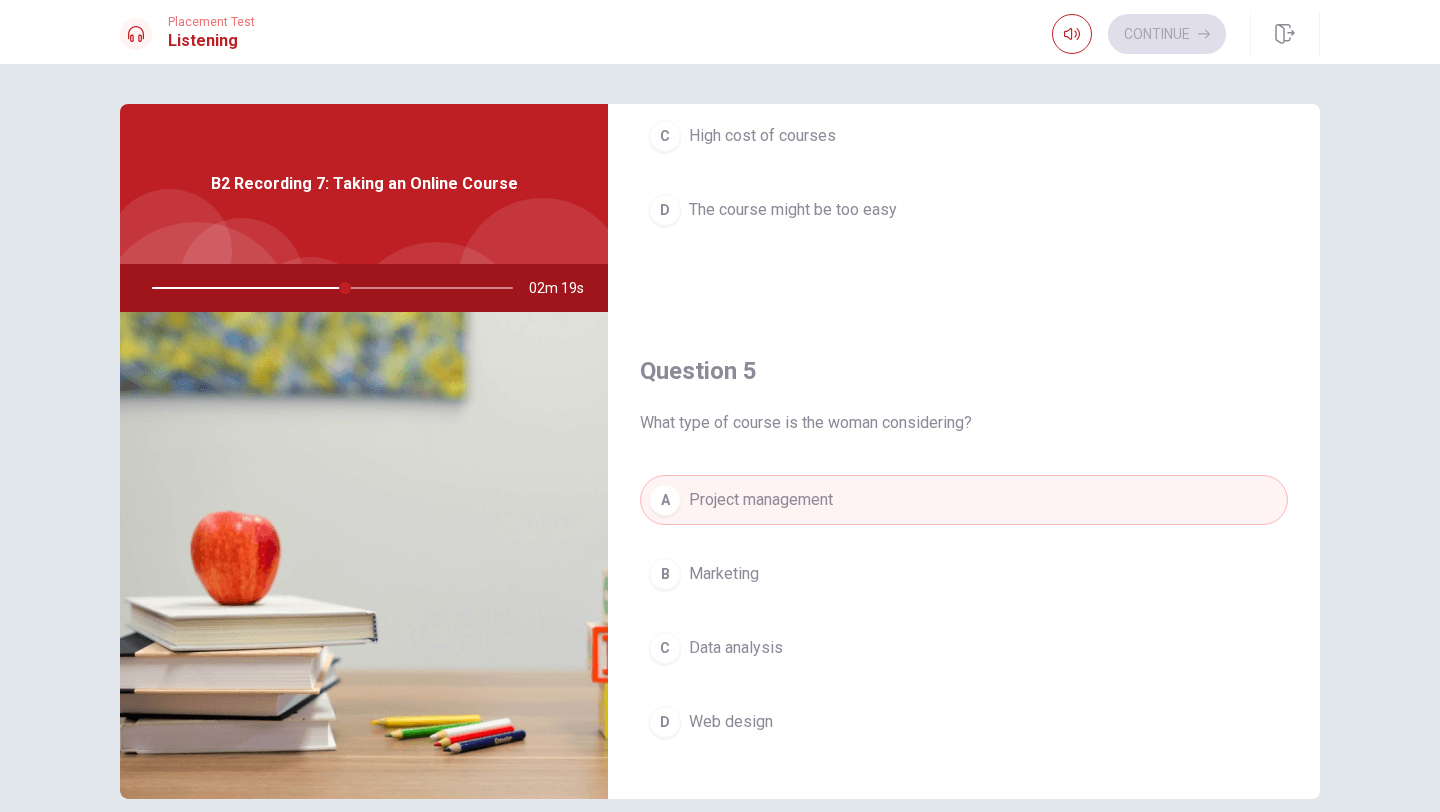 click on "C Data analysis" at bounding box center [964, 648] 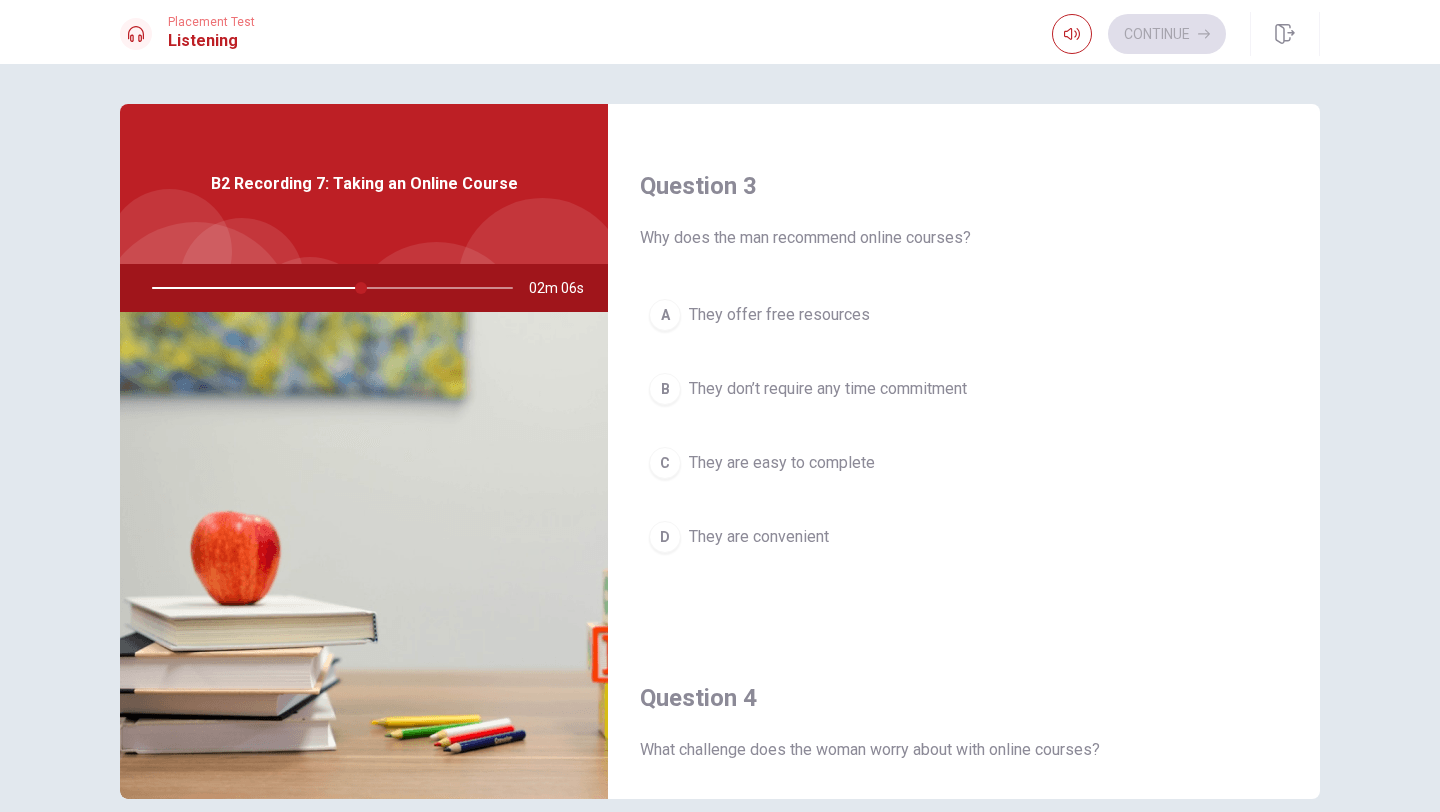 scroll, scrollTop: 995, scrollLeft: 0, axis: vertical 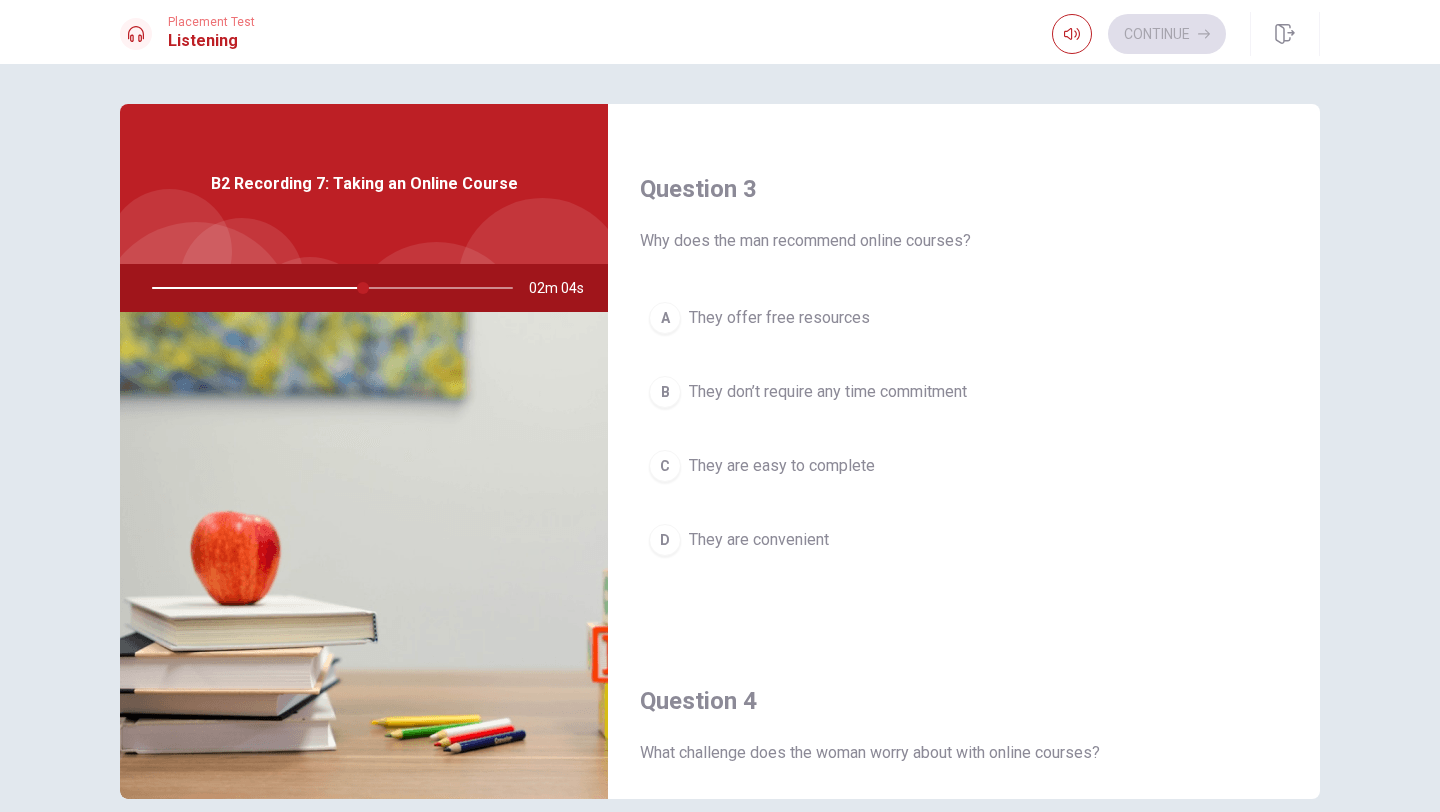click on "They are convenient" at bounding box center [759, 540] 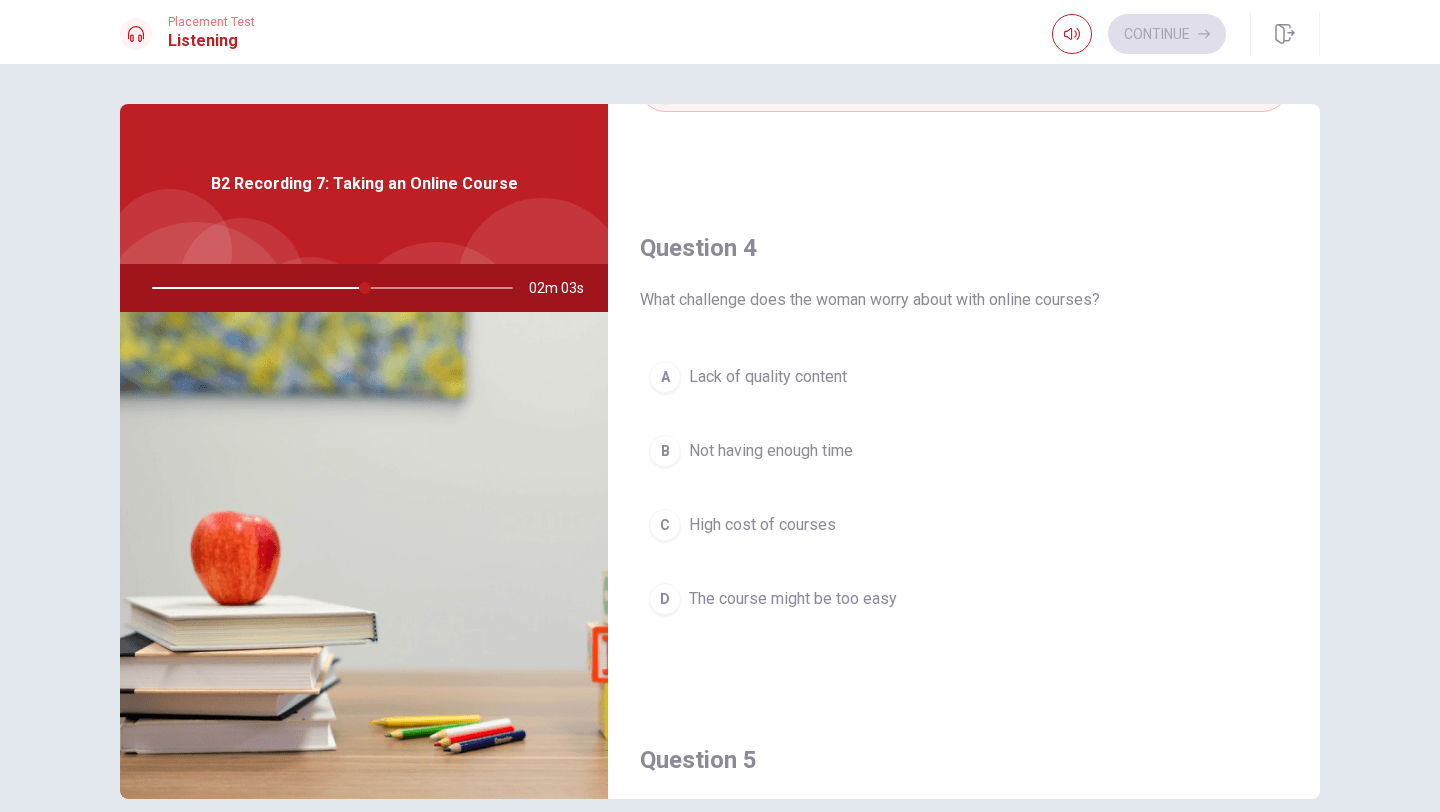 scroll, scrollTop: 1457, scrollLeft: 0, axis: vertical 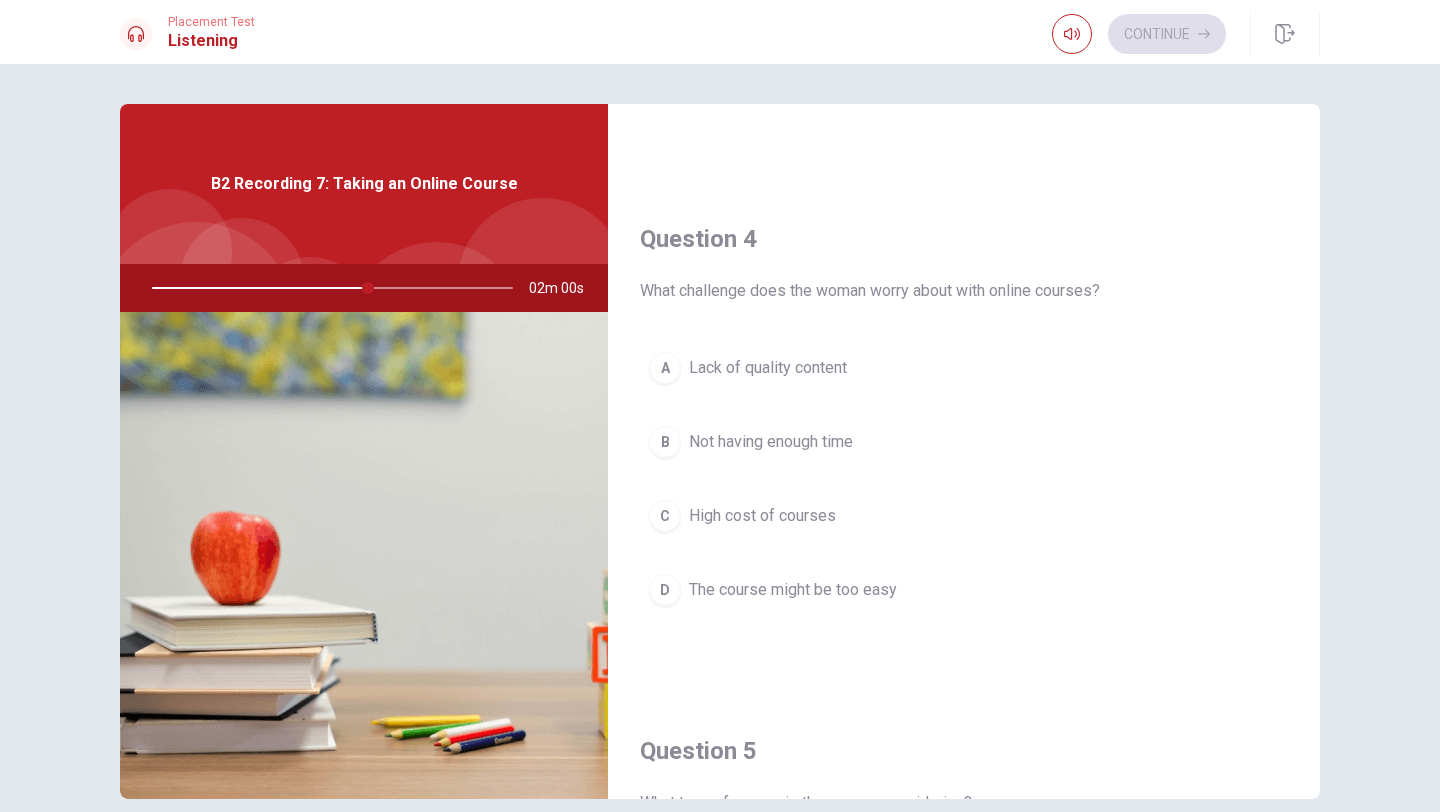 click on "Not having enough time" at bounding box center [771, 442] 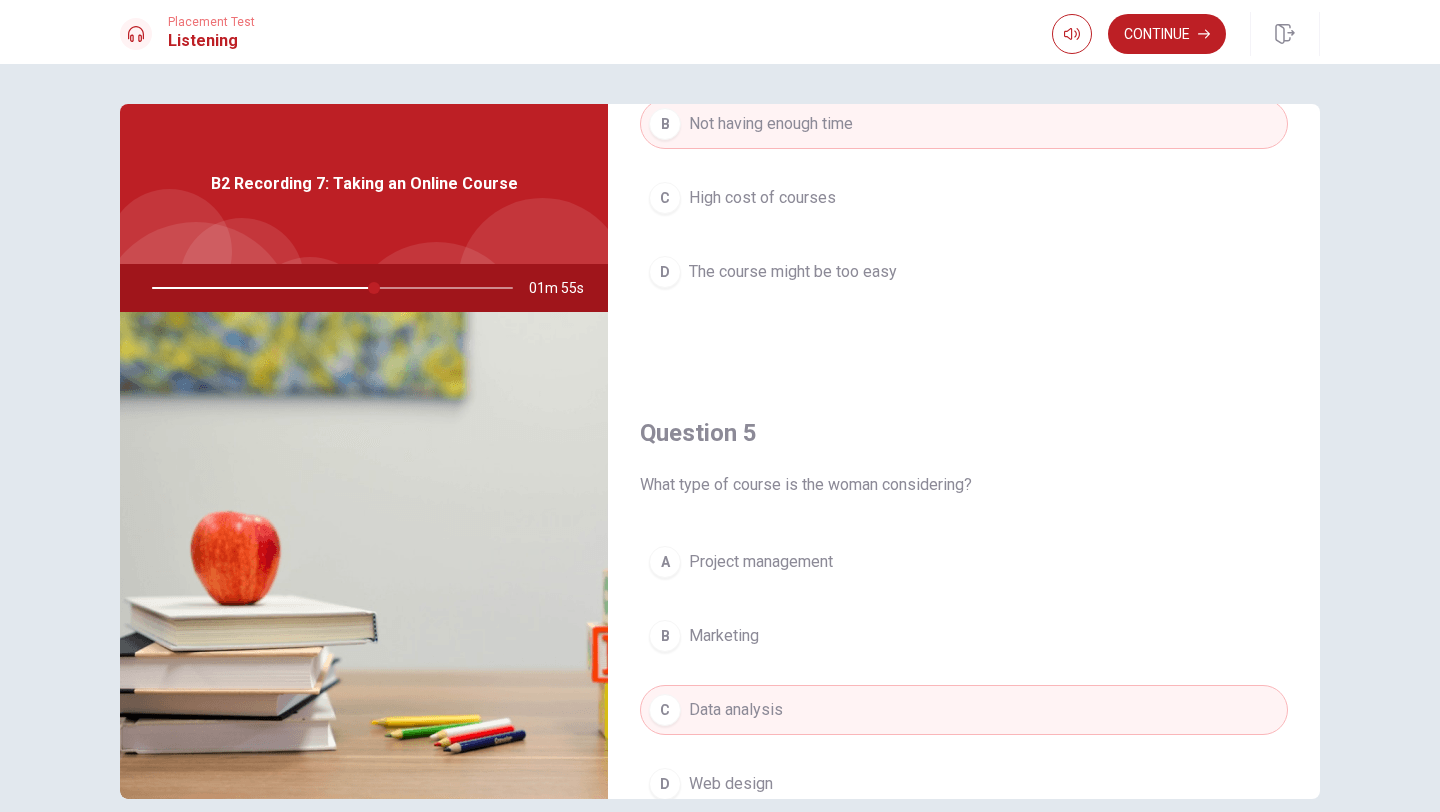 scroll, scrollTop: 1865, scrollLeft: 0, axis: vertical 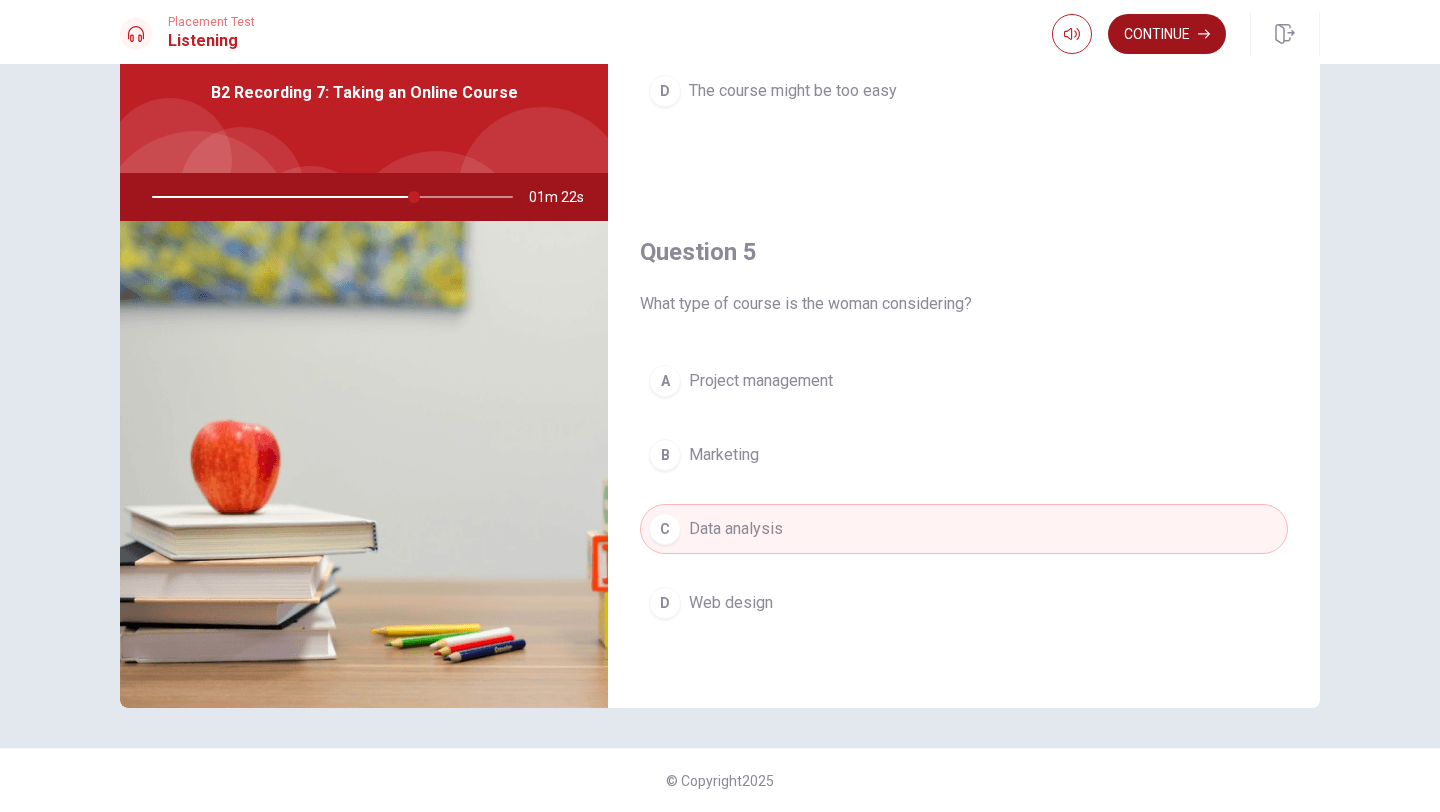 click on "Continue" at bounding box center [1167, 34] 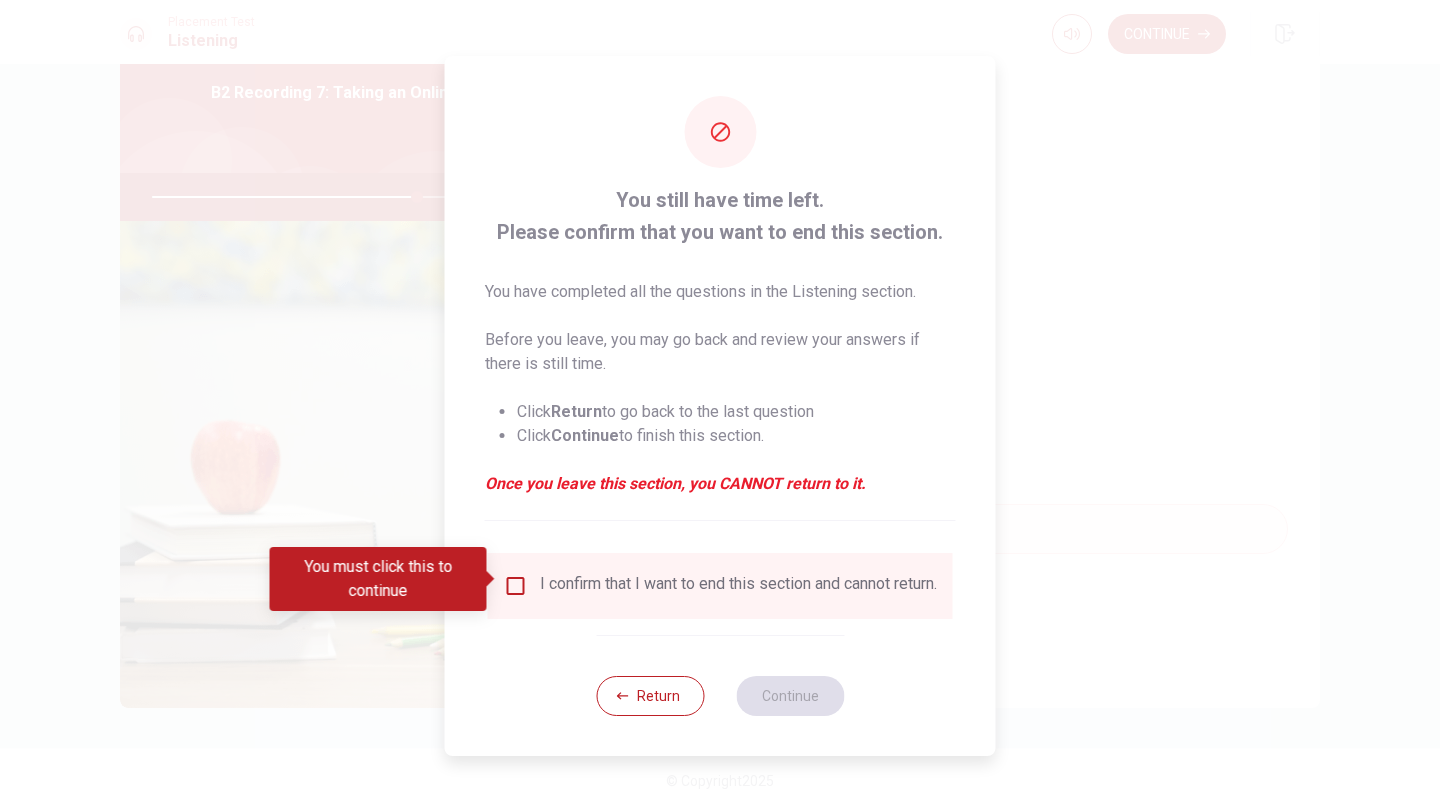 click at bounding box center (516, 586) 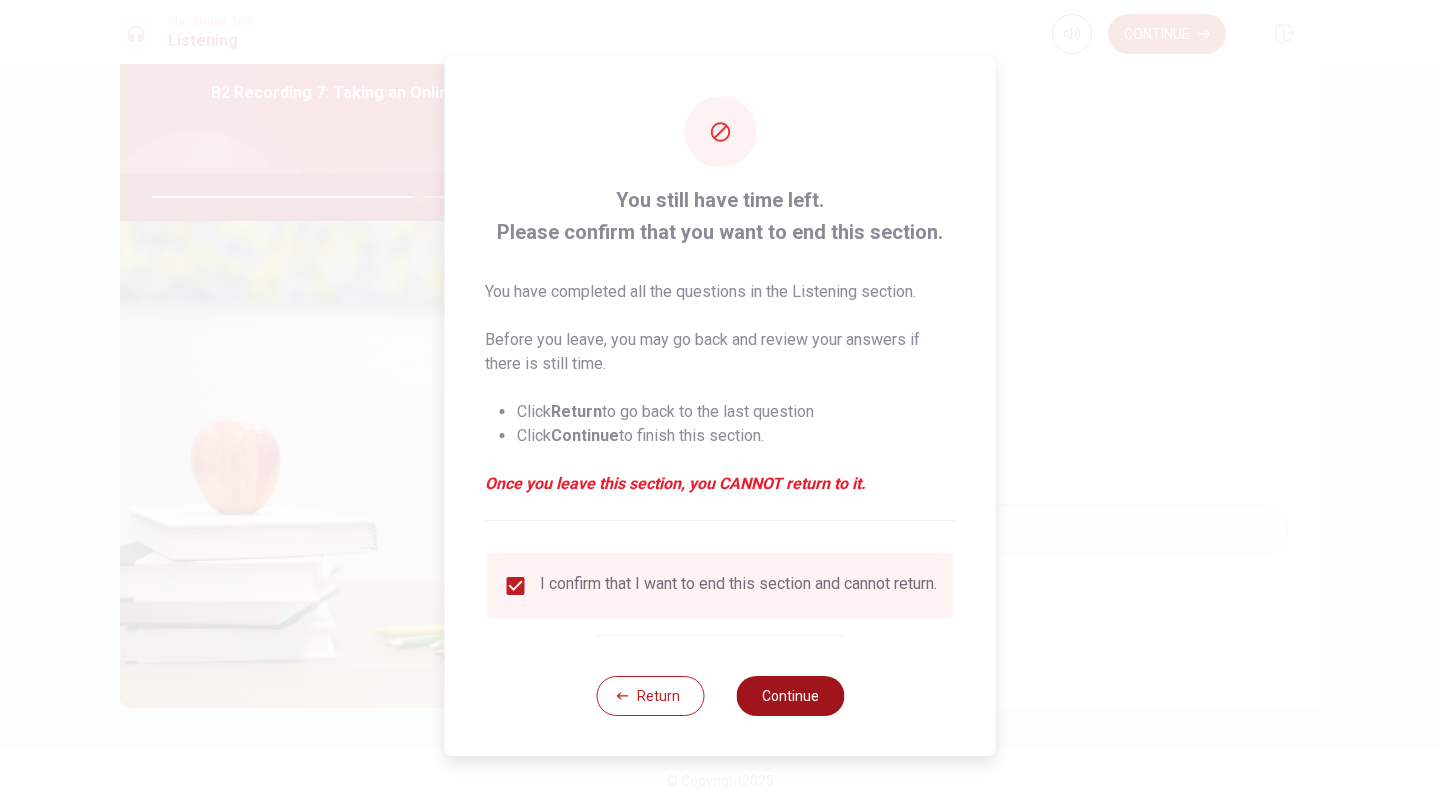 click on "Continue" at bounding box center (790, 696) 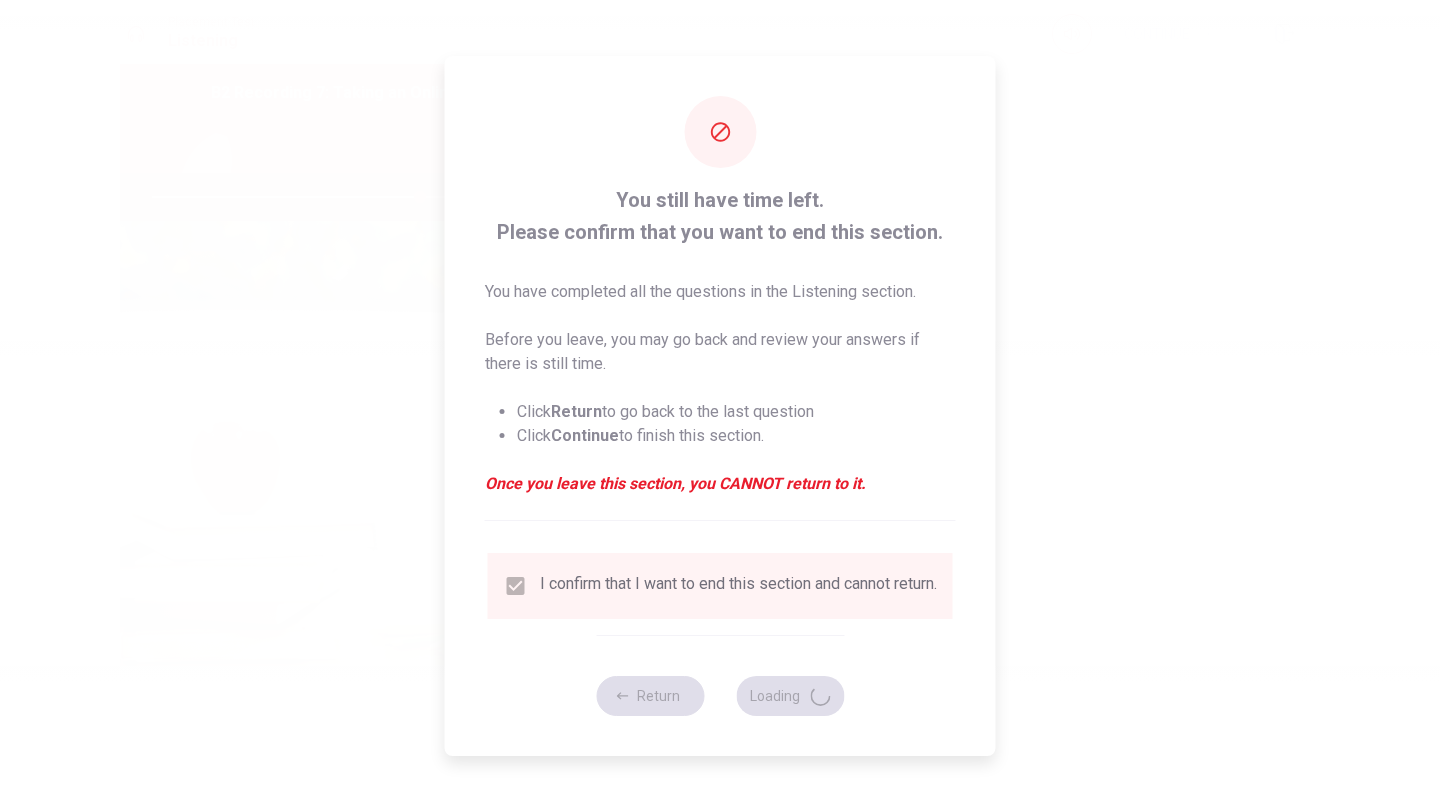 type on "75" 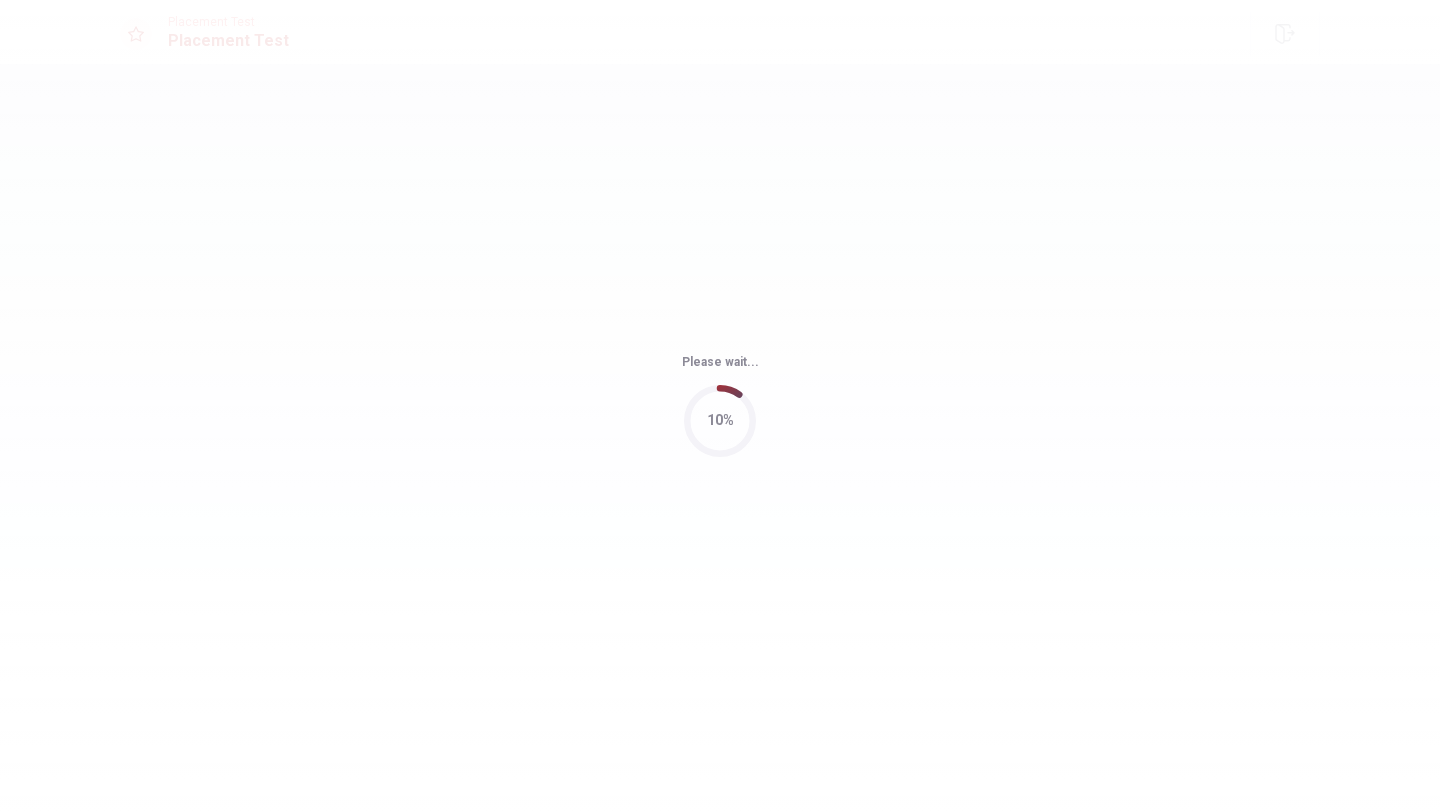 scroll, scrollTop: 0, scrollLeft: 0, axis: both 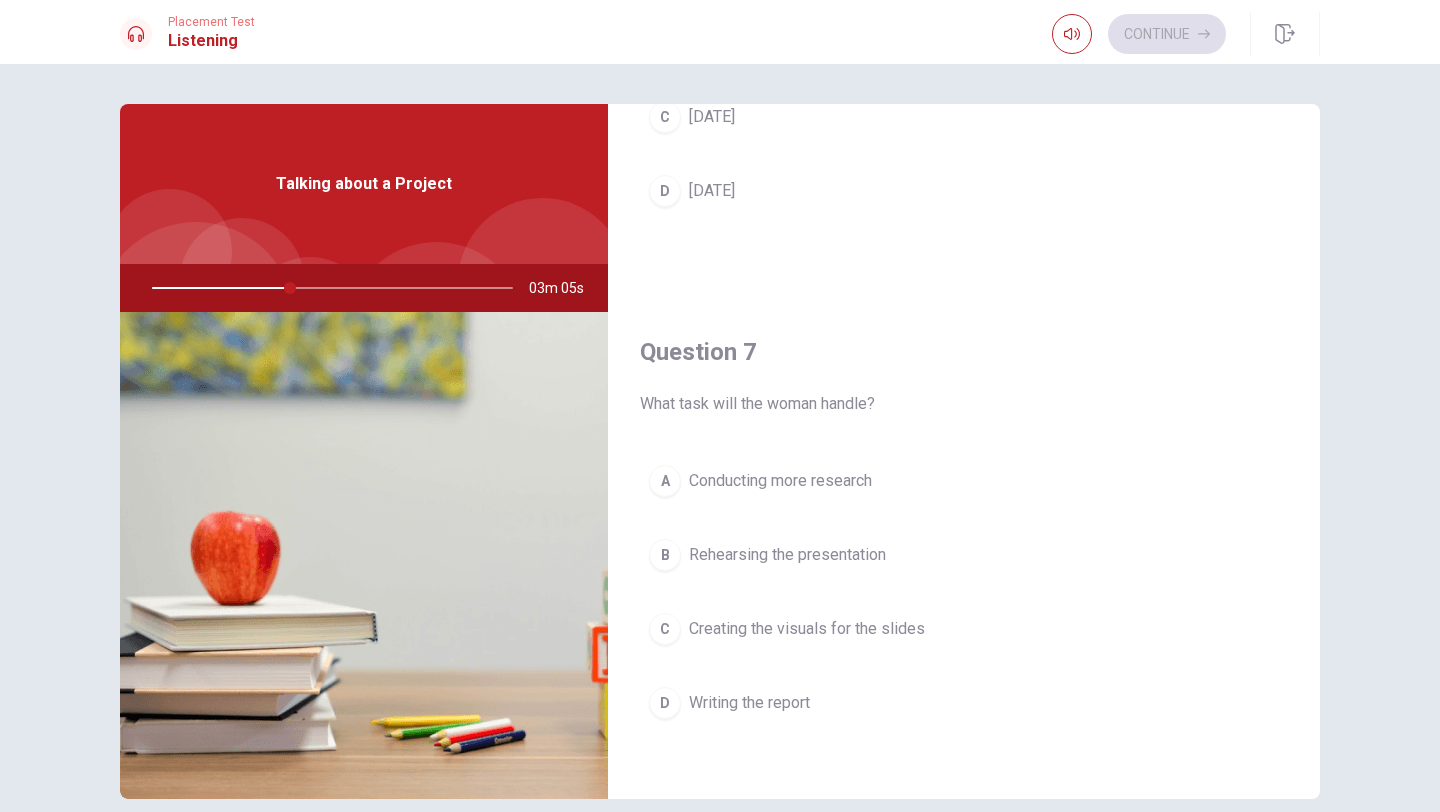 click on "Rehearsing the presentation" at bounding box center (787, 555) 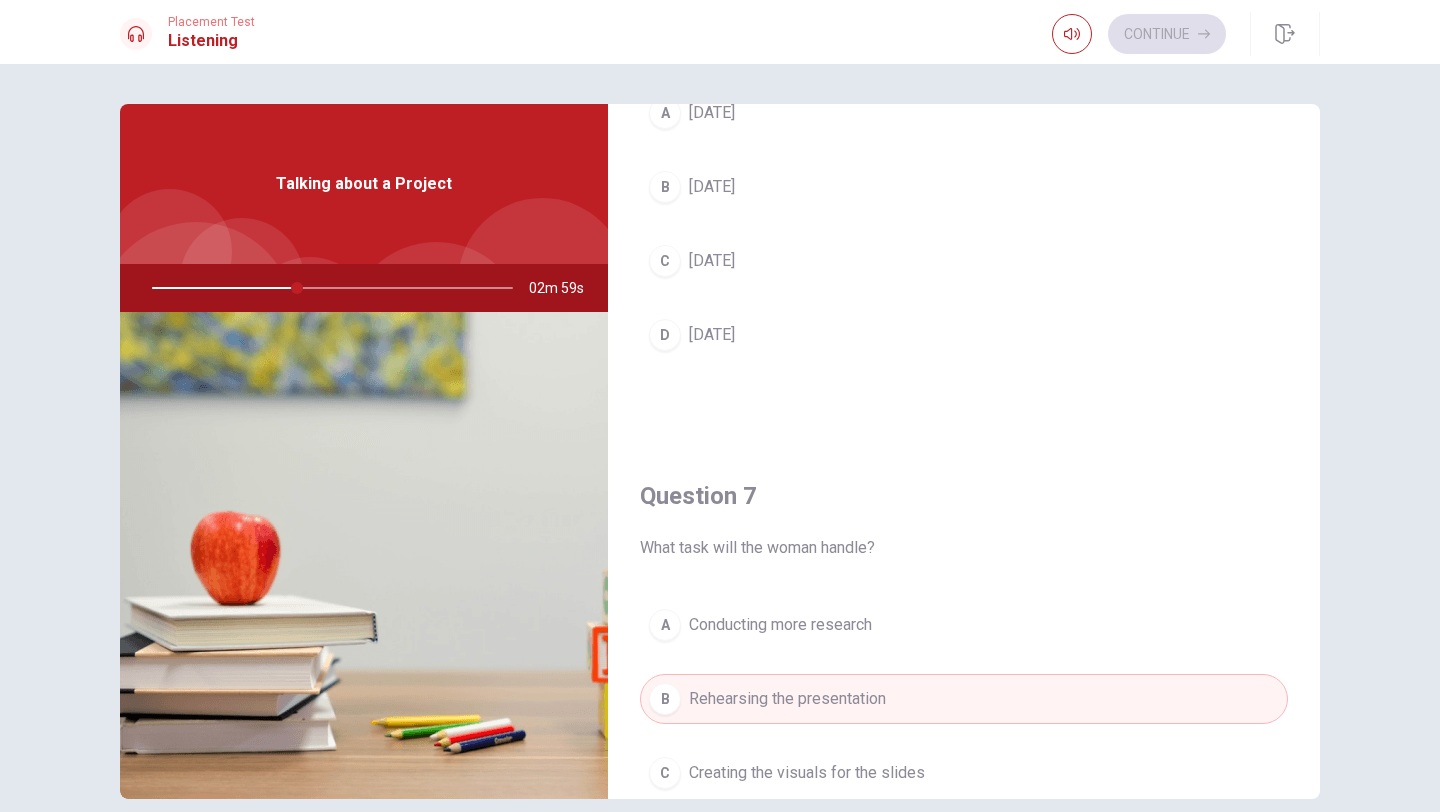 scroll, scrollTop: 0, scrollLeft: 0, axis: both 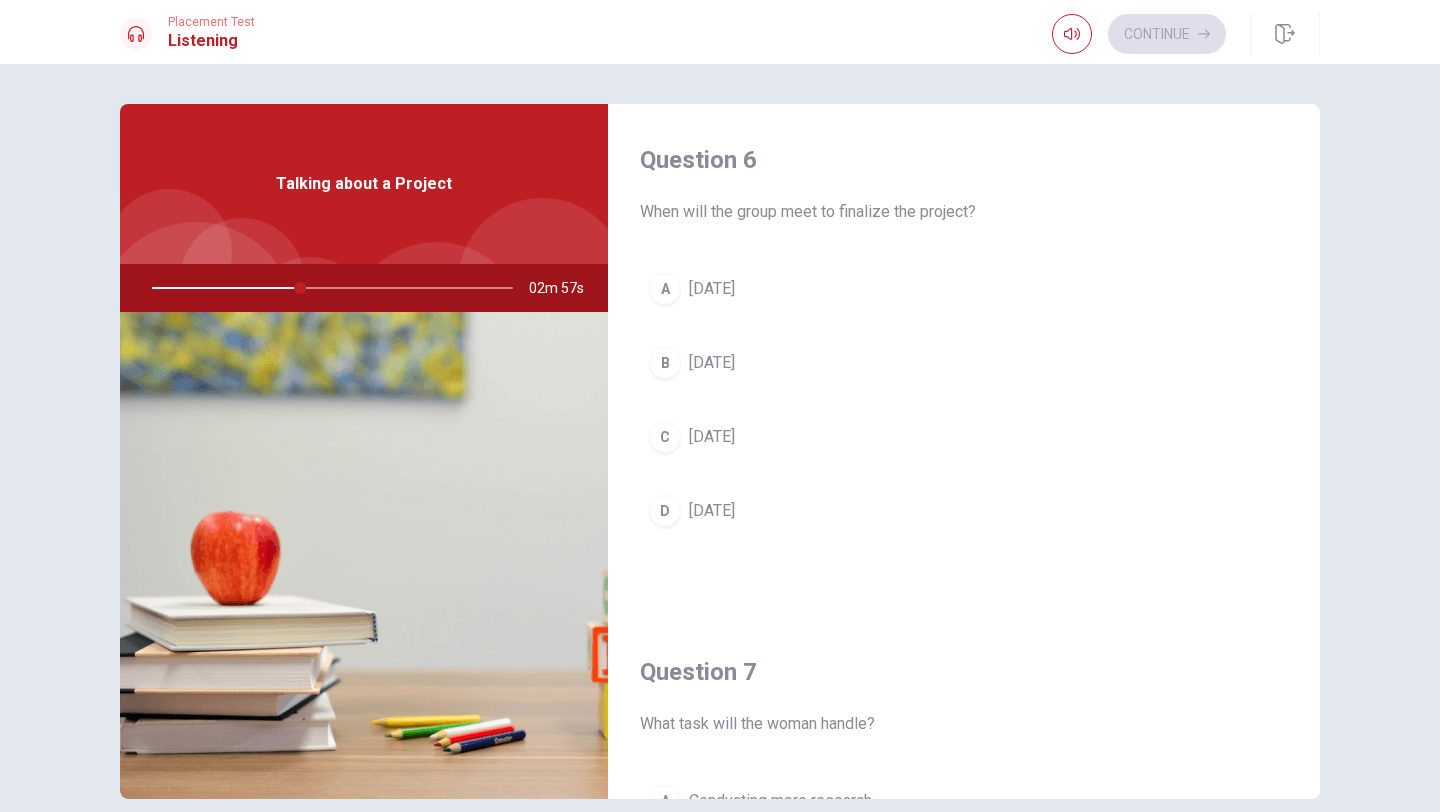 click on "B [DATE]" at bounding box center [964, 363] 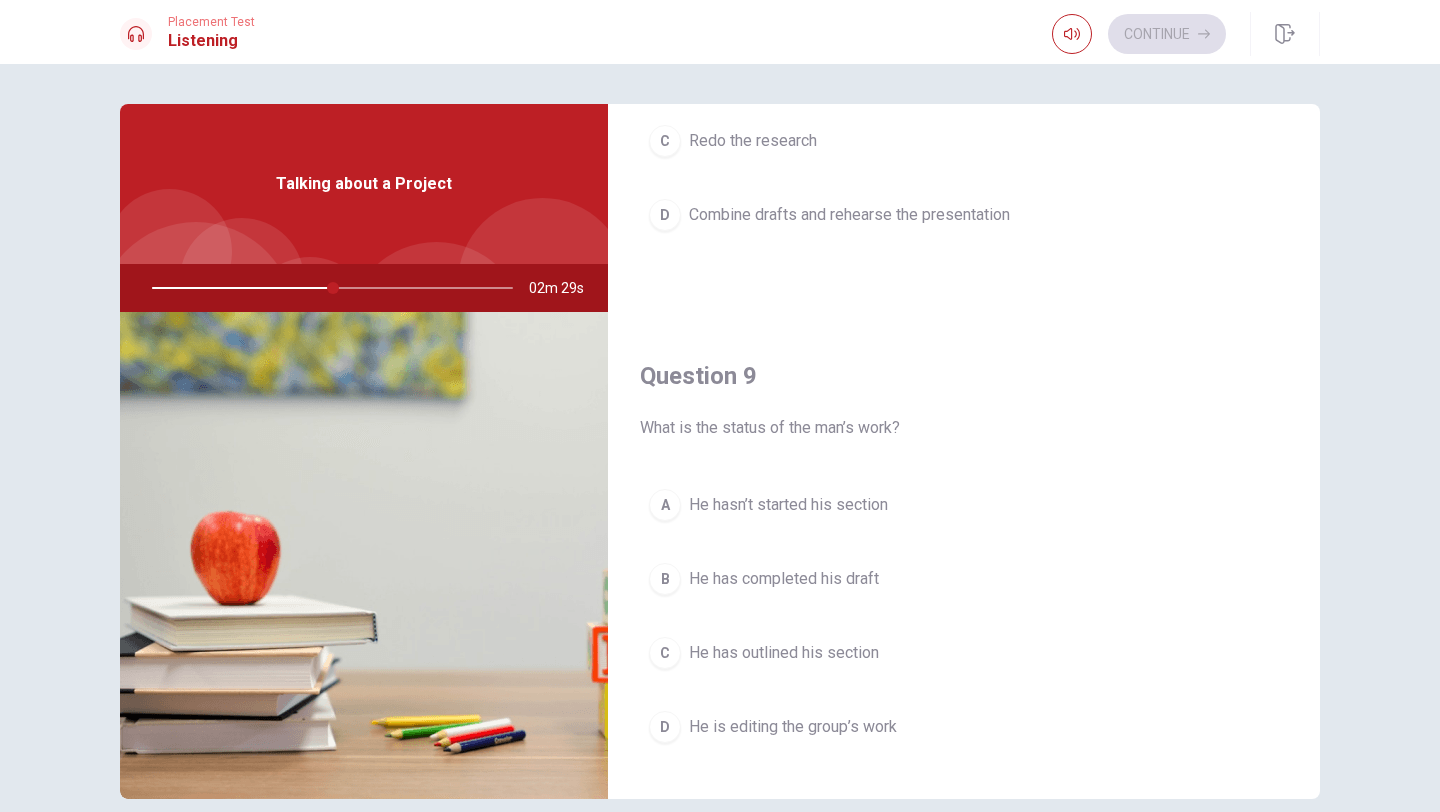 scroll, scrollTop: 1365, scrollLeft: 0, axis: vertical 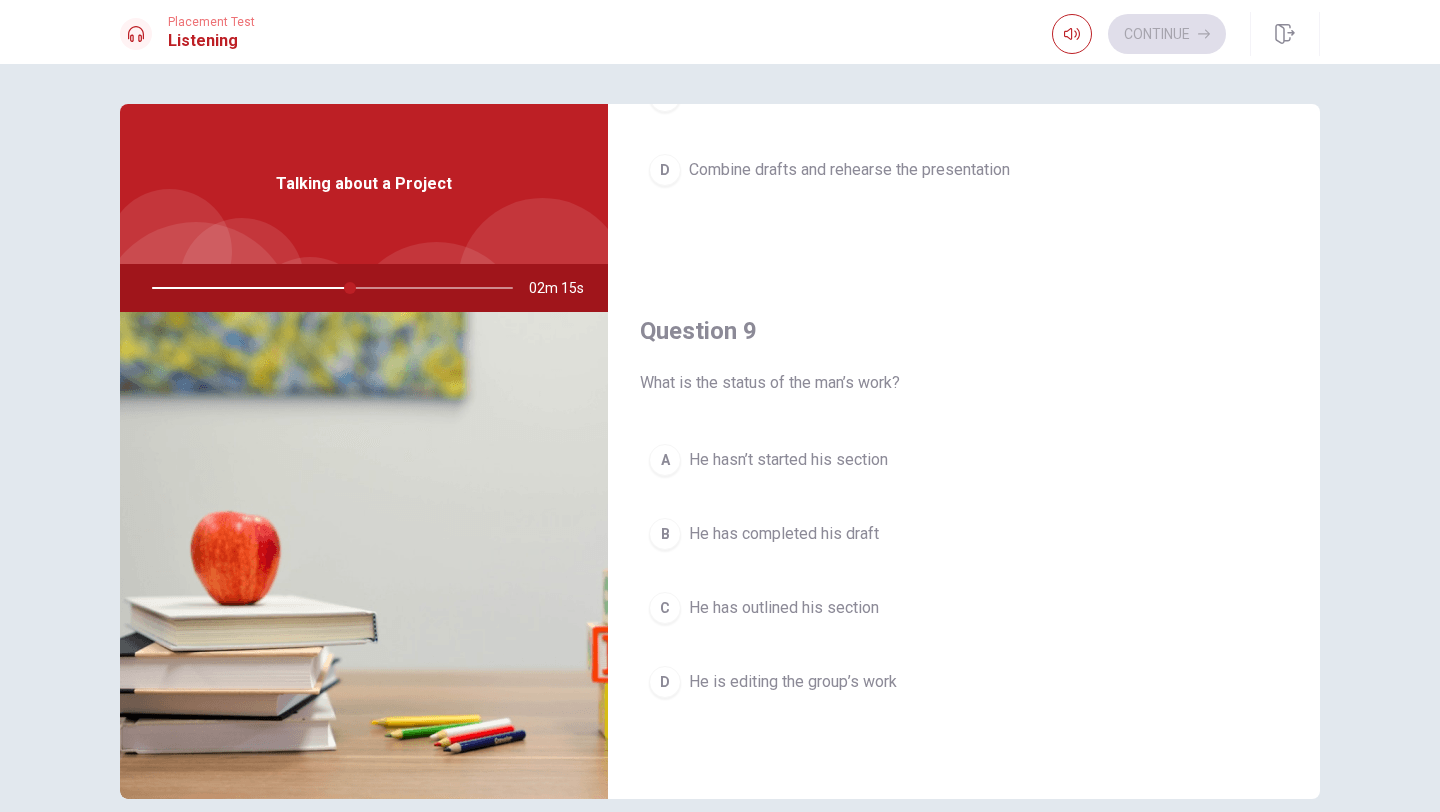 click on "He has completed his draft" at bounding box center [784, 534] 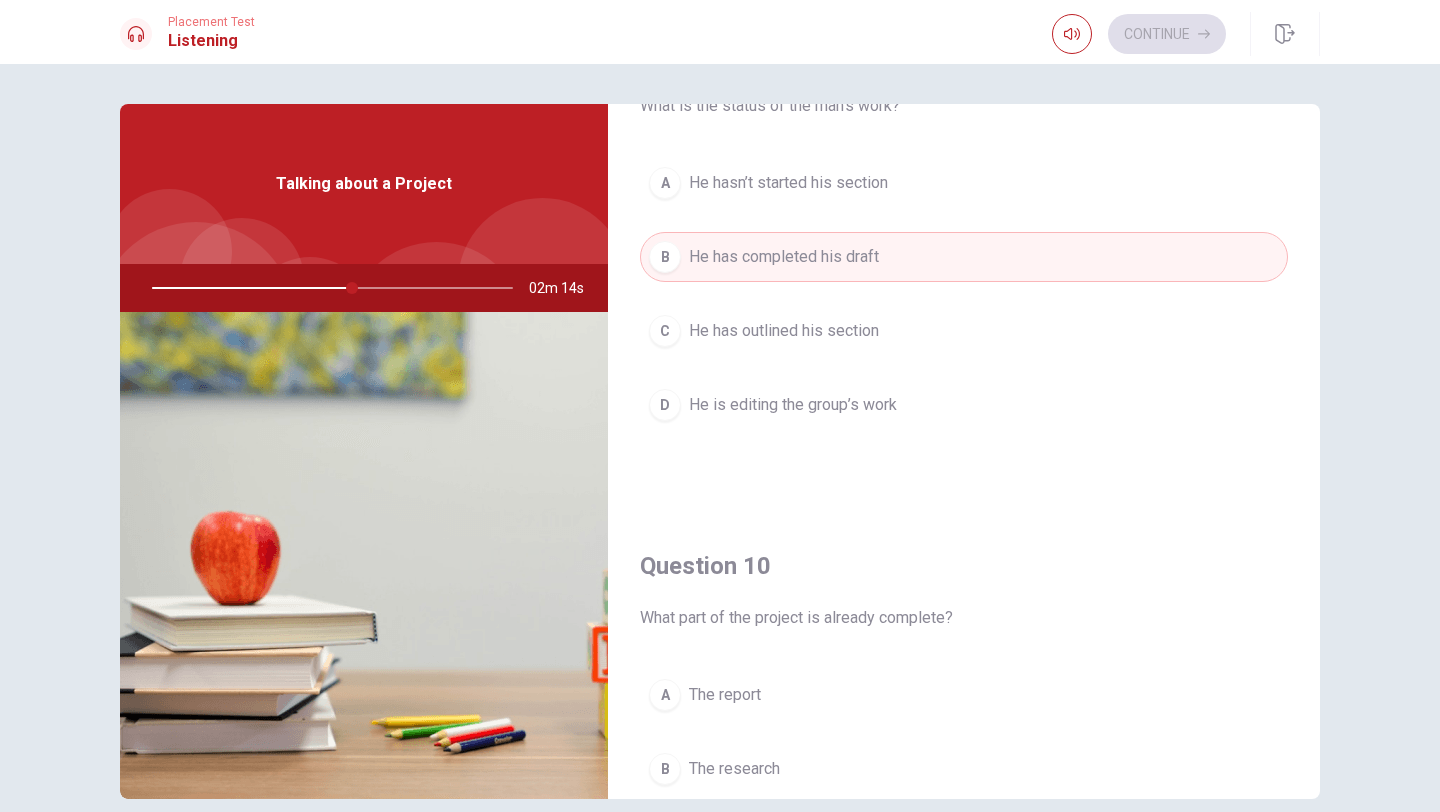scroll, scrollTop: 1865, scrollLeft: 0, axis: vertical 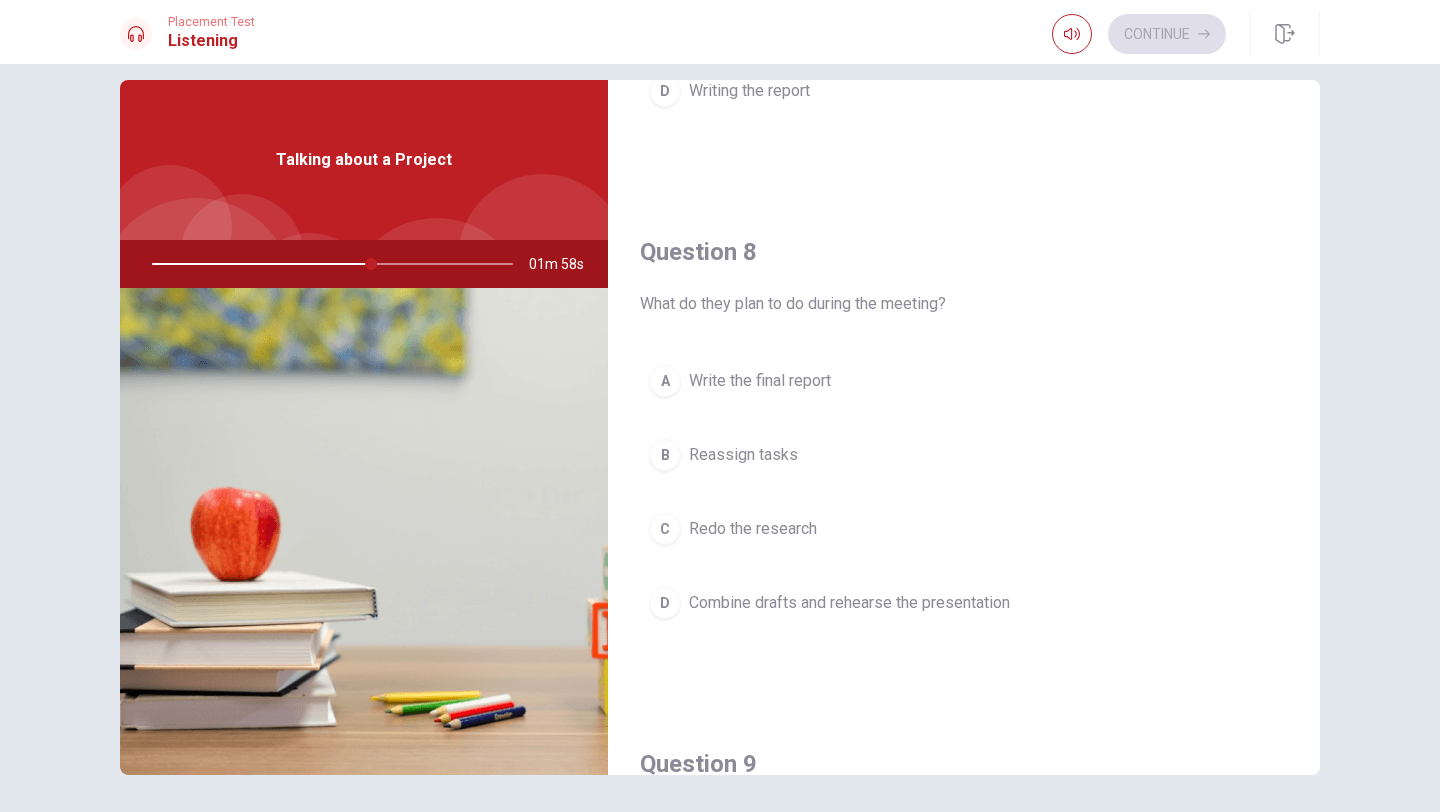 click on "Combine drafts and rehearse the presentation" at bounding box center (849, 603) 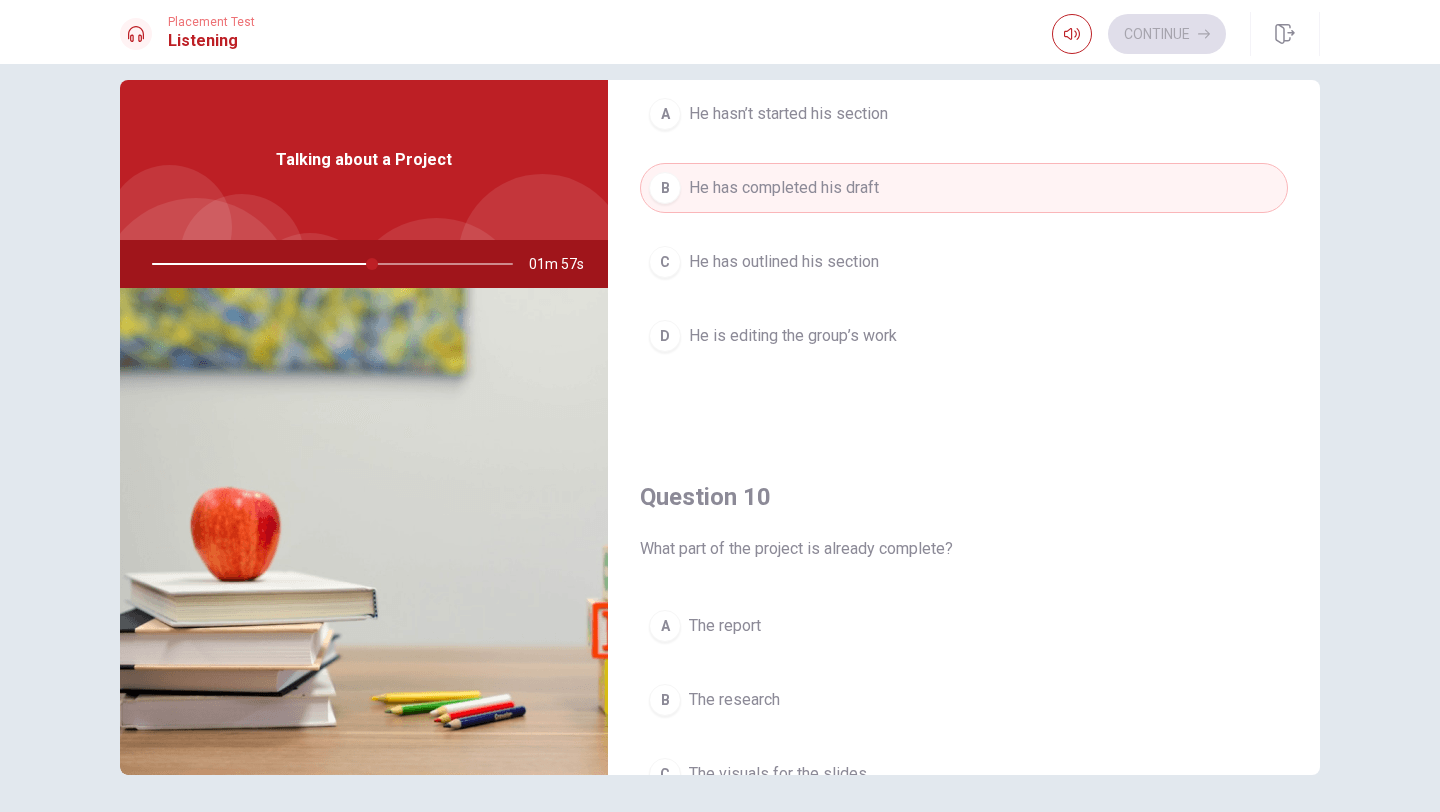 scroll, scrollTop: 1865, scrollLeft: 0, axis: vertical 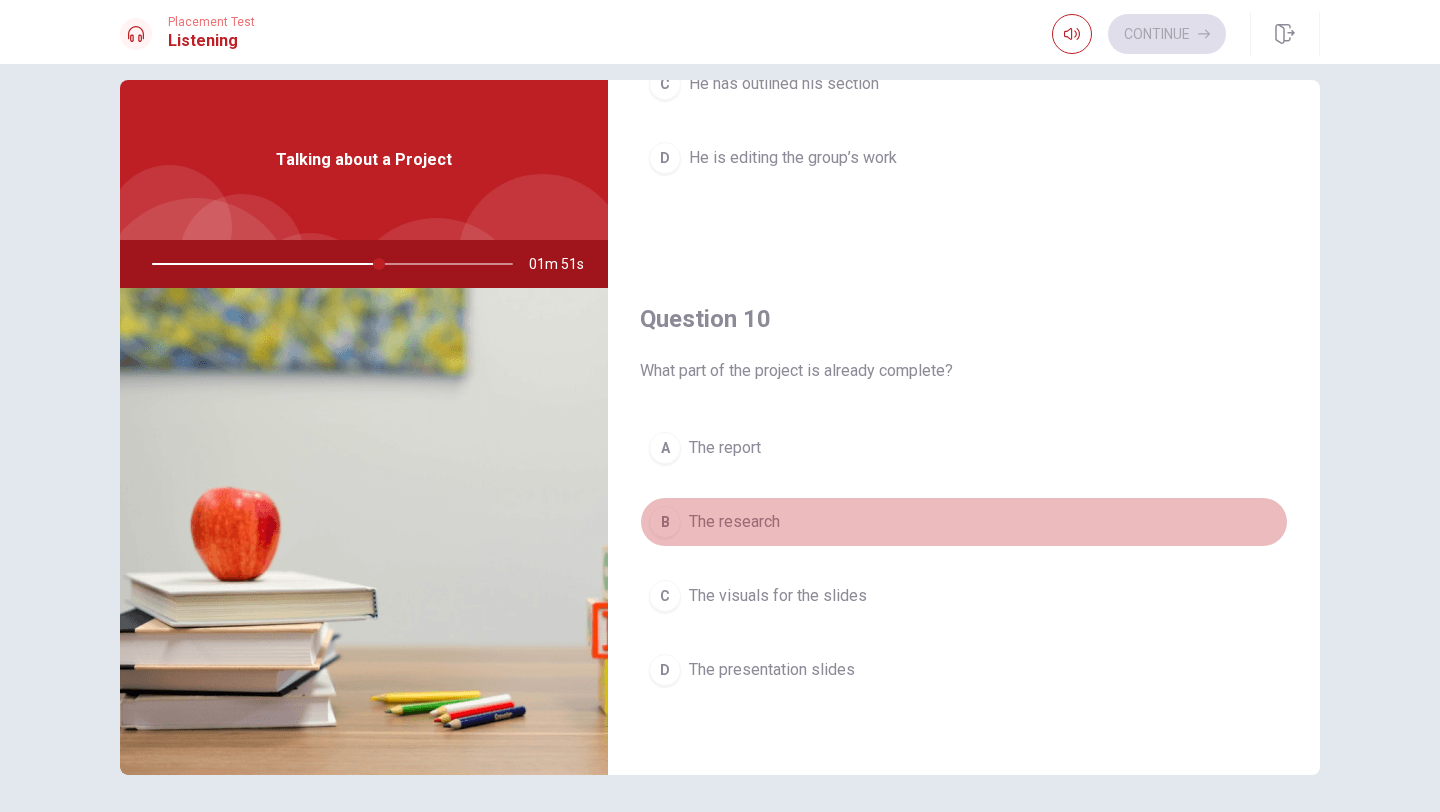 click on "The research" at bounding box center [734, 522] 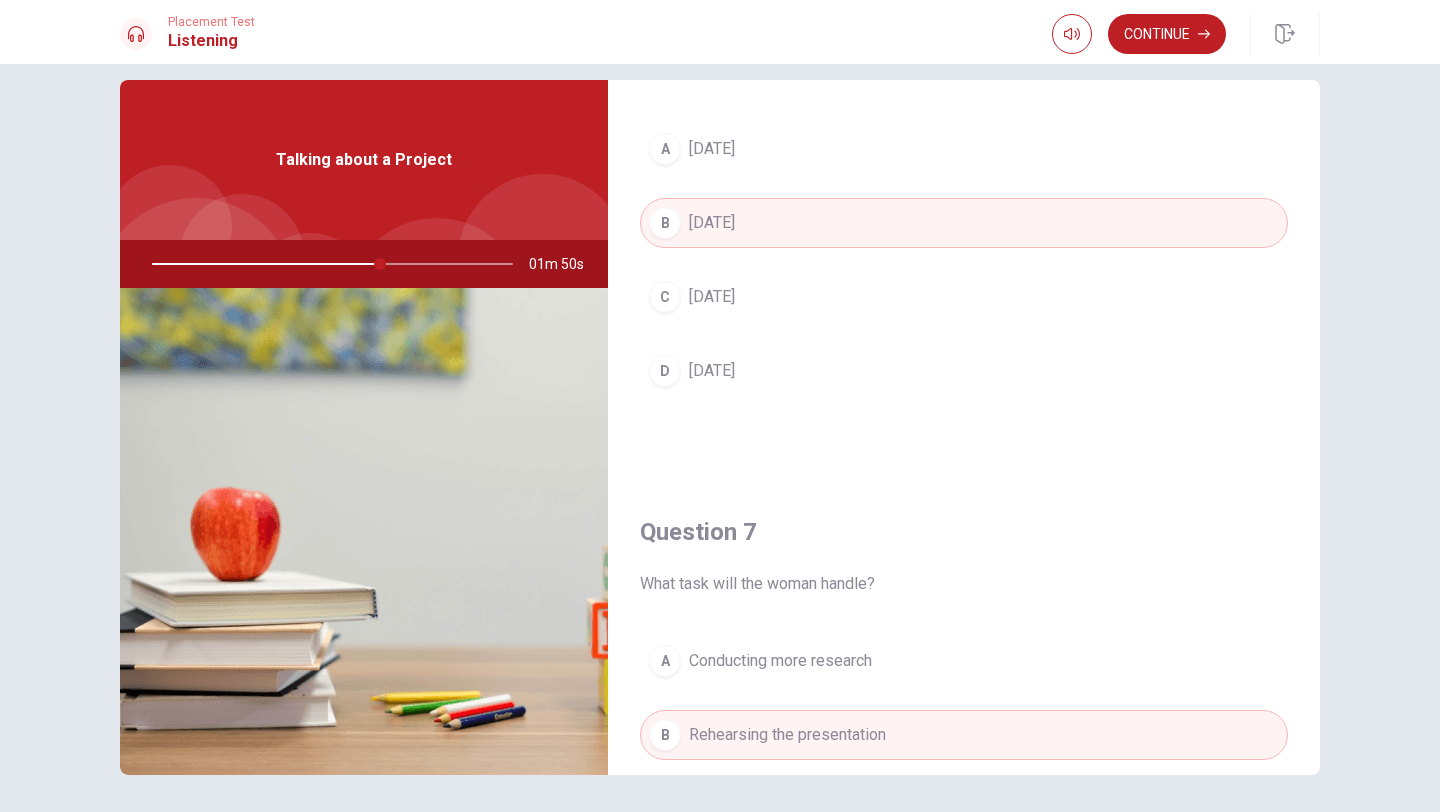 scroll, scrollTop: 0, scrollLeft: 0, axis: both 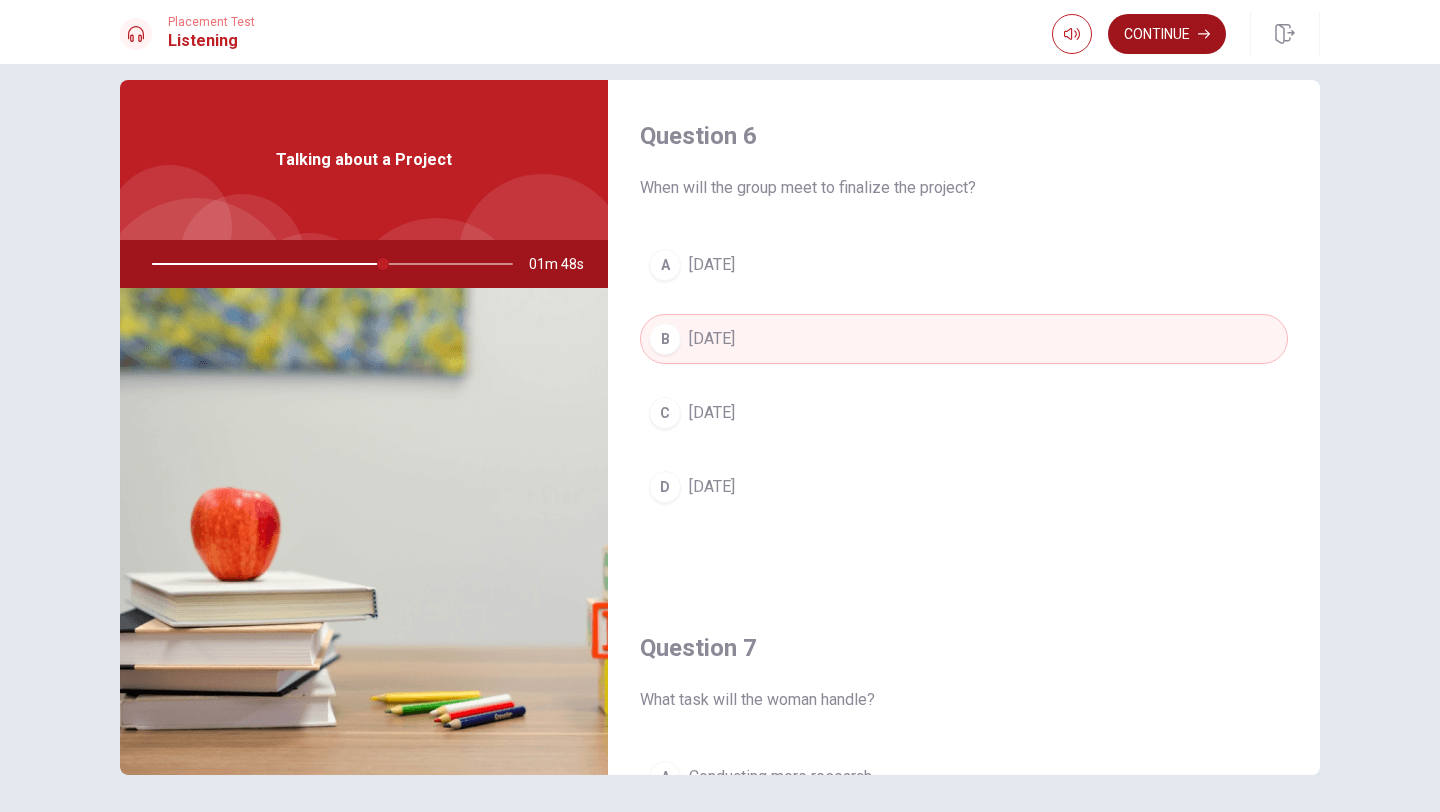 click on "Continue" at bounding box center (1167, 34) 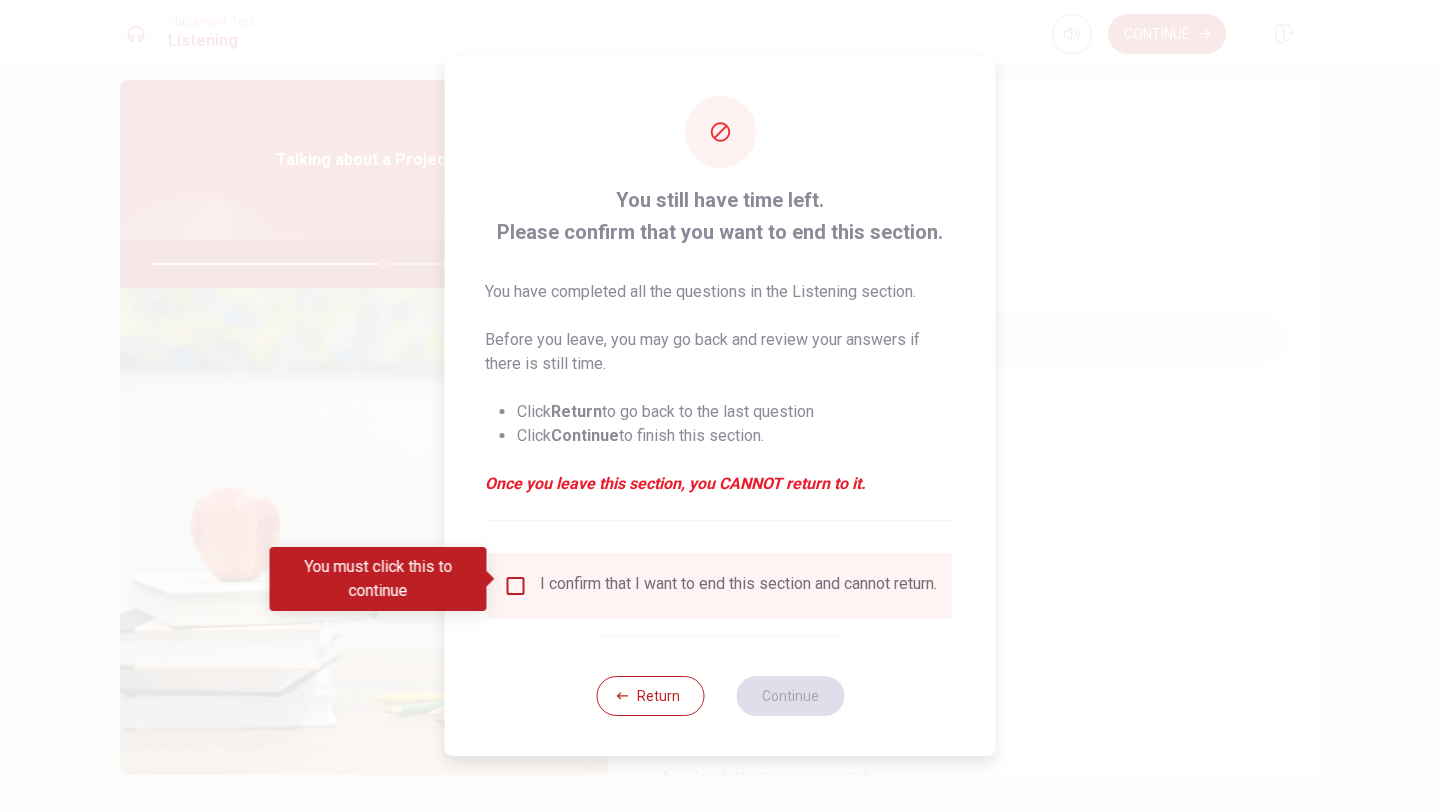 click on "I confirm that I want to end this section and cannot return." at bounding box center (738, 586) 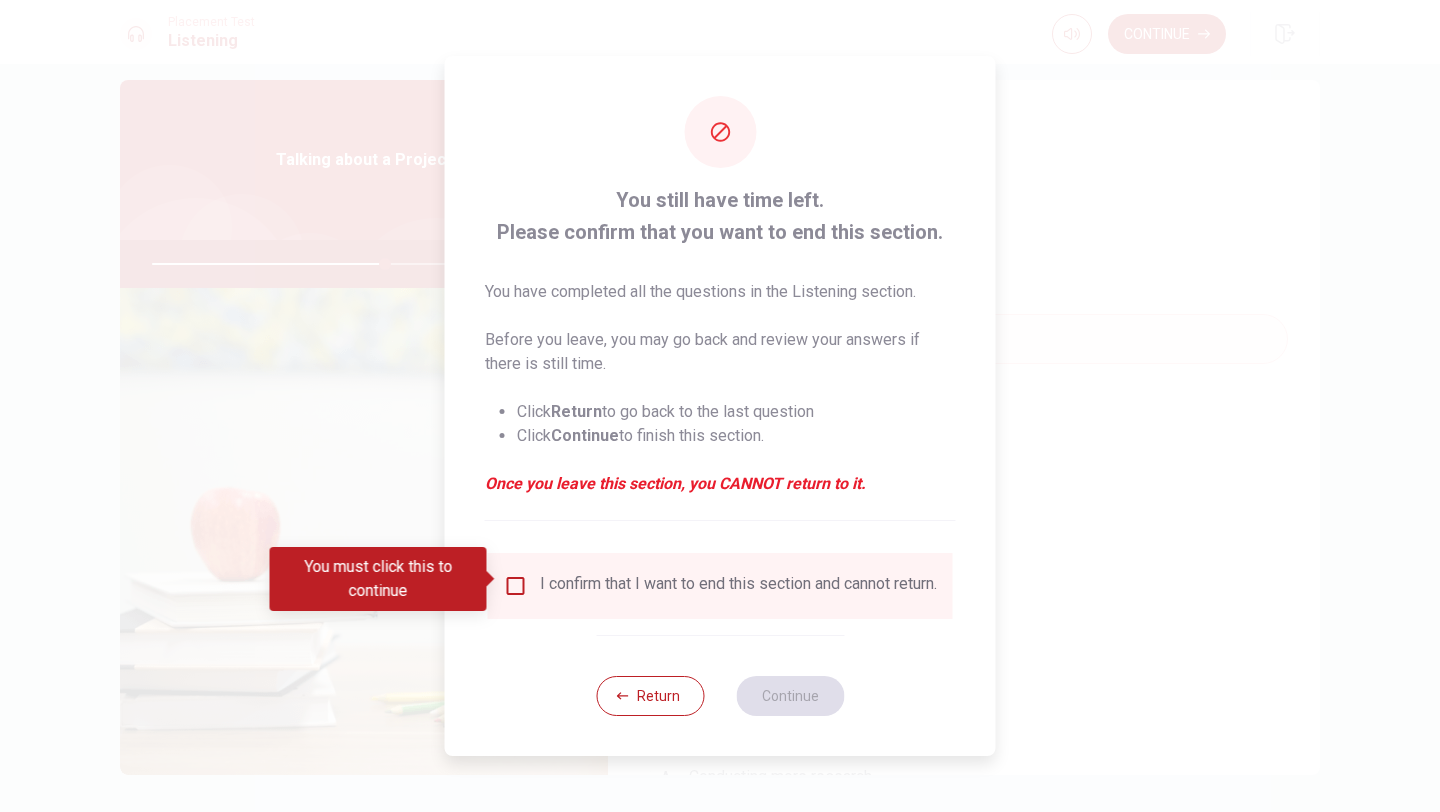click at bounding box center [516, 586] 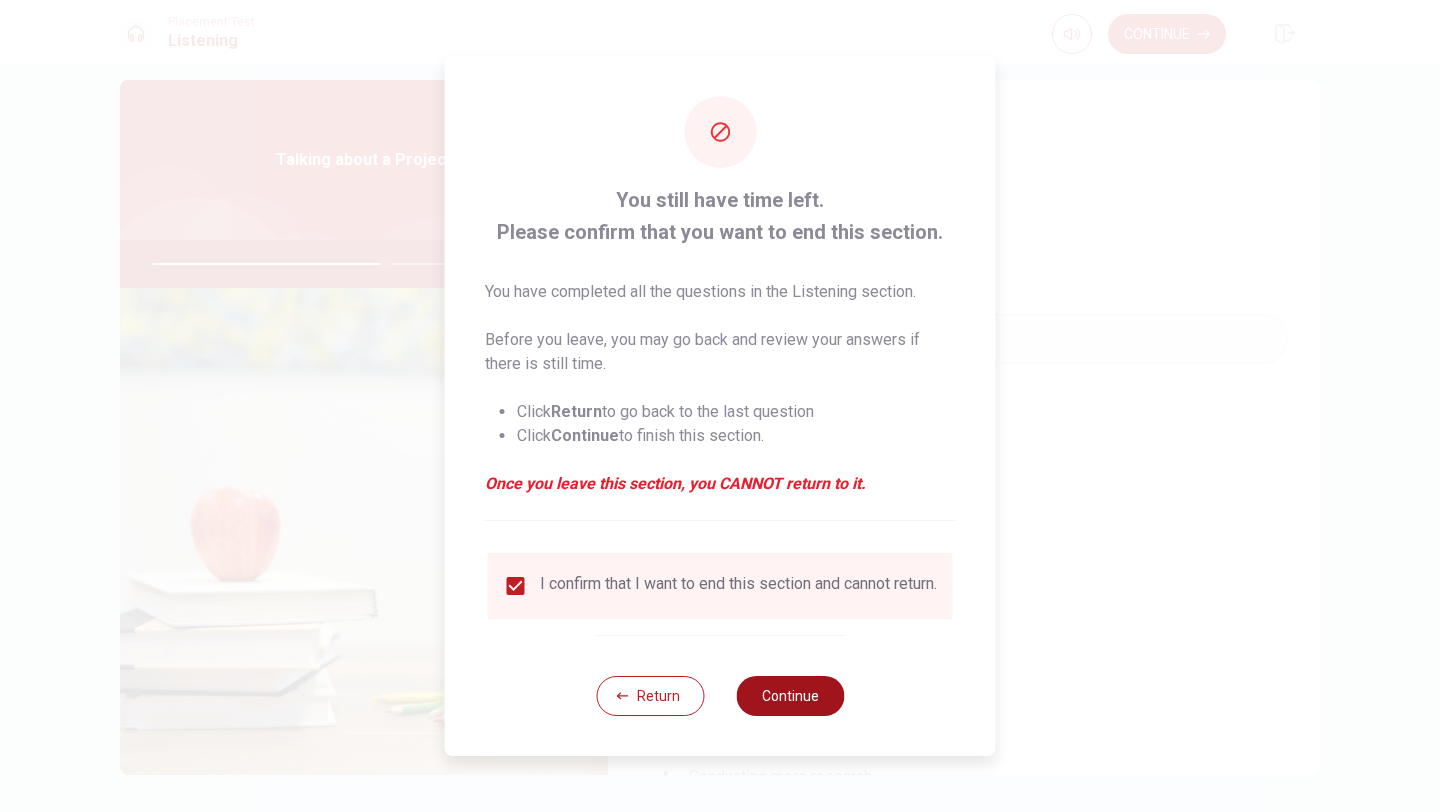 click on "Continue" at bounding box center [790, 696] 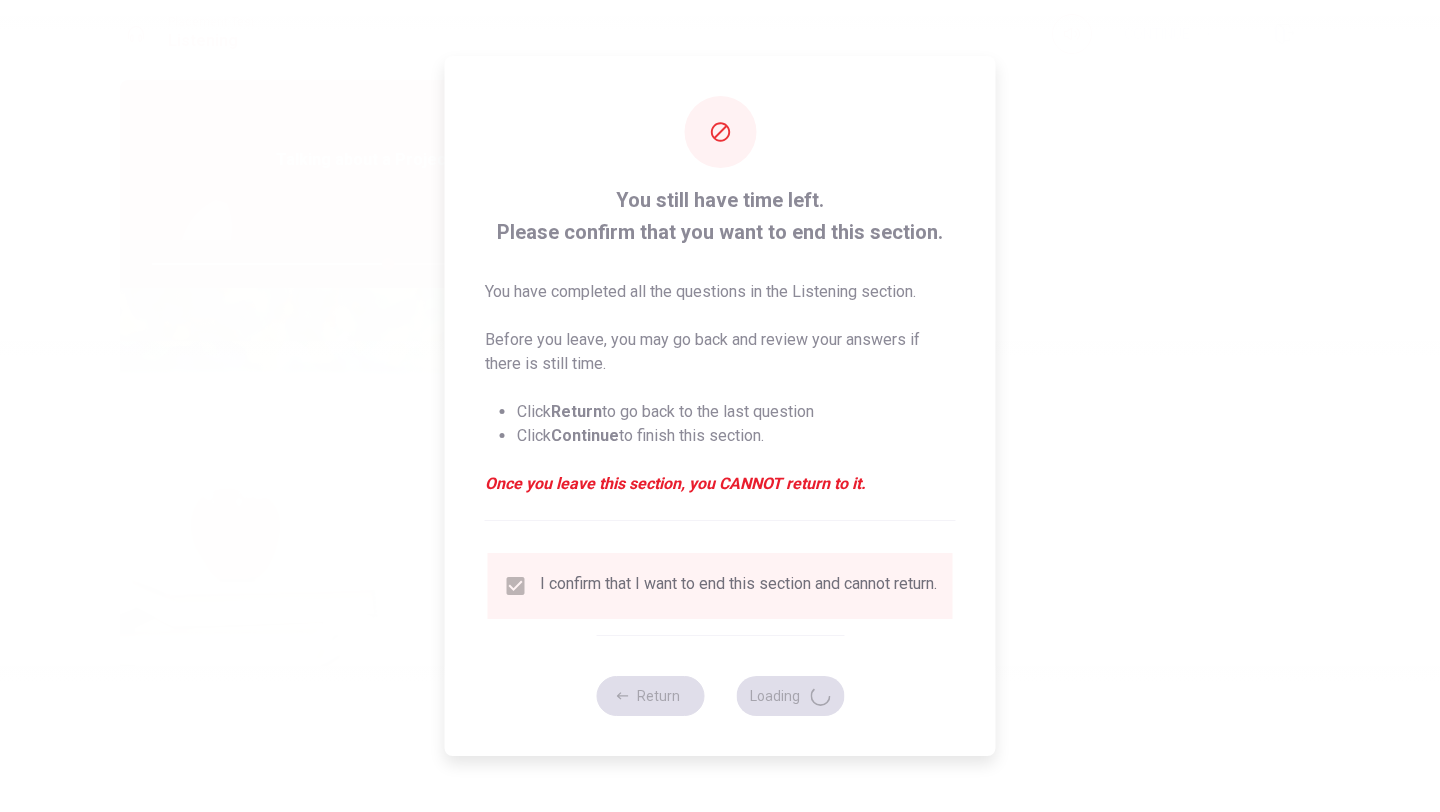 type on "66" 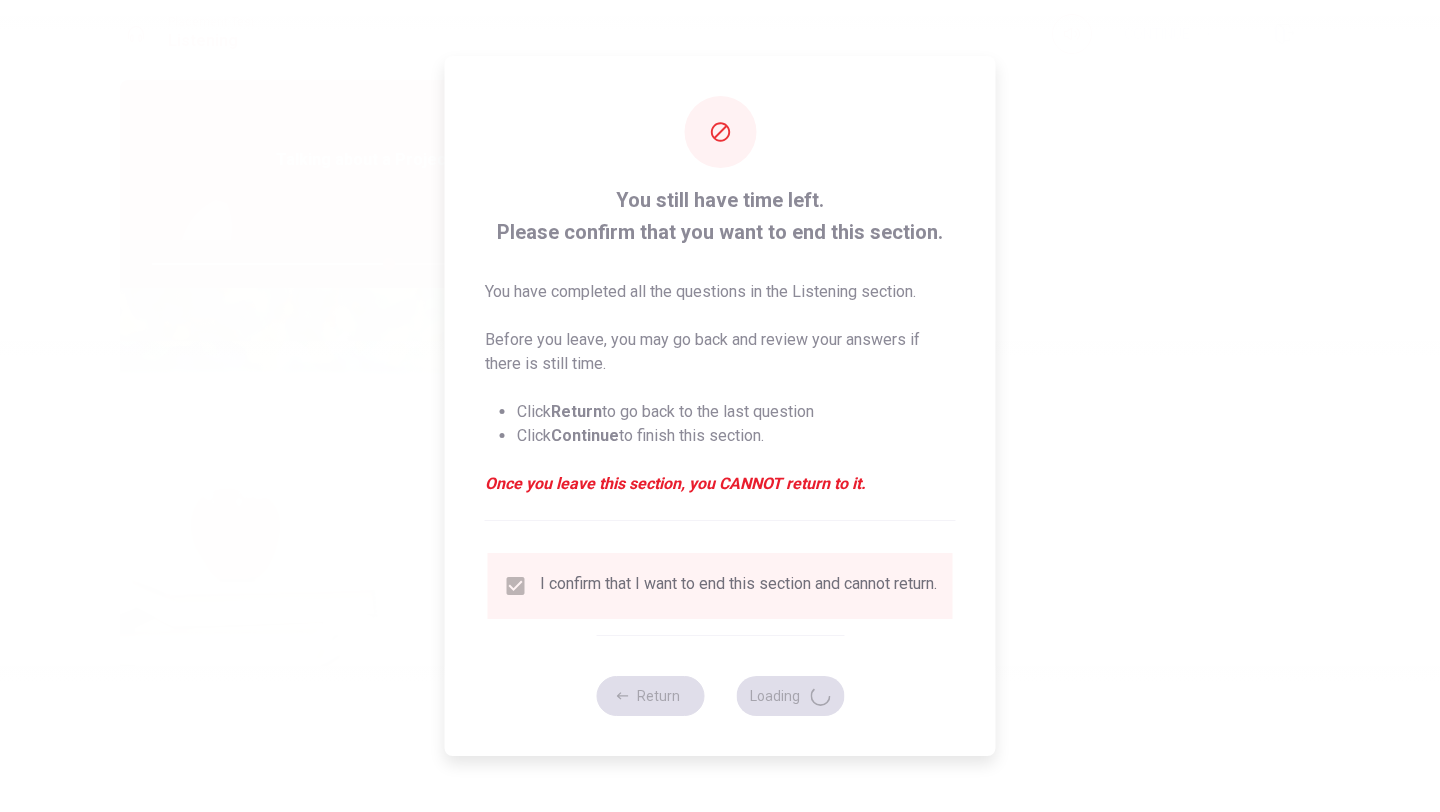 scroll, scrollTop: 0, scrollLeft: 0, axis: both 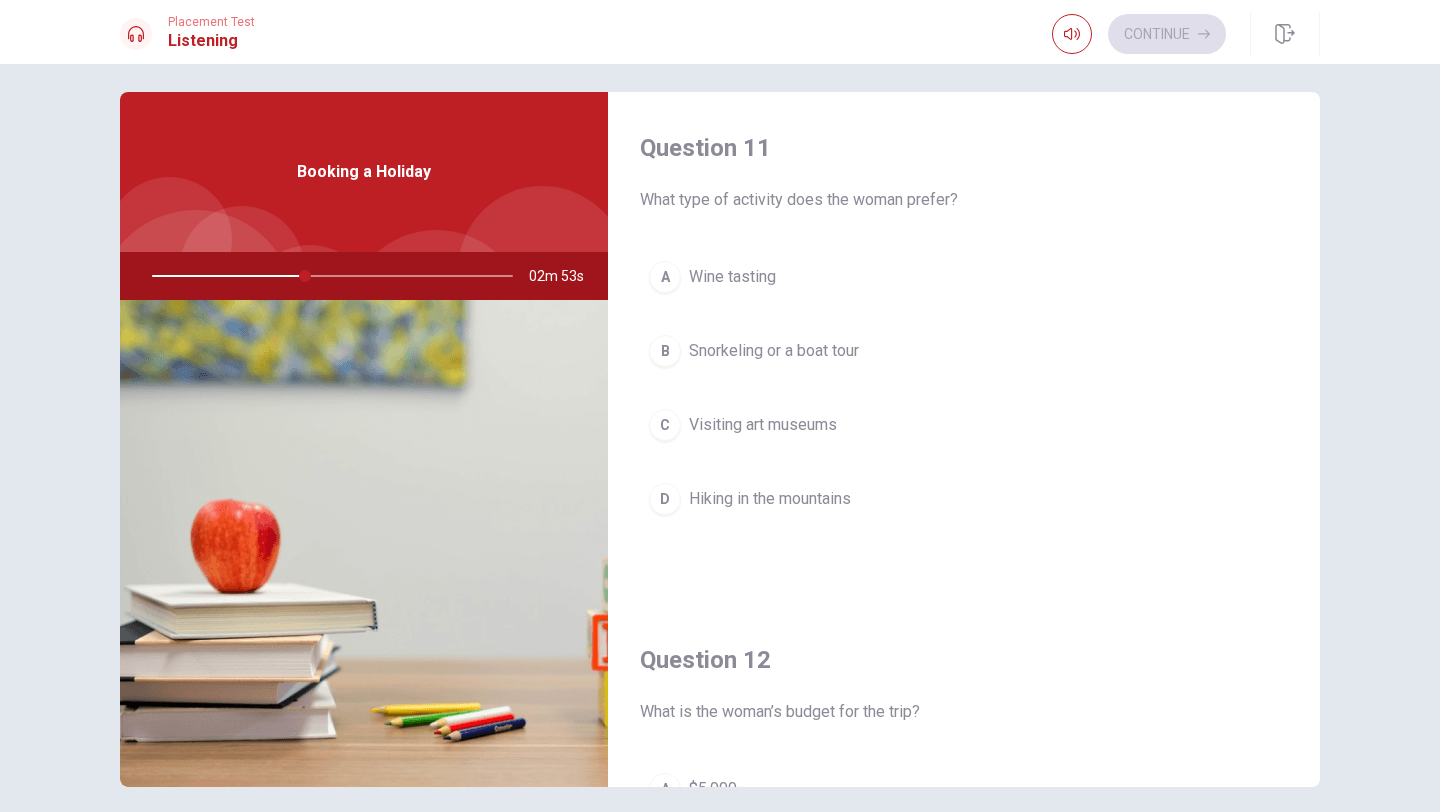 click on "Snorkeling or a boat tour" at bounding box center (774, 351) 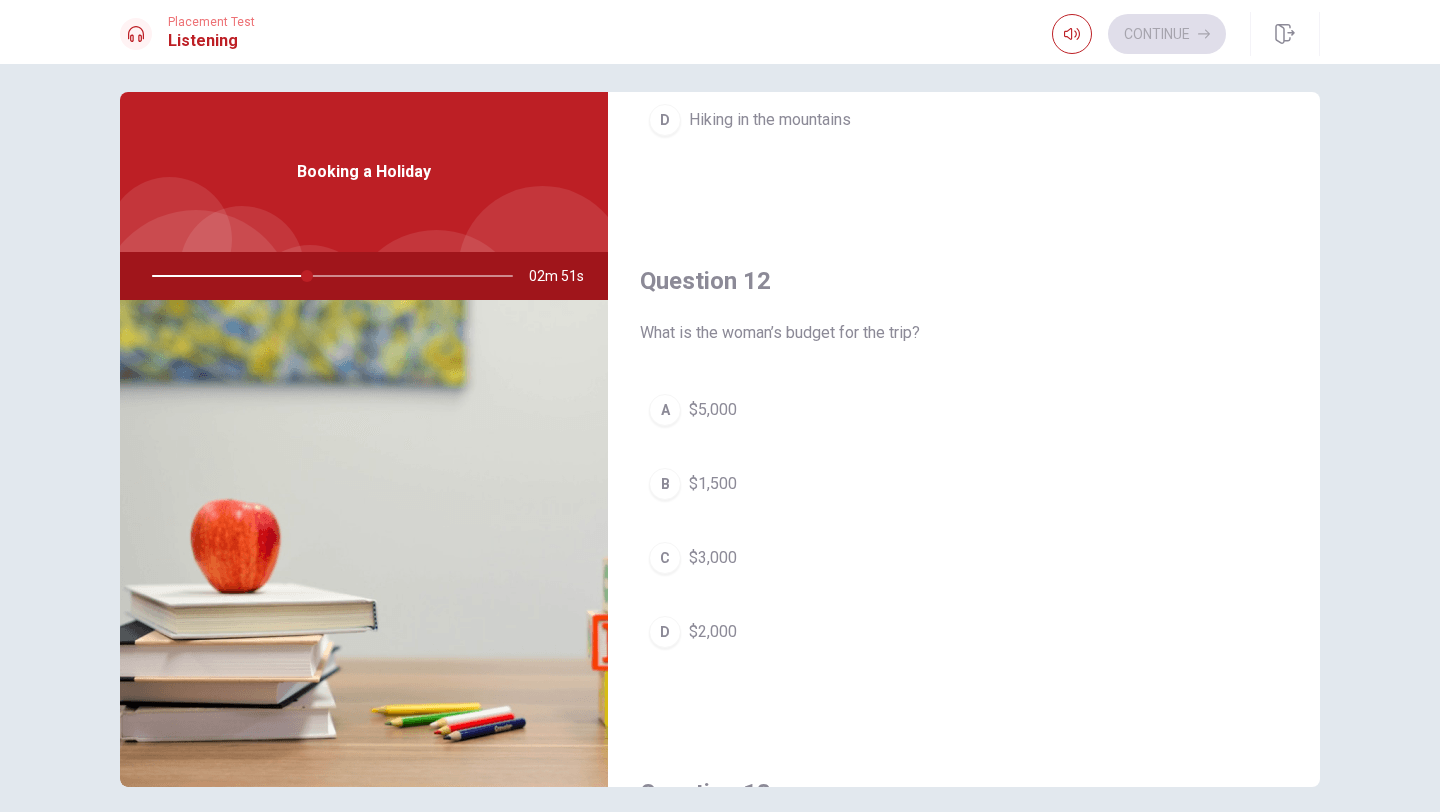 scroll, scrollTop: 378, scrollLeft: 0, axis: vertical 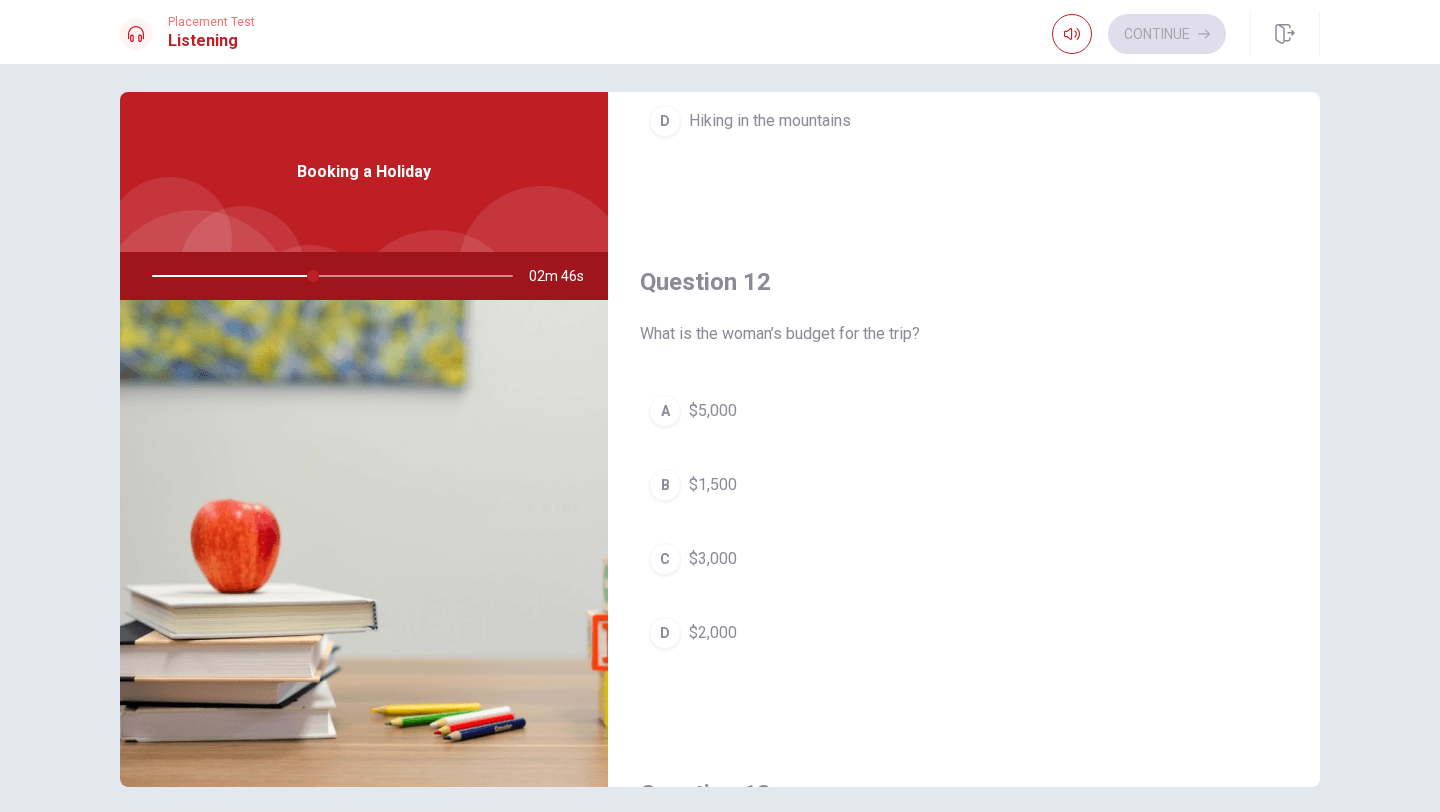 click on "D" at bounding box center (665, 633) 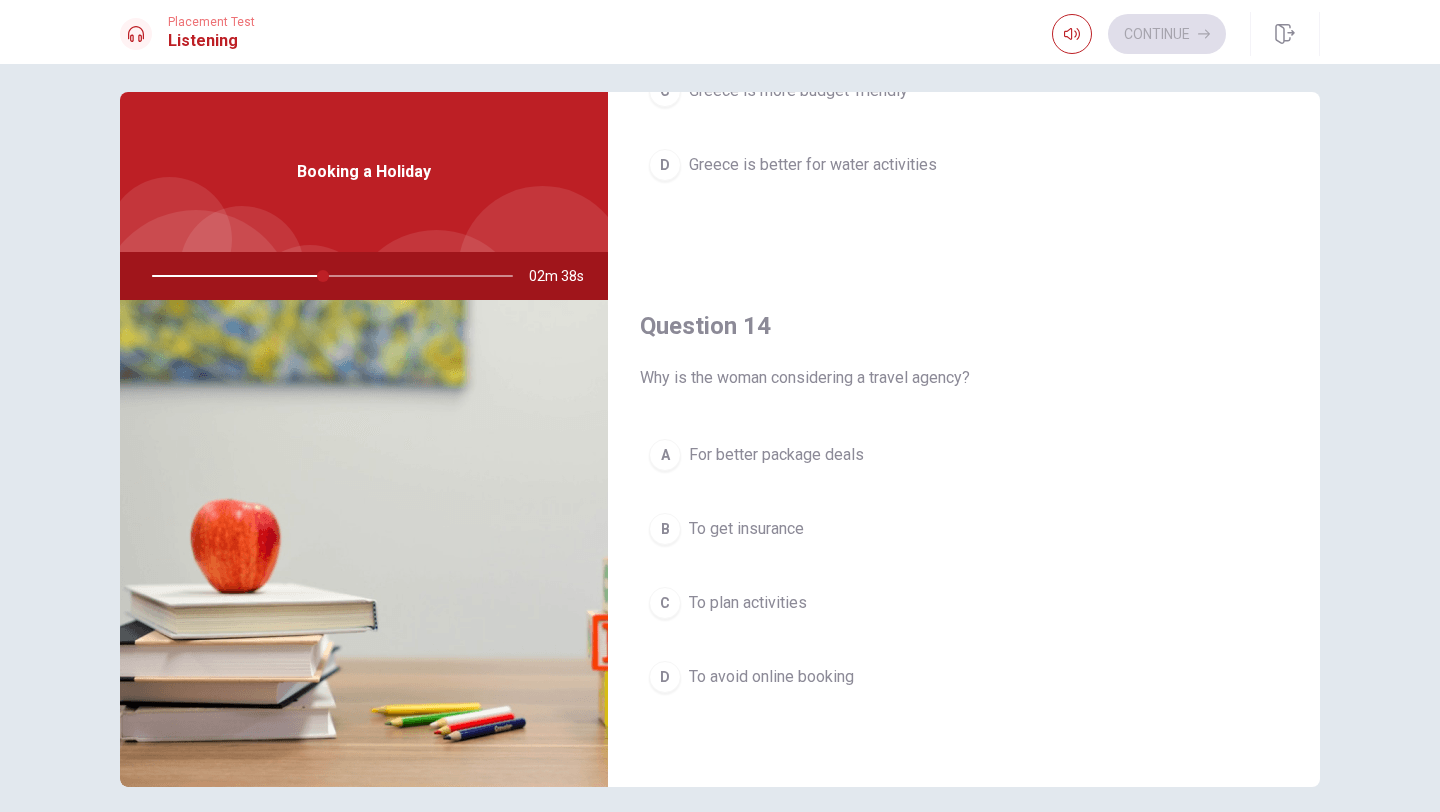 scroll, scrollTop: 1360, scrollLeft: 0, axis: vertical 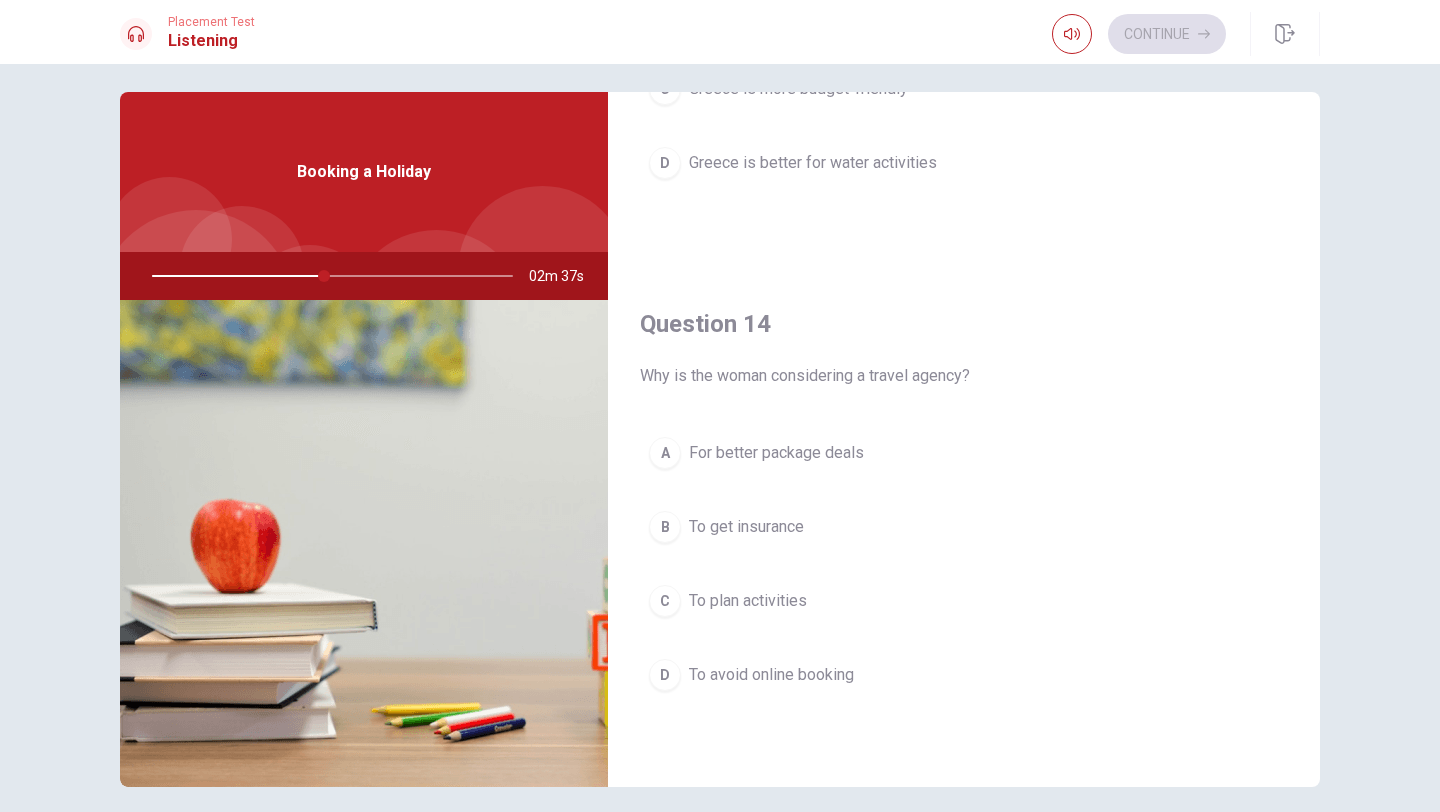 click on "For better package deals" at bounding box center [776, 453] 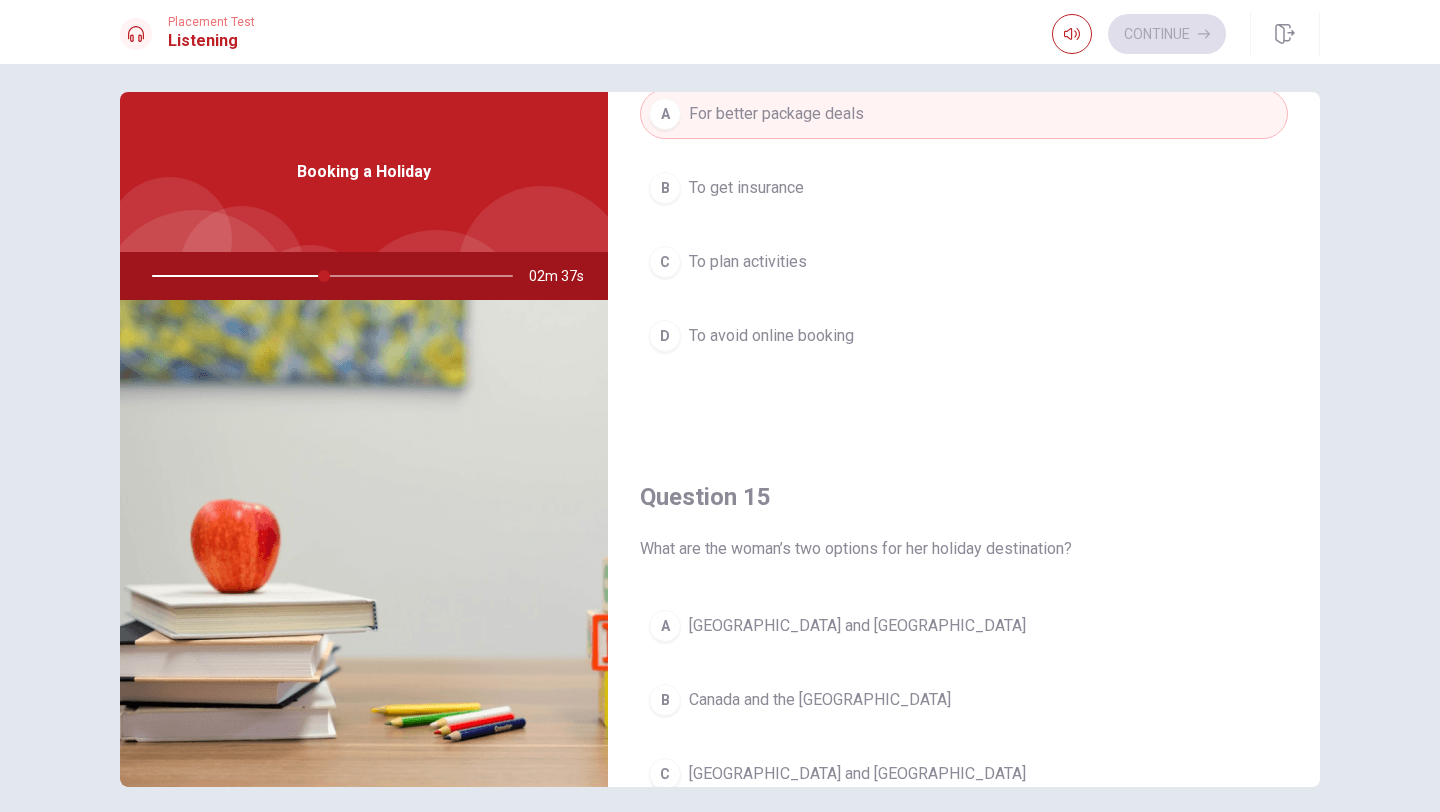 scroll, scrollTop: 1865, scrollLeft: 0, axis: vertical 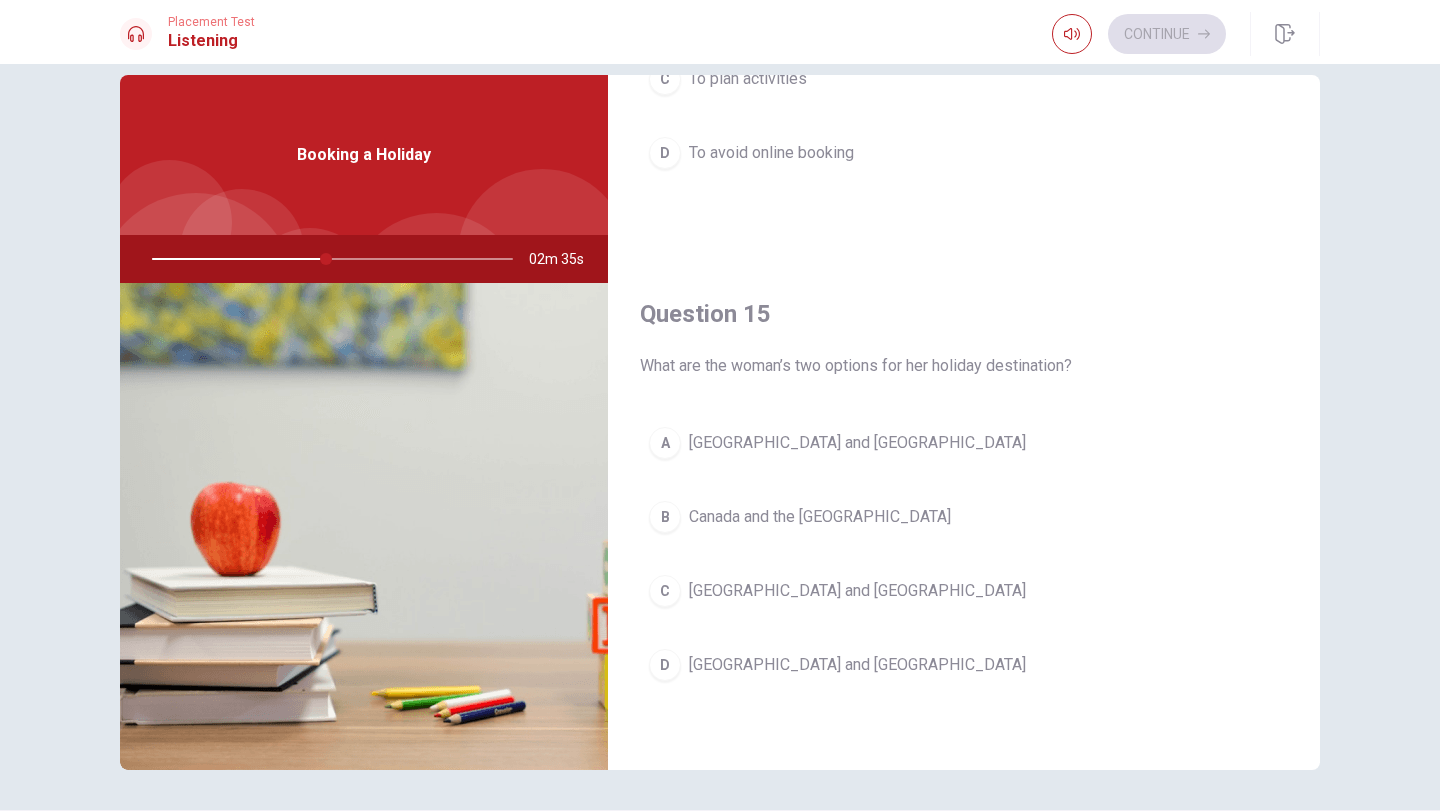 click on "[GEOGRAPHIC_DATA] and [GEOGRAPHIC_DATA]" at bounding box center [857, 665] 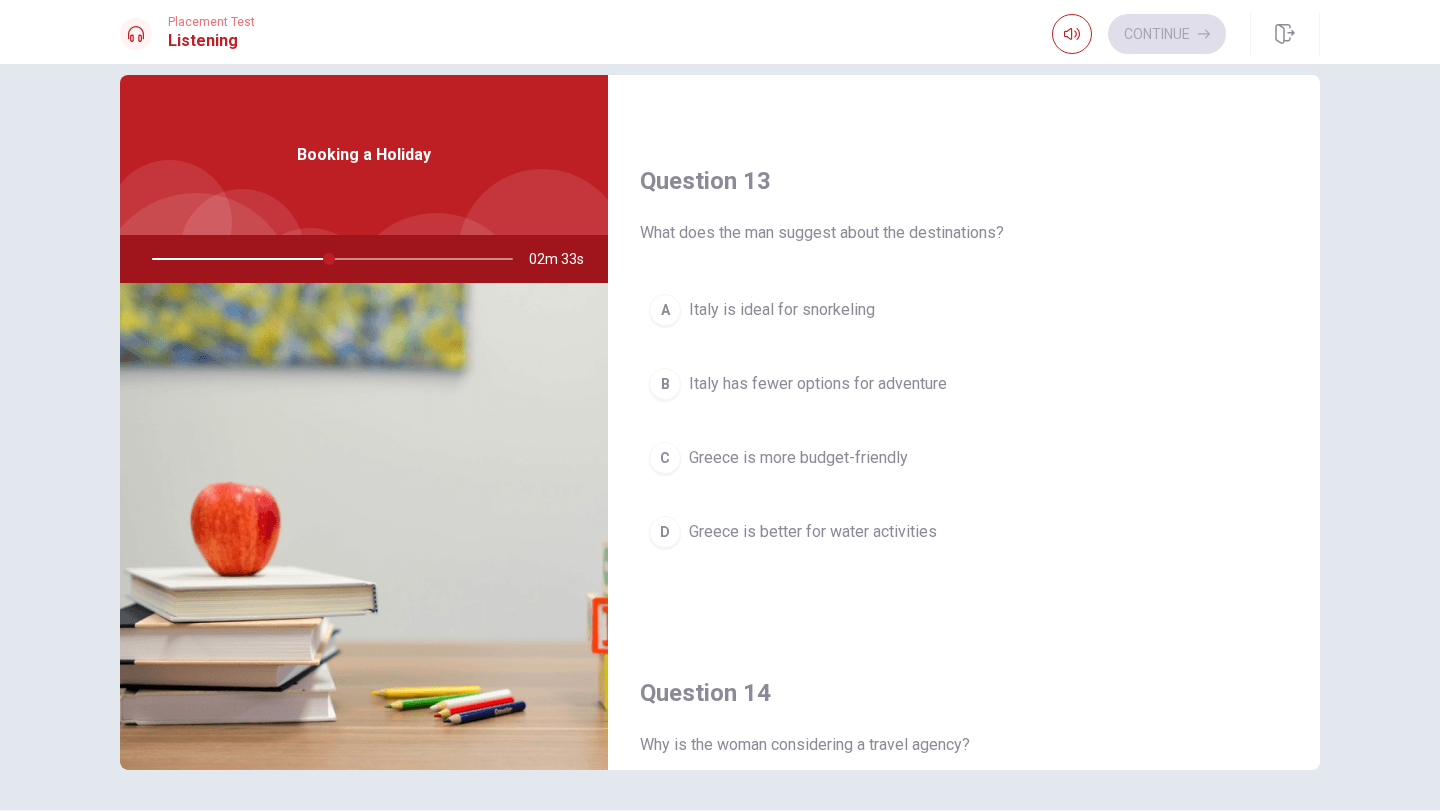 scroll, scrollTop: 958, scrollLeft: 0, axis: vertical 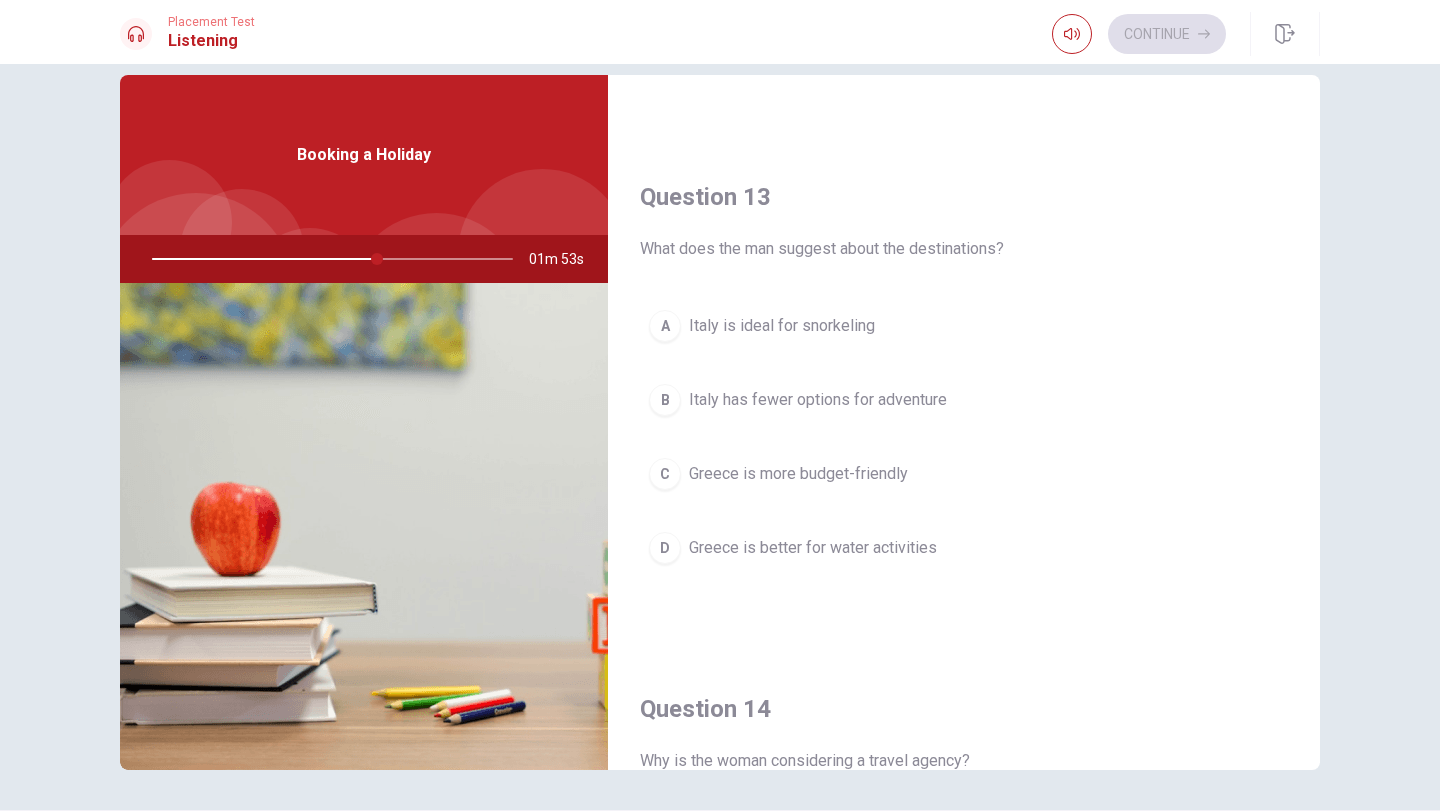 click on "D Greece is better for water activities" at bounding box center (964, 548) 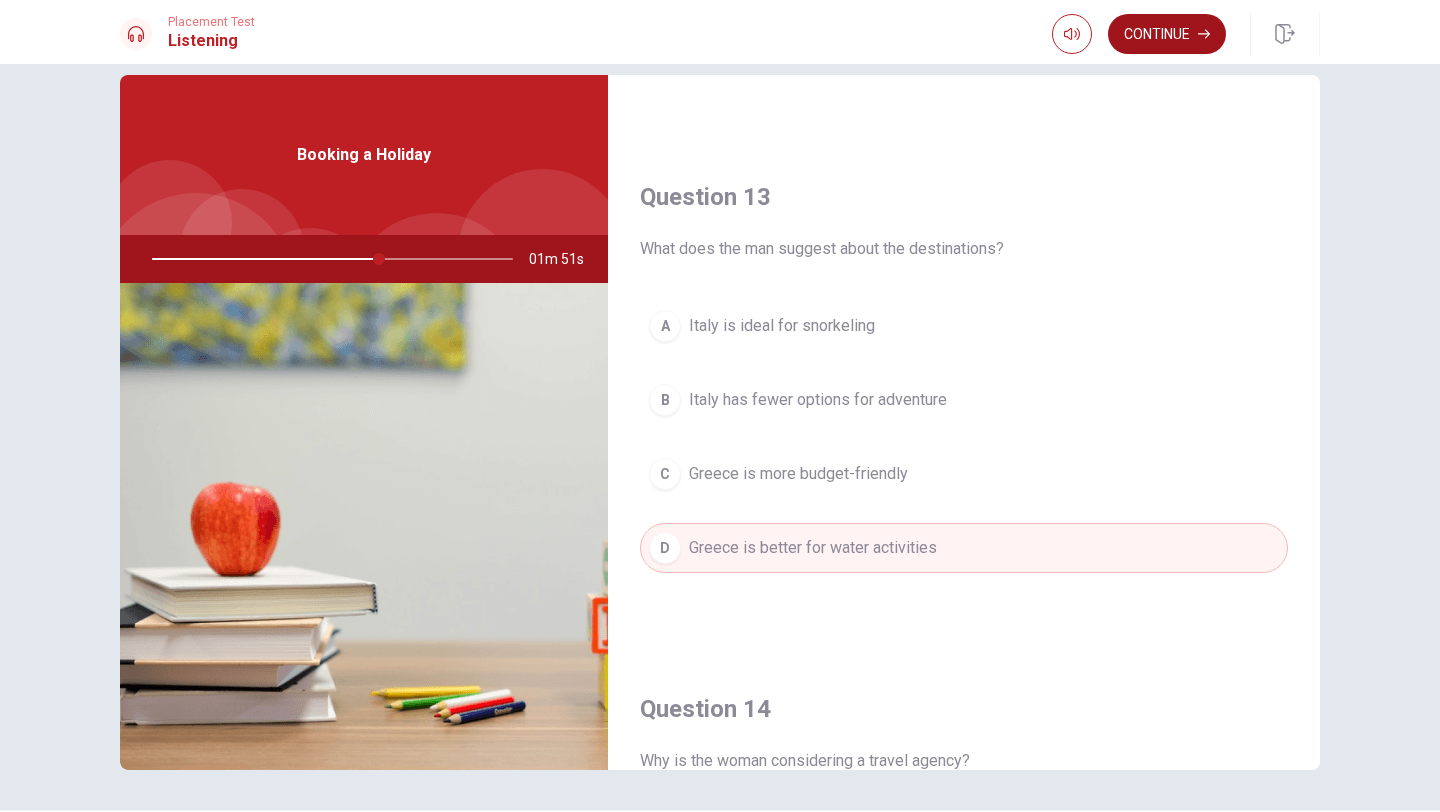 click on "Continue" at bounding box center (1167, 34) 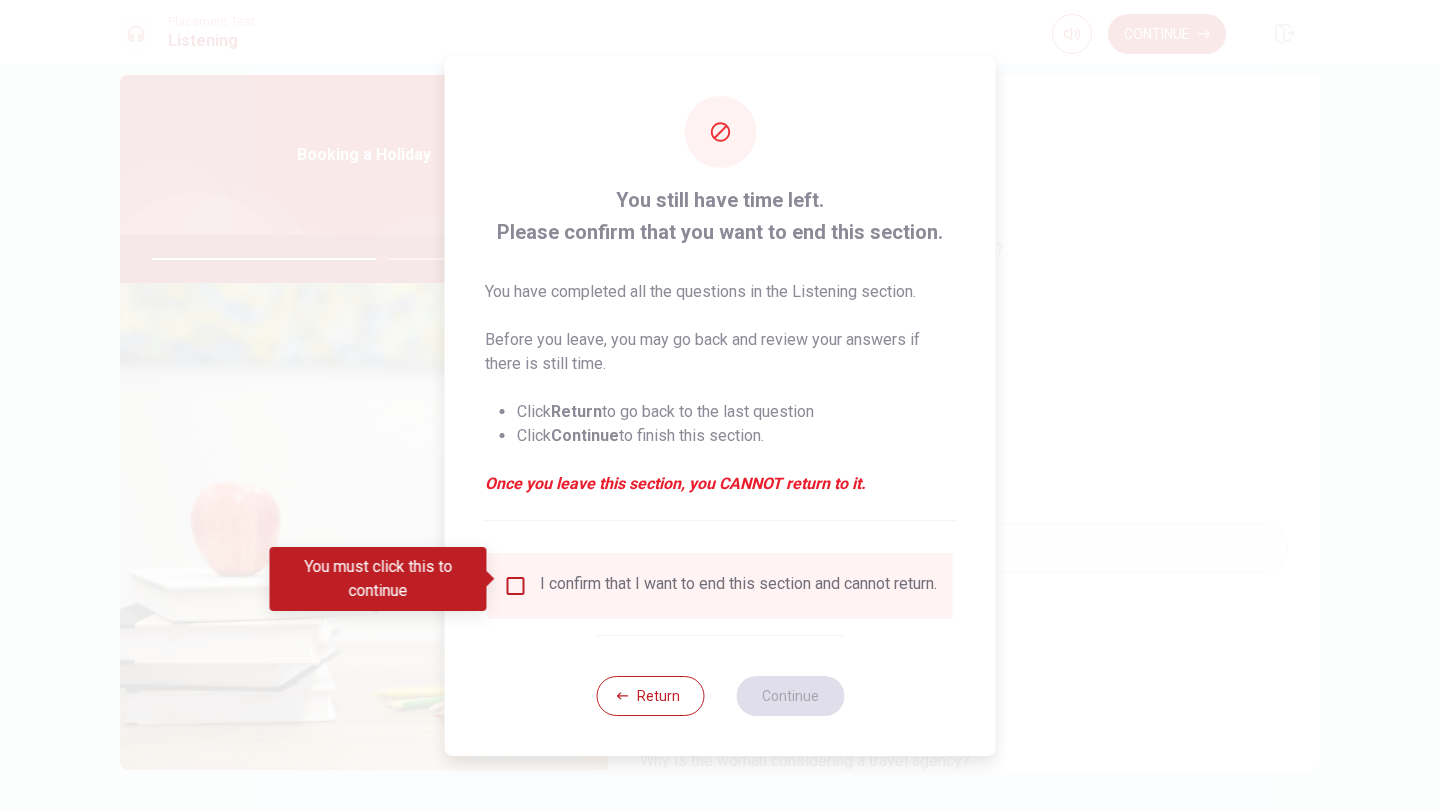 click at bounding box center (516, 586) 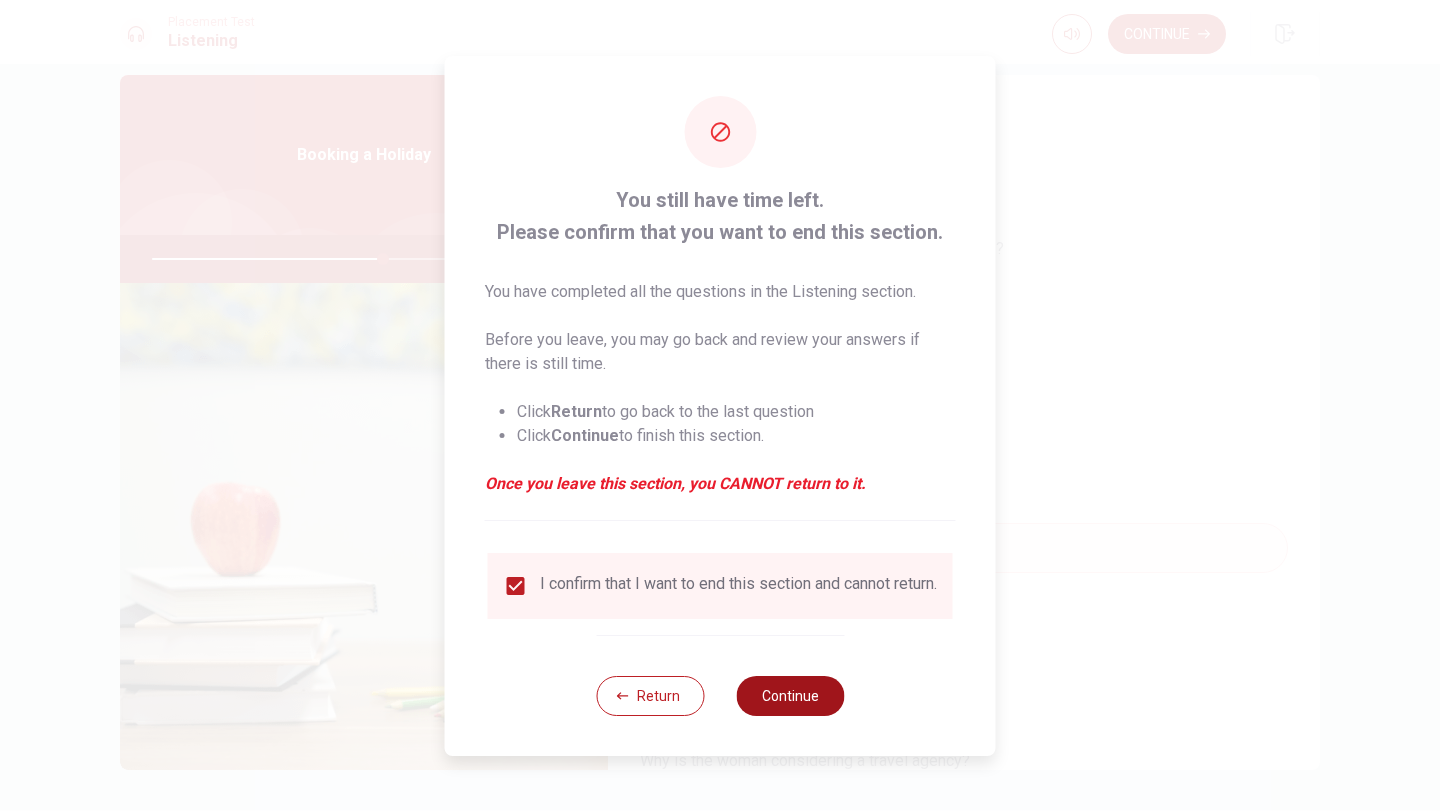 click on "Continue" at bounding box center [790, 696] 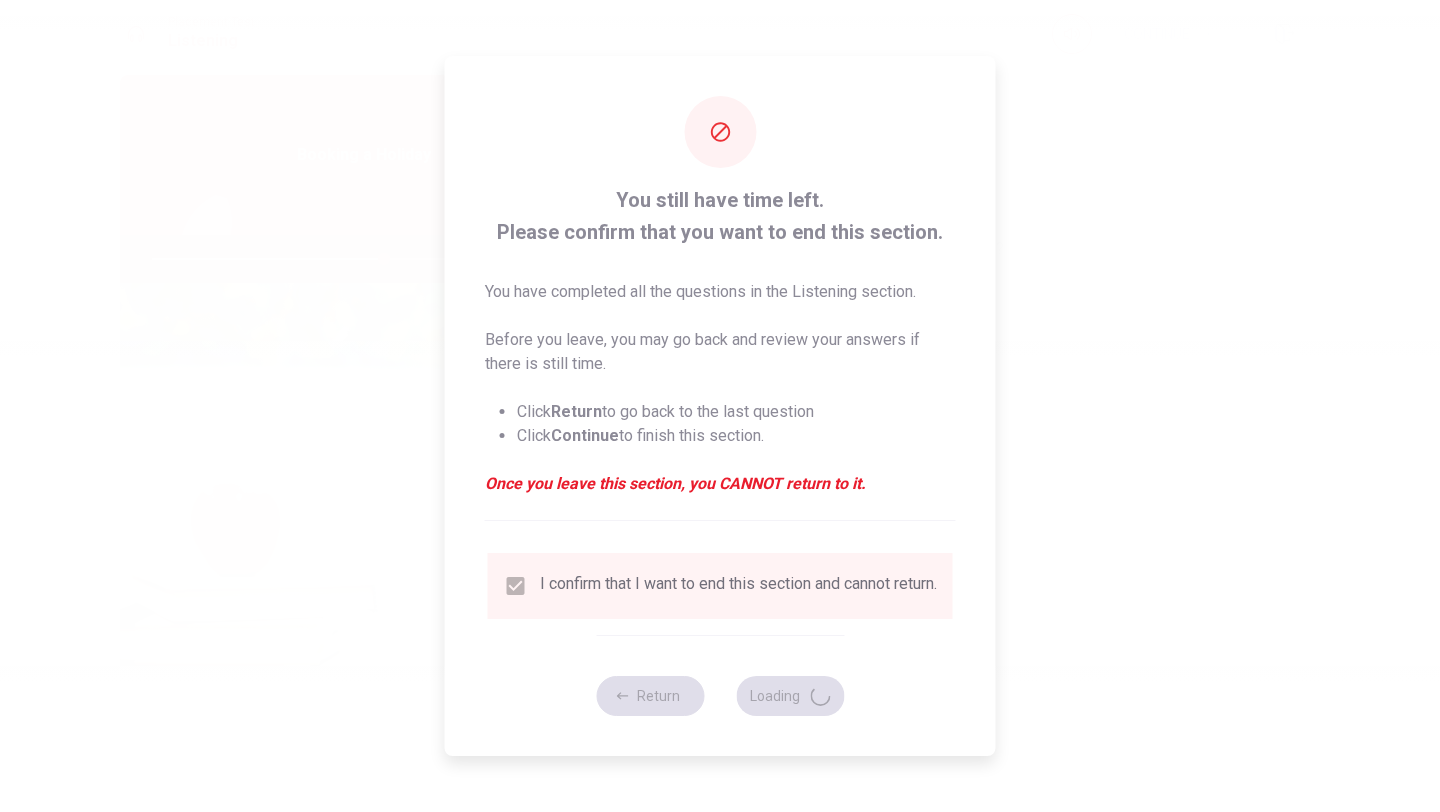 type on "65" 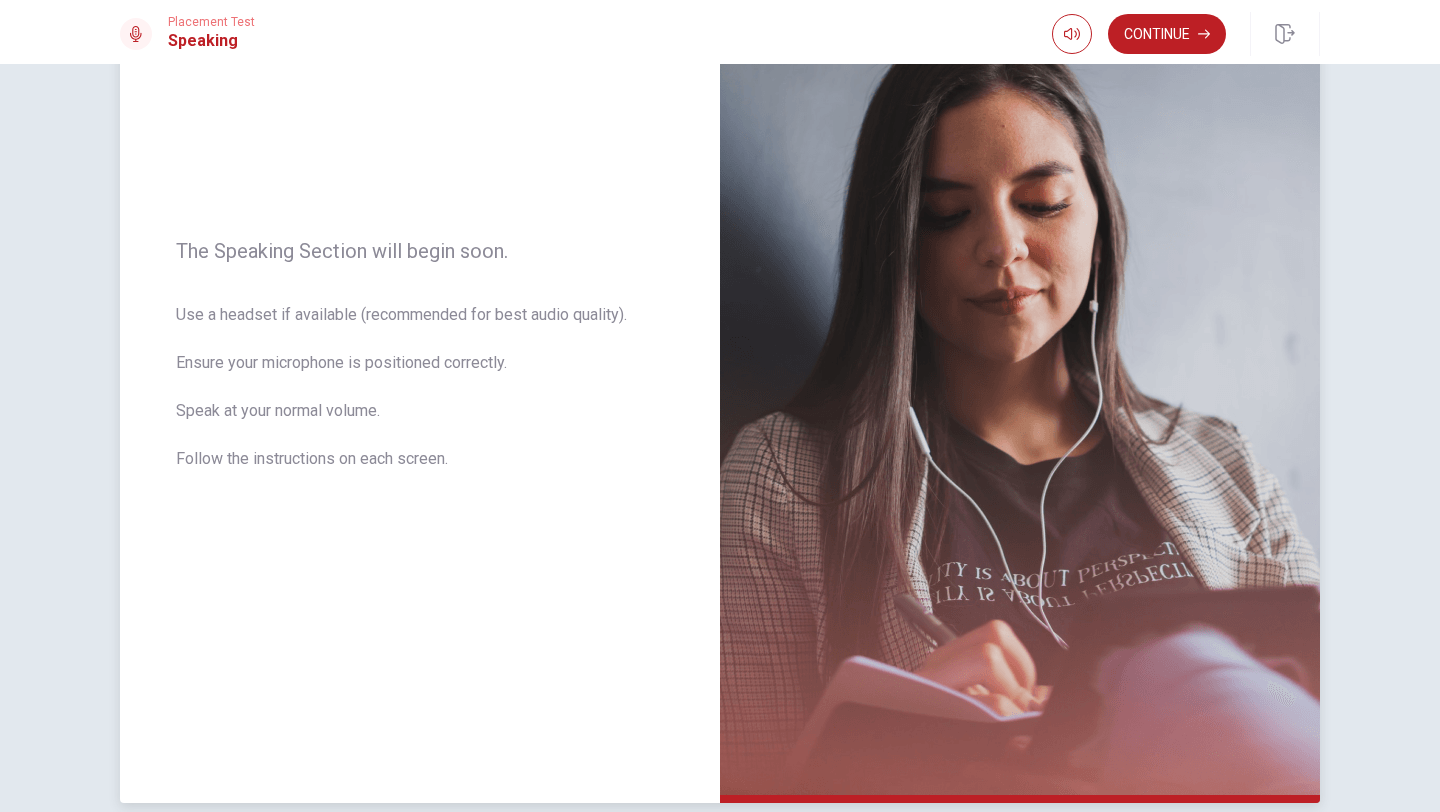 scroll, scrollTop: 0, scrollLeft: 0, axis: both 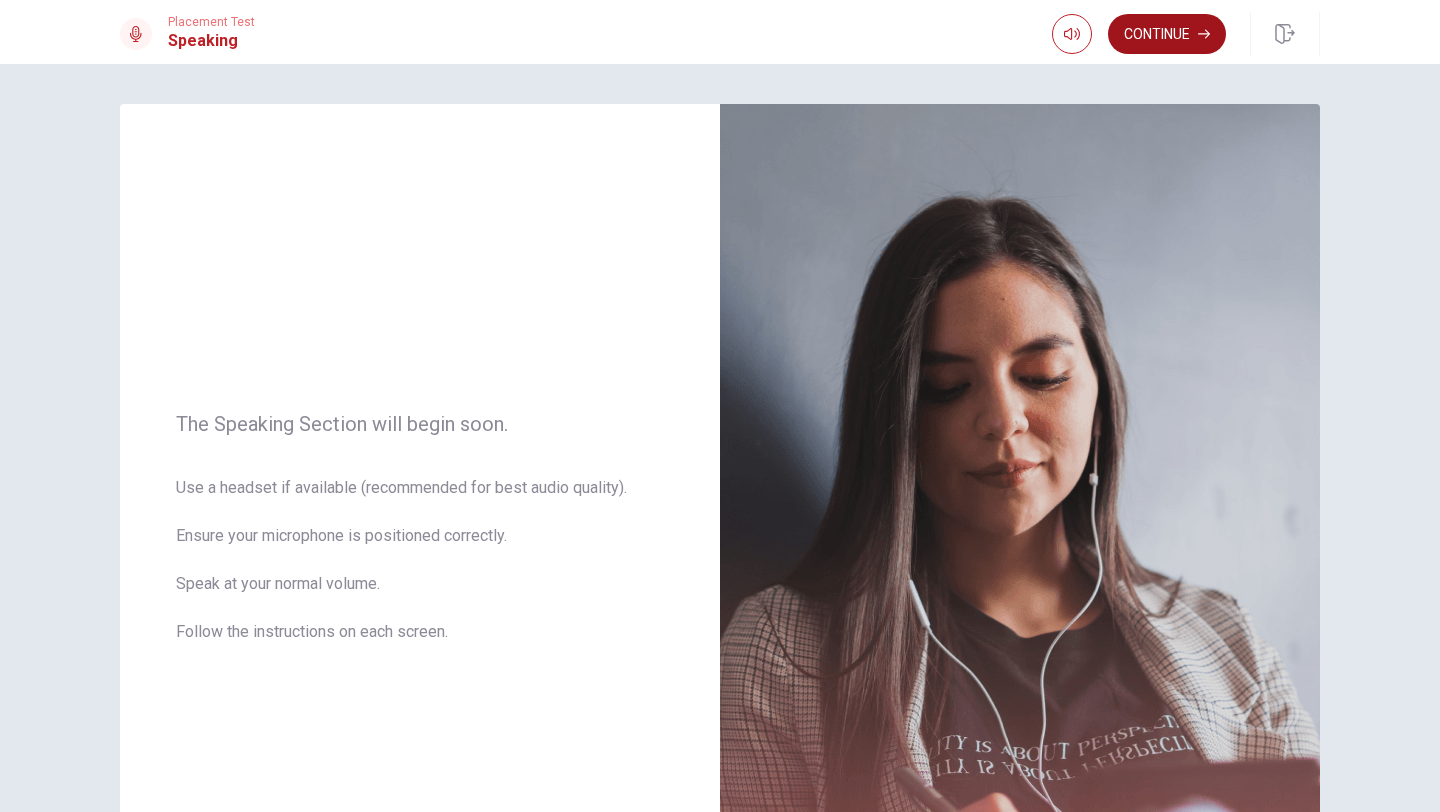 click on "Continue" at bounding box center (1167, 34) 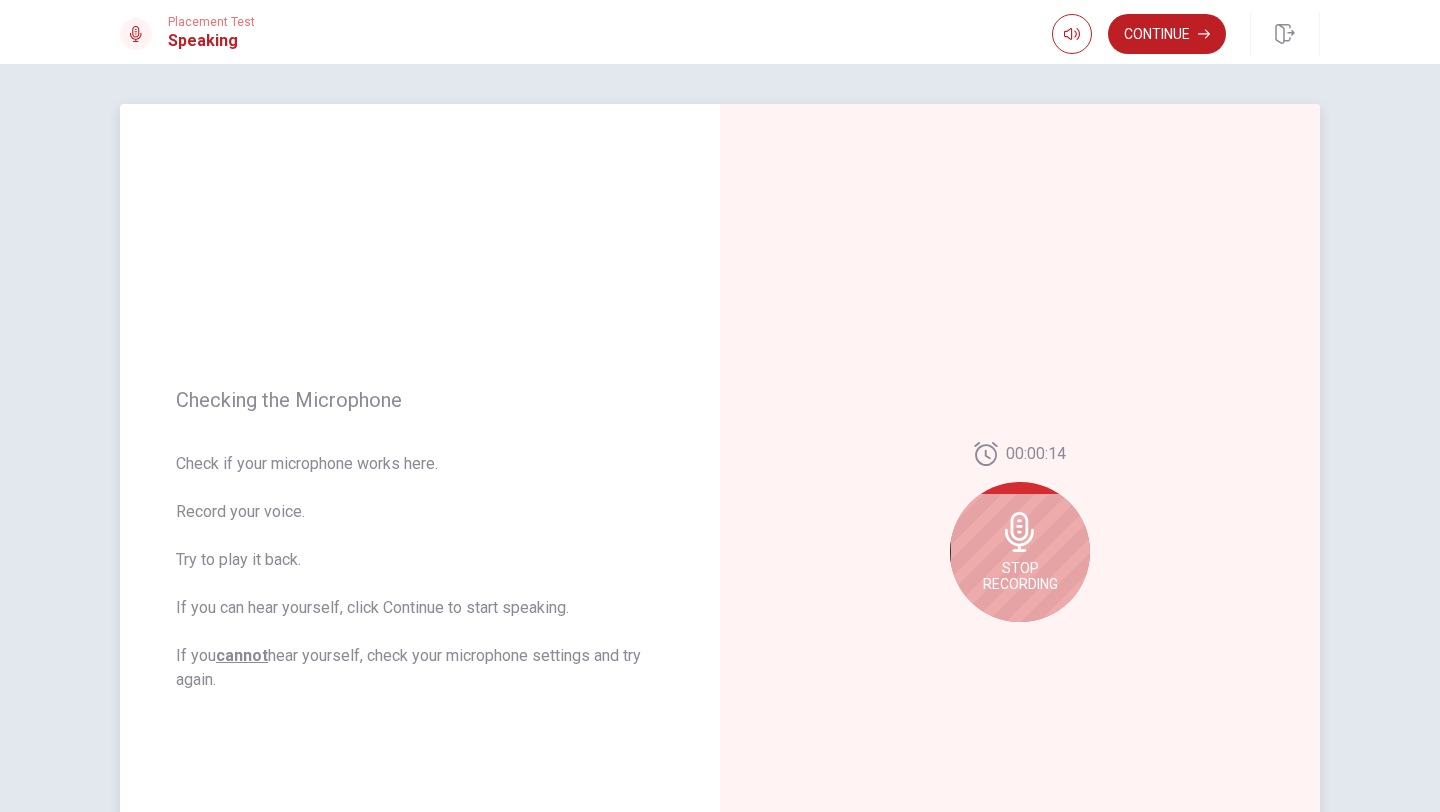 scroll, scrollTop: 116, scrollLeft: 0, axis: vertical 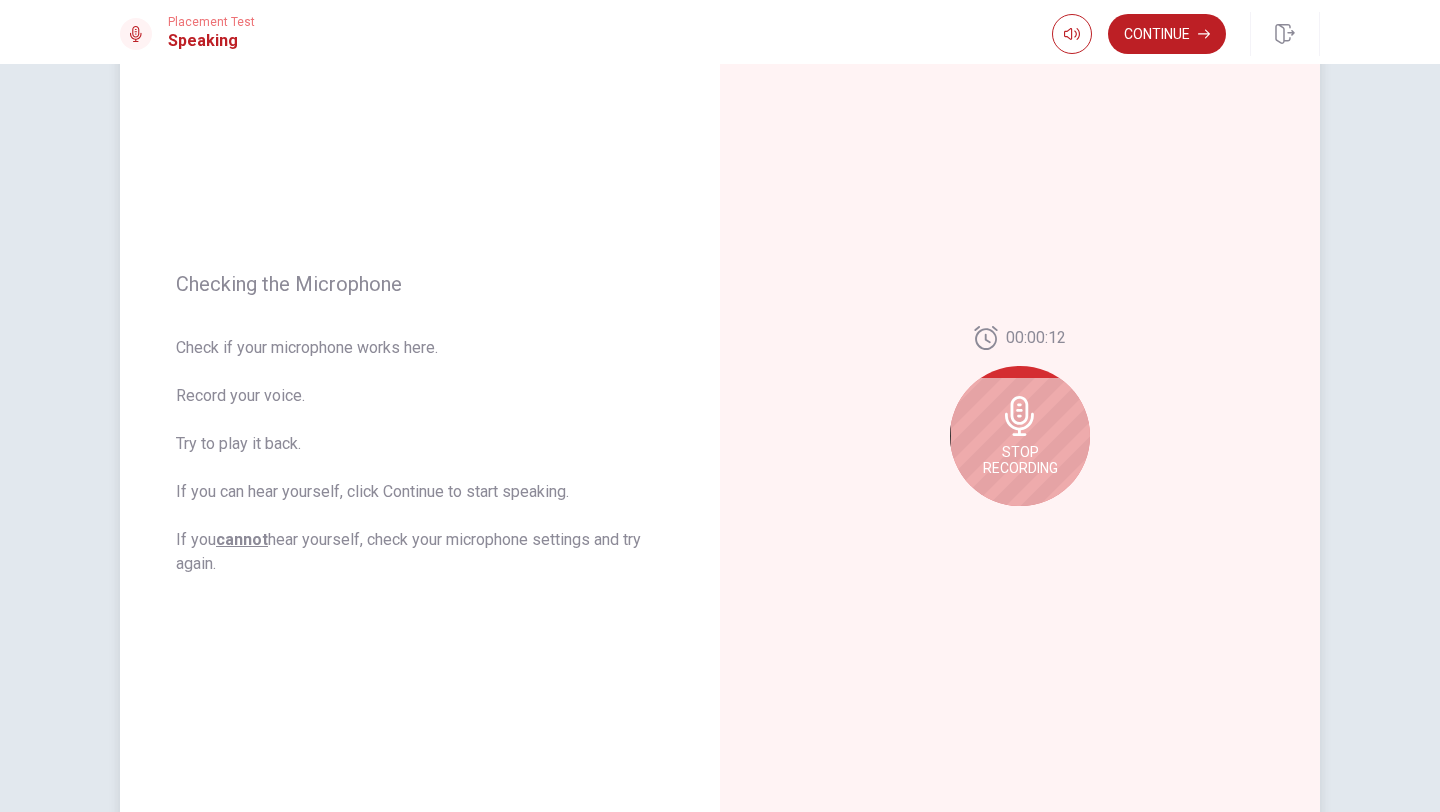 click on "Stop   Recording" at bounding box center (1020, 436) 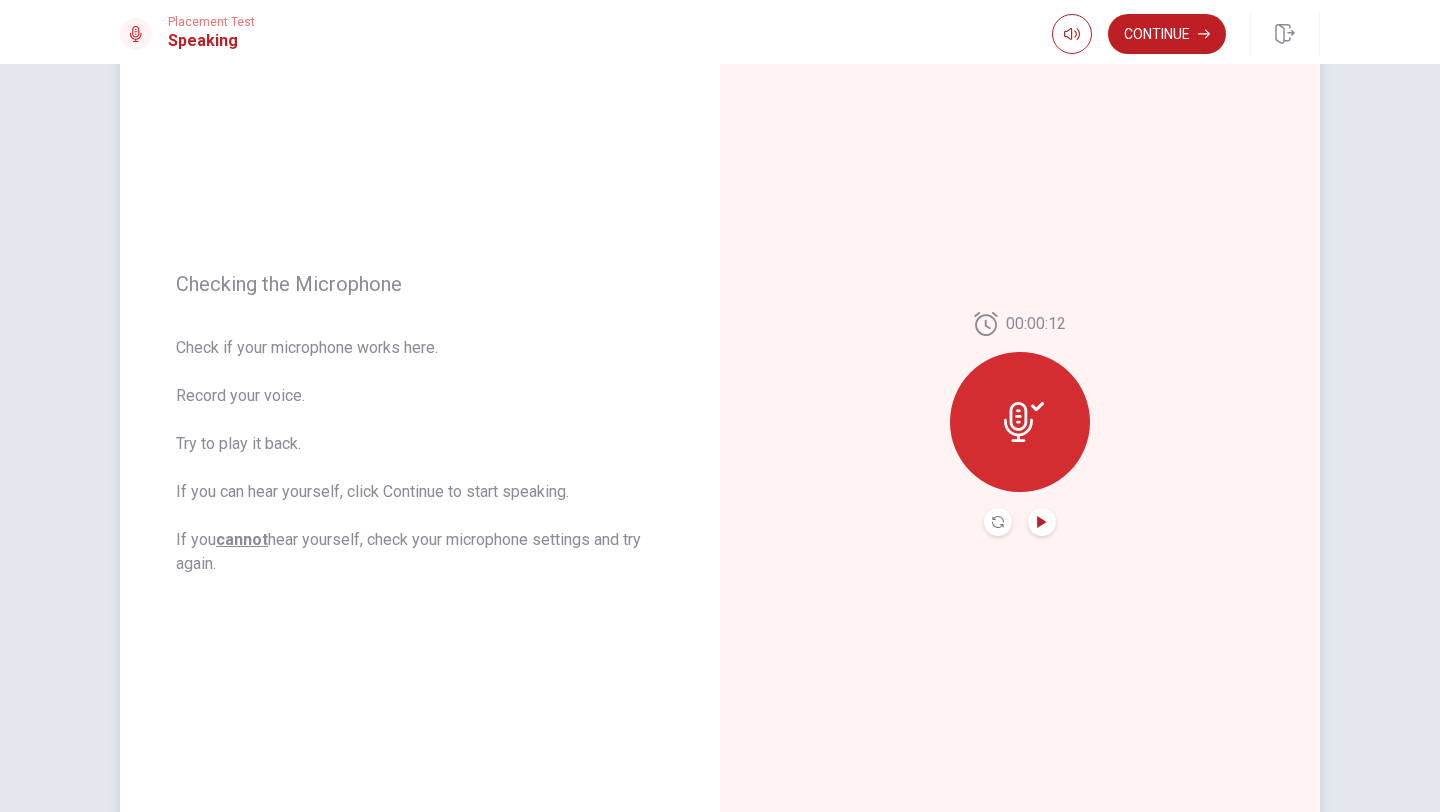 click 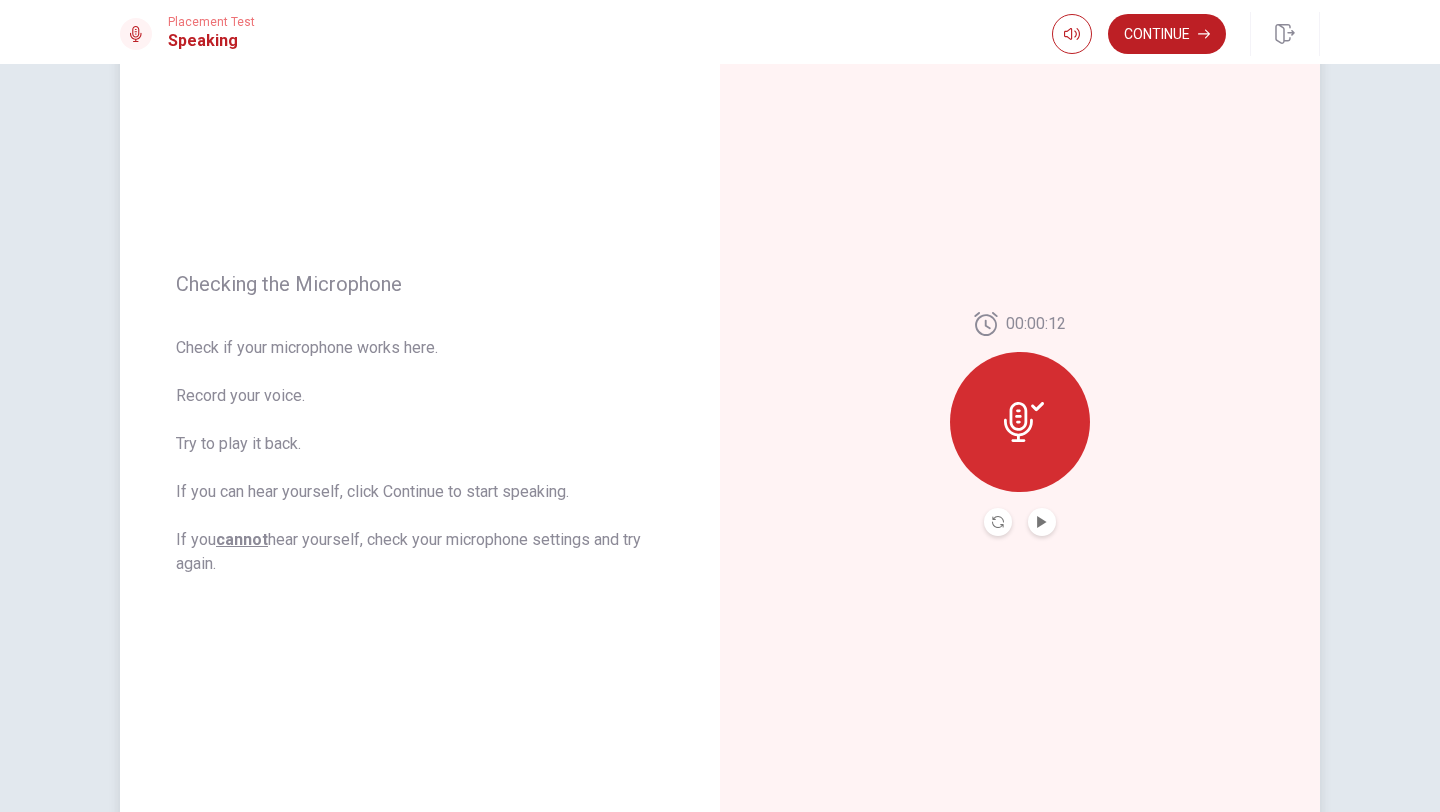 click 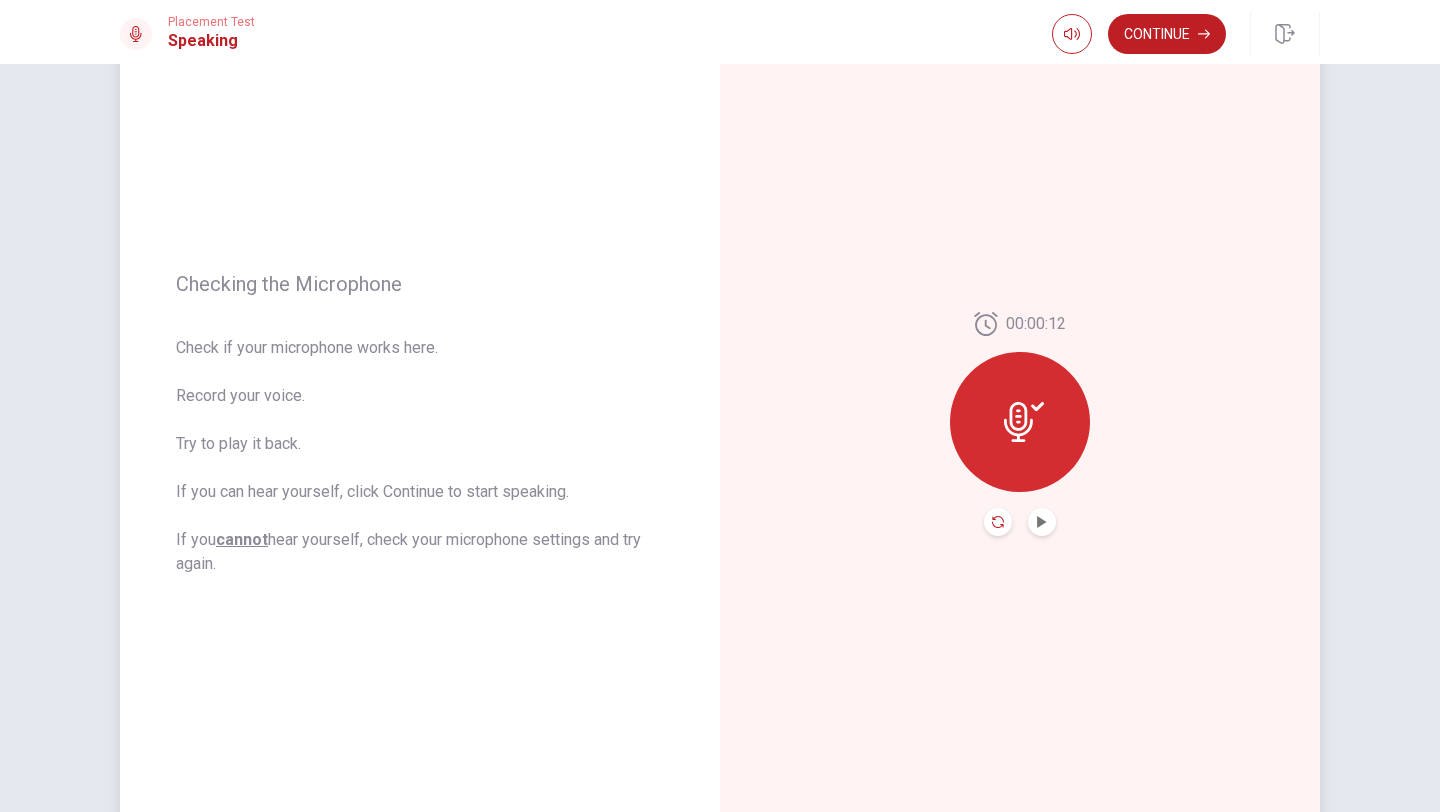 click 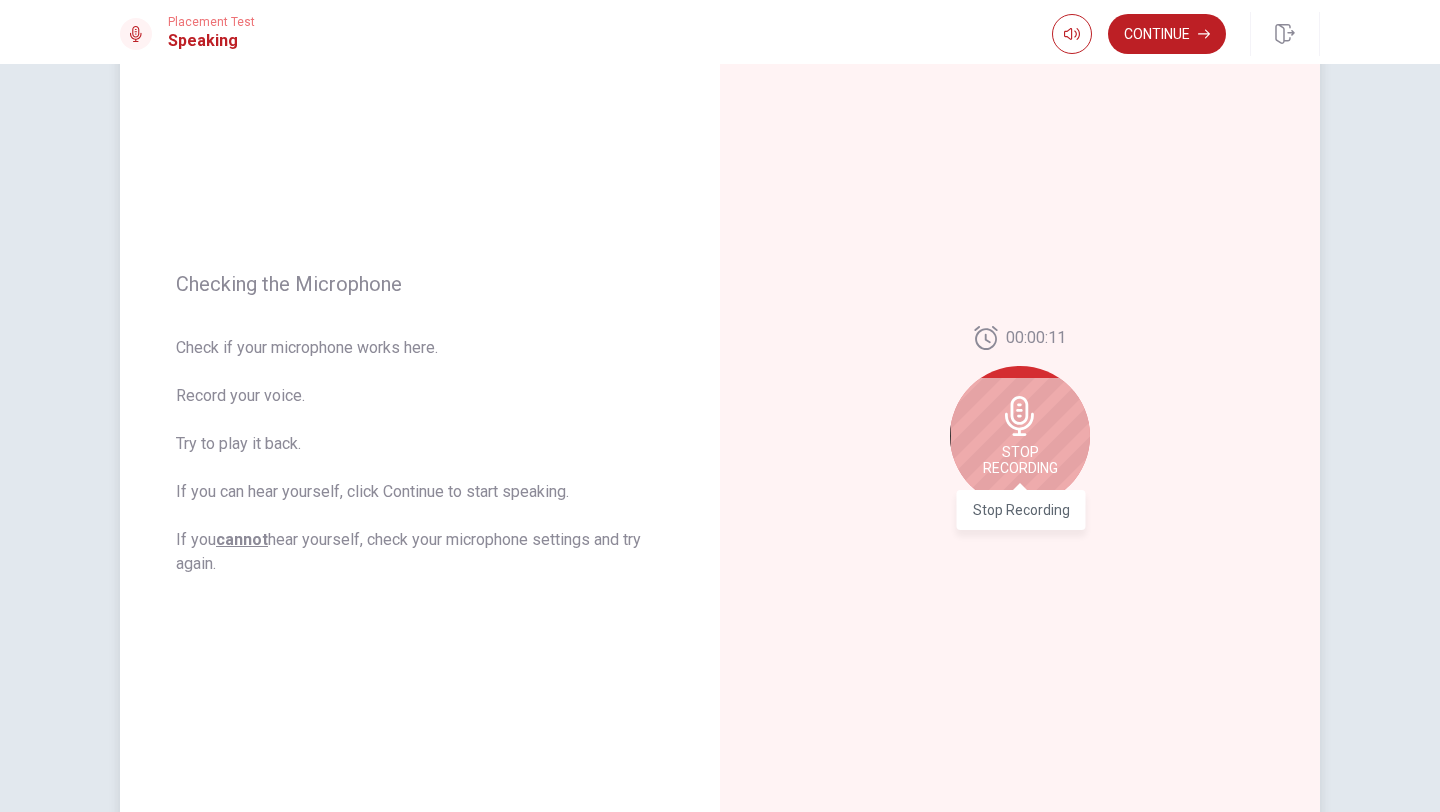 click on "Stop   Recording" at bounding box center (1020, 460) 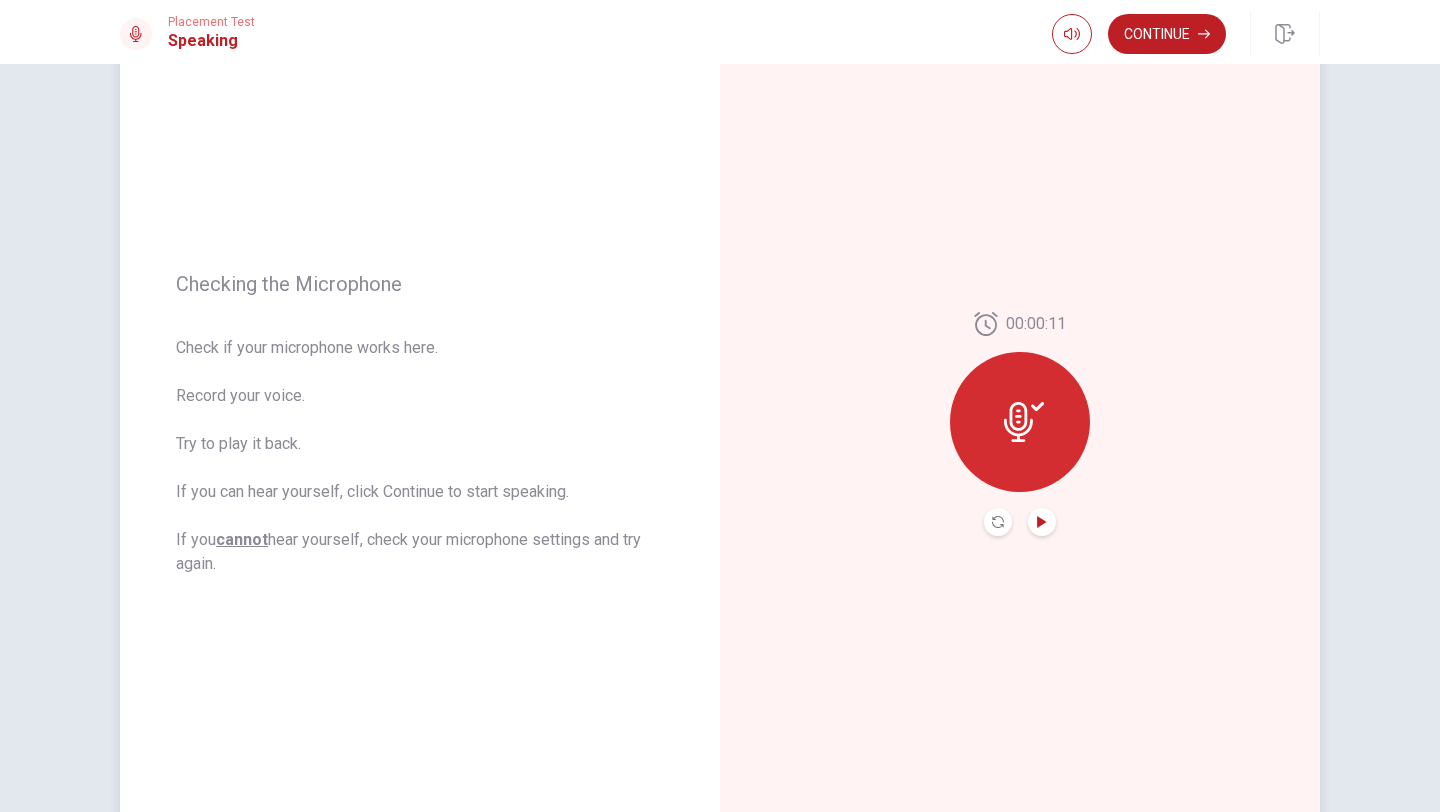 click 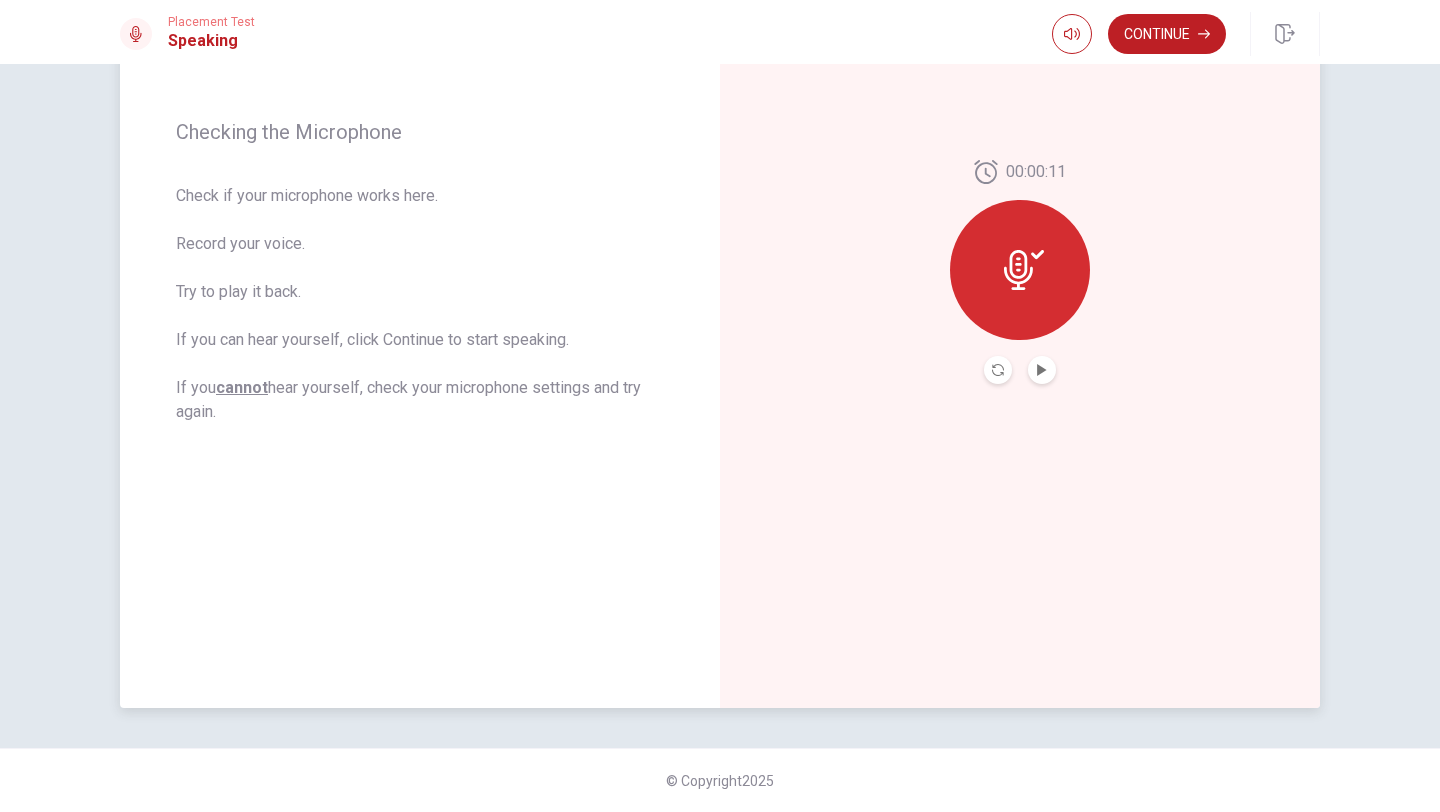 scroll, scrollTop: 0, scrollLeft: 0, axis: both 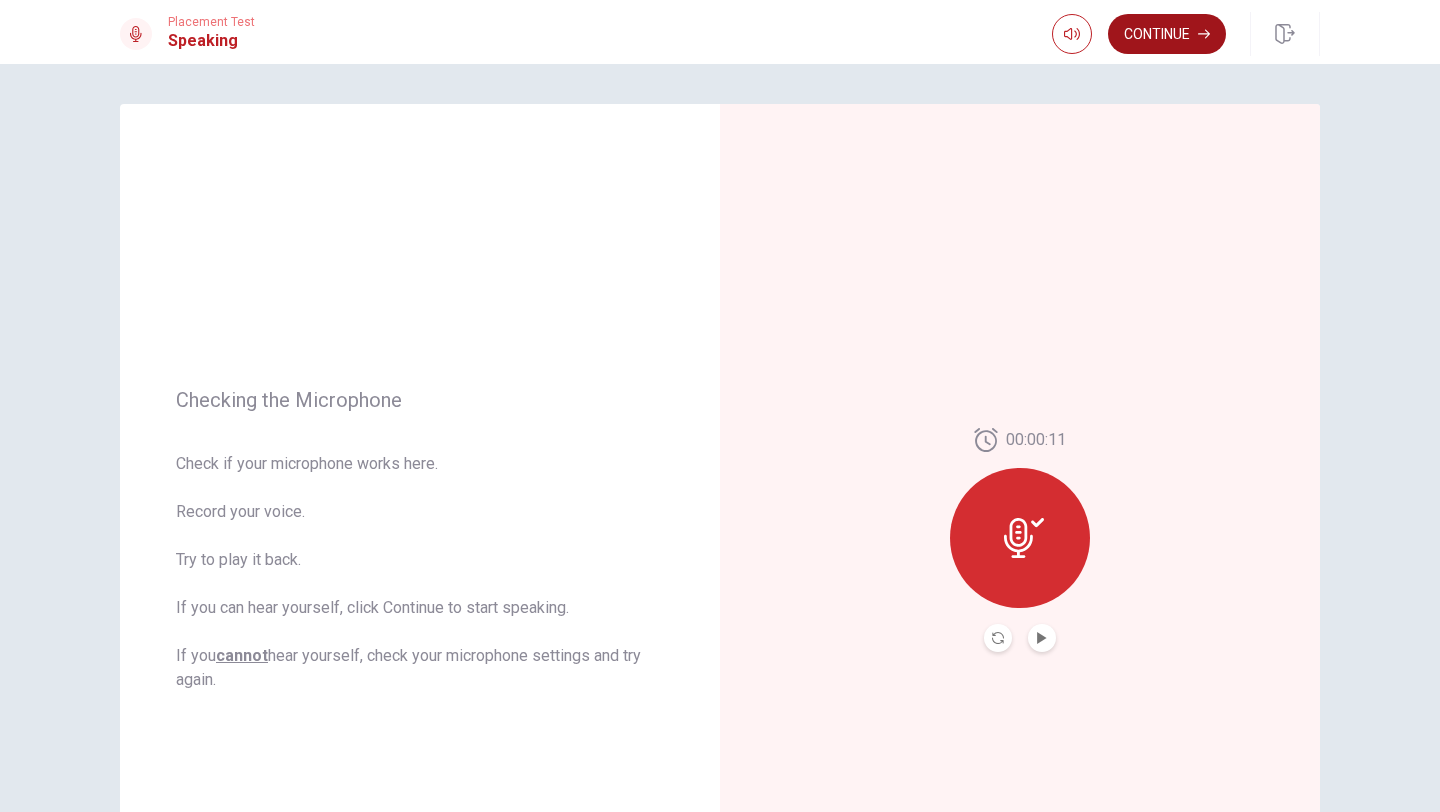 click on "Continue" at bounding box center [1167, 34] 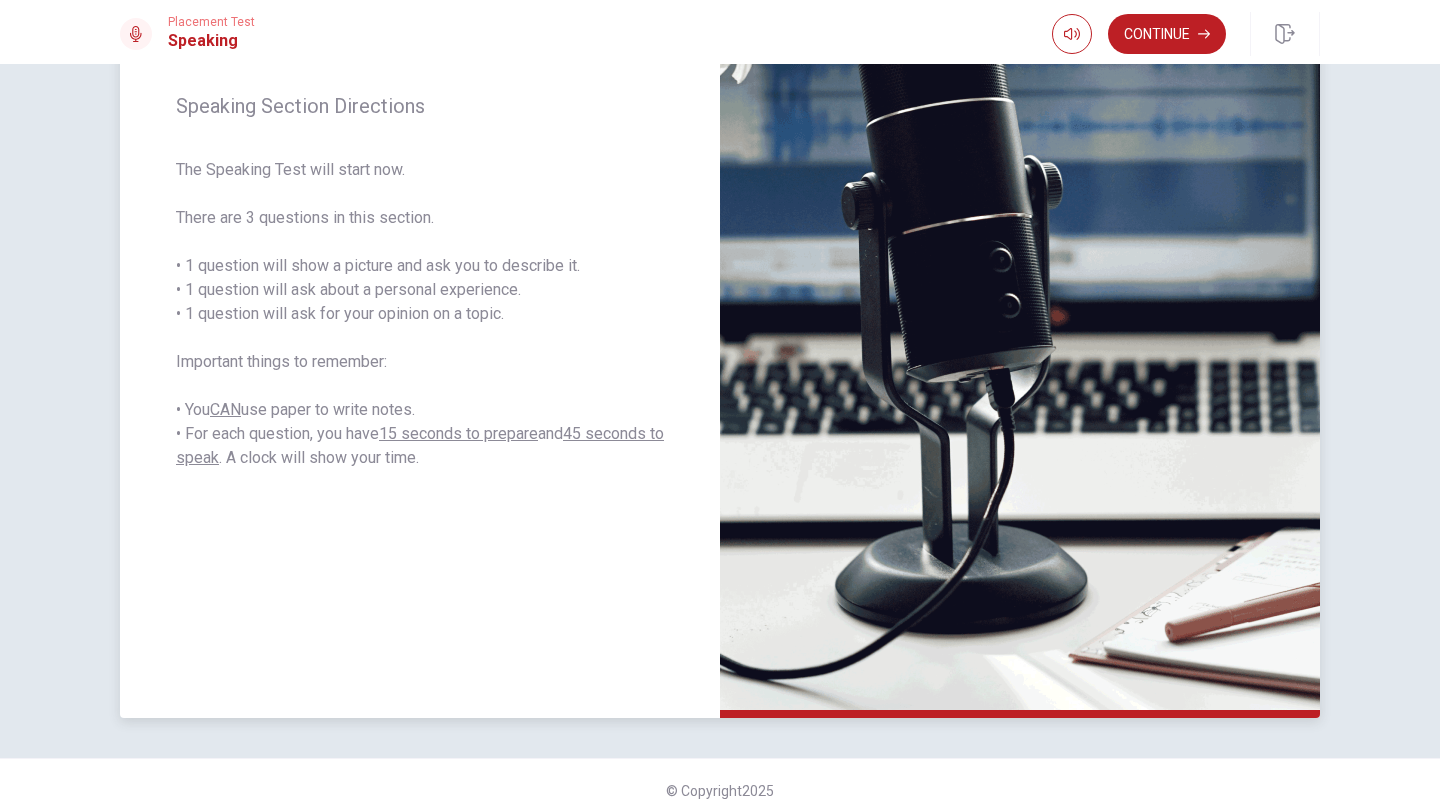 scroll, scrollTop: 268, scrollLeft: 0, axis: vertical 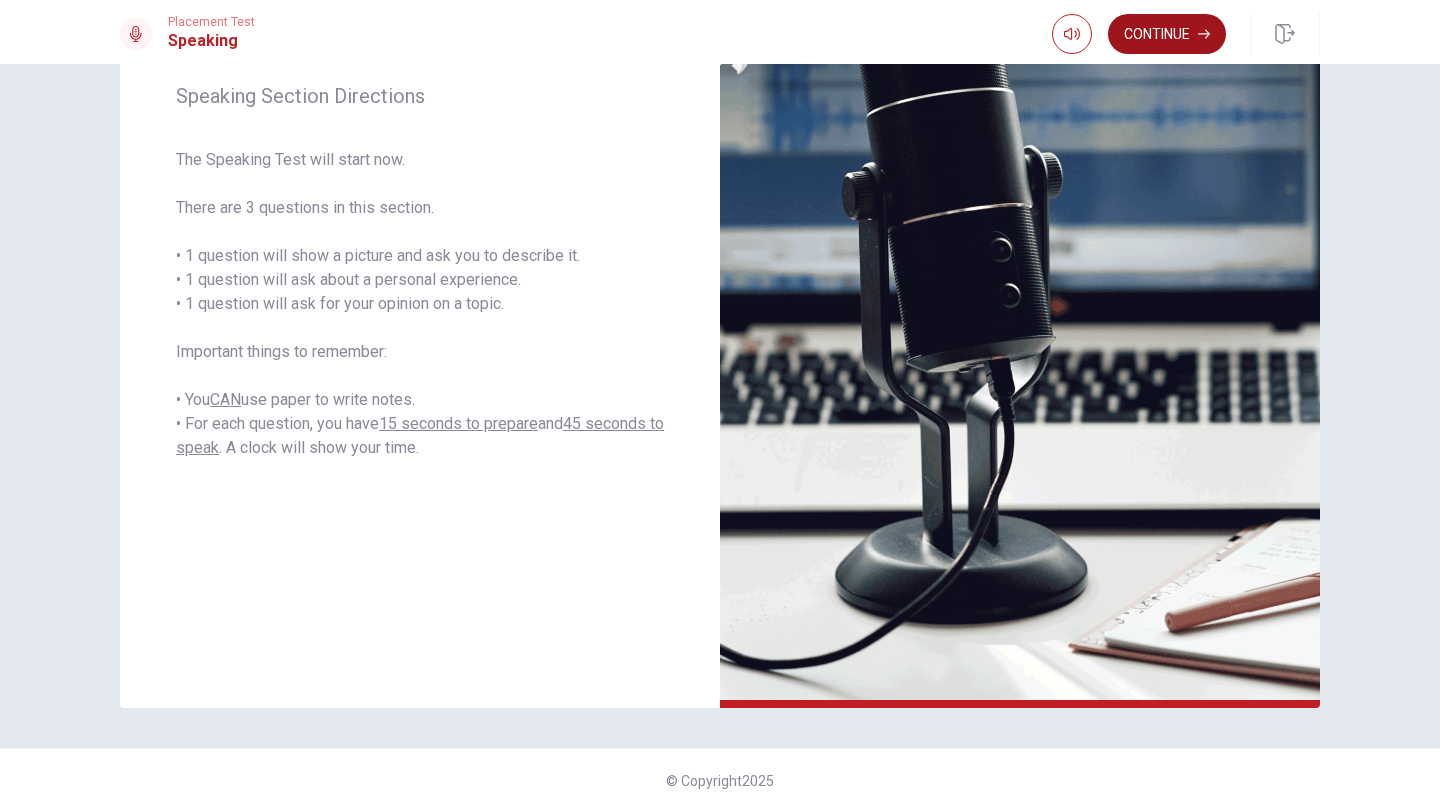 click on "Continue" at bounding box center [1167, 34] 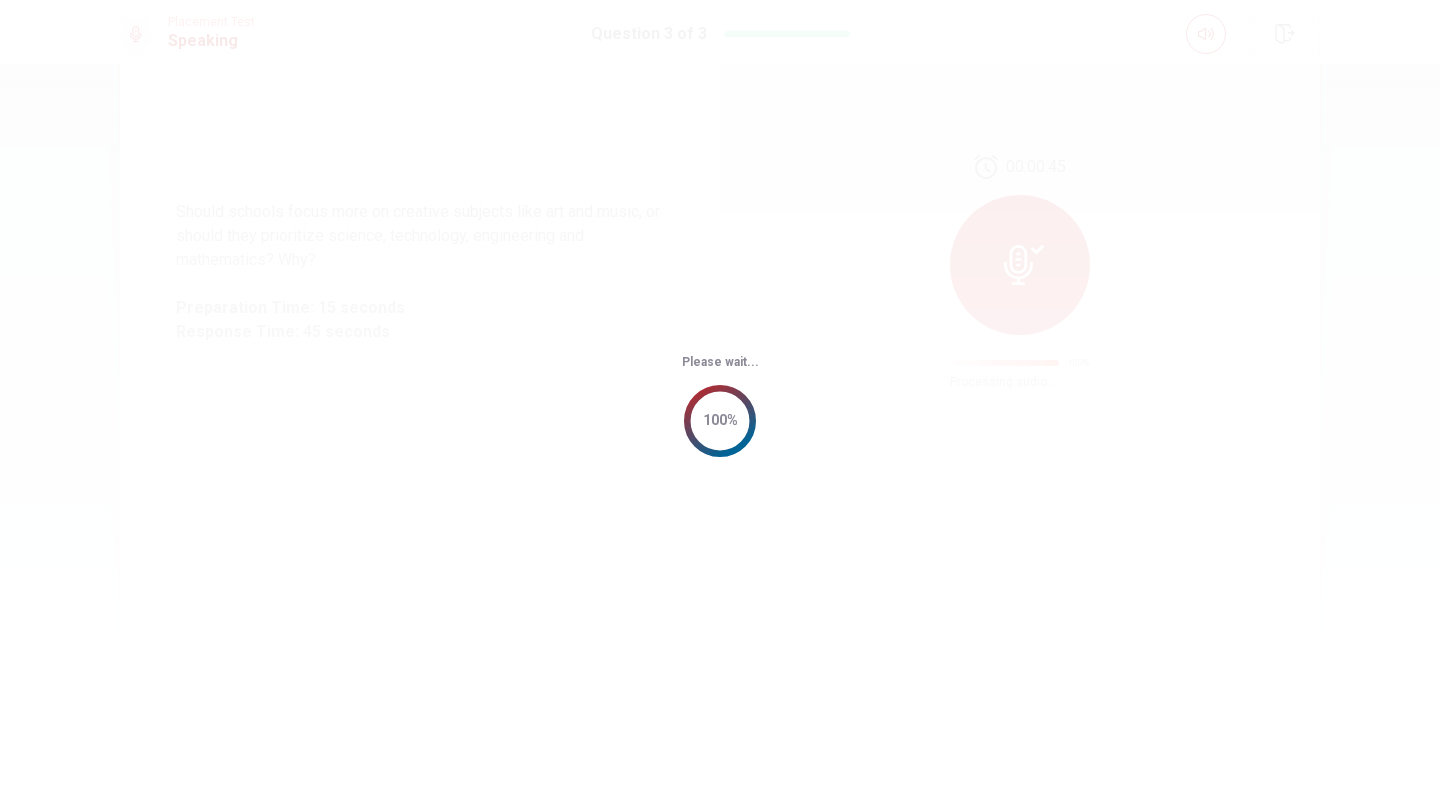 scroll, scrollTop: 0, scrollLeft: 0, axis: both 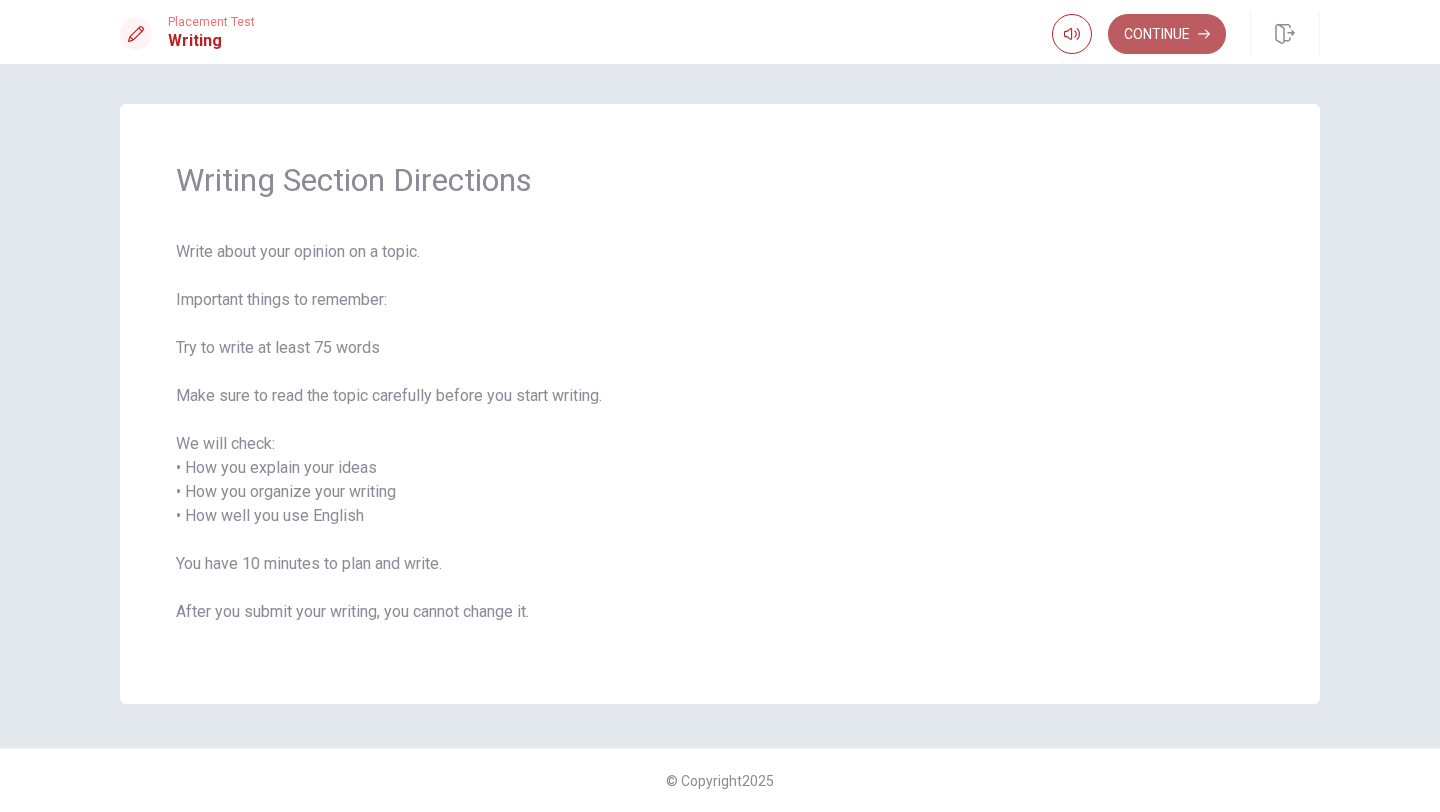 click on "Continue" at bounding box center (1167, 34) 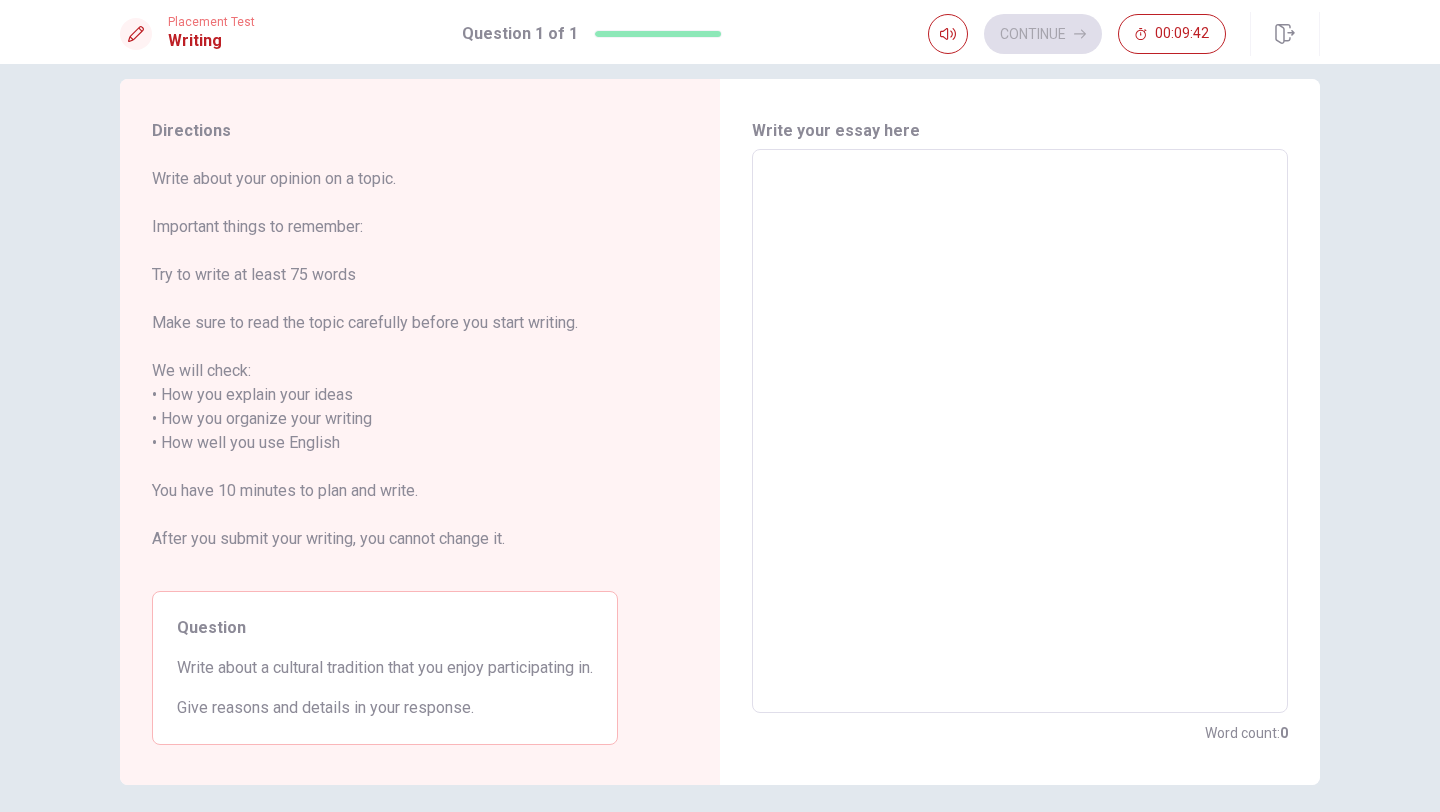 scroll, scrollTop: 16, scrollLeft: 0, axis: vertical 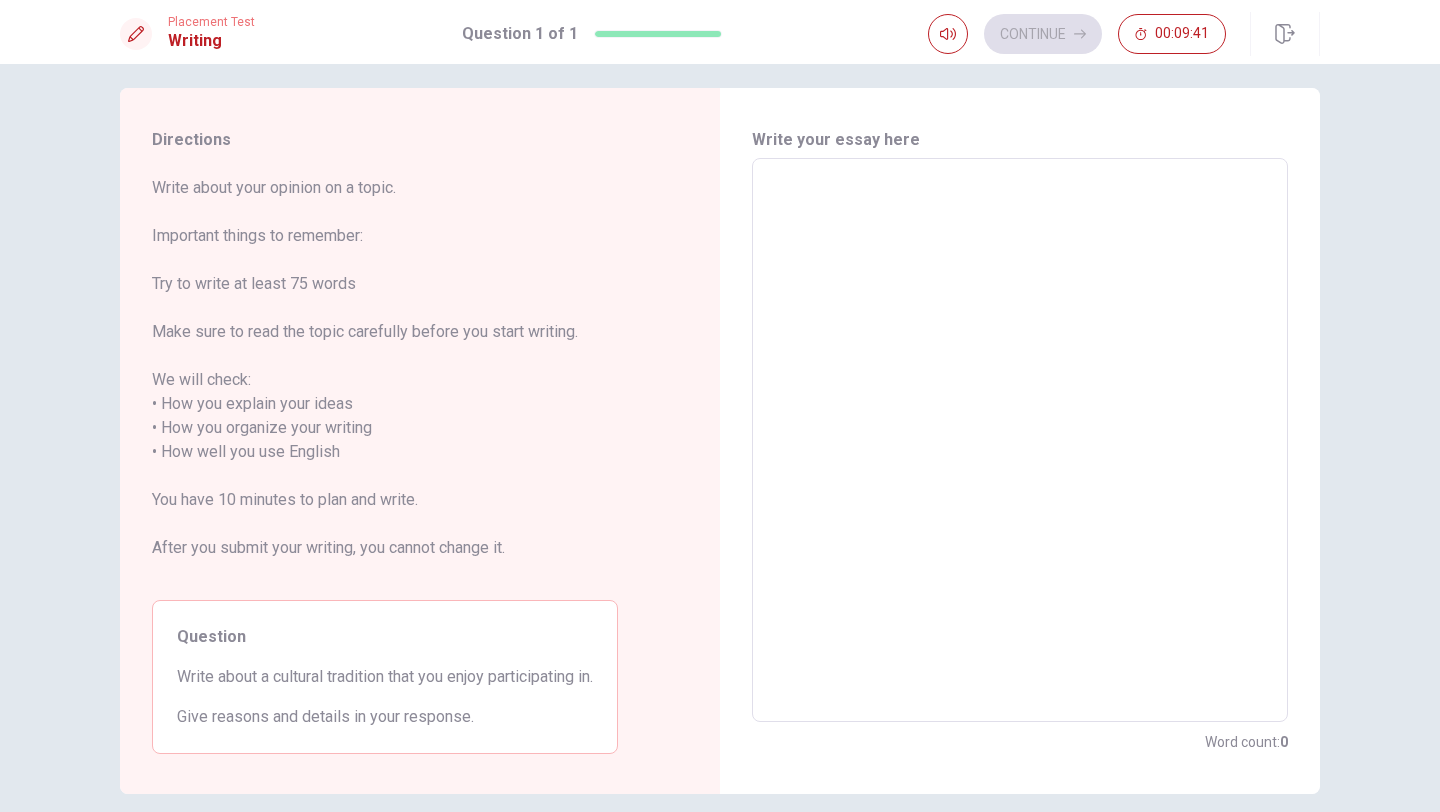 click at bounding box center [1020, 440] 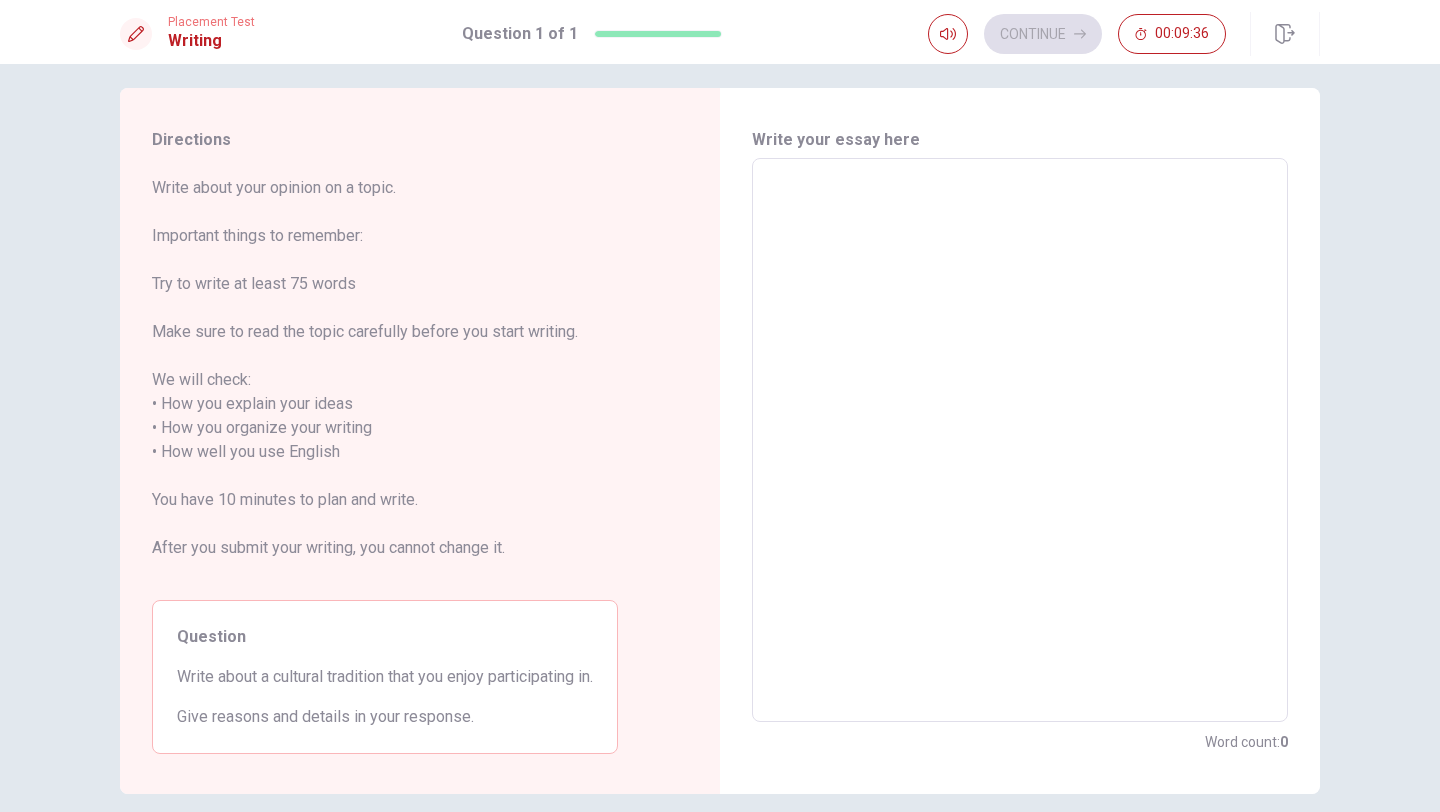 type on "S" 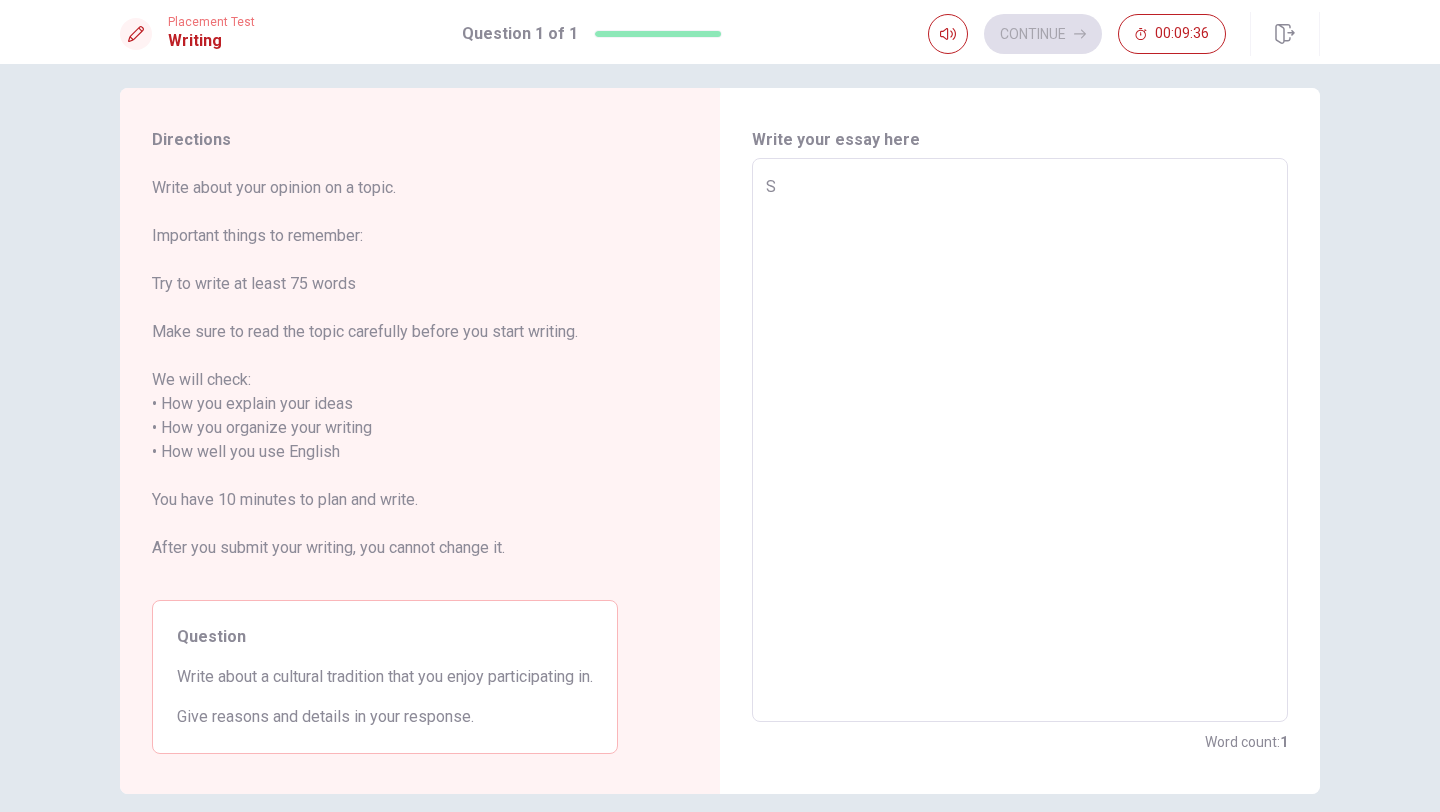 type on "x" 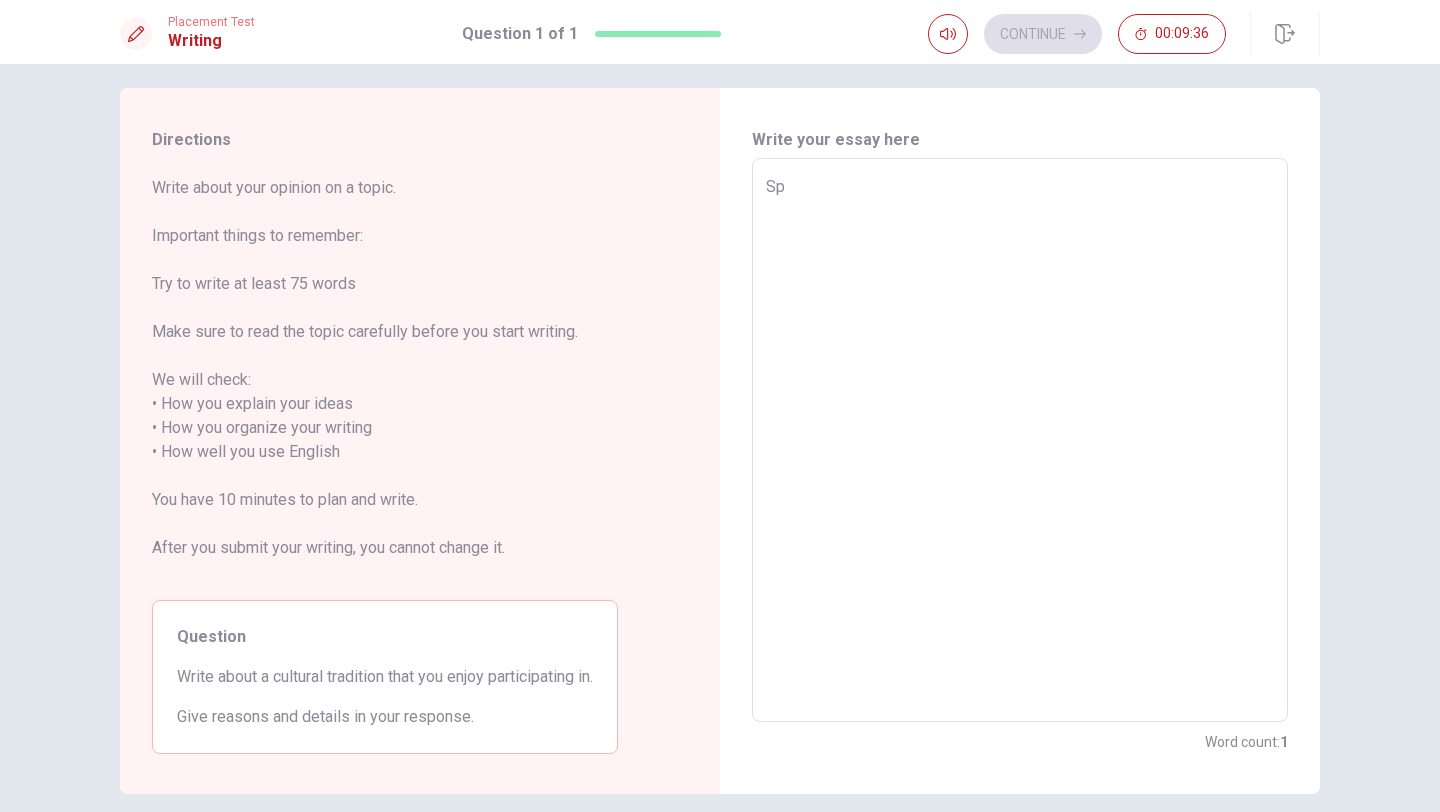 type on "x" 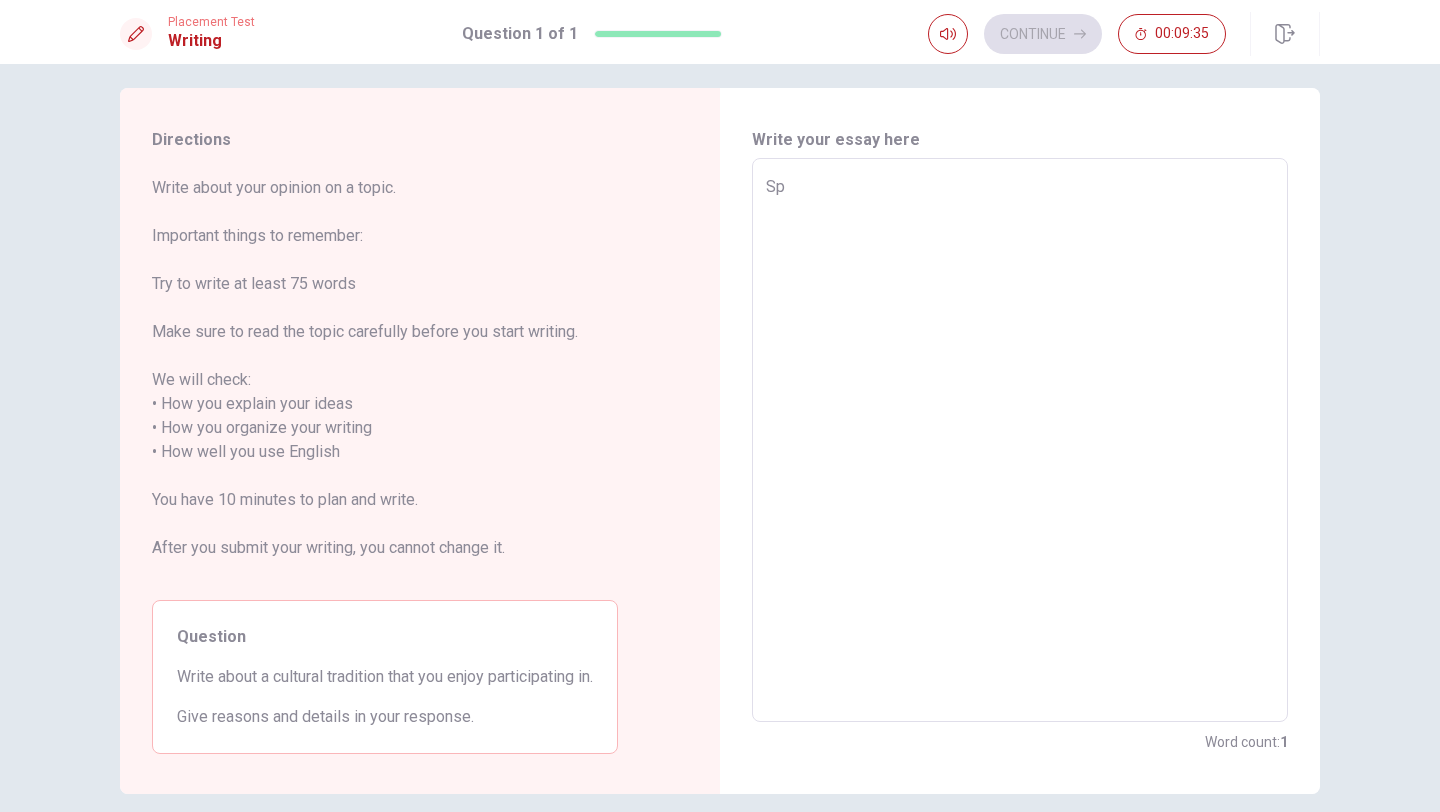 type on "Spa" 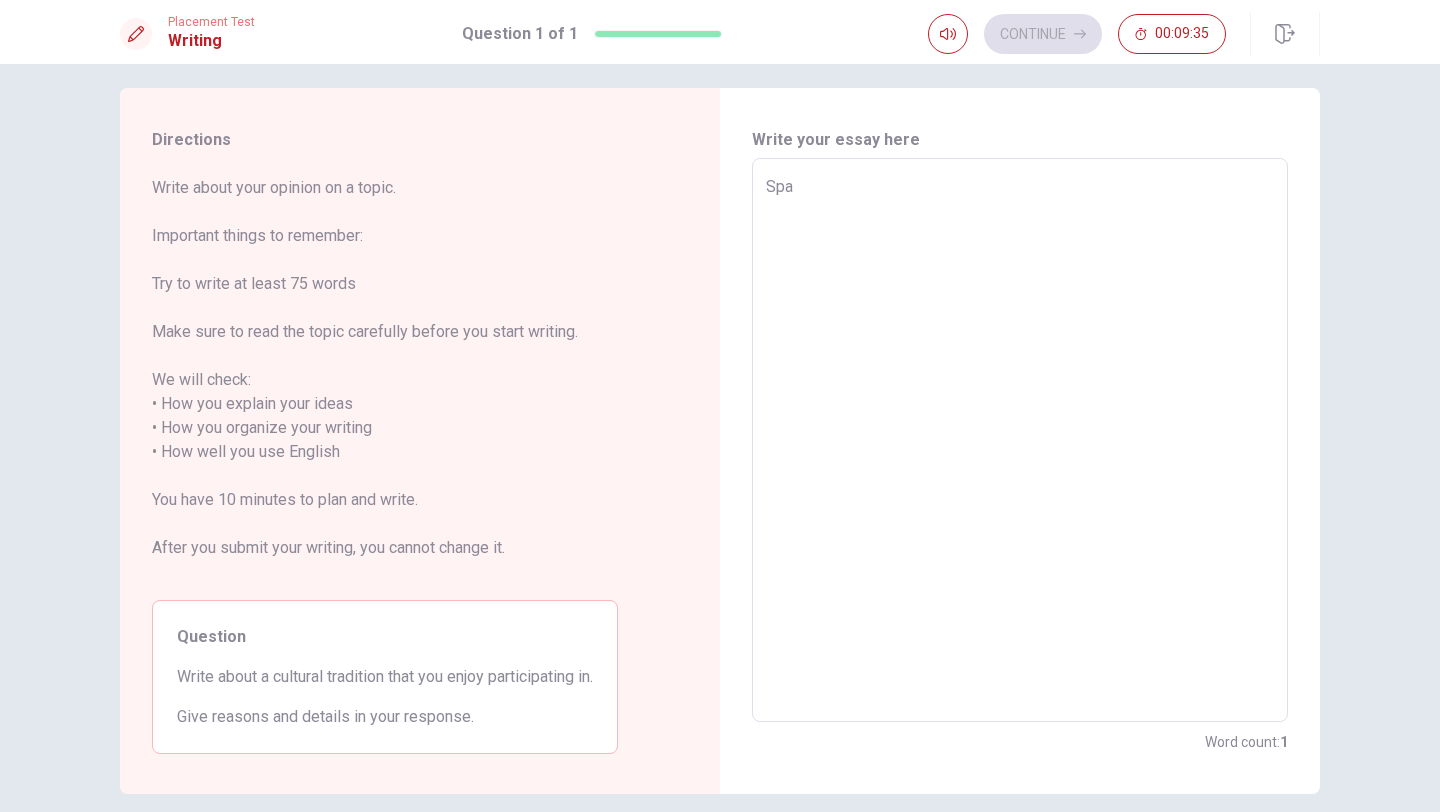 type on "x" 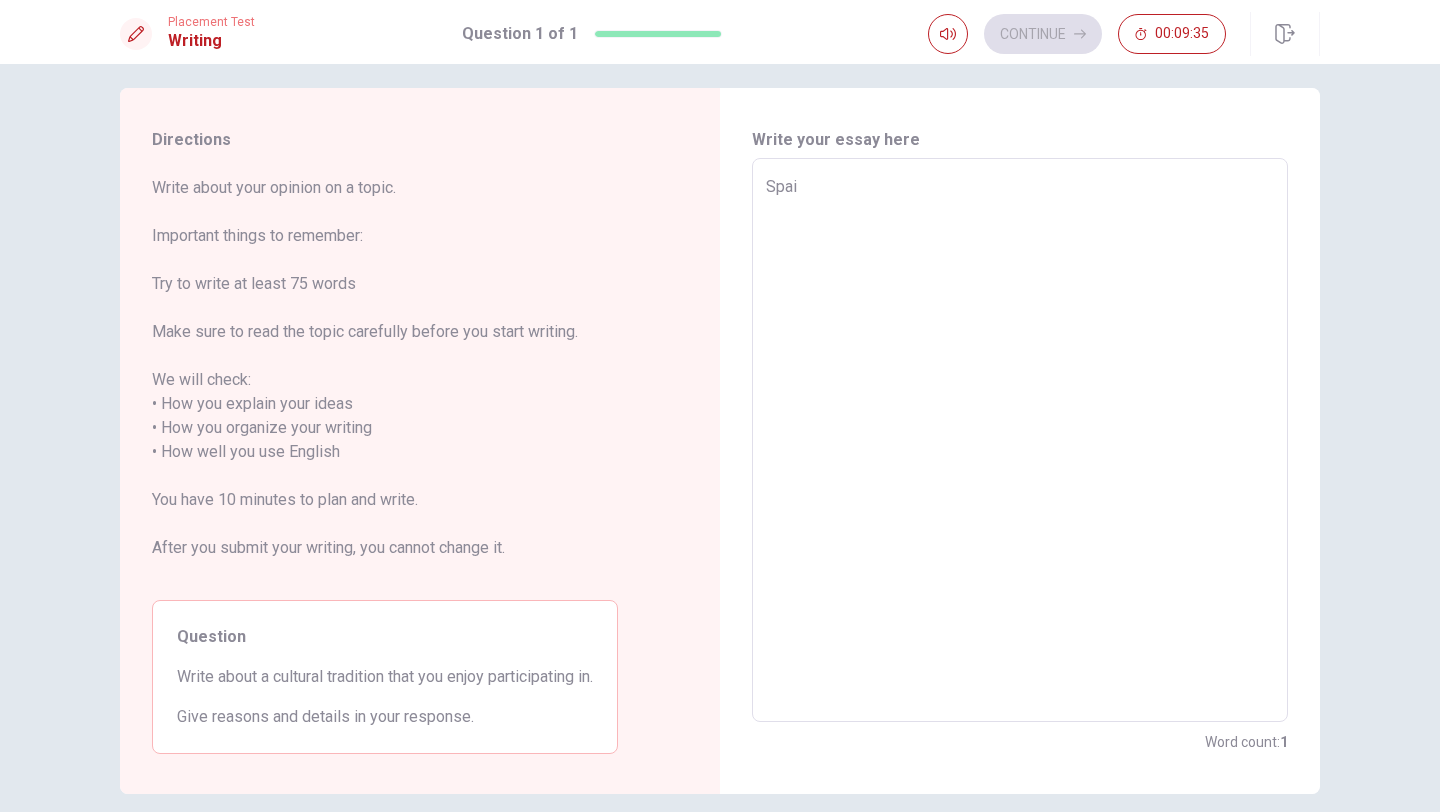 type on "x" 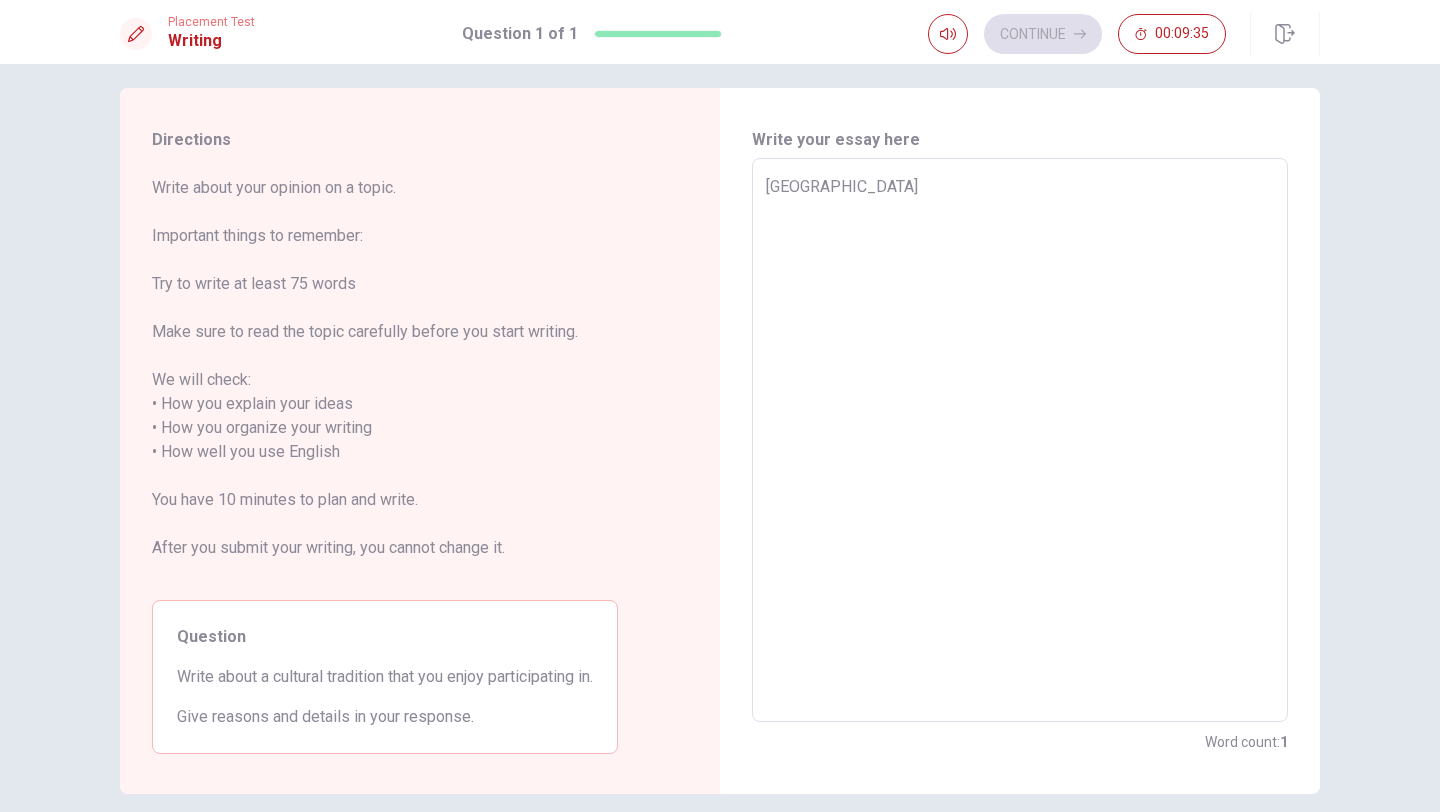 type on "[GEOGRAPHIC_DATA]" 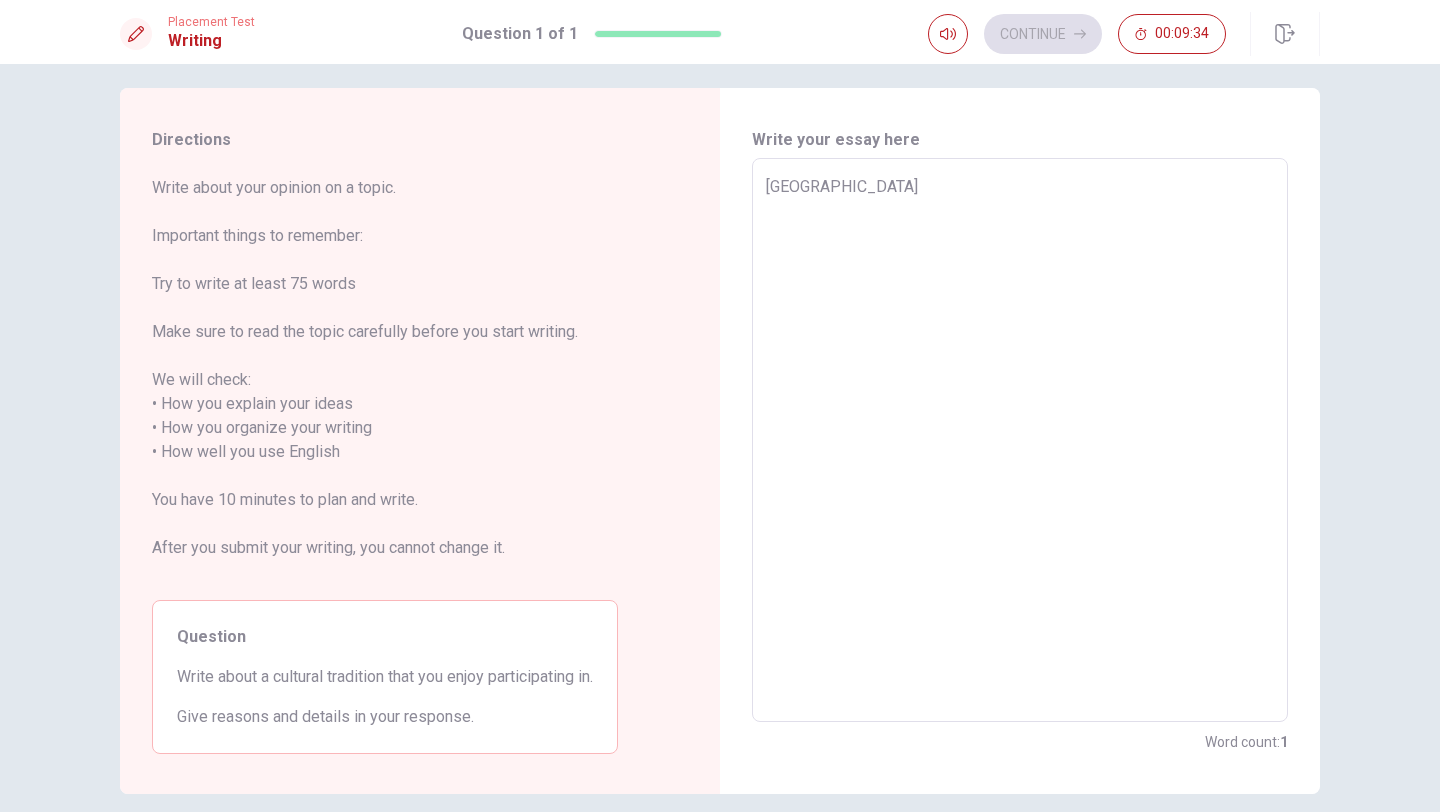 type on "Spain i" 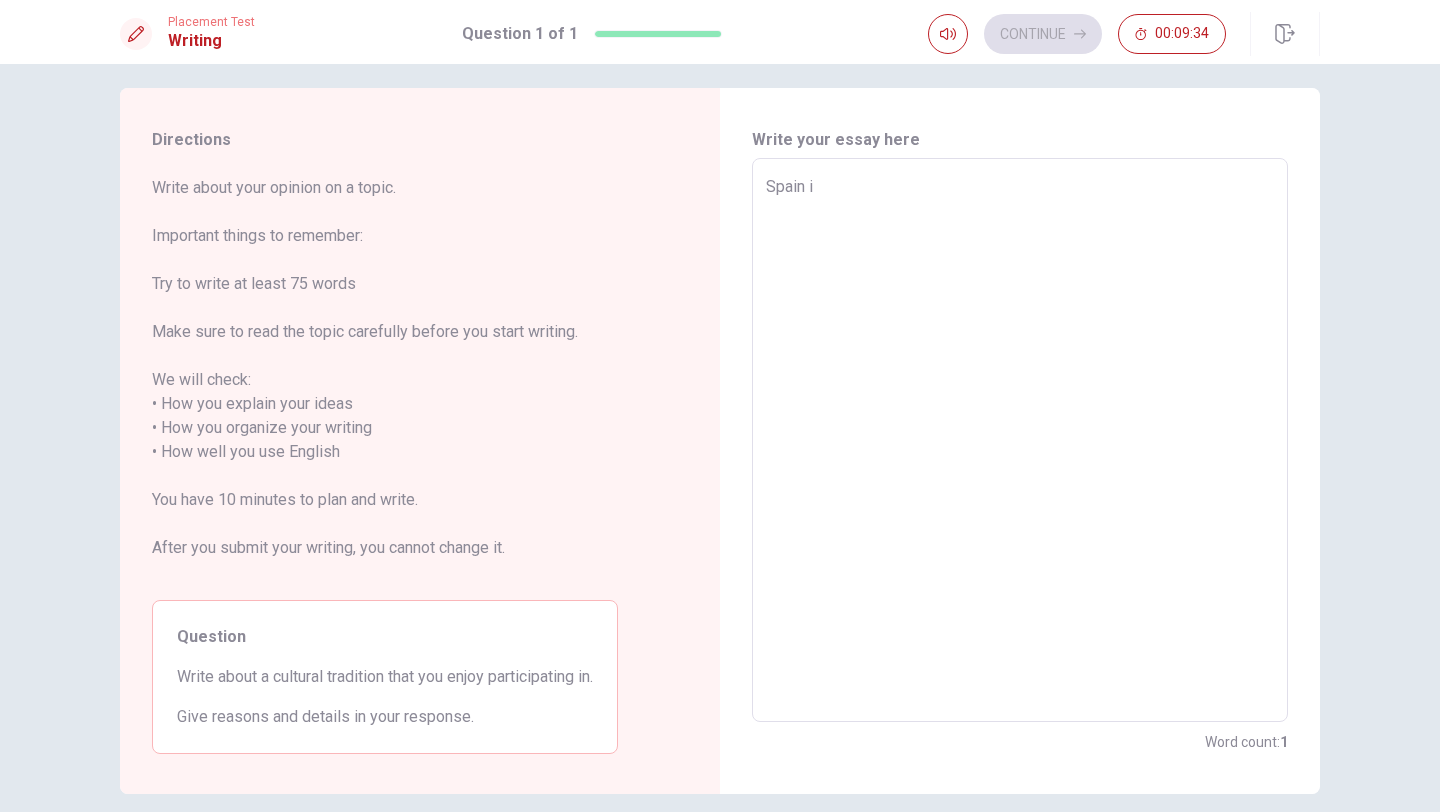 type on "x" 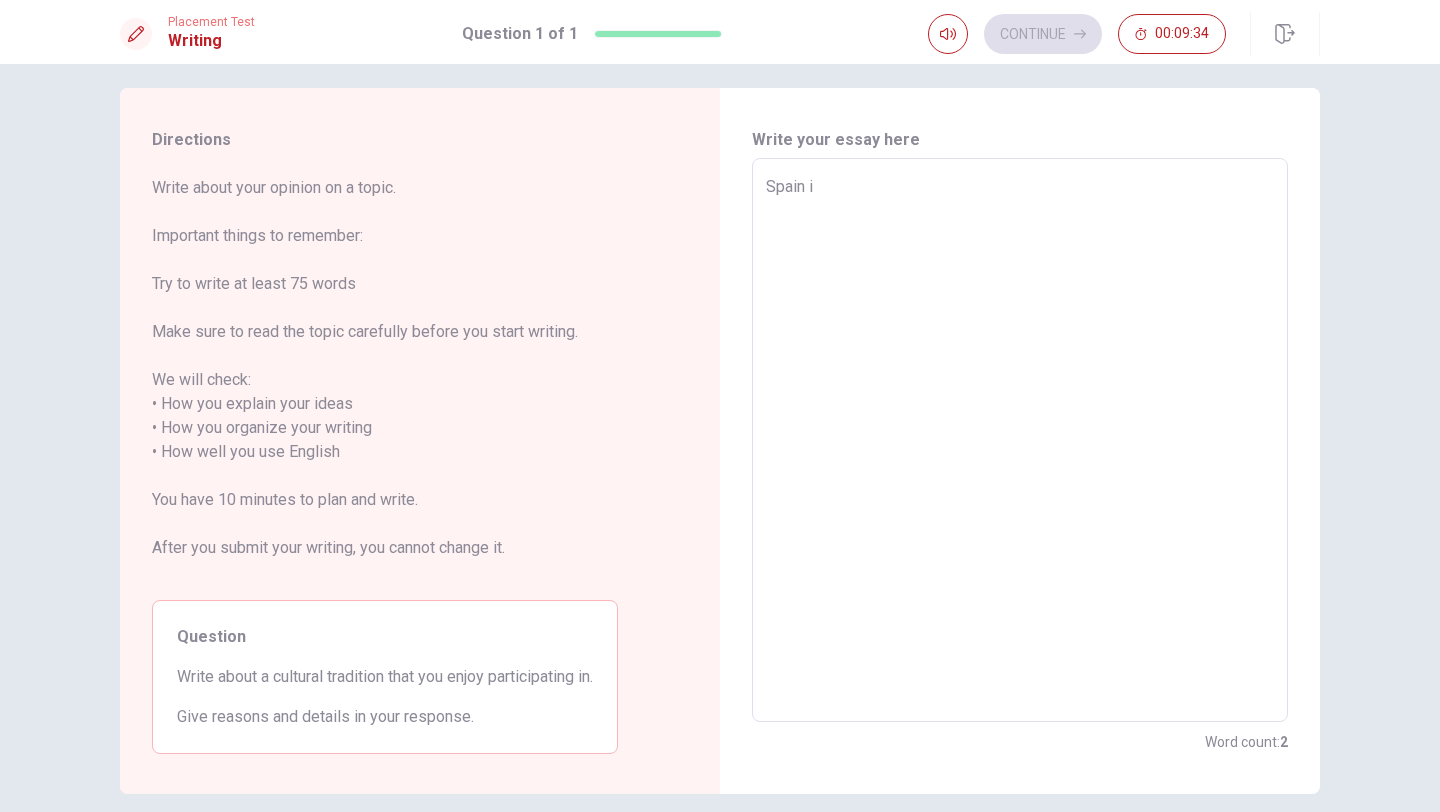 type on "Spain is" 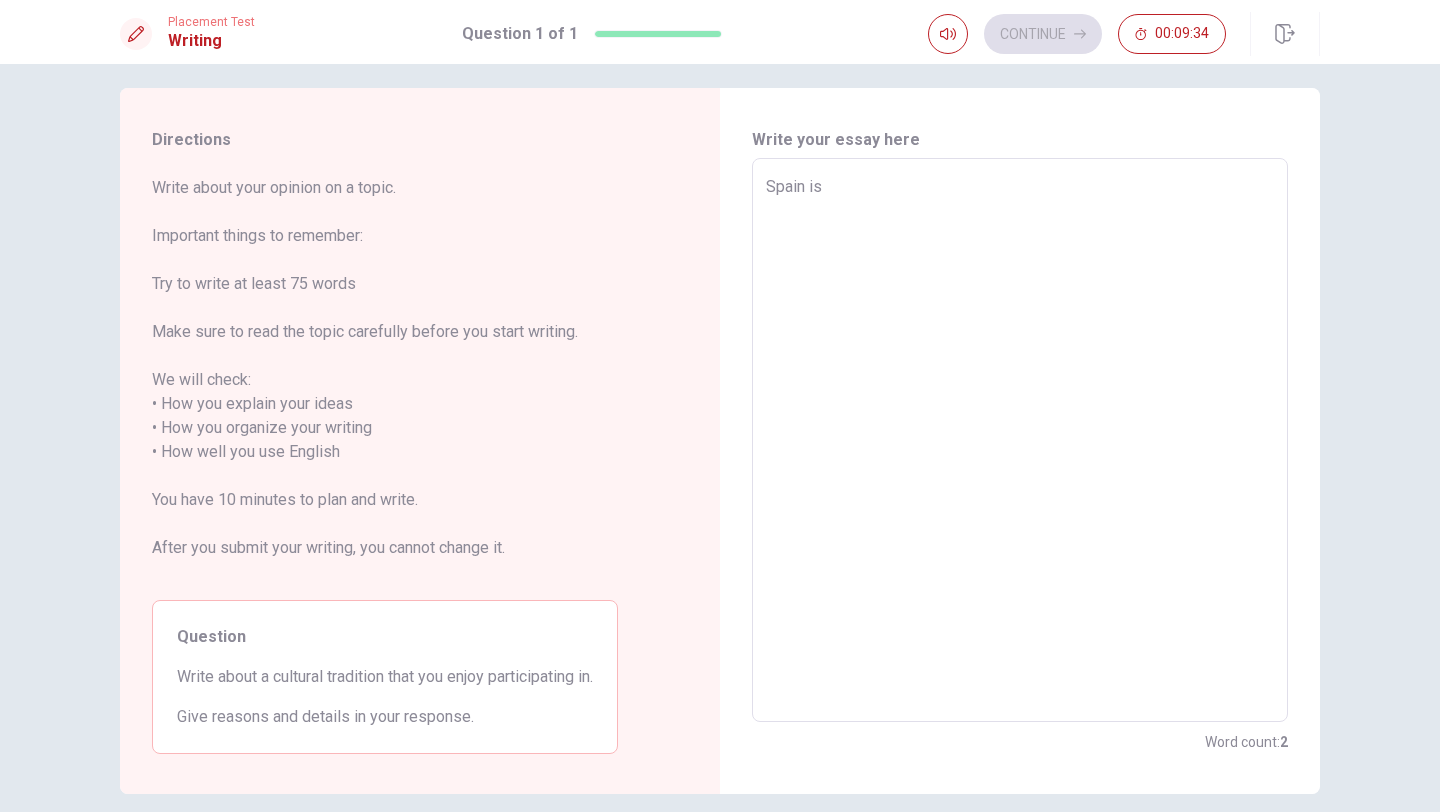 type on "x" 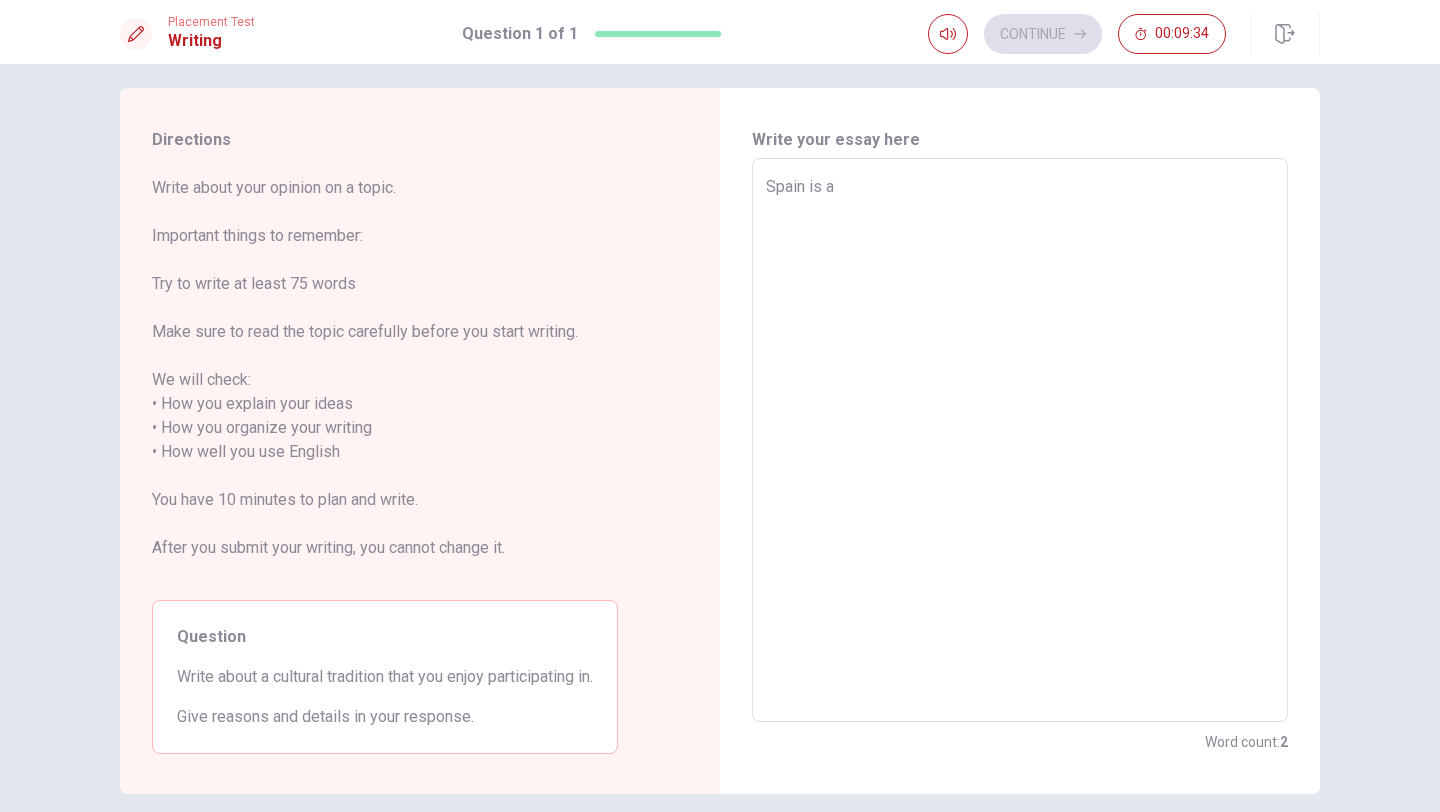 type on "x" 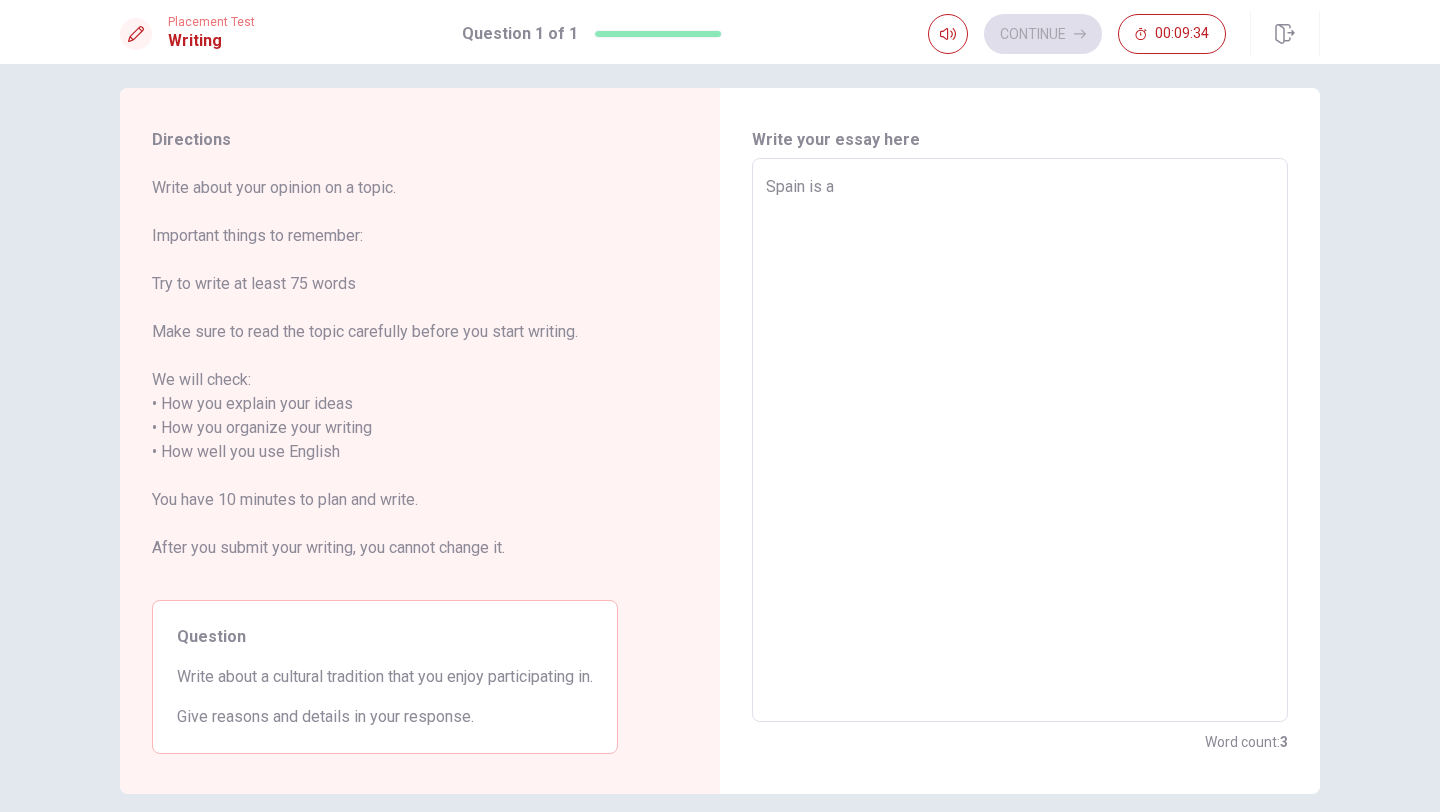 type on "x" 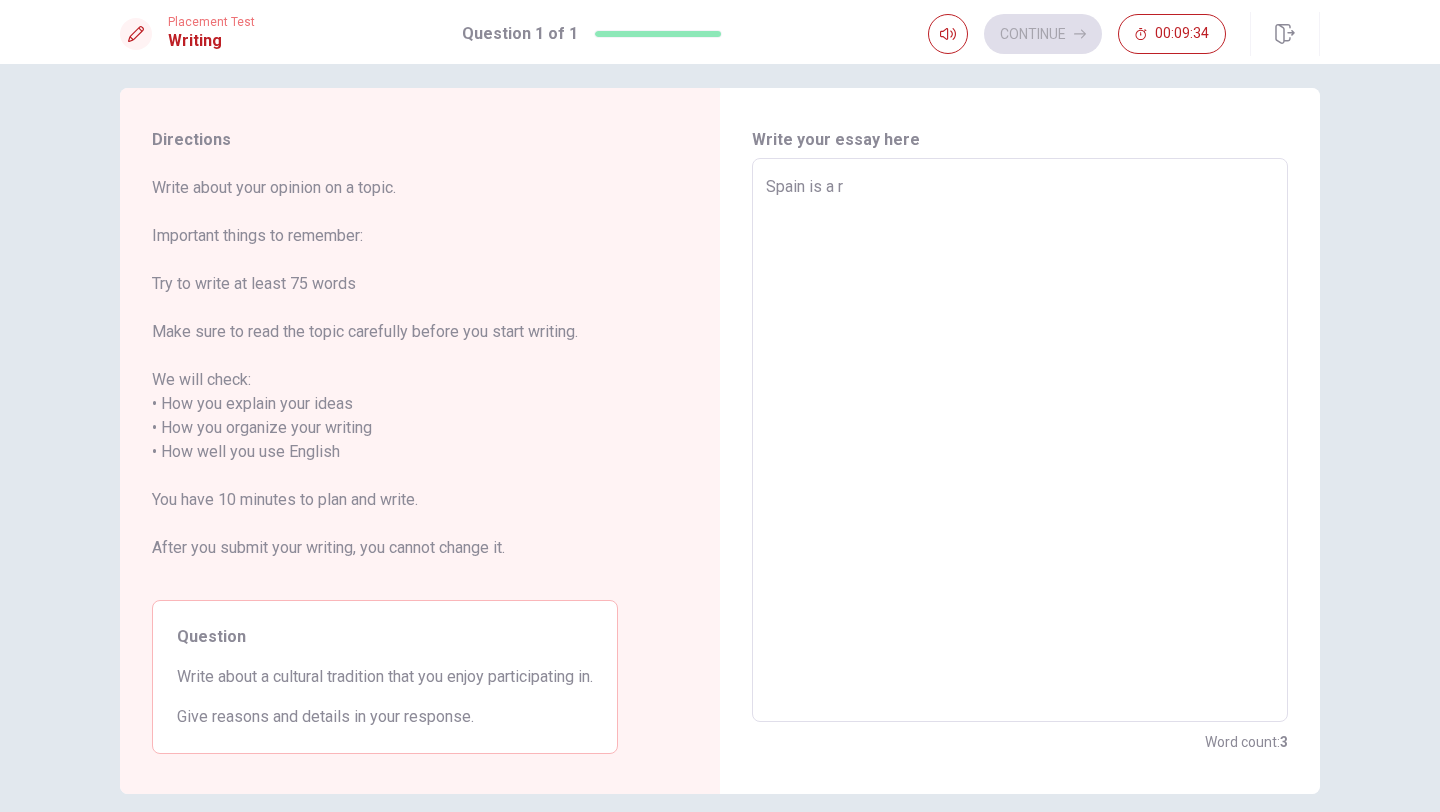type on "Spain is a re" 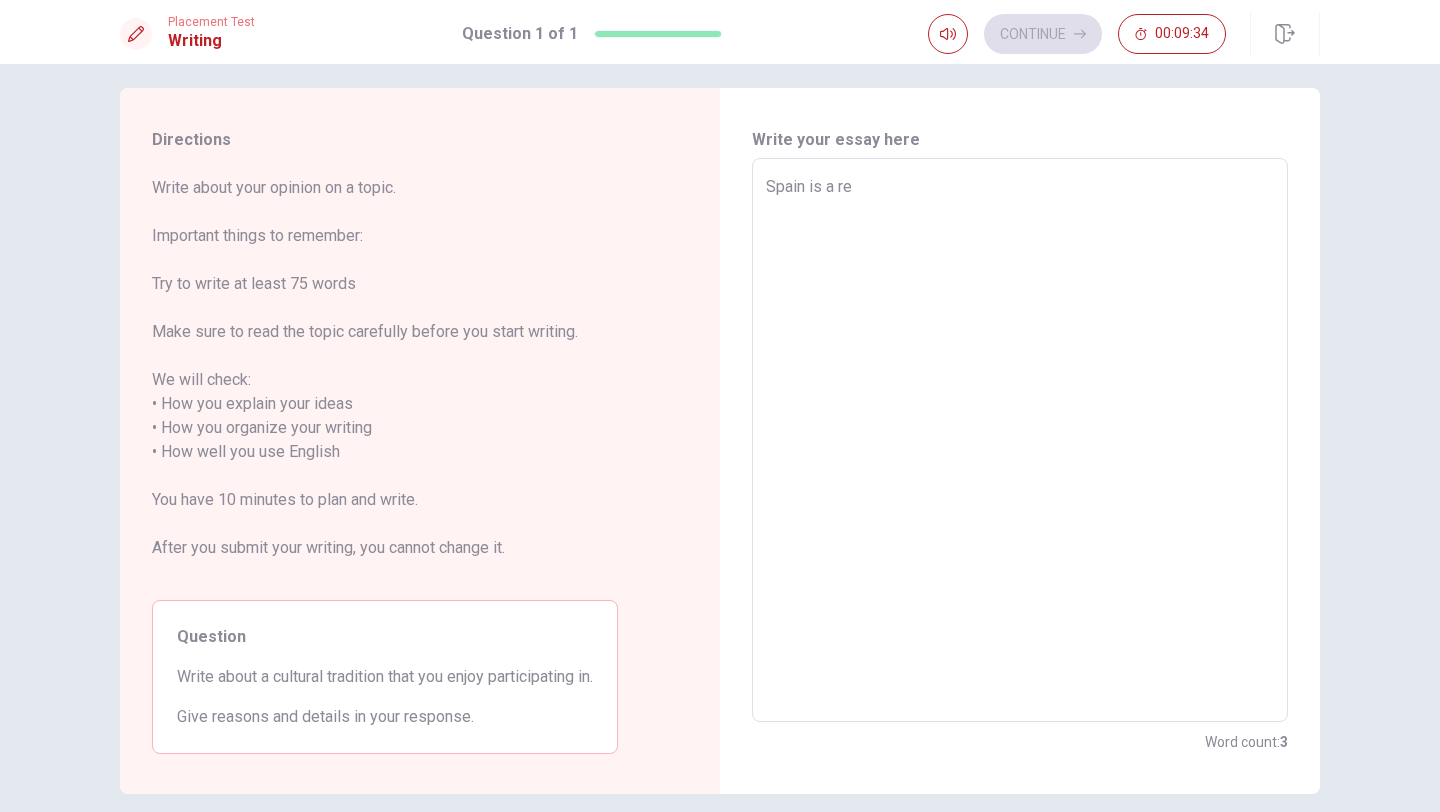 type on "x" 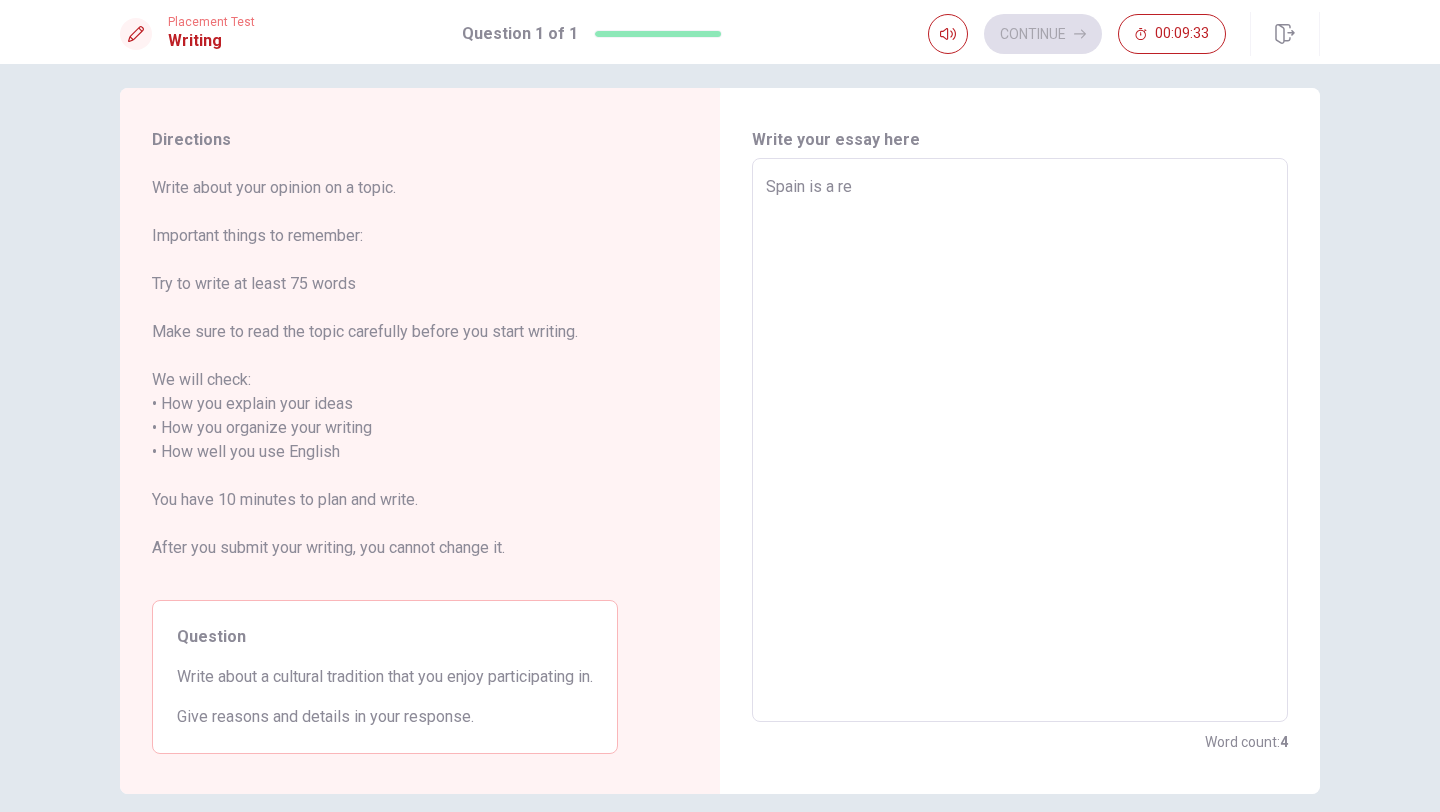 type on "Spain is a rea" 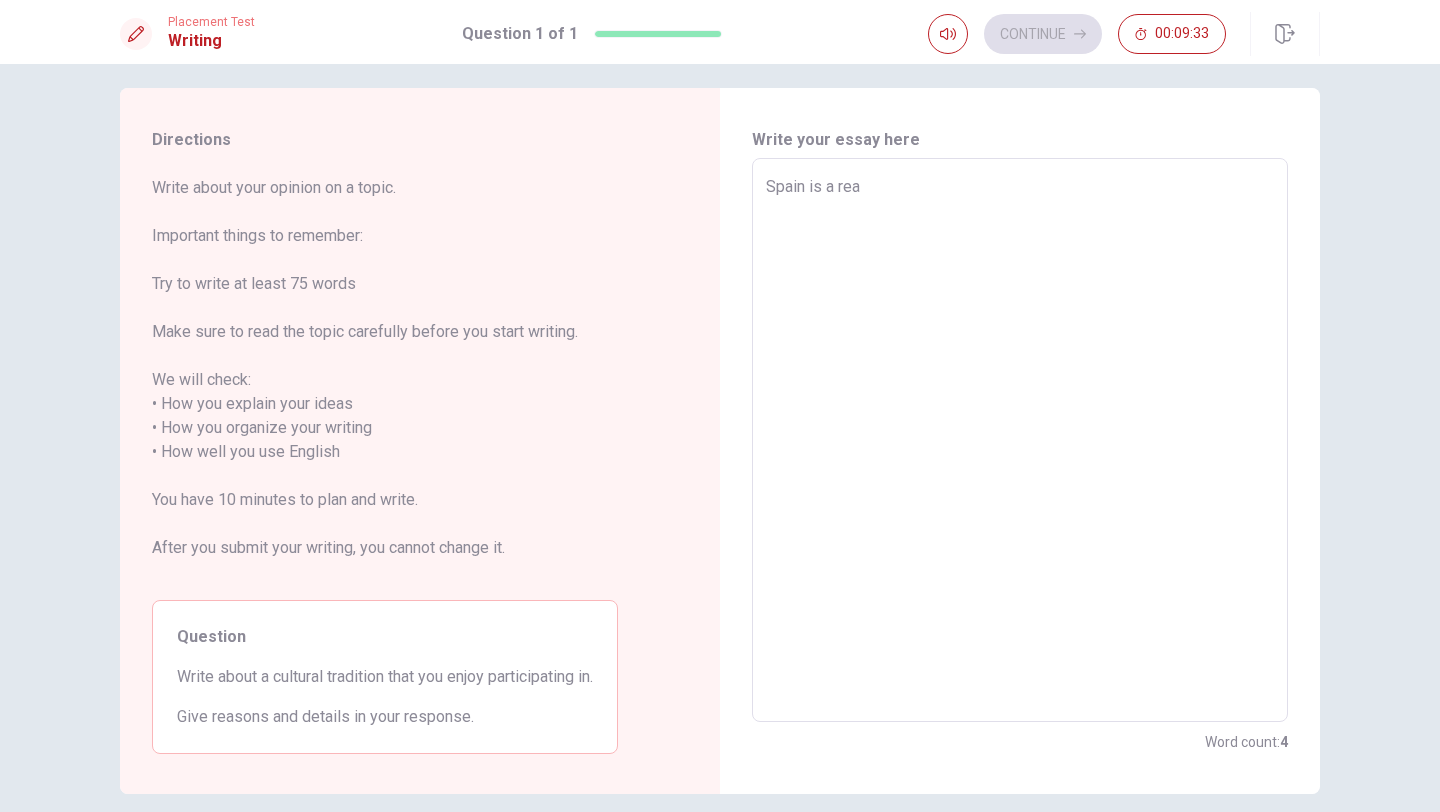 type on "Spain is a real" 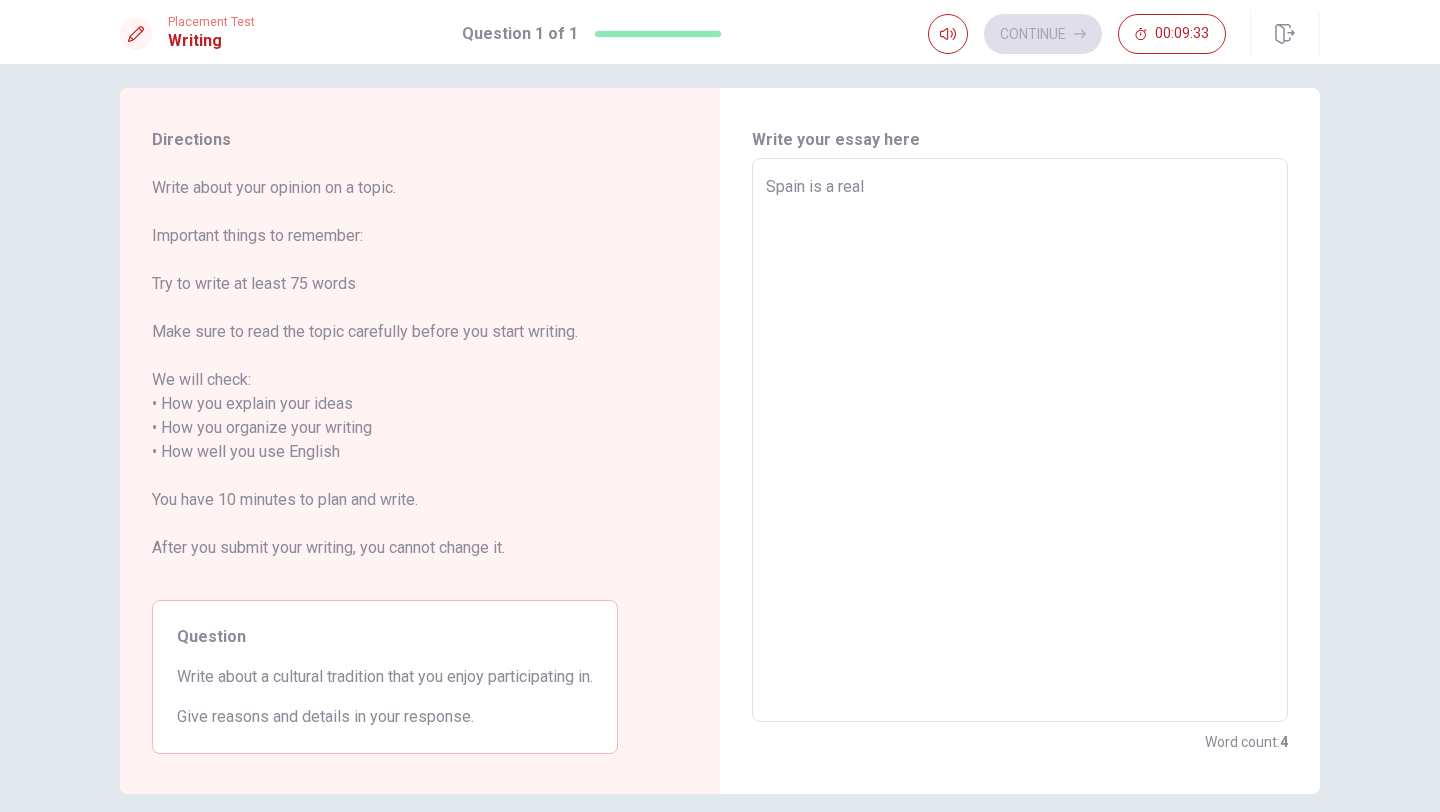 type on "x" 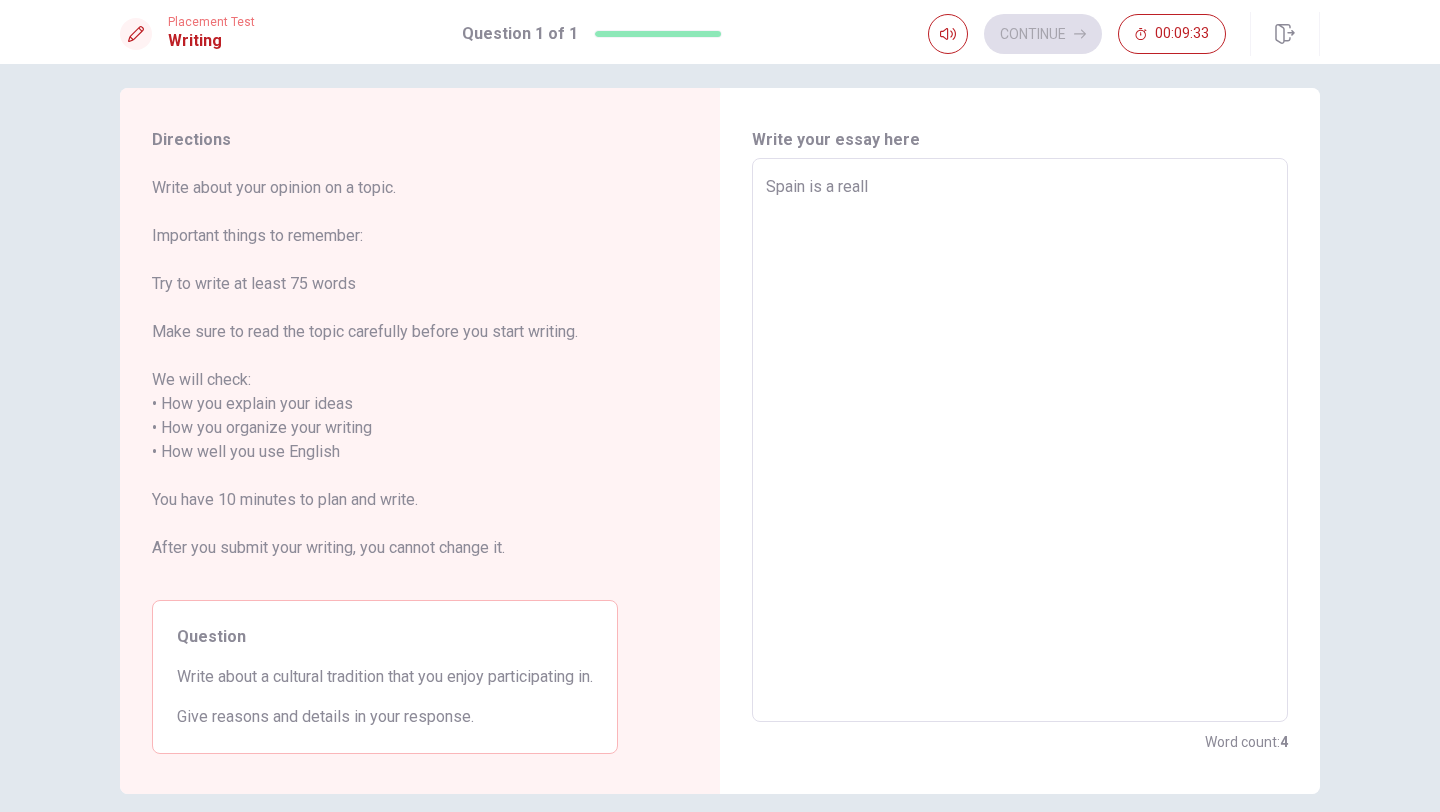 type on "x" 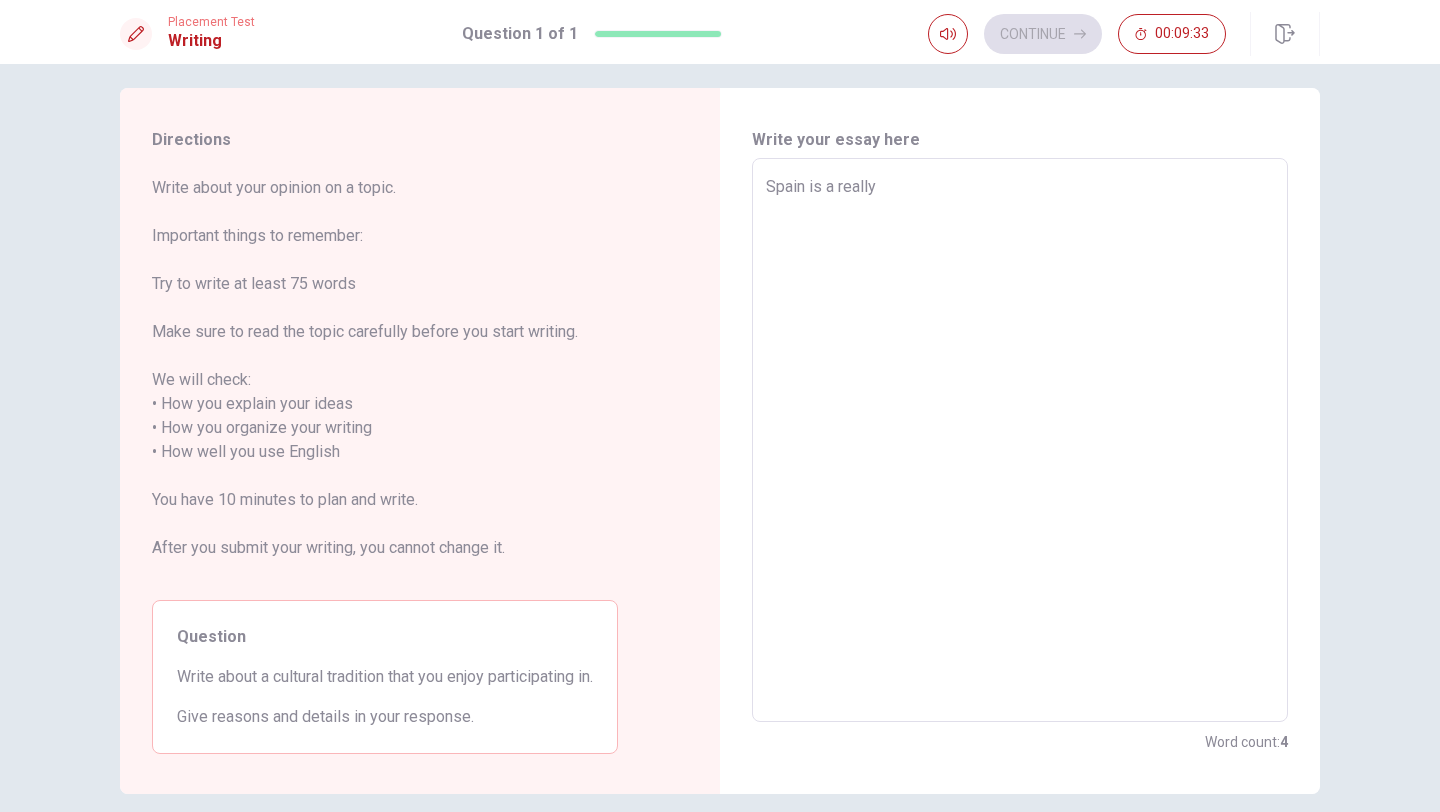 type on "x" 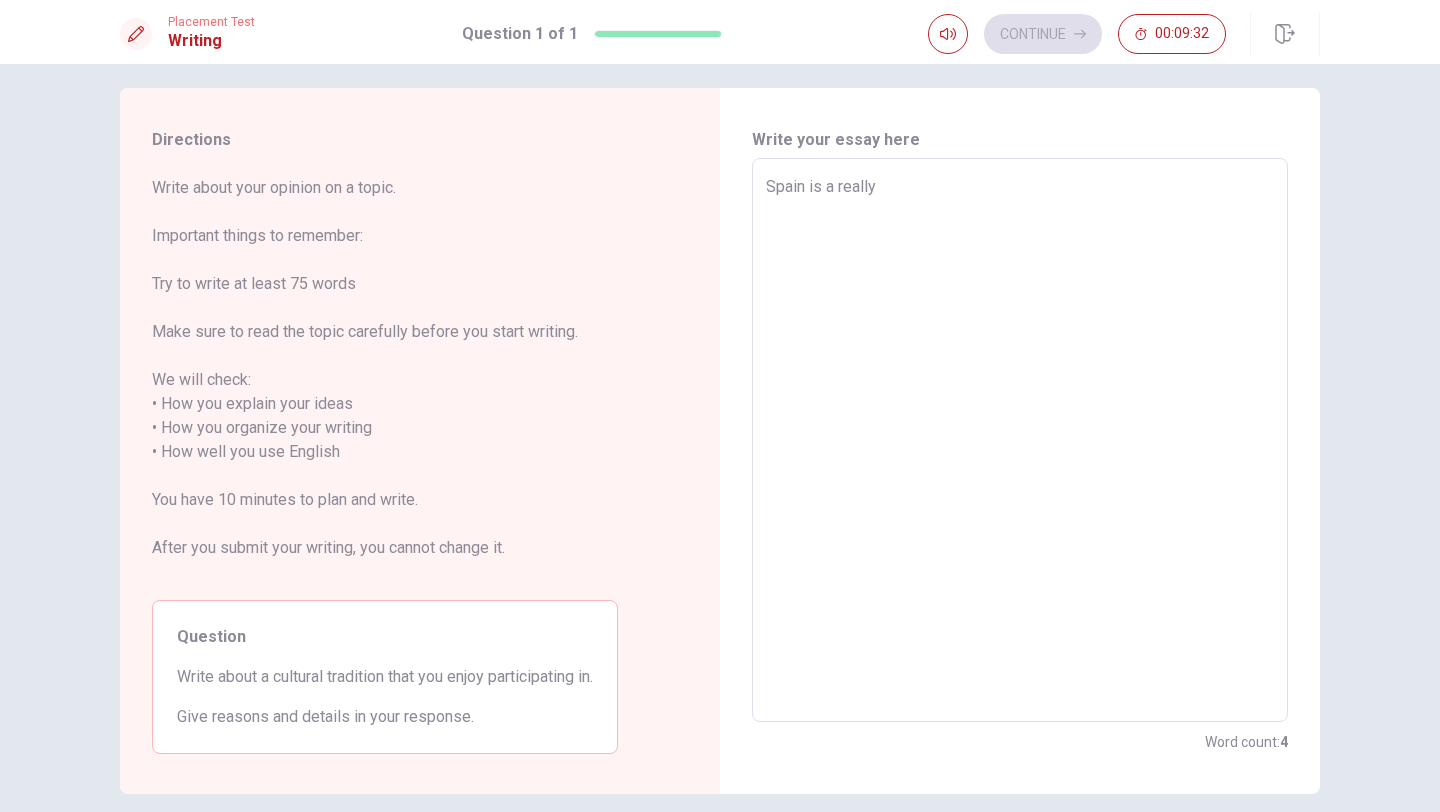 type on "Spain is a really" 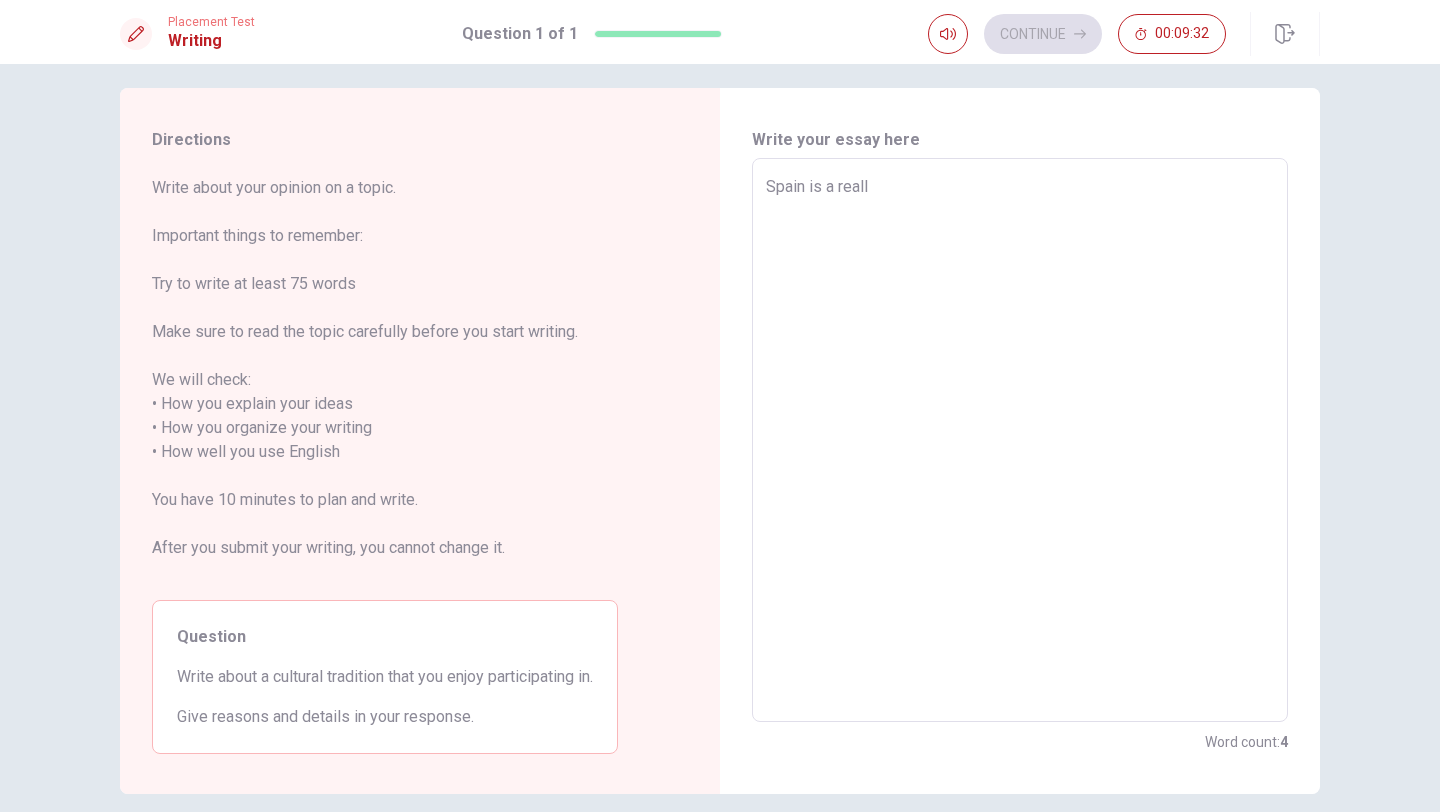 type on "x" 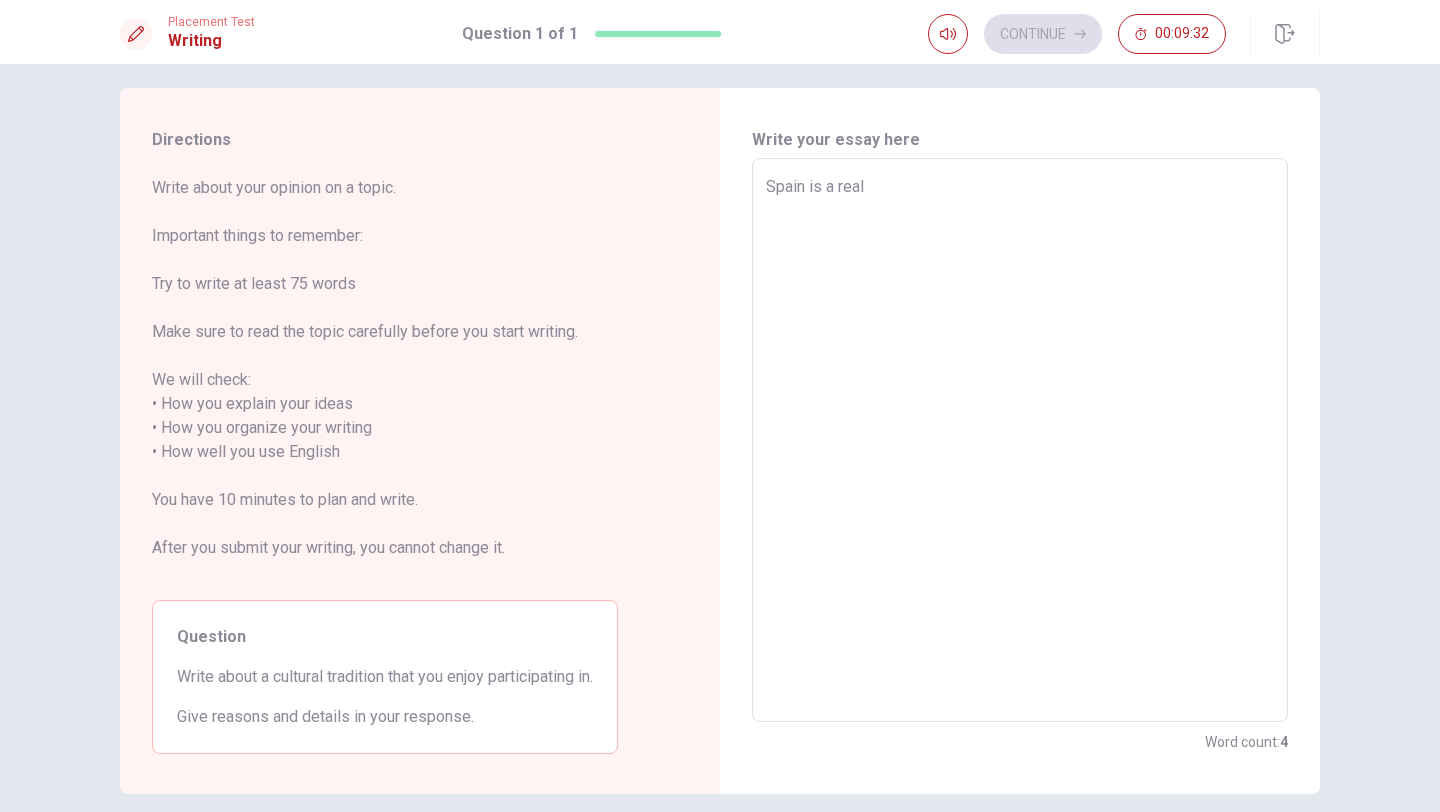 type on "x" 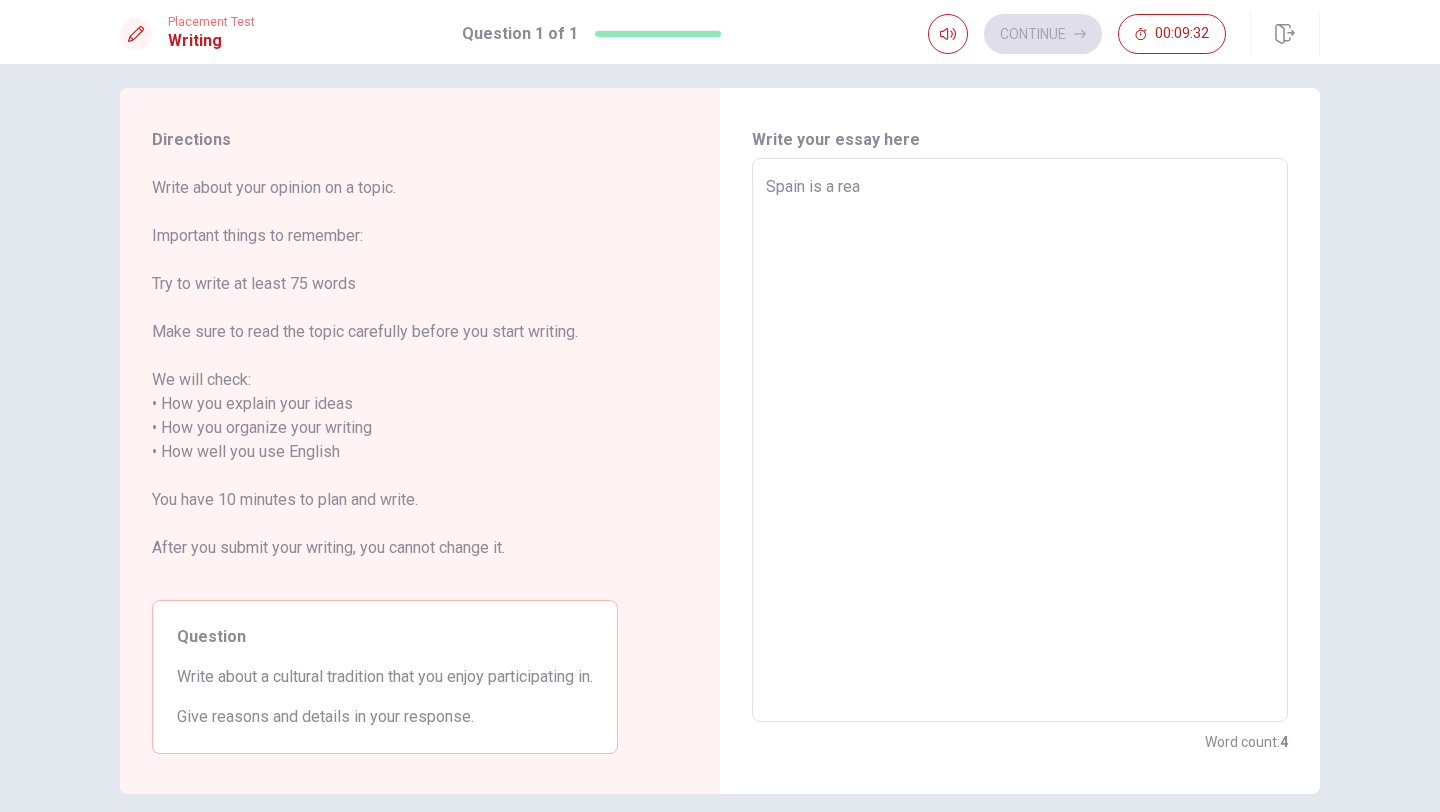type on "x" 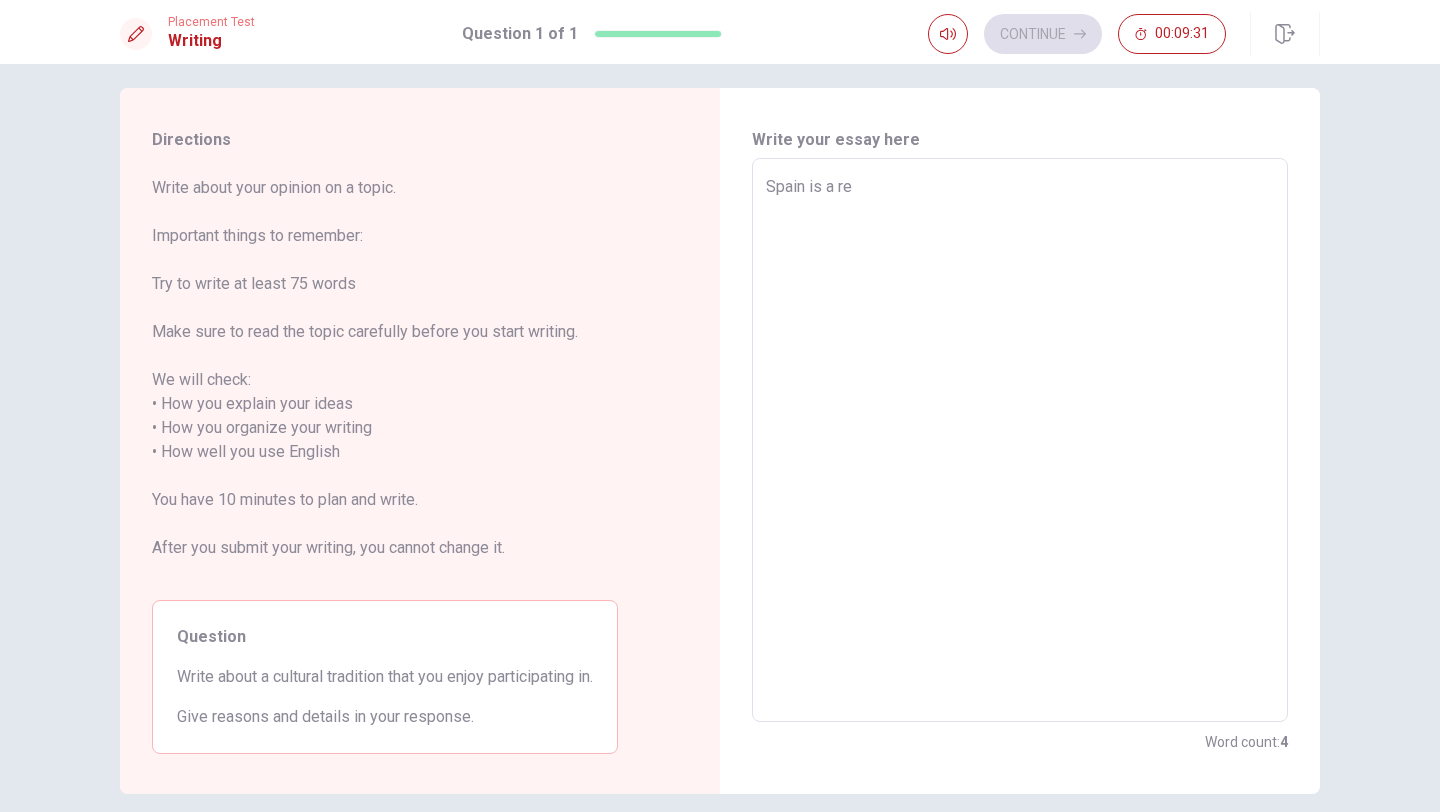 type on "Spain is a r" 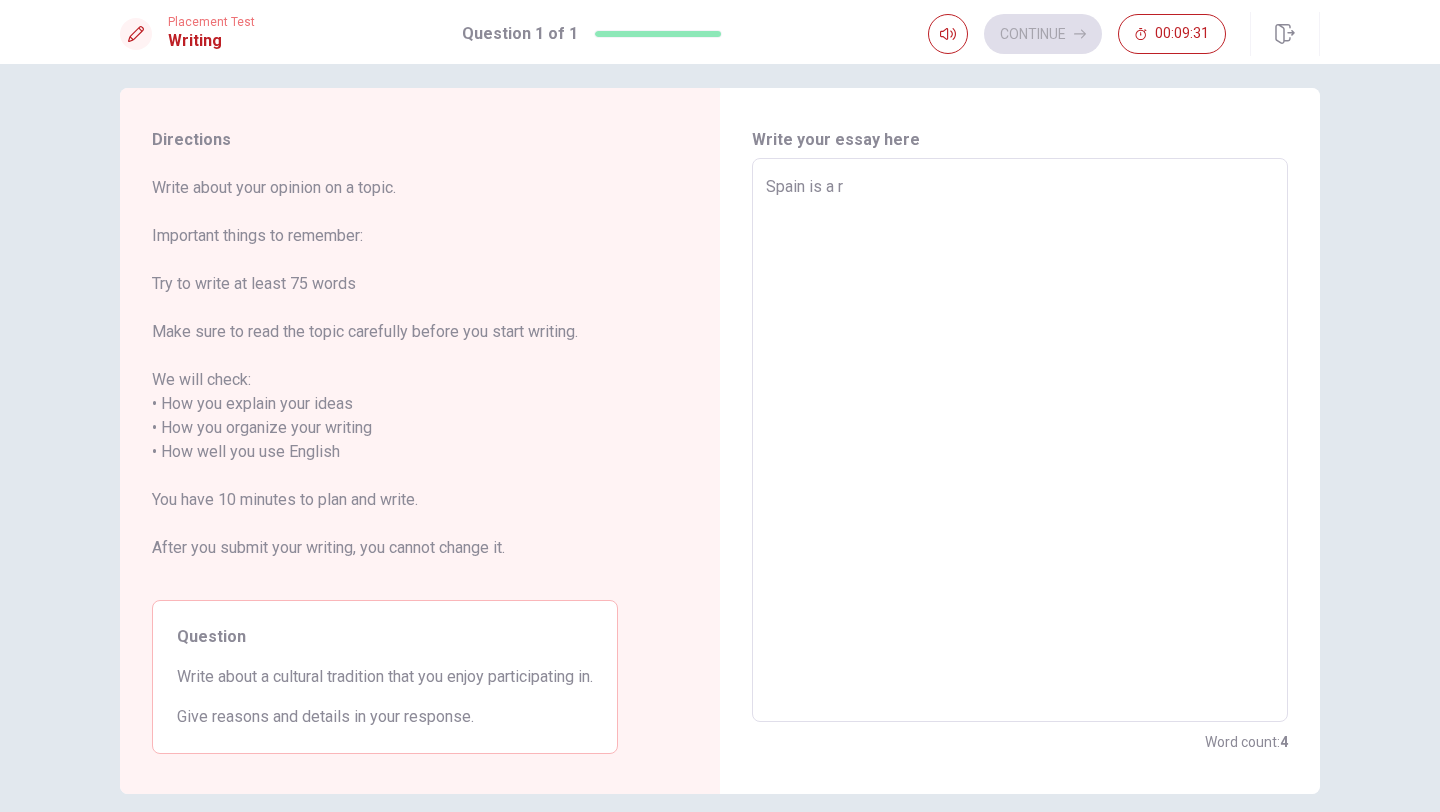 type on "x" 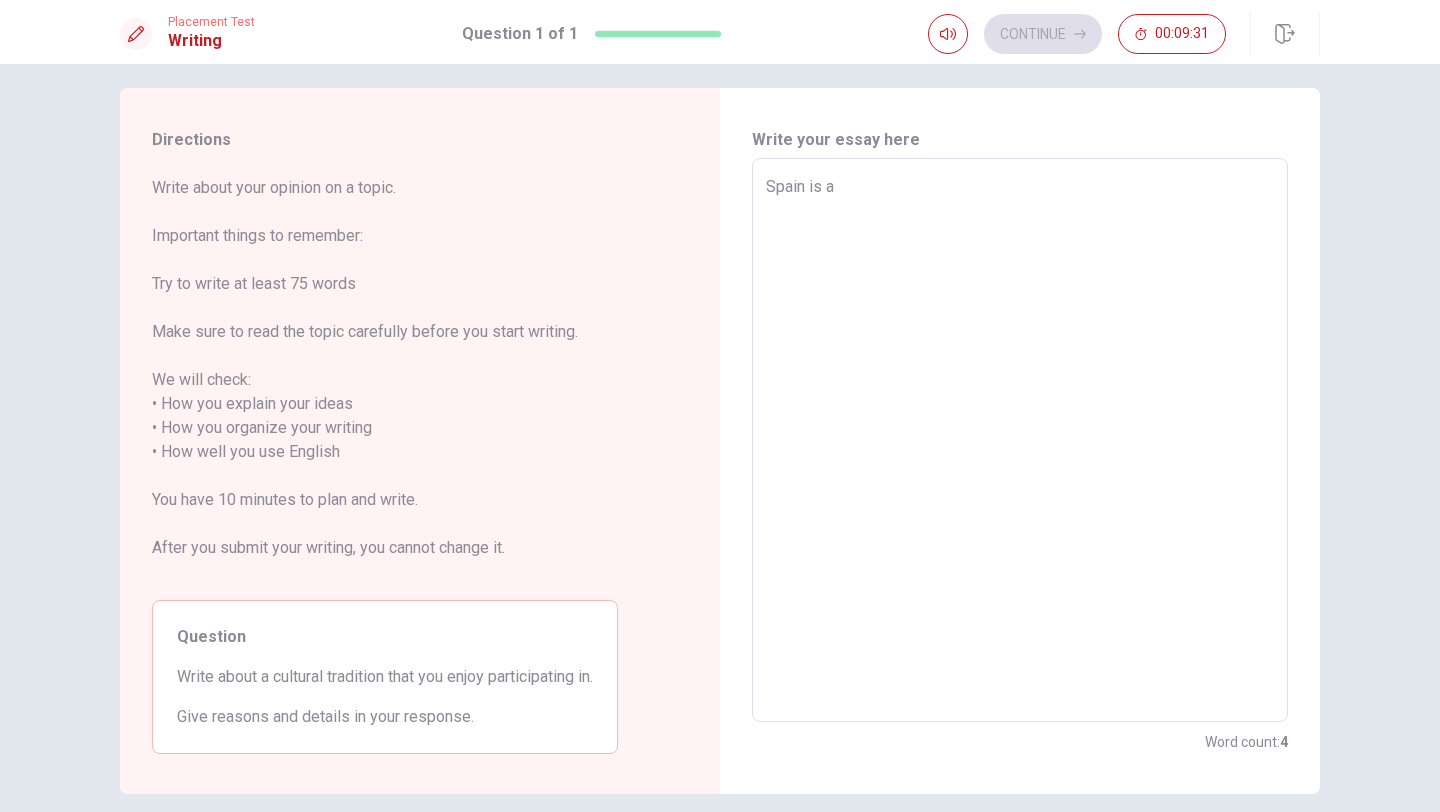 type on "x" 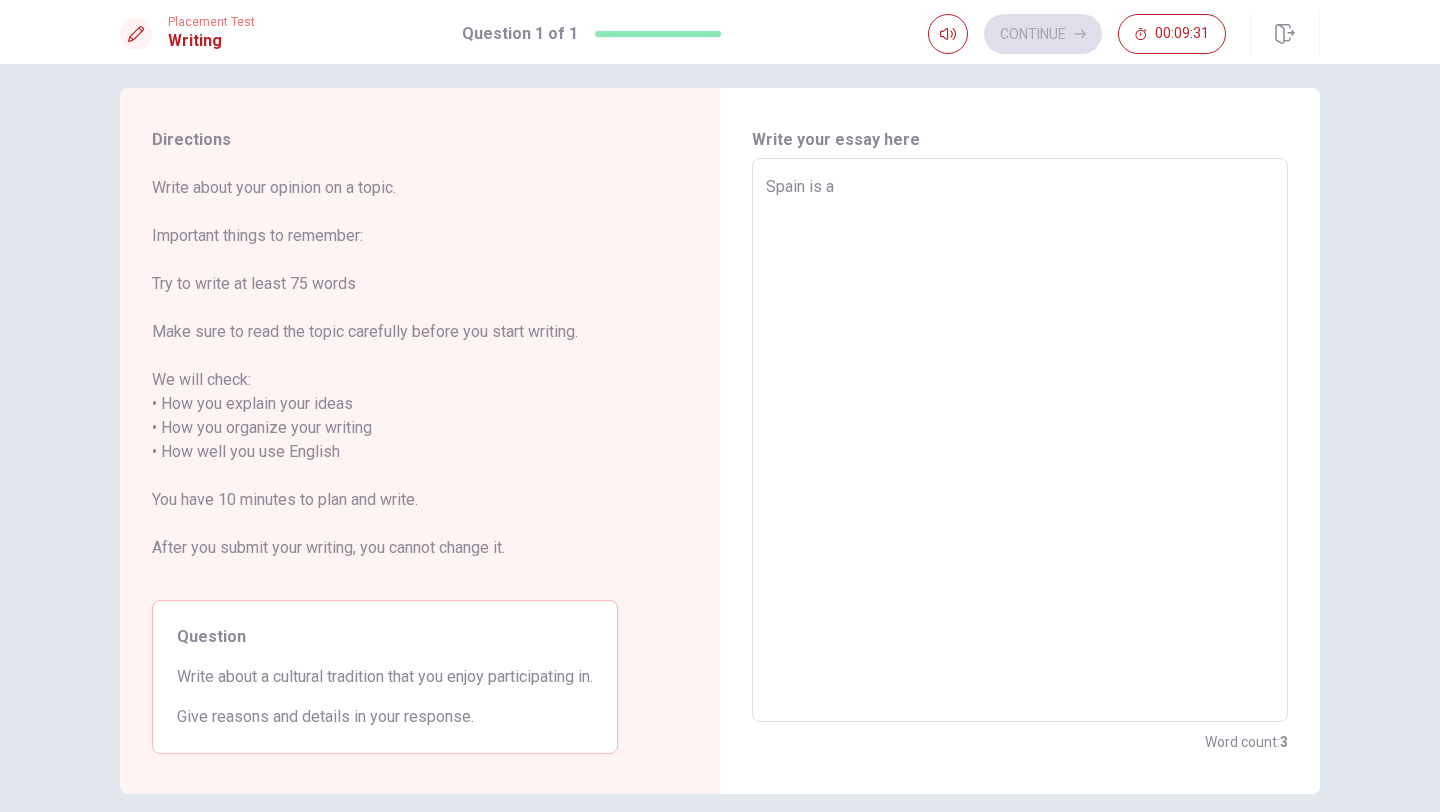 type on "Spain is a" 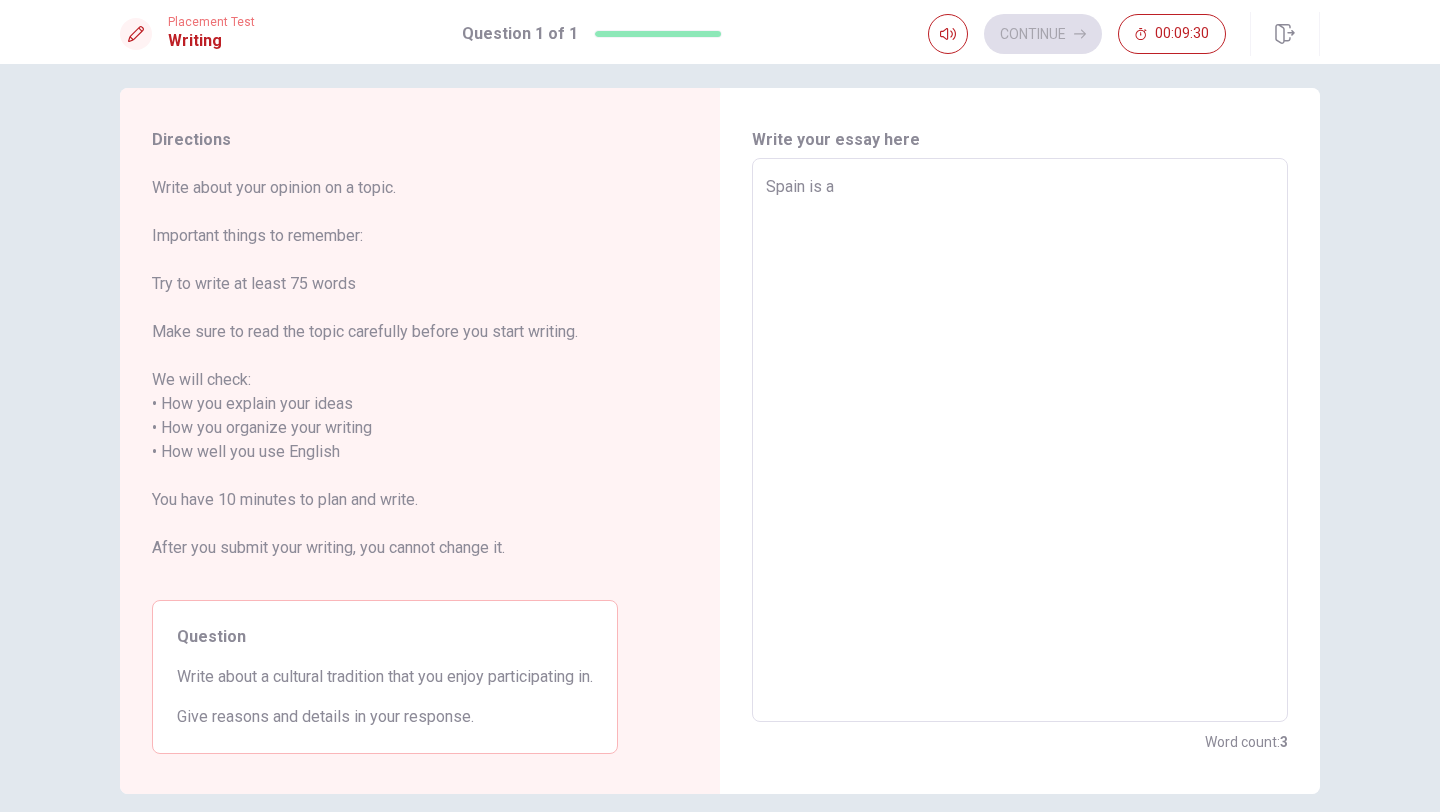 type on "Spain is a" 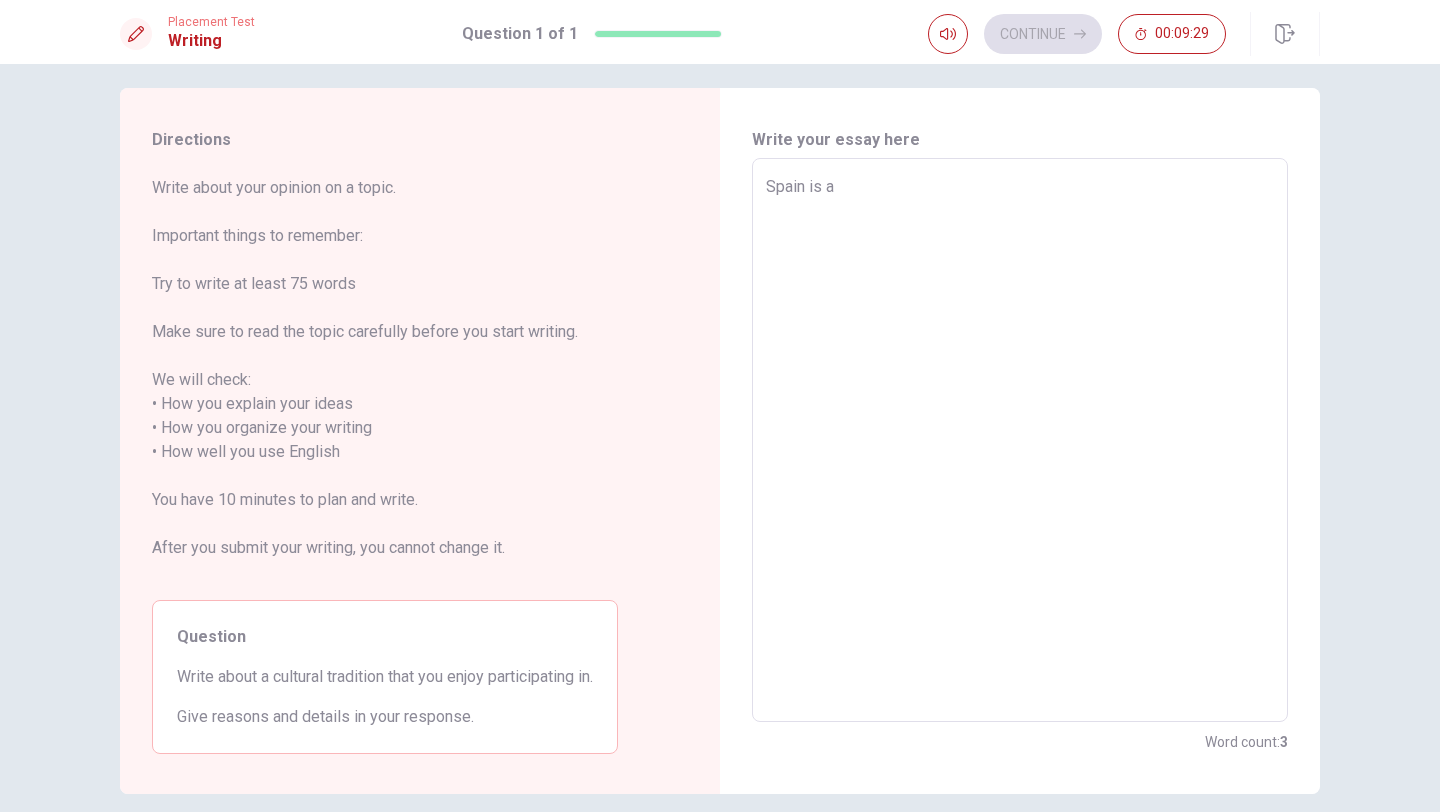 type on "x" 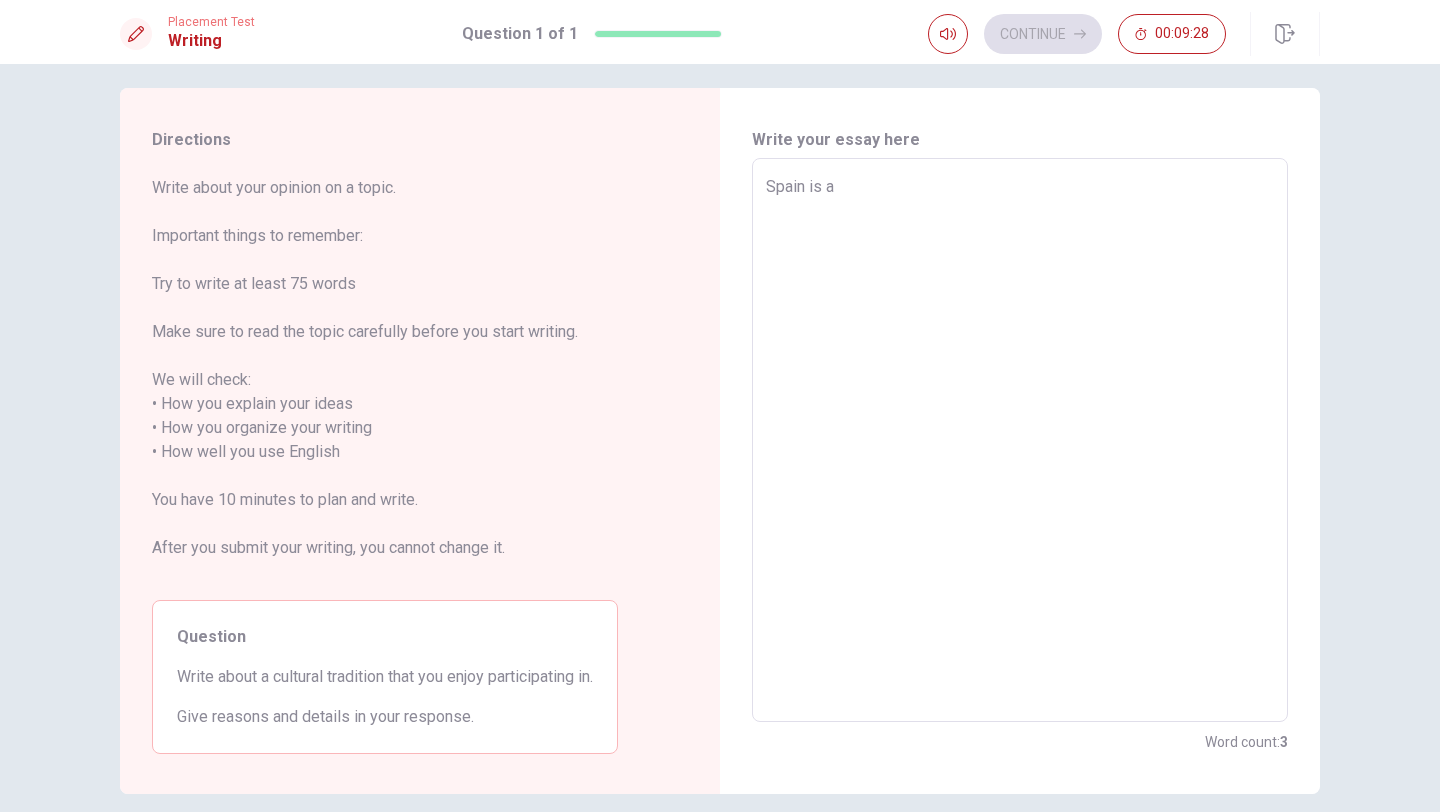type on "Spain is a b" 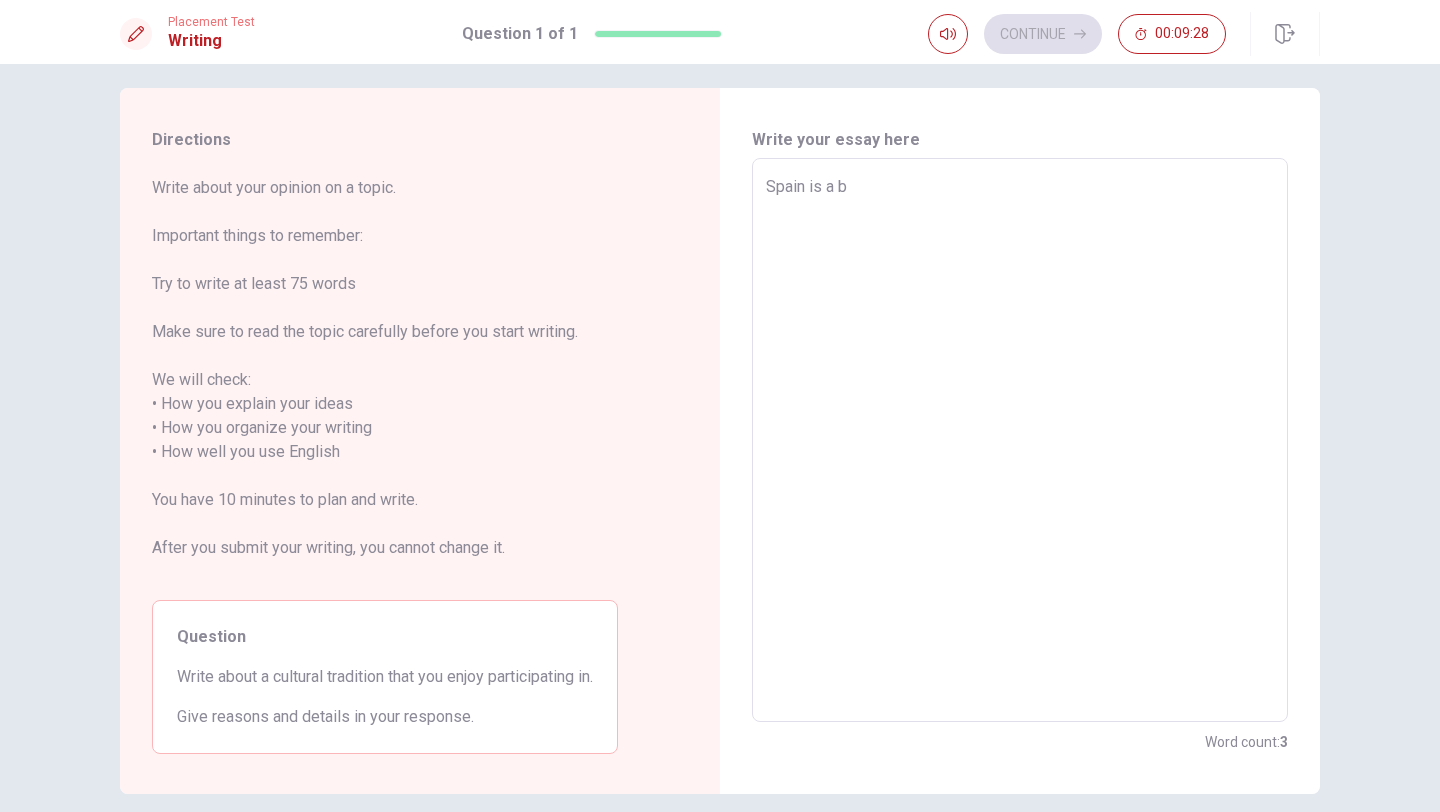 type on "x" 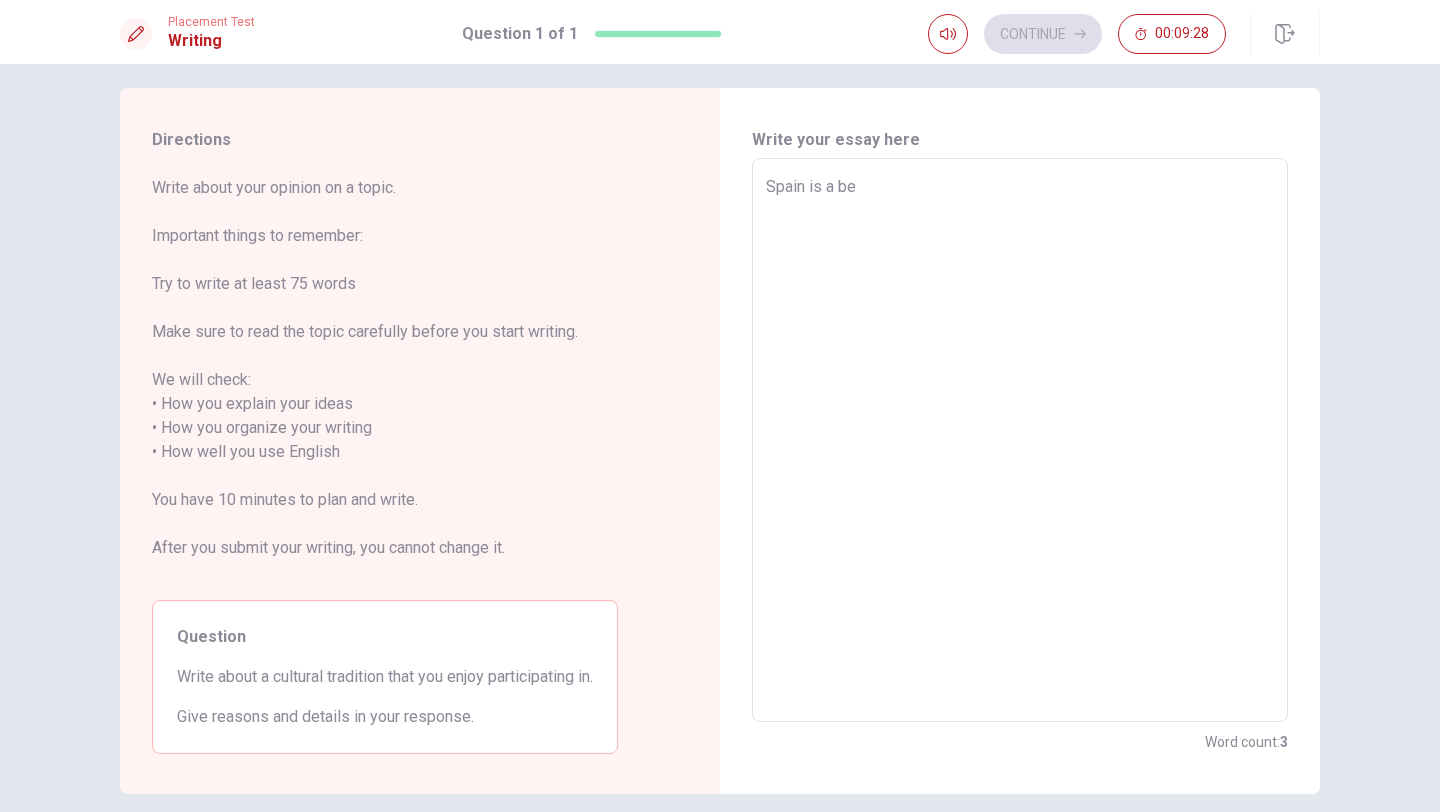 type on "x" 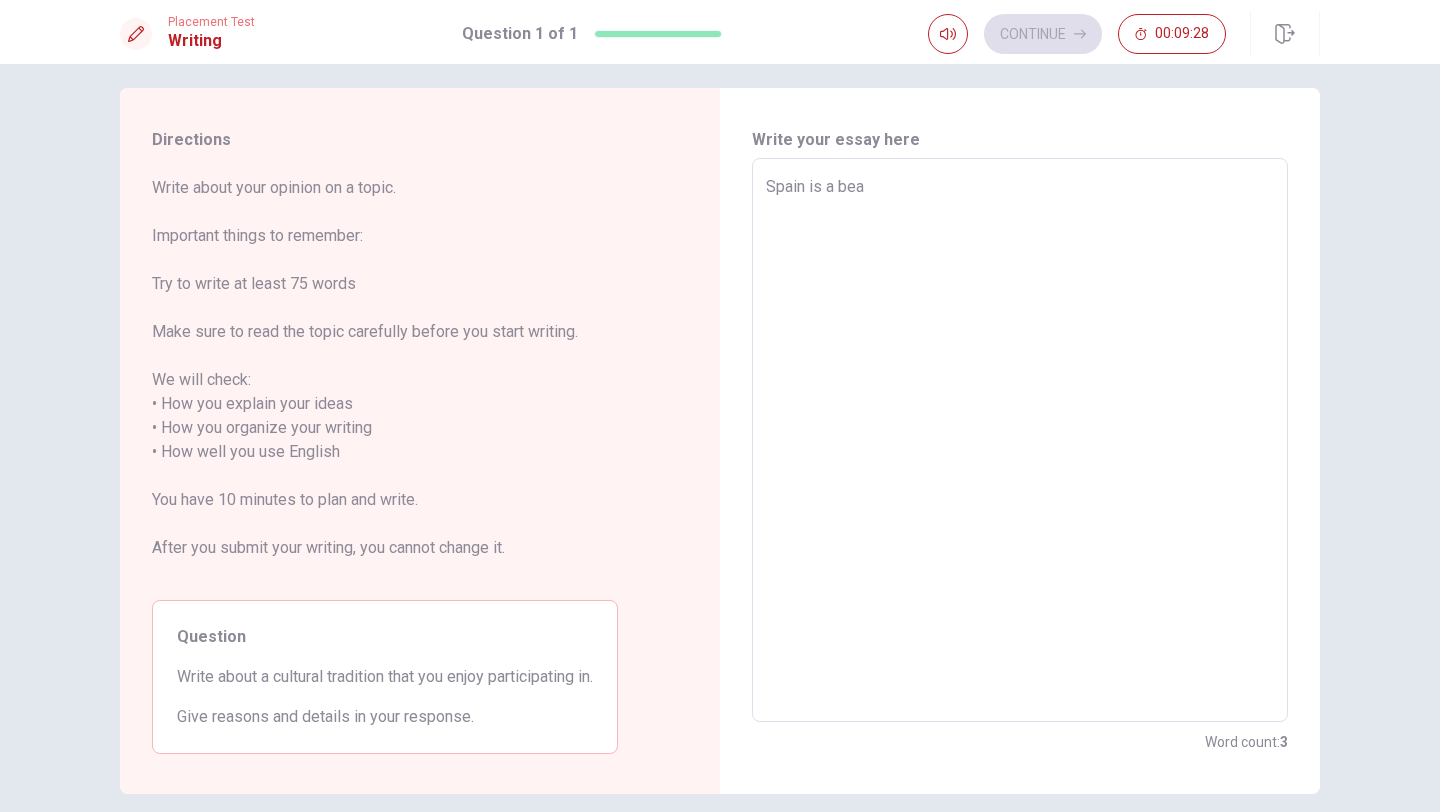 type on "x" 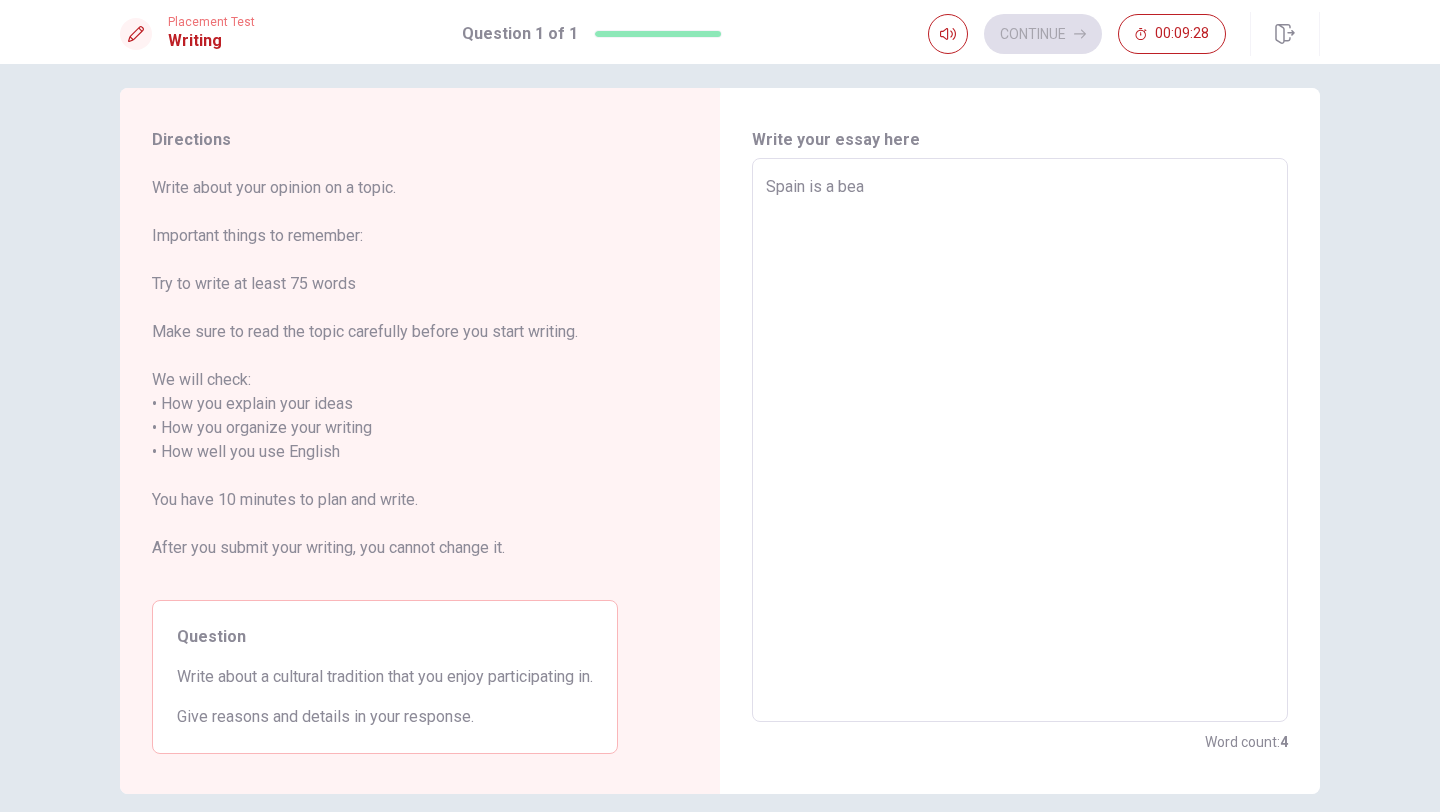 type on "Spain is a beat" 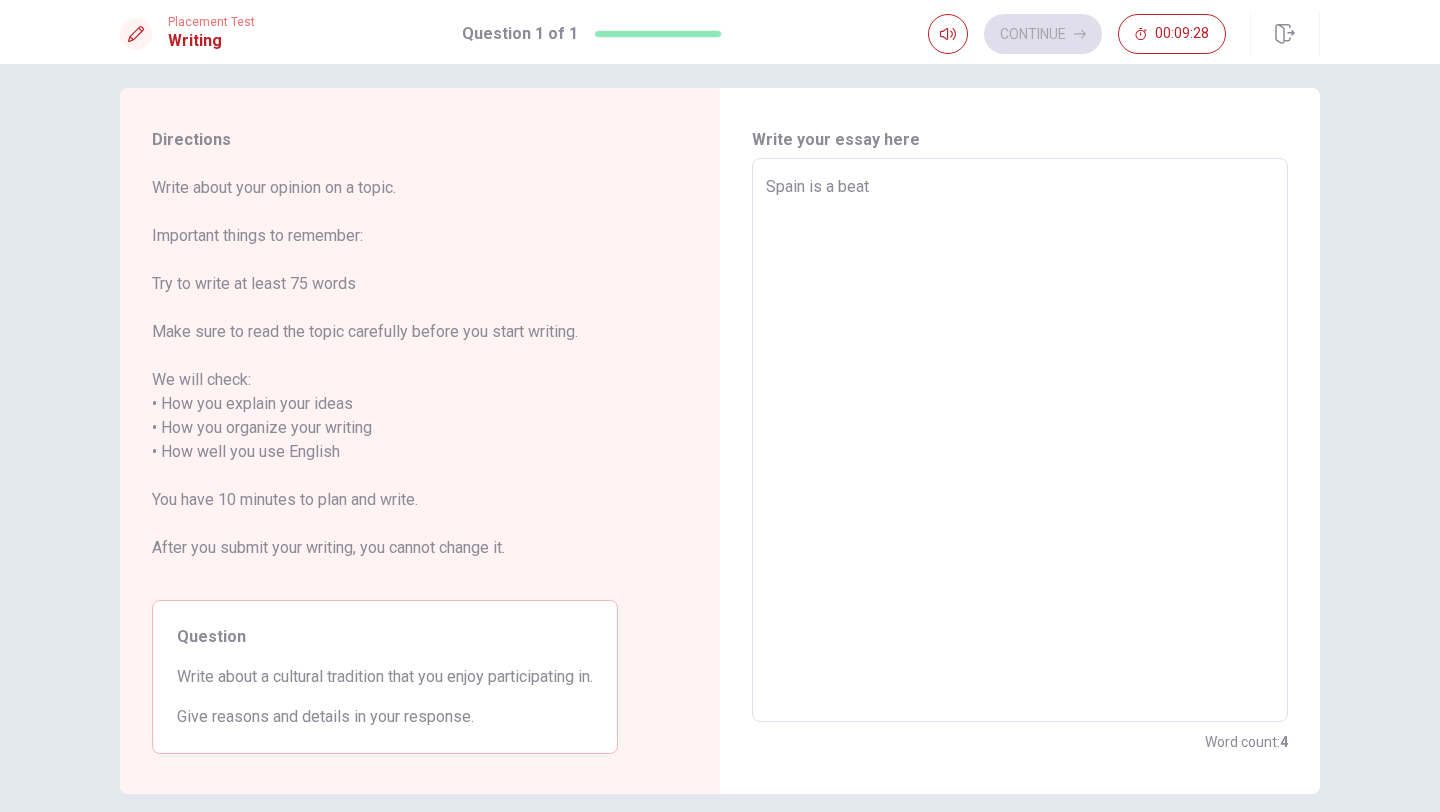 type on "x" 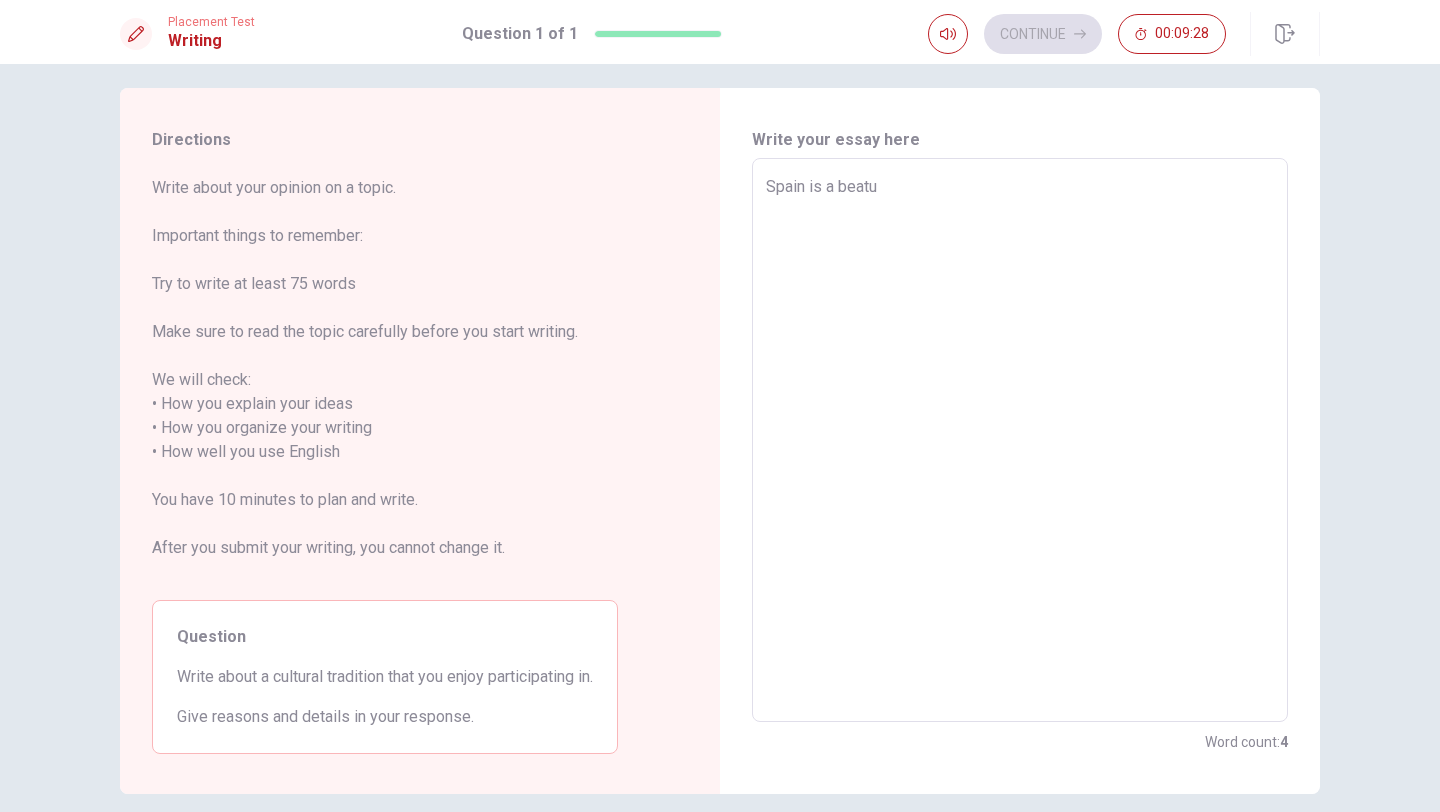 type on "x" 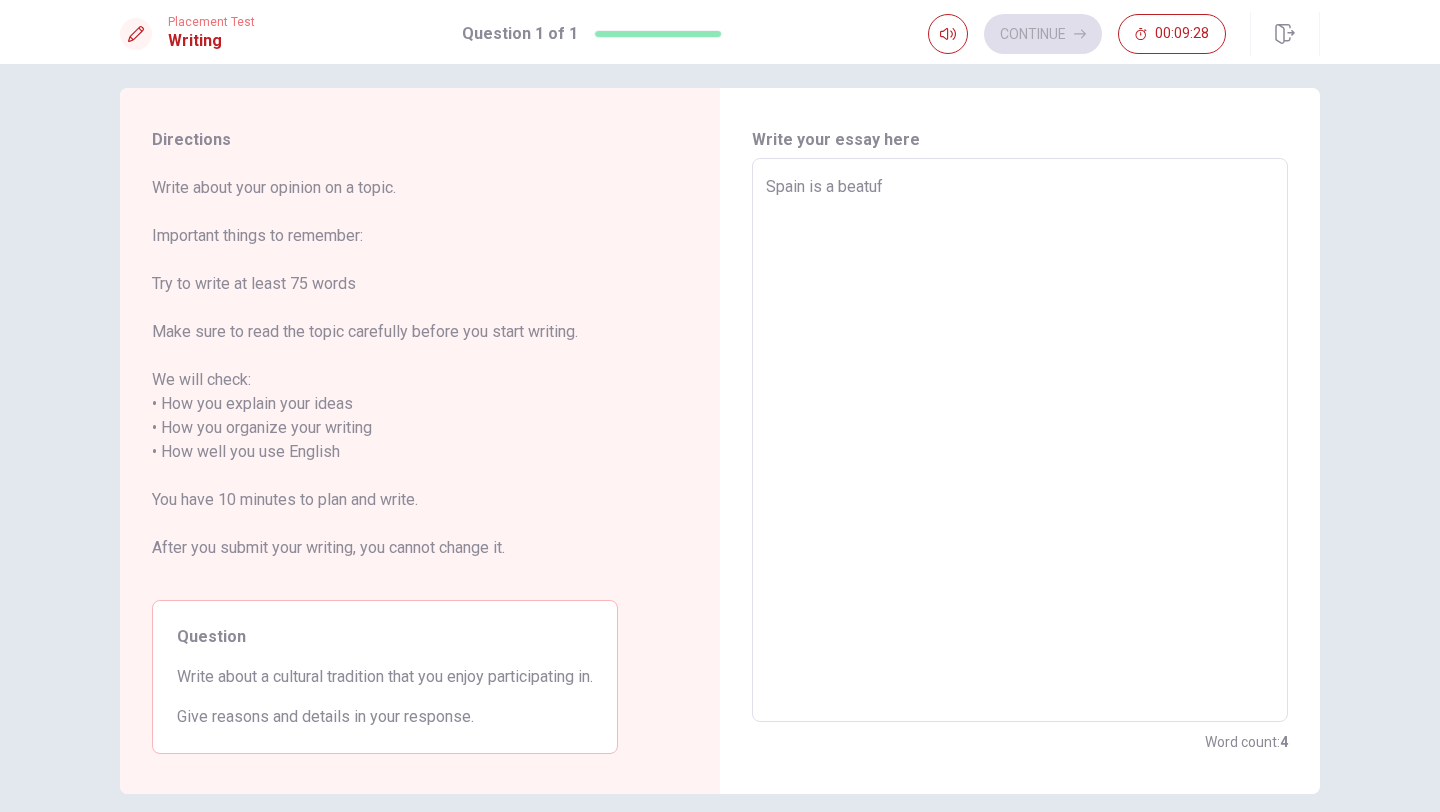 type on "x" 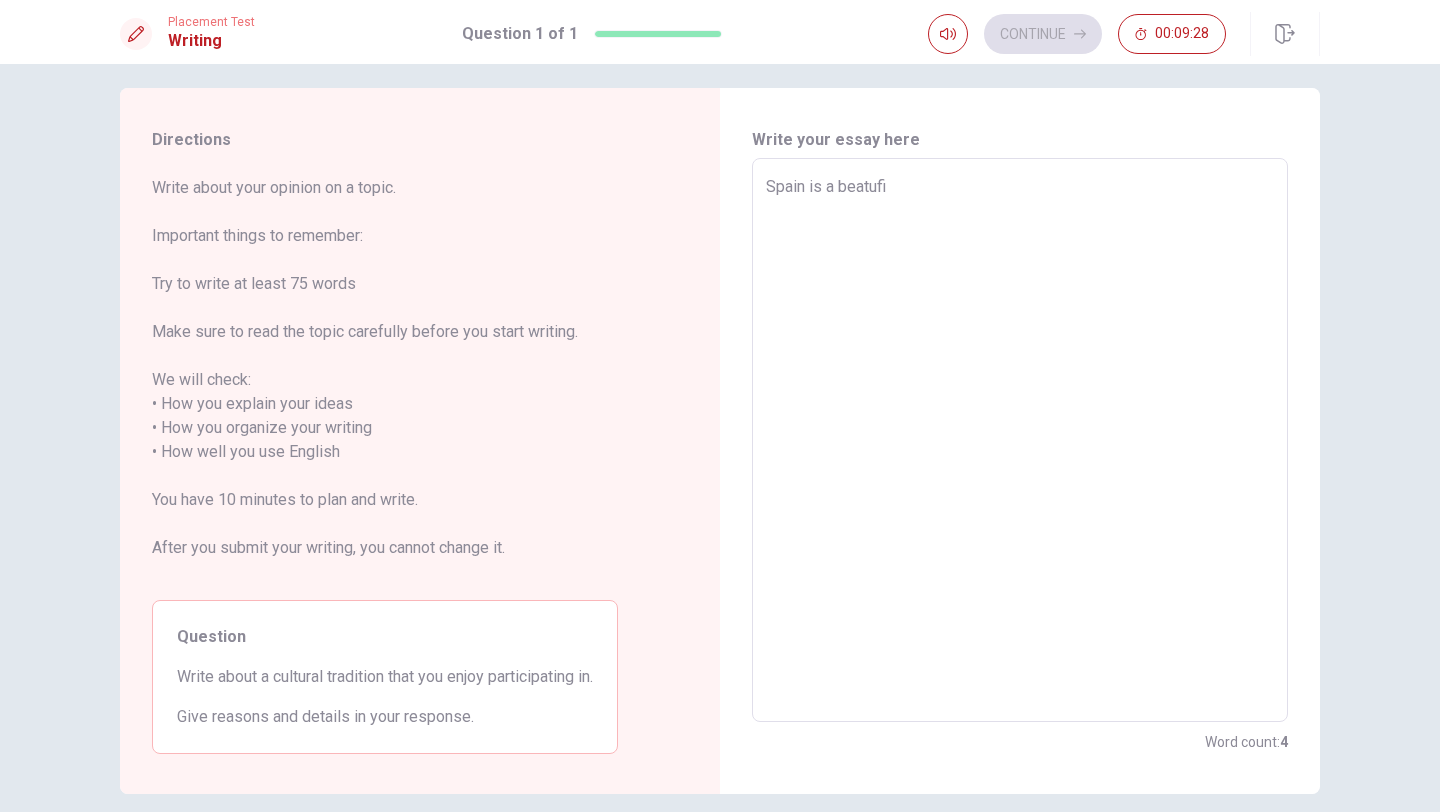 type on "x" 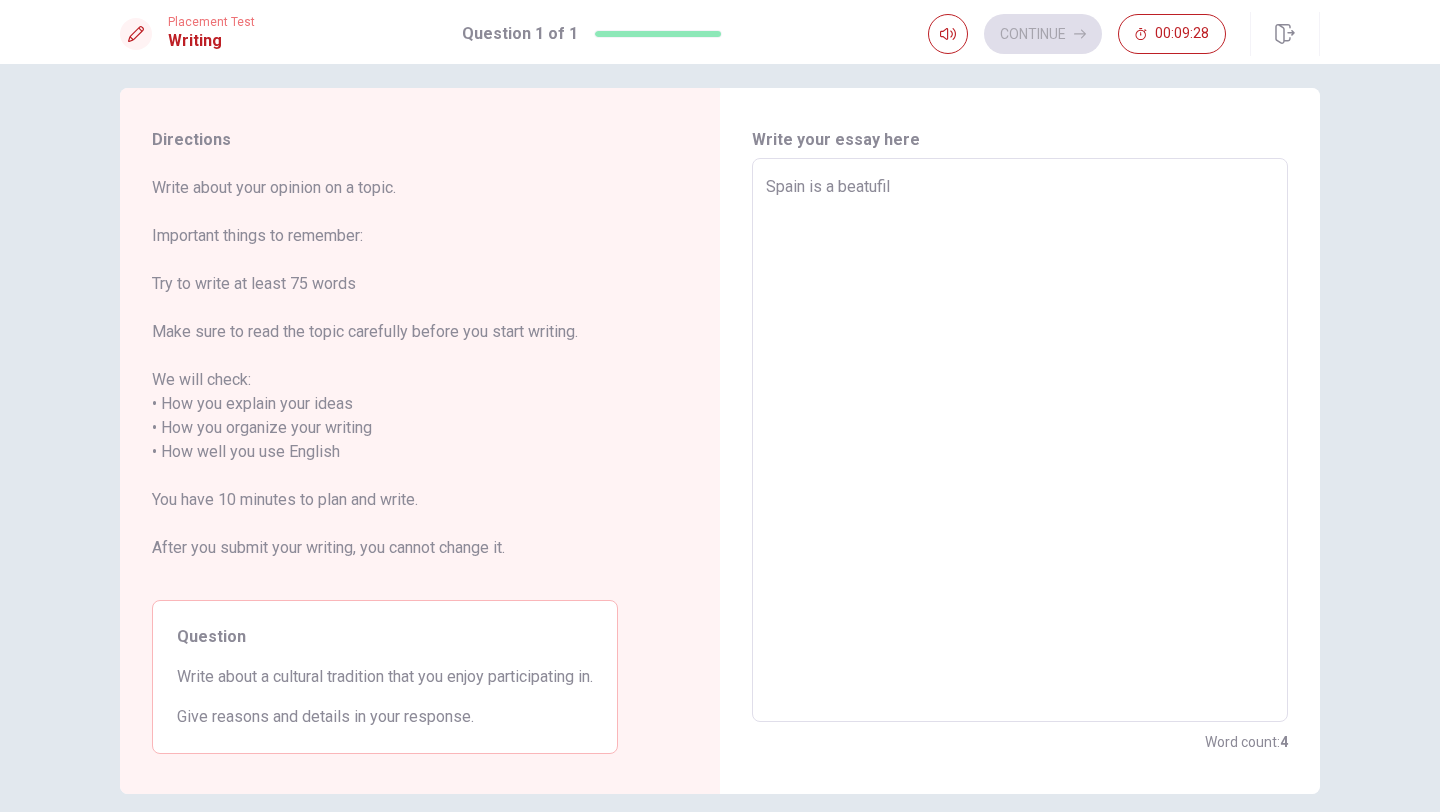 type on "x" 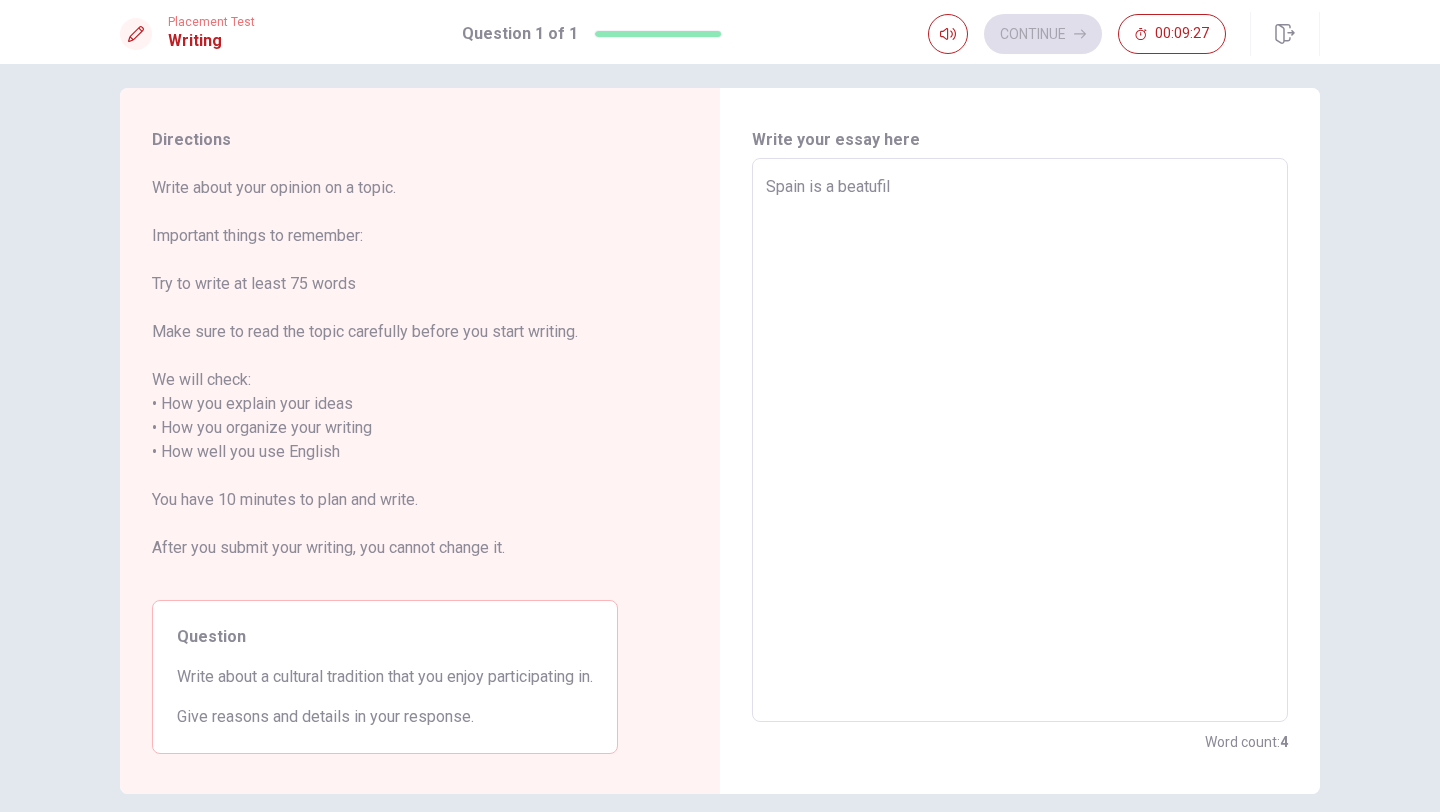 type on "Spain is a beatufi" 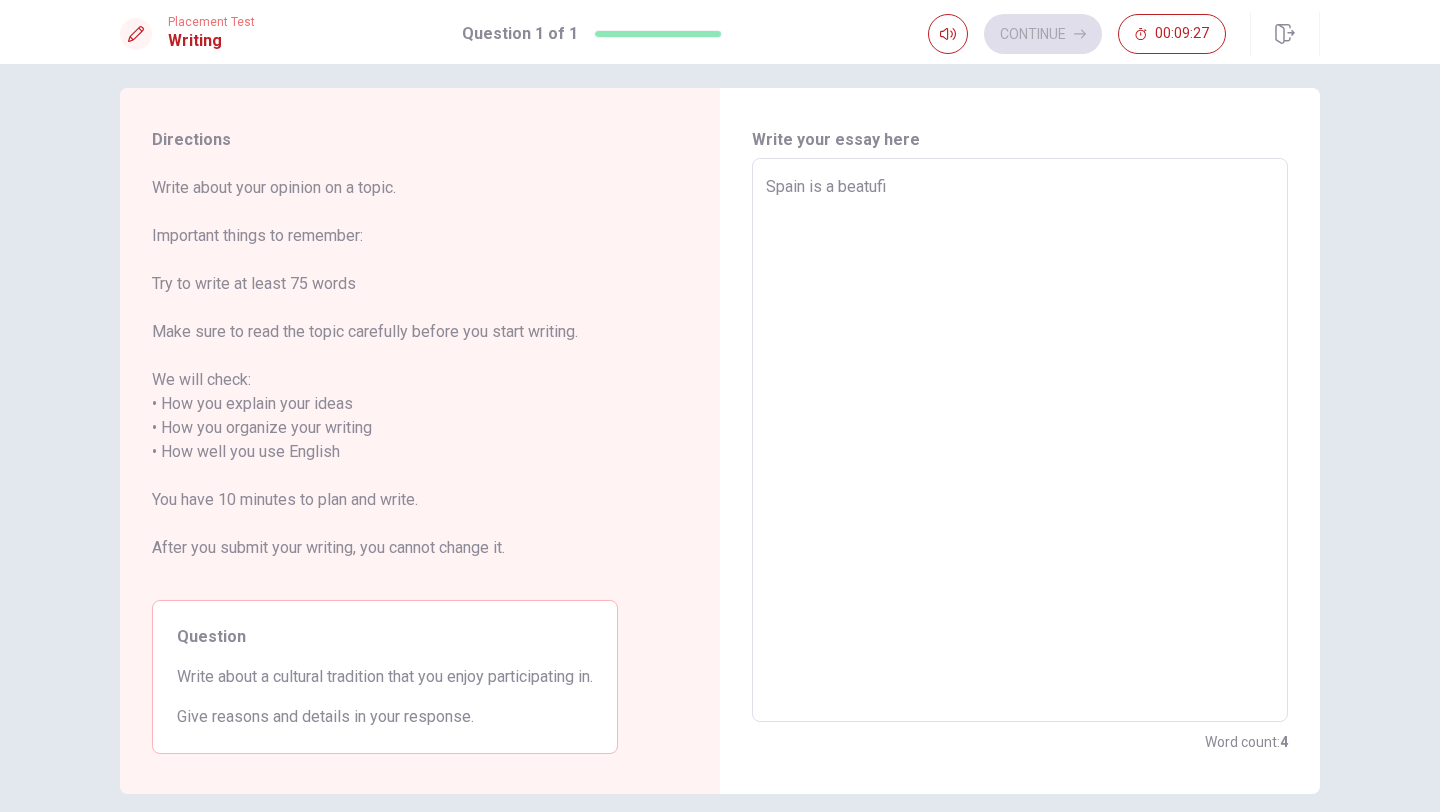type on "x" 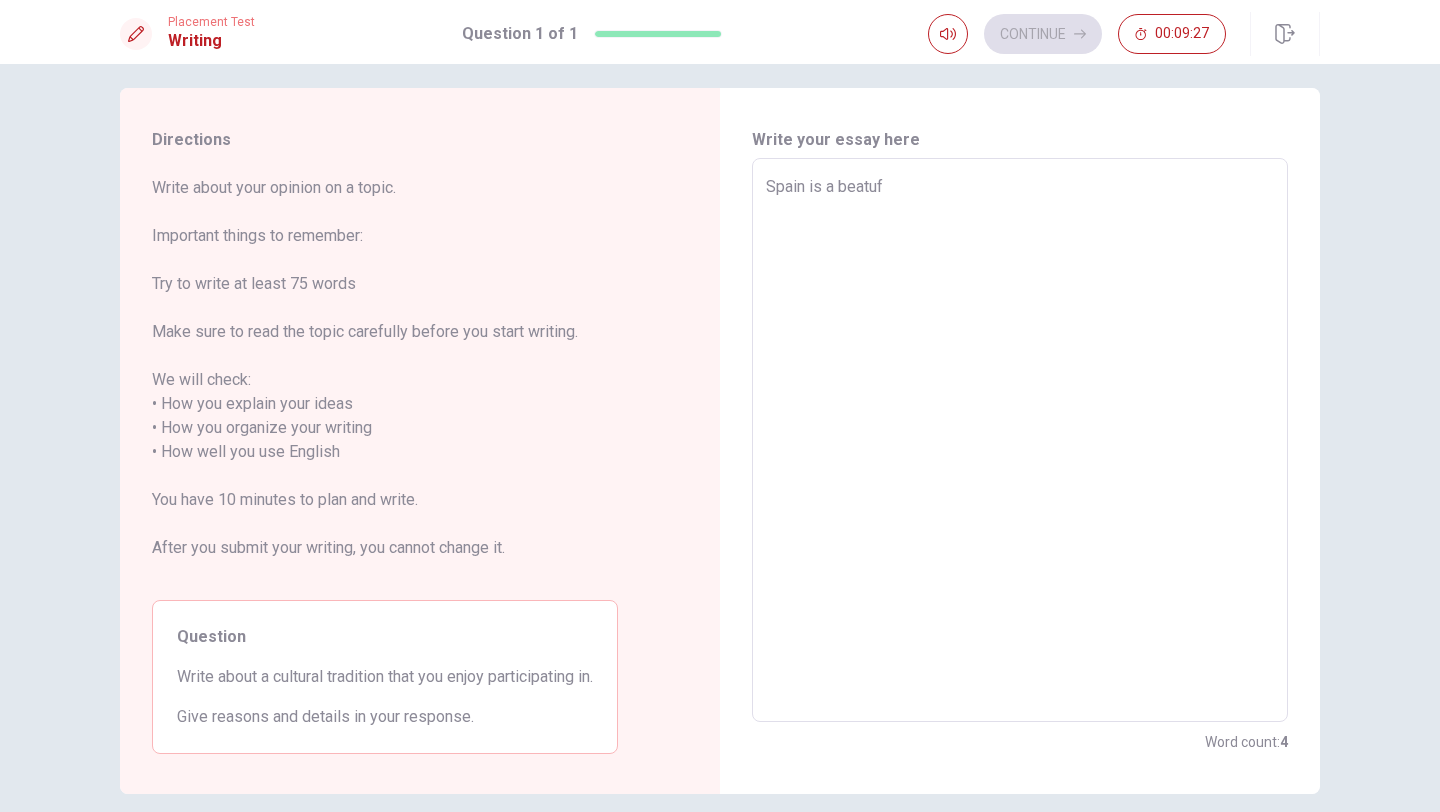 type on "x" 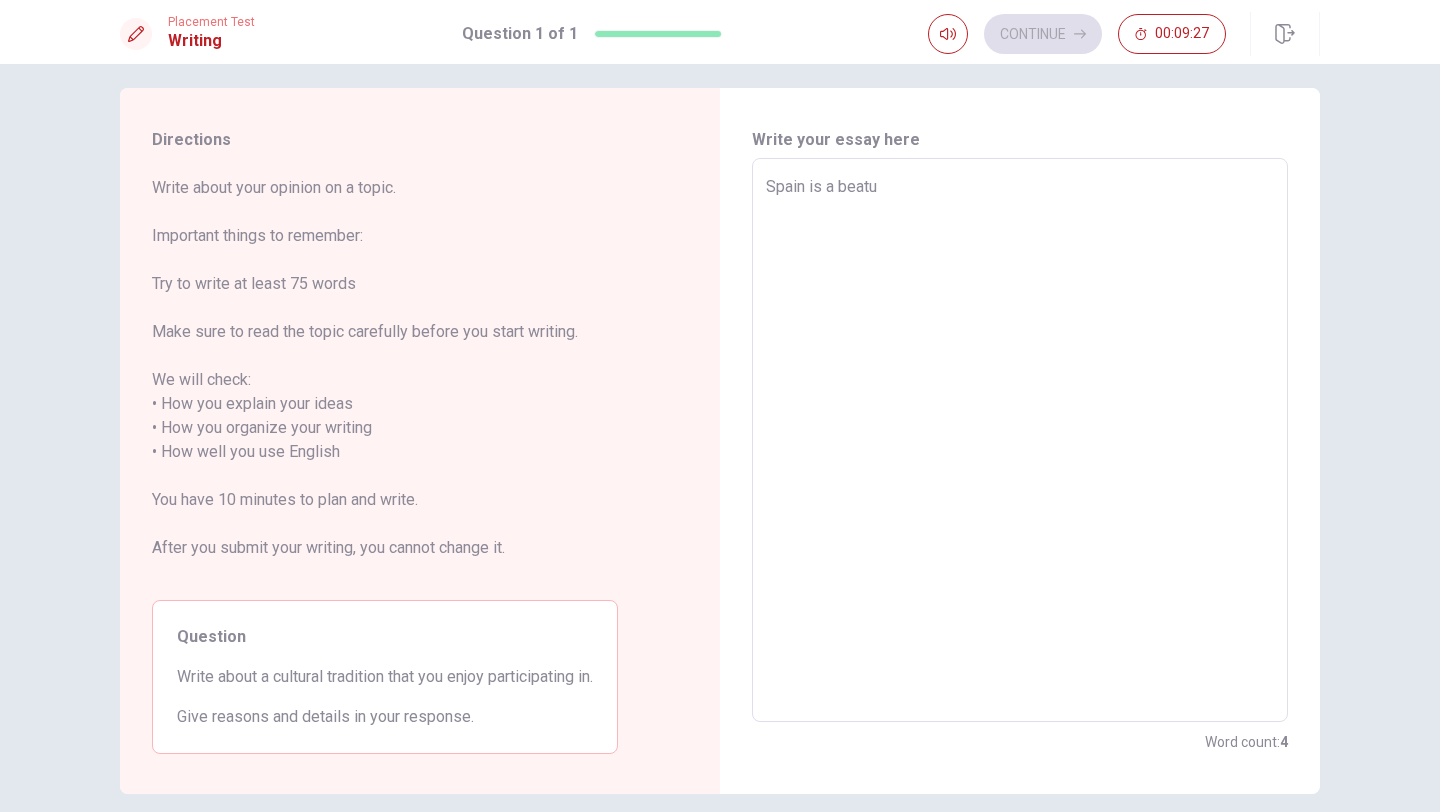 type on "x" 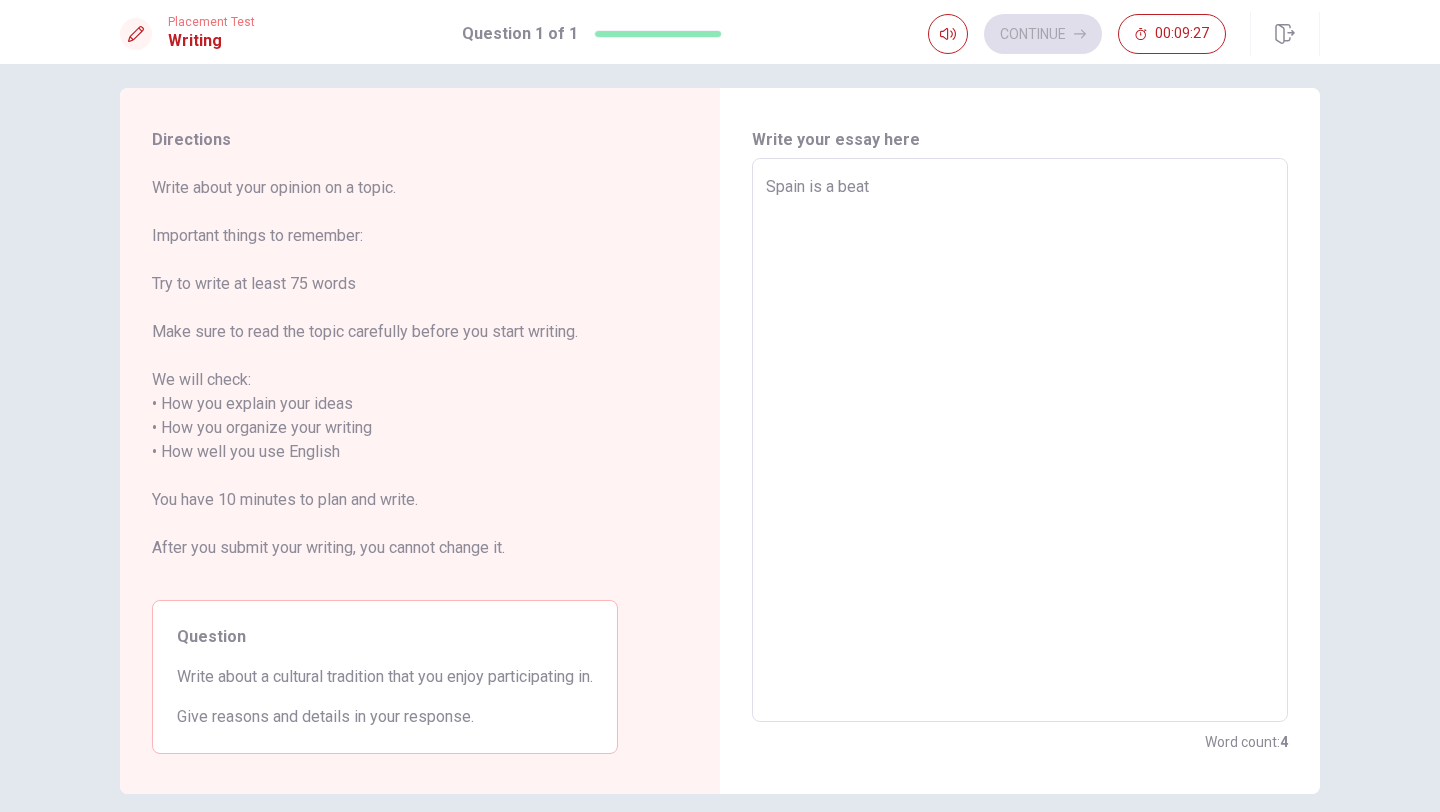type on "x" 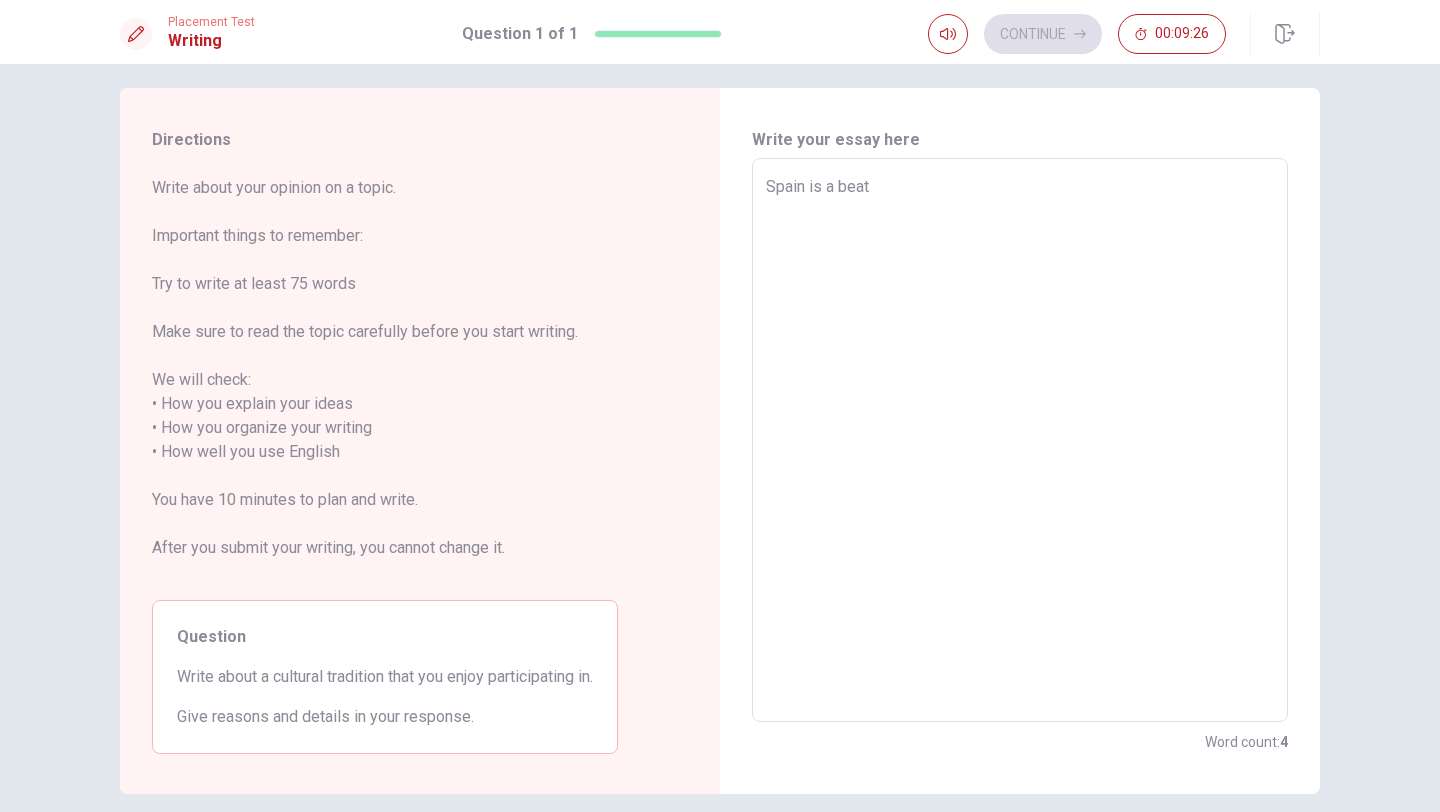 type on "Spain is a bea" 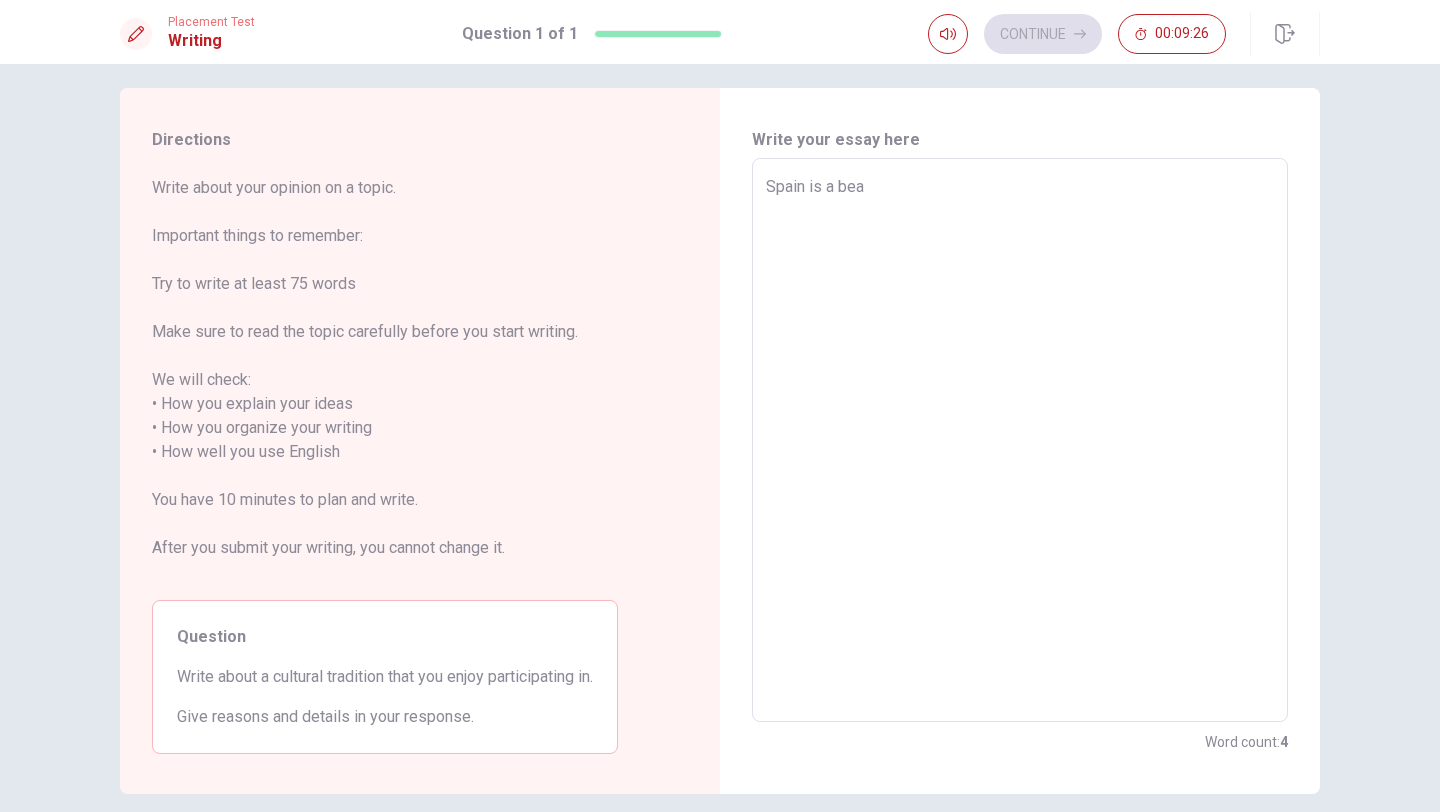 type on "x" 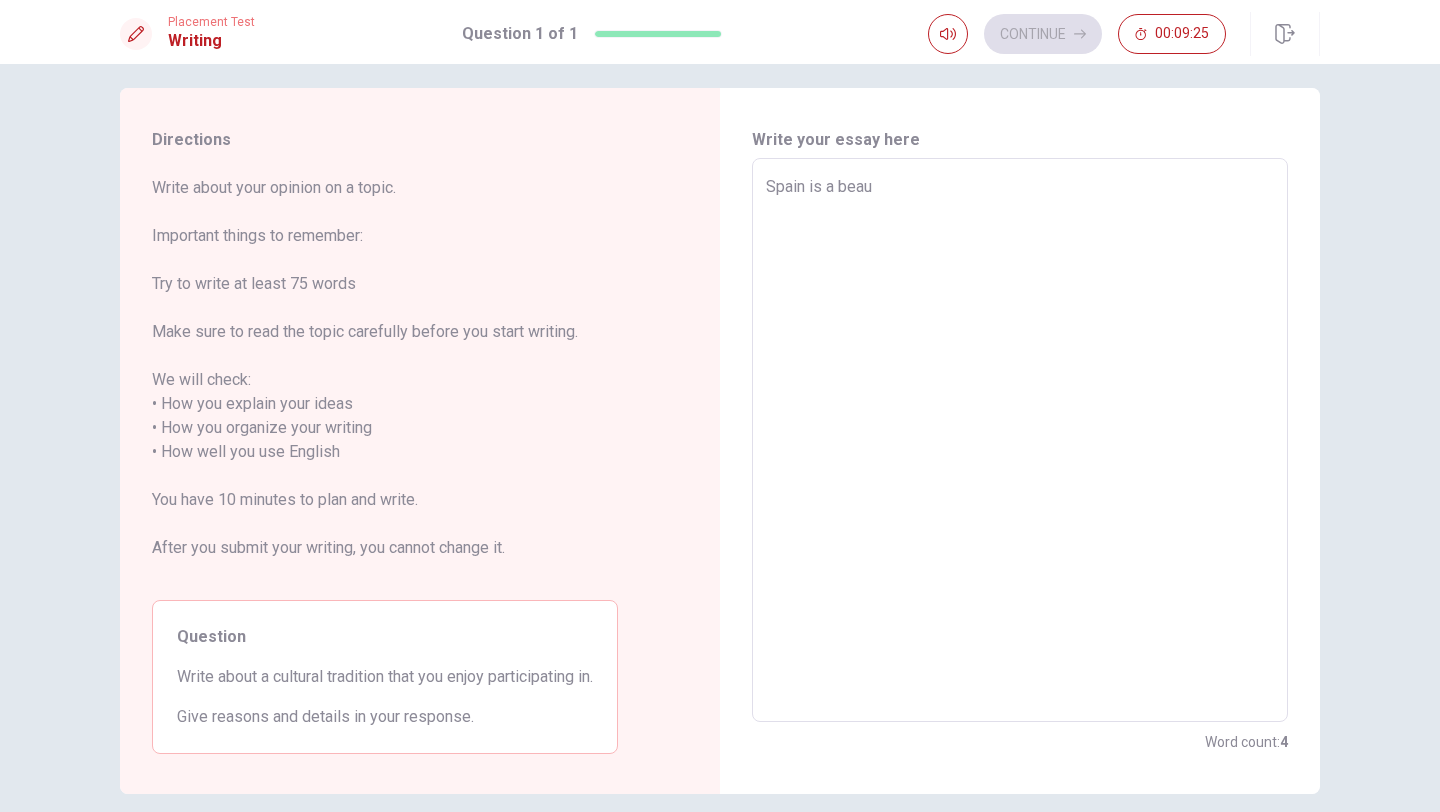 type on "x" 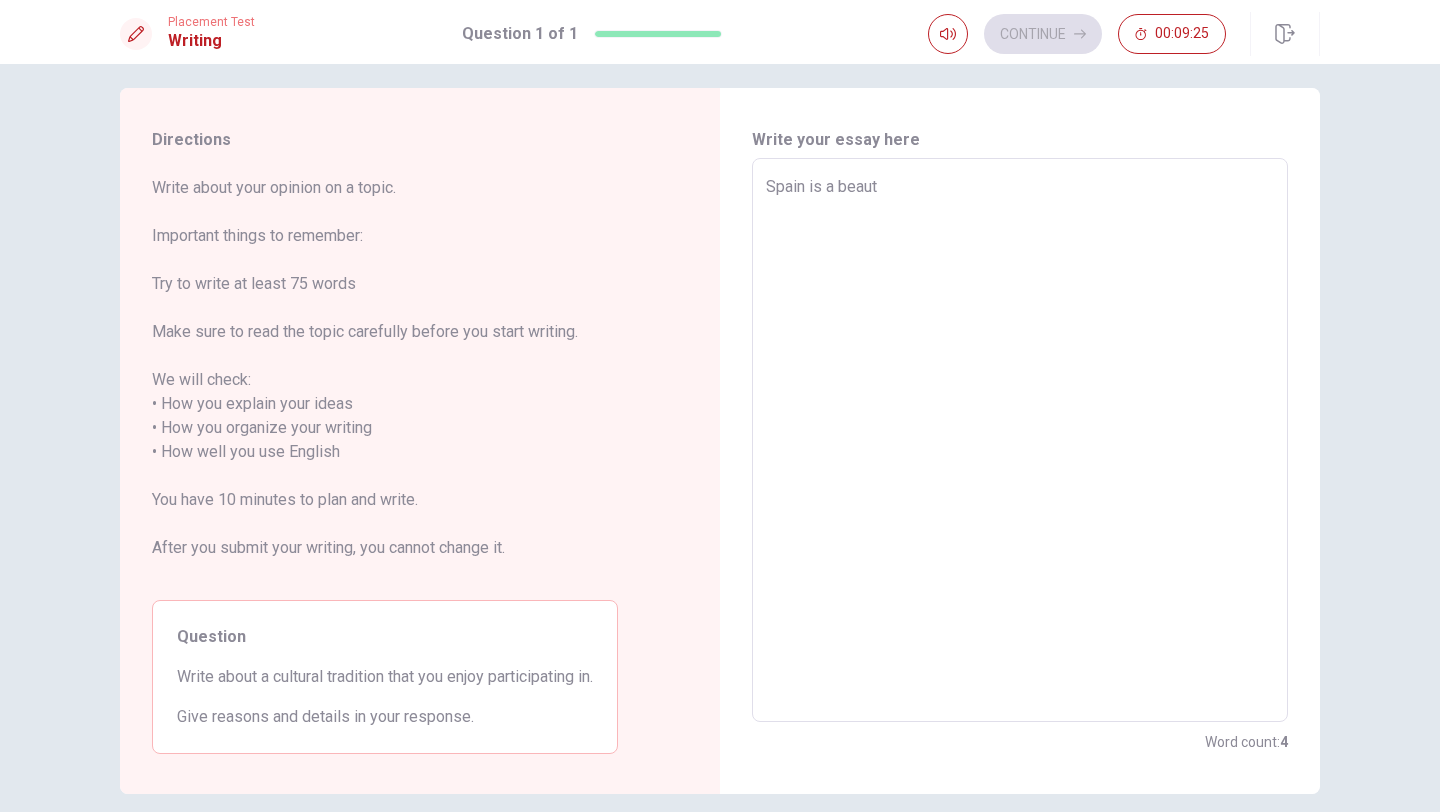 type on "x" 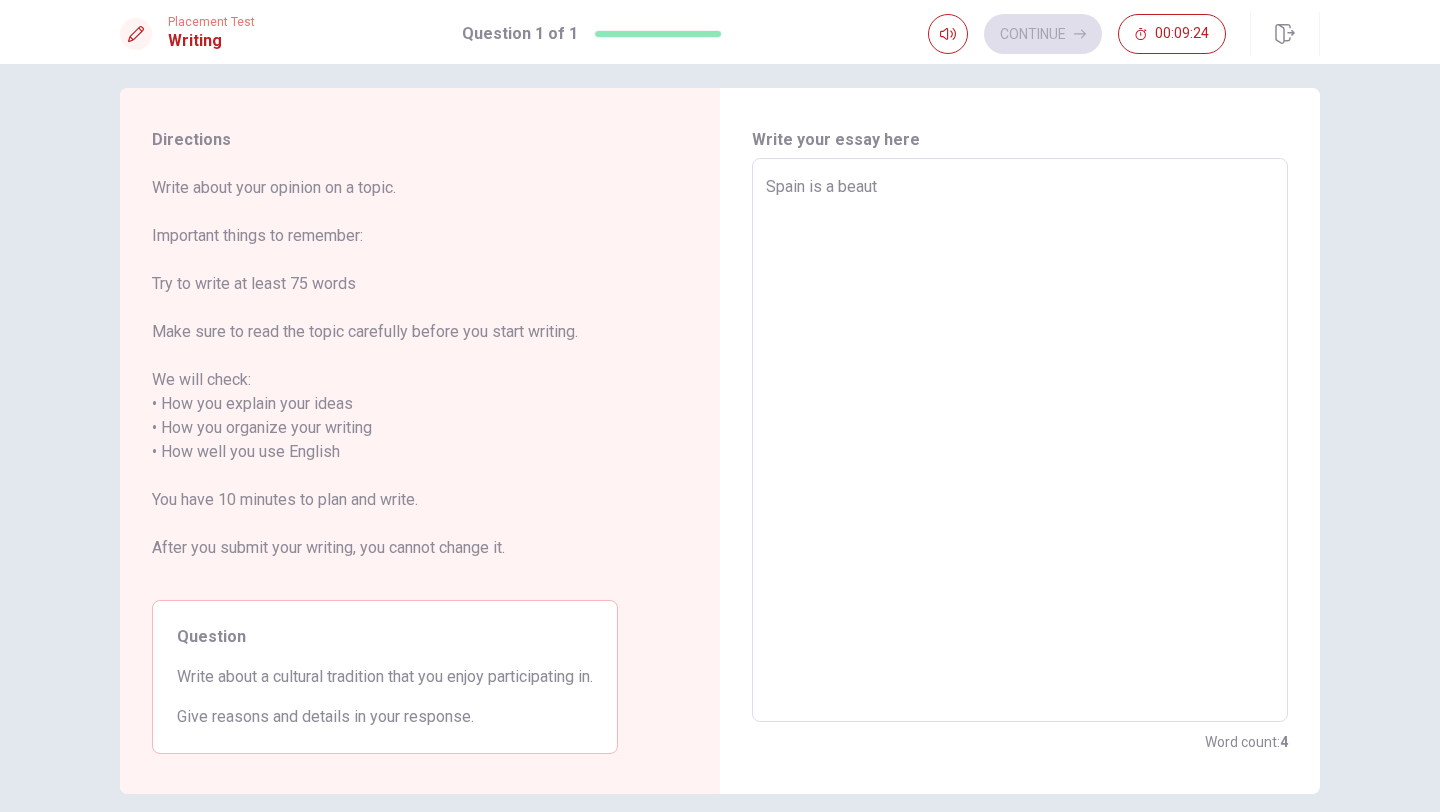 type on "Spain is a beauti" 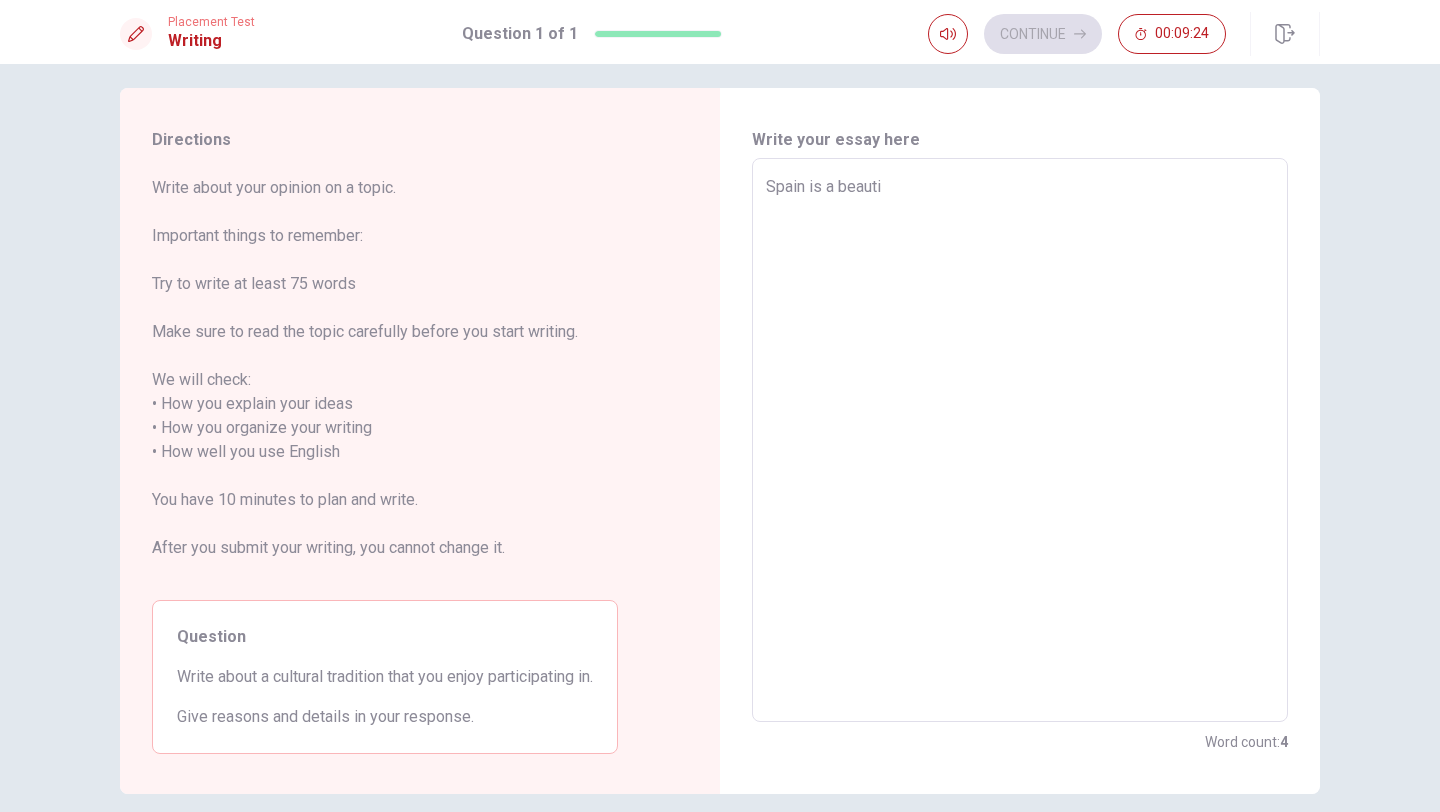 type on "x" 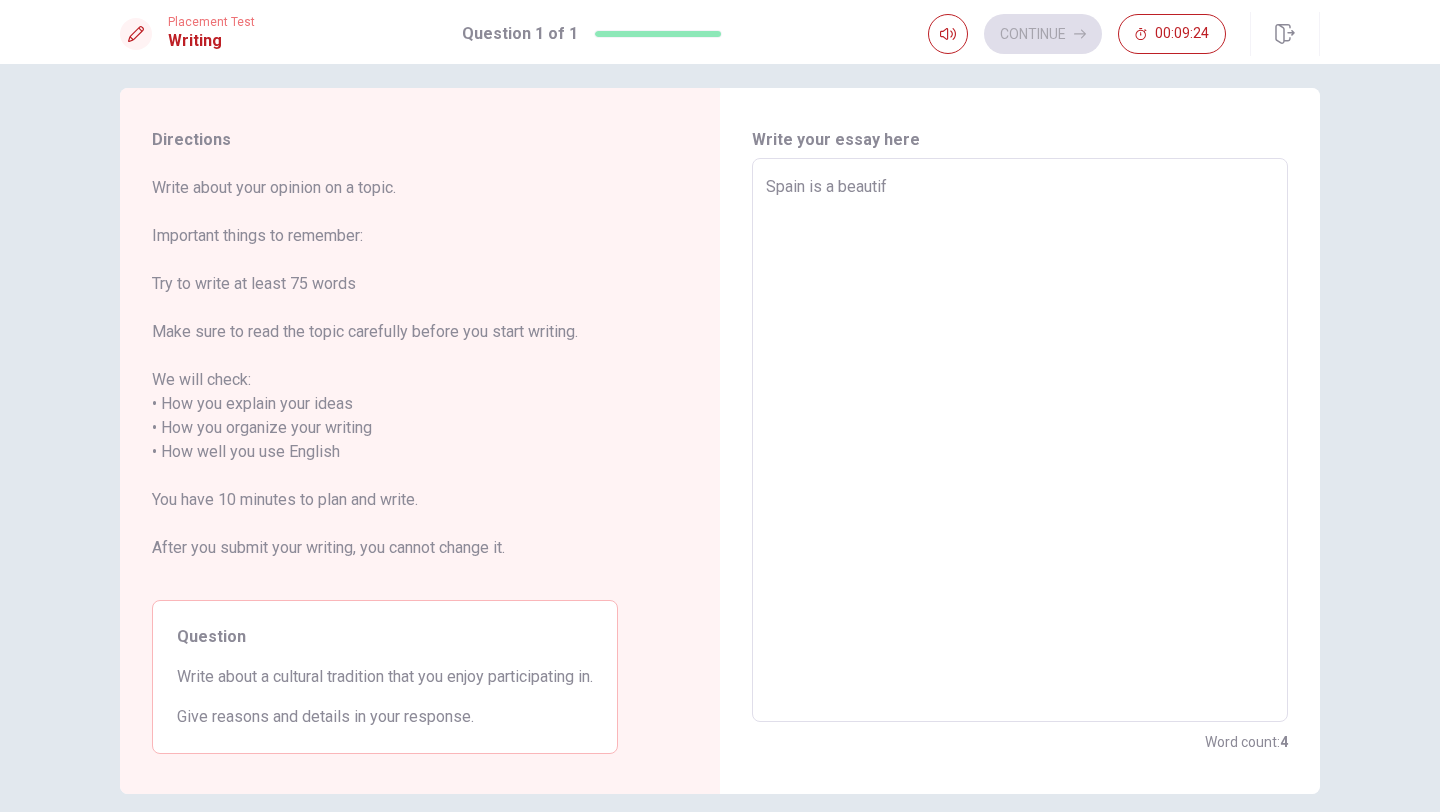 type on "Spain is a beautifu" 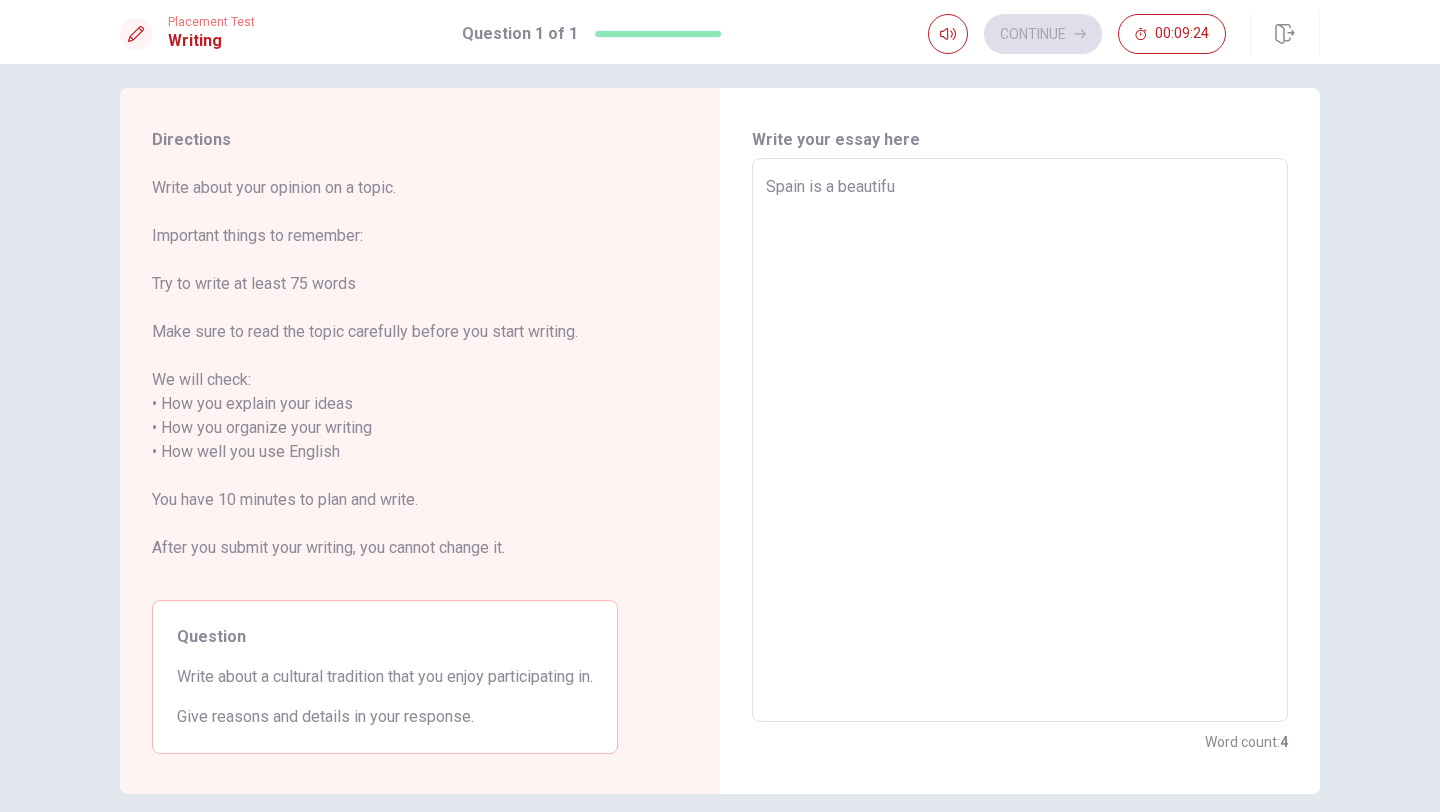 type on "x" 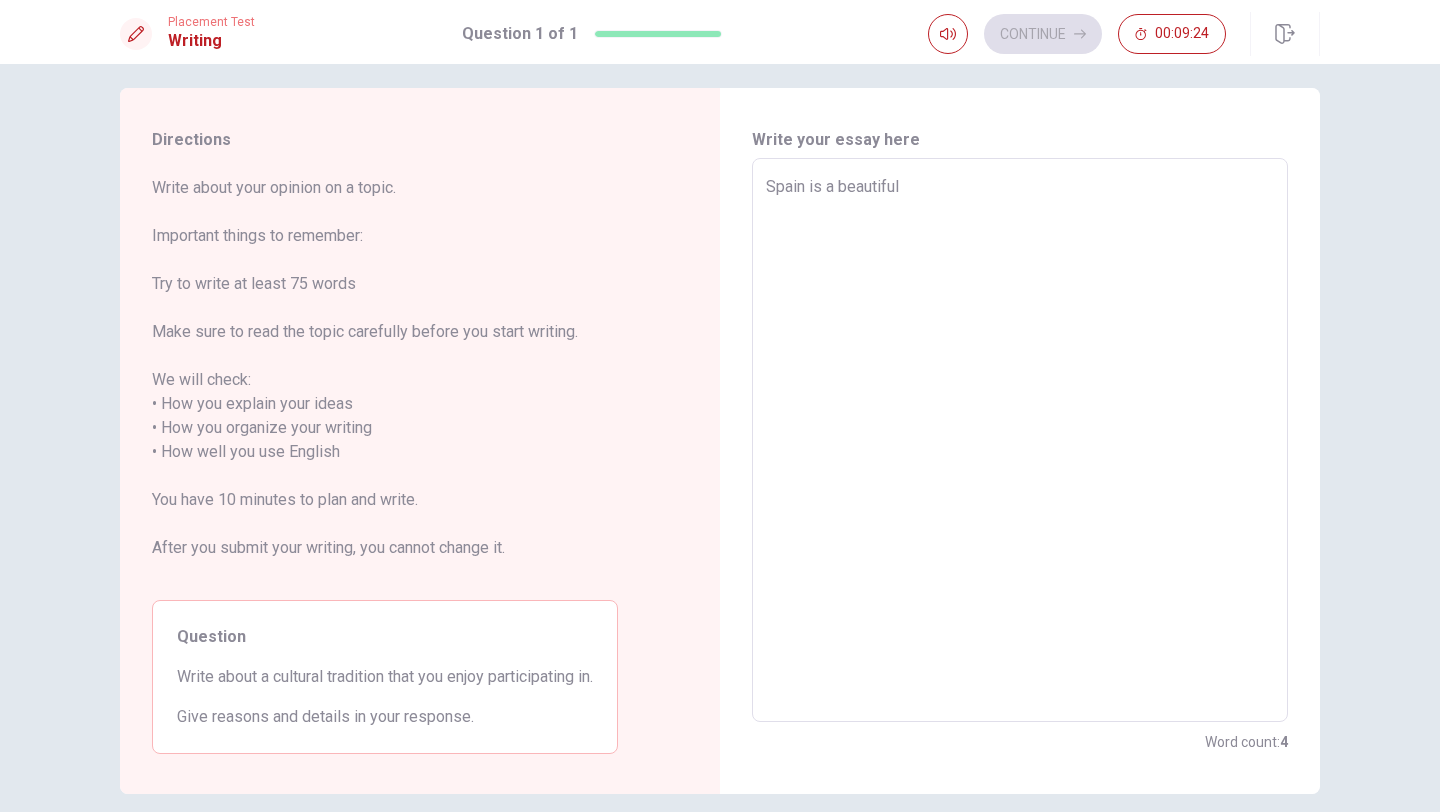 type on "x" 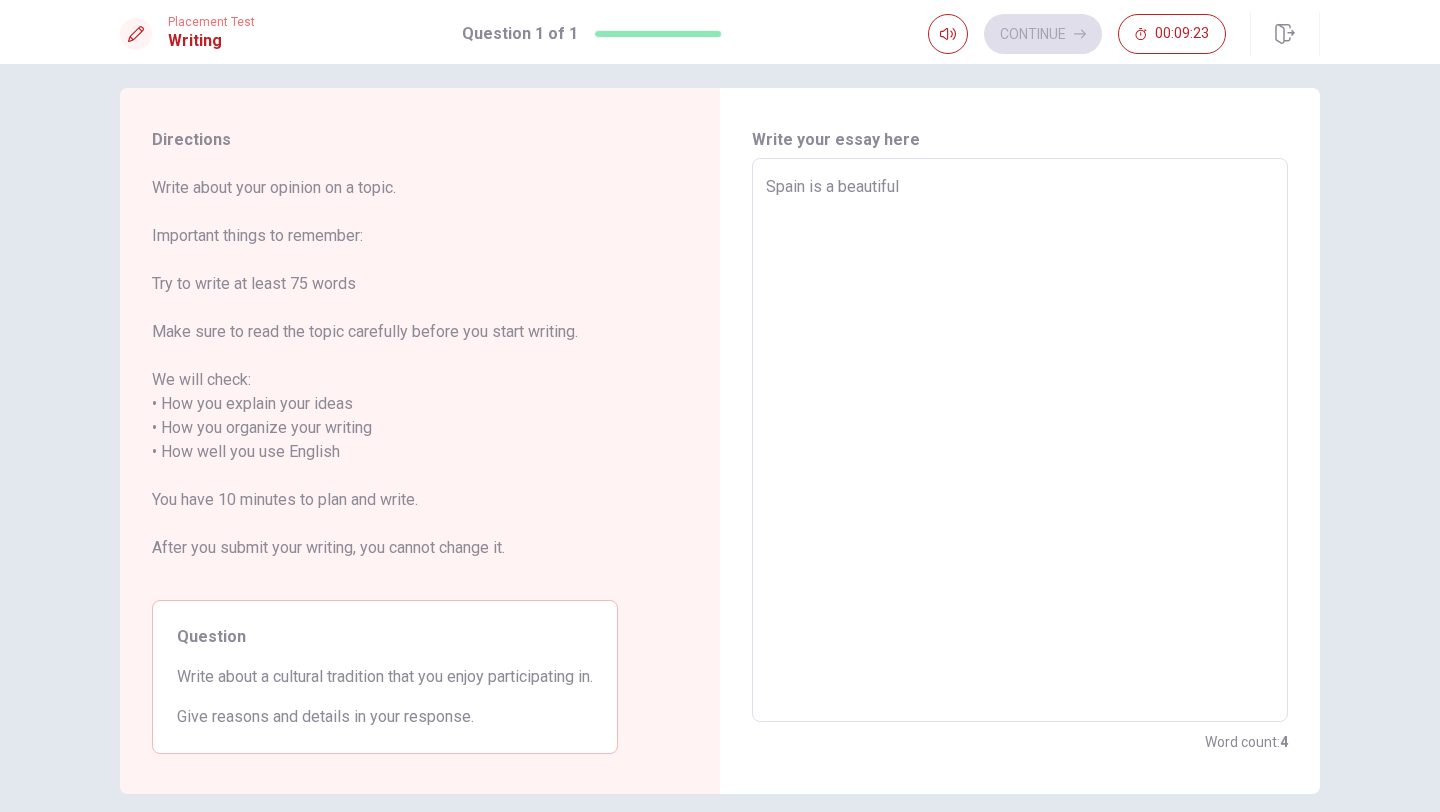 type on "Spain is a beautiful c" 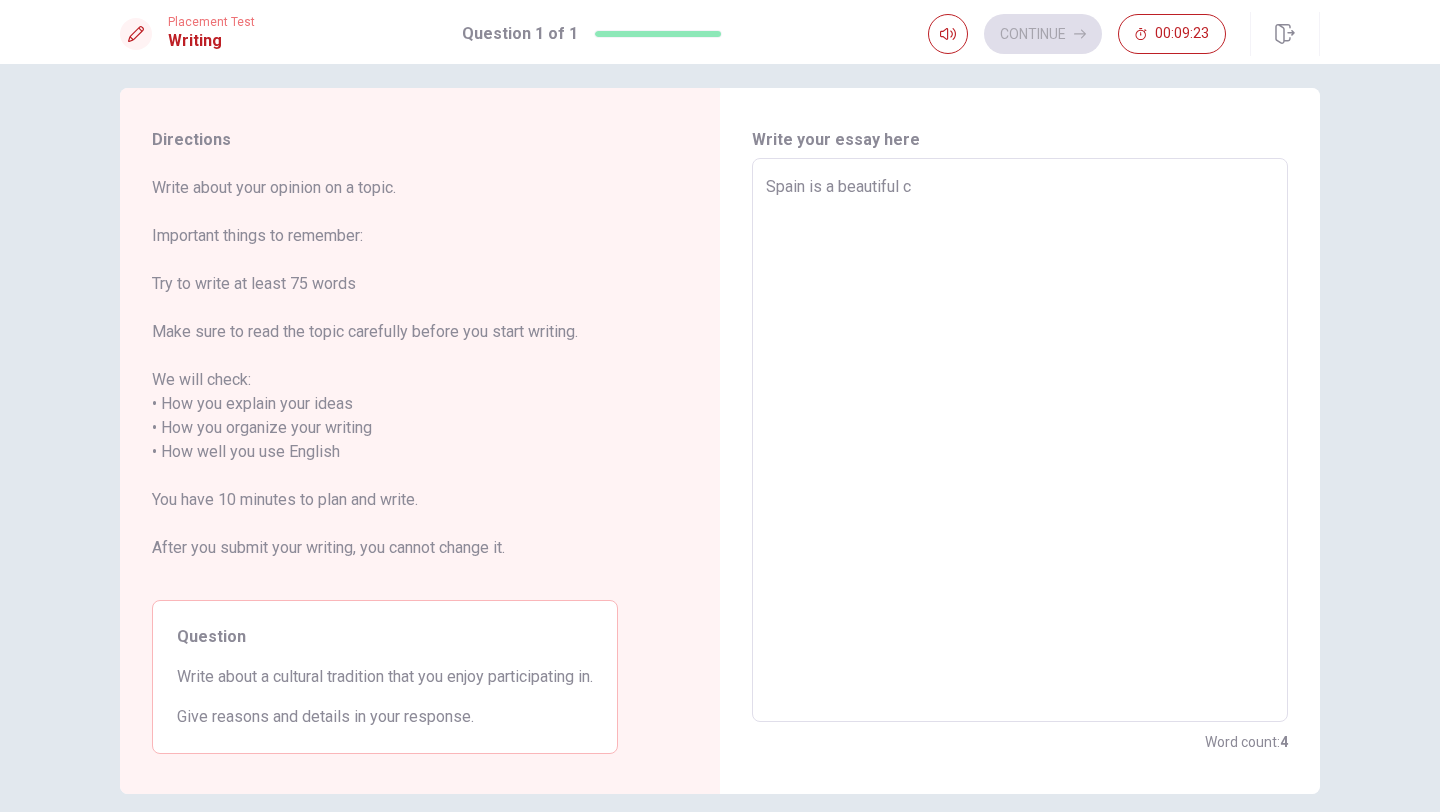 type on "x" 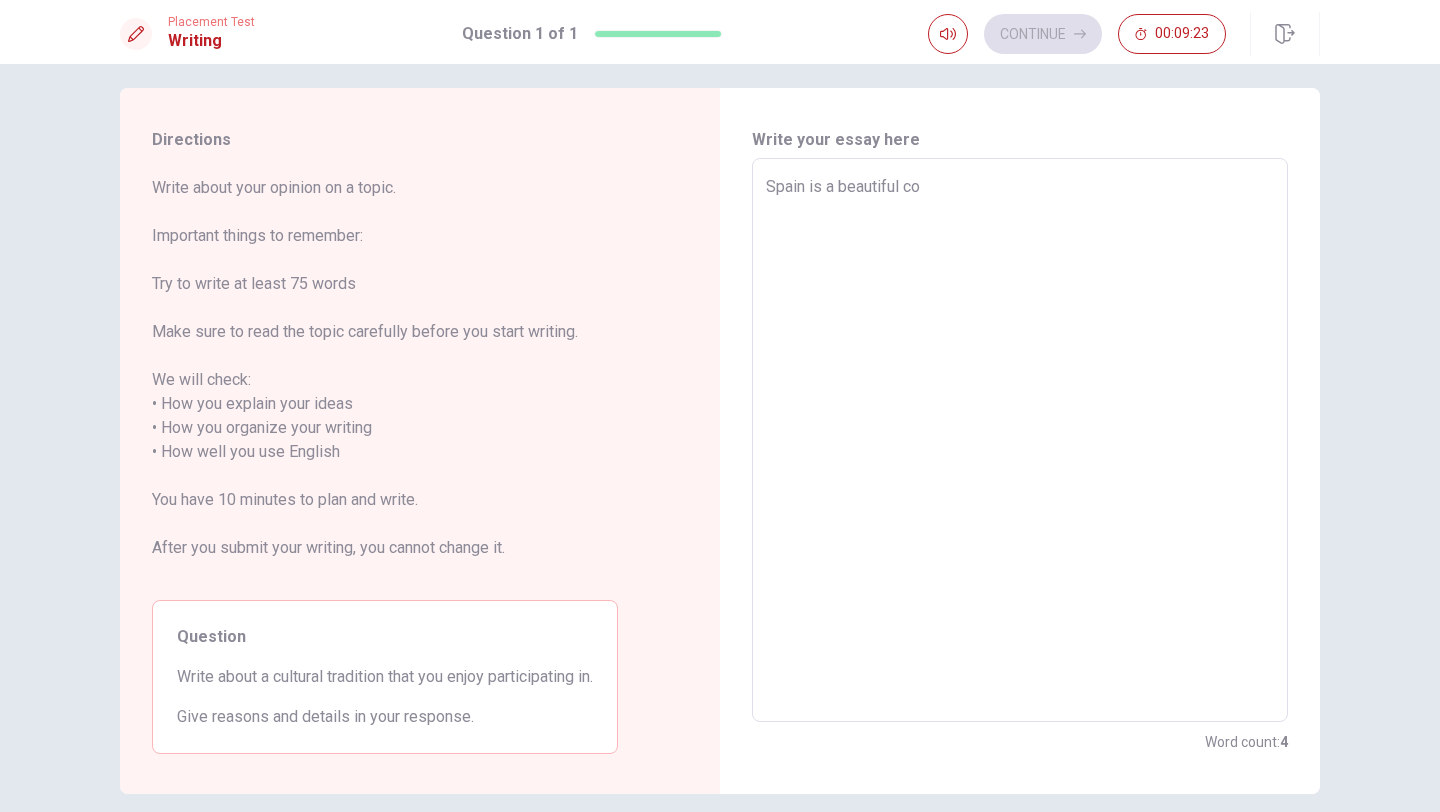type on "x" 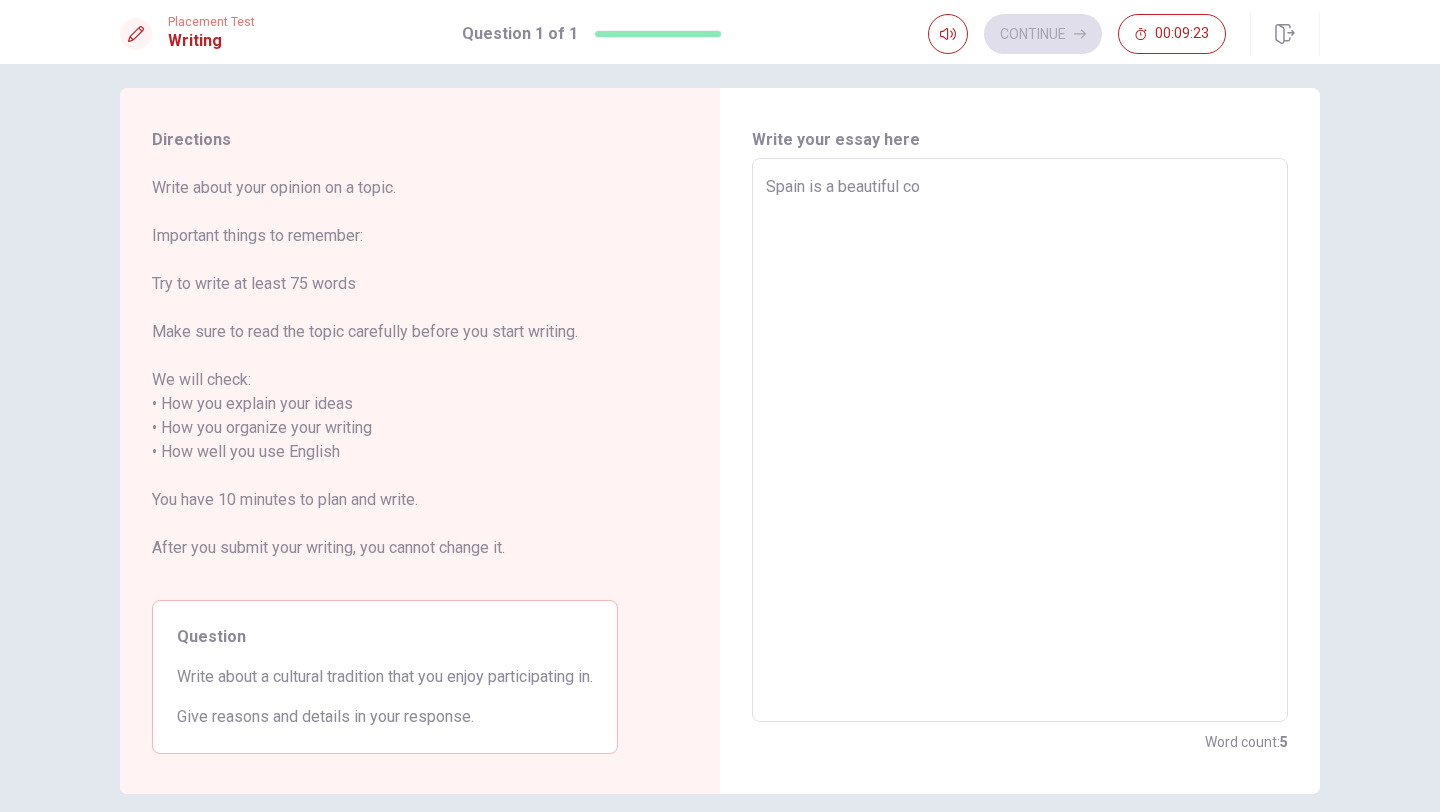 type on "Spain is a beautiful cot" 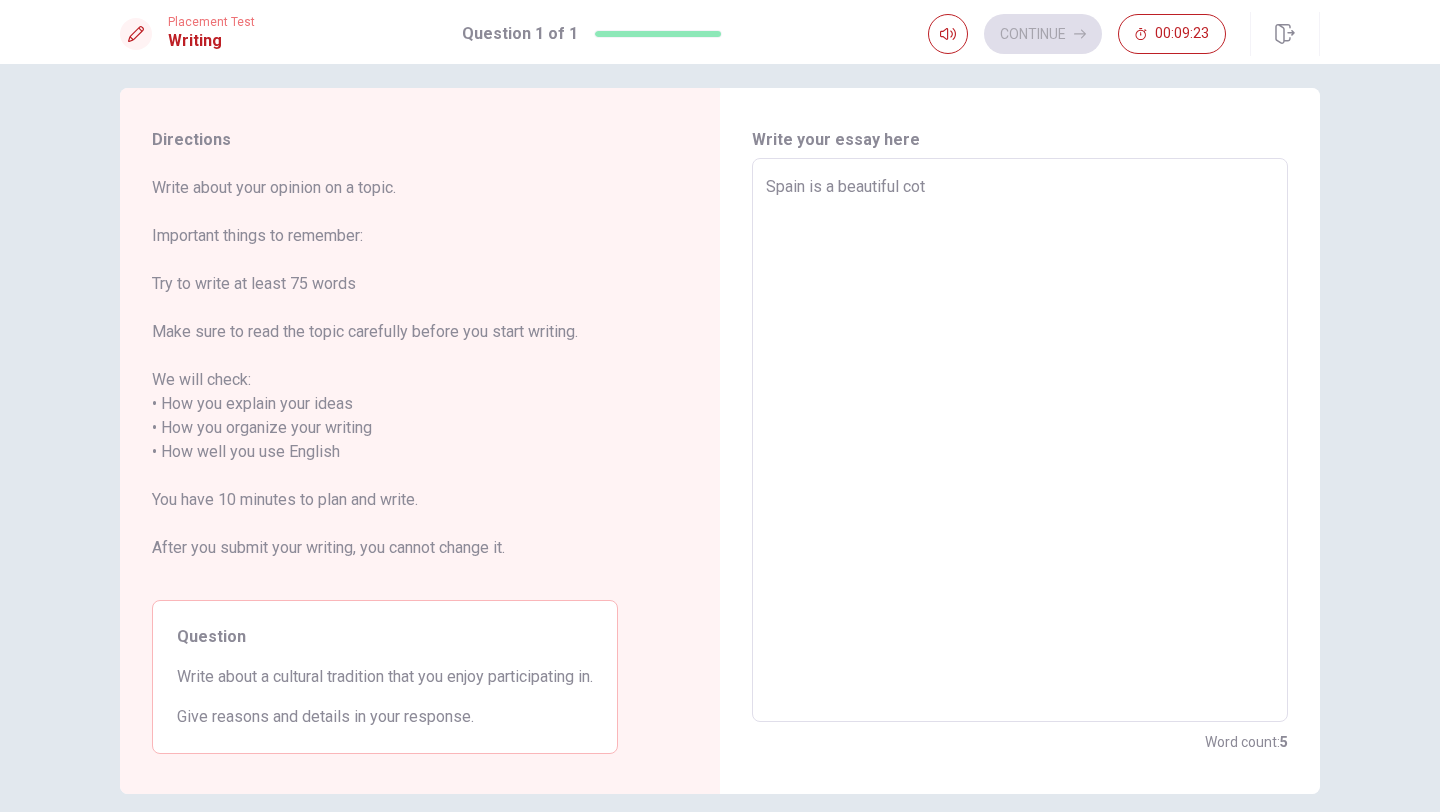 type on "x" 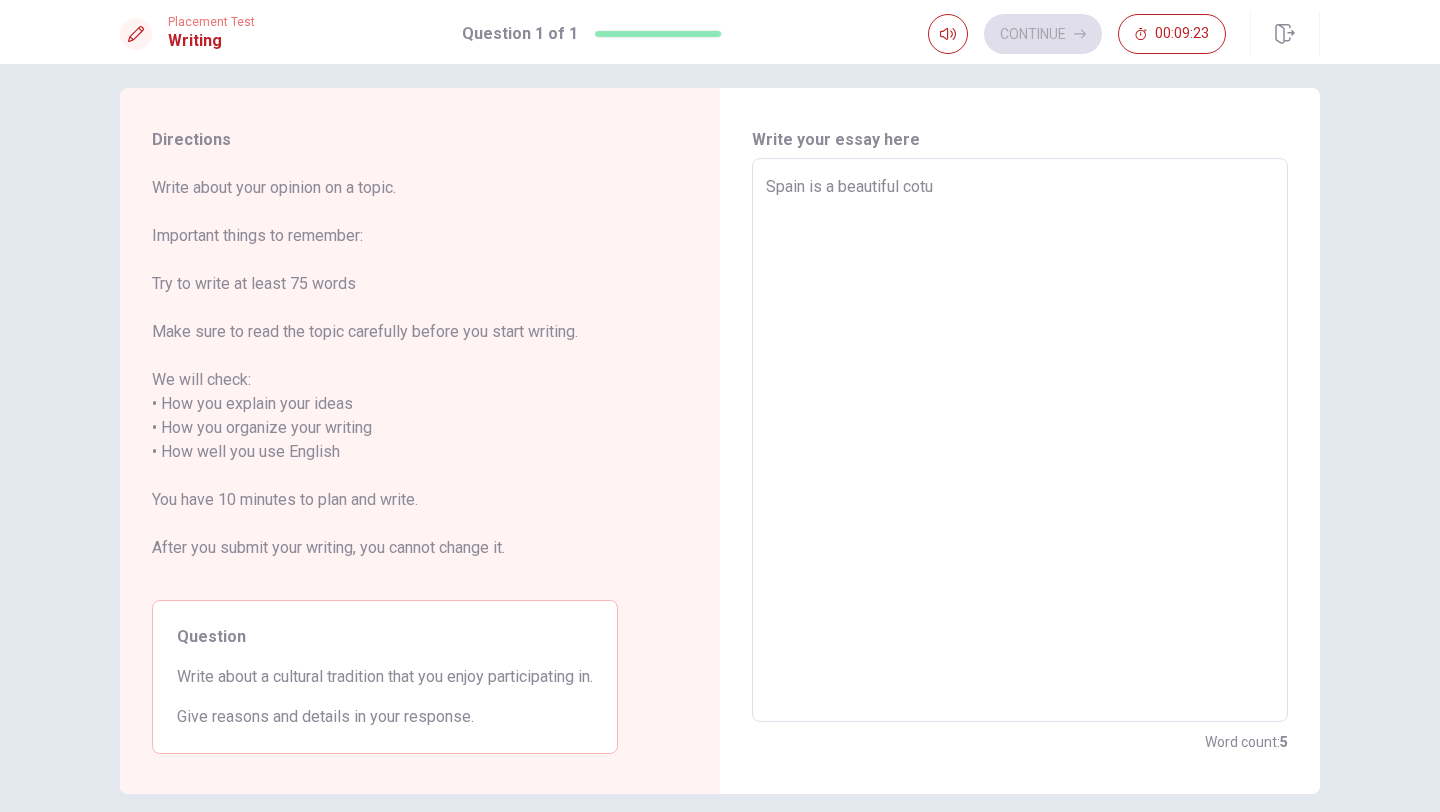 type on "x" 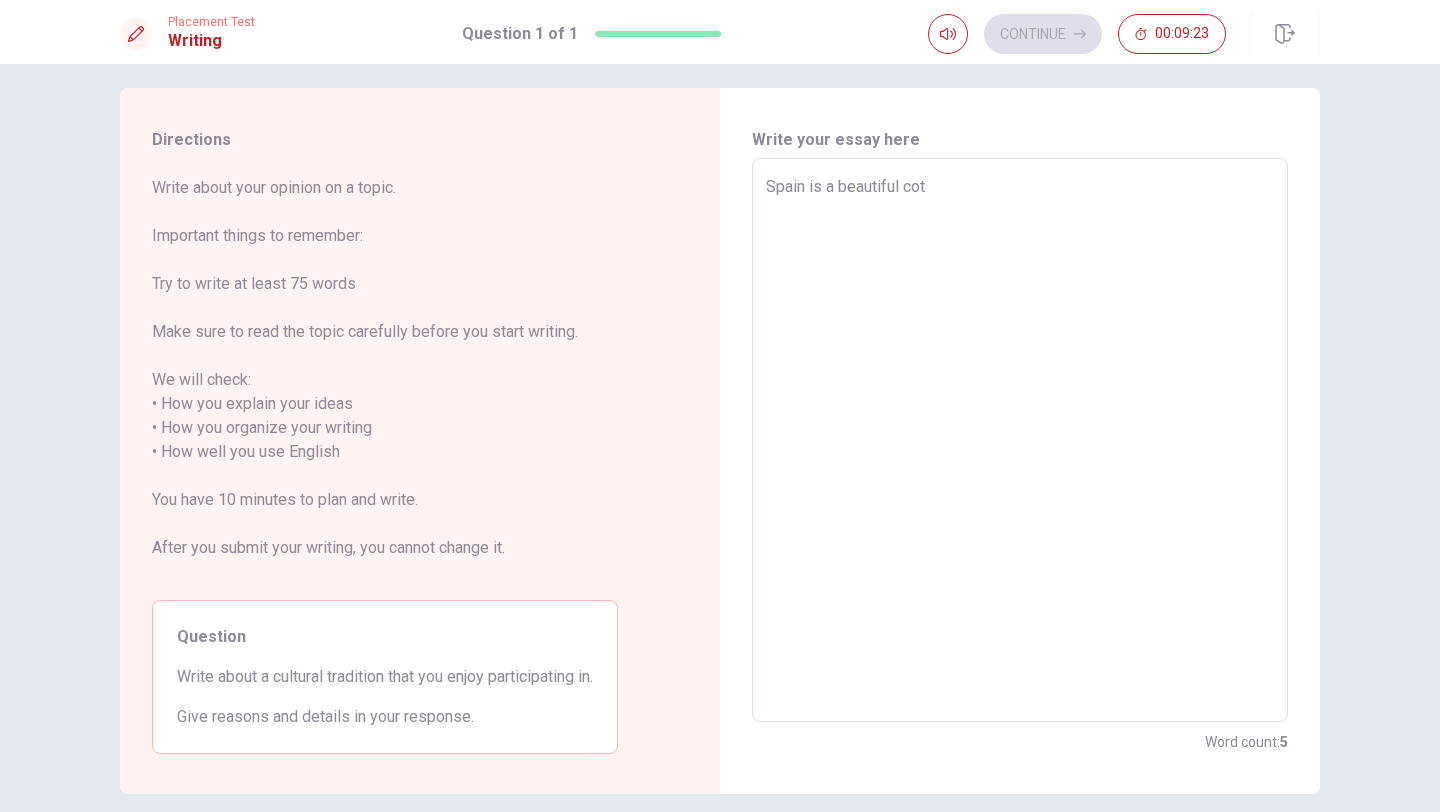 type on "x" 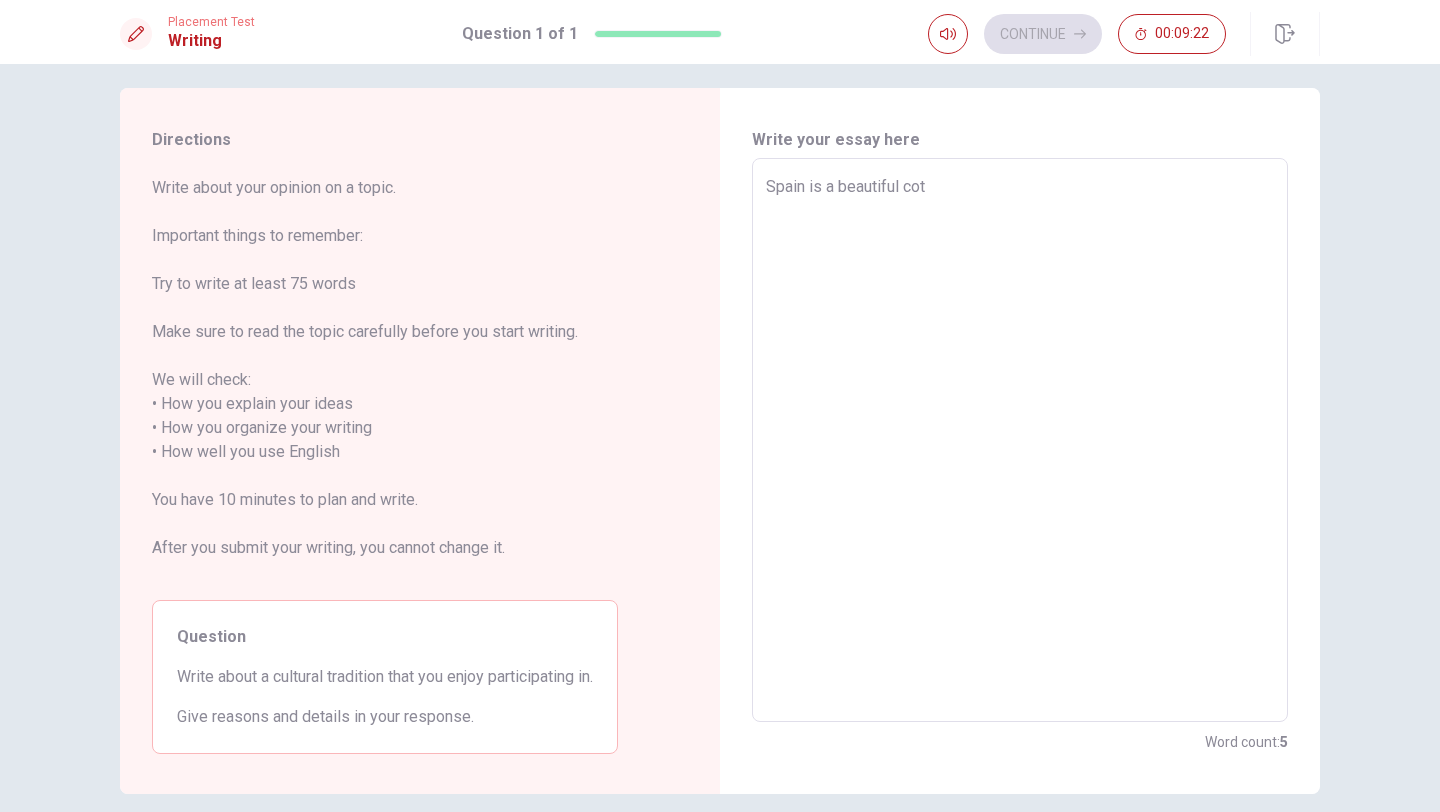 type on "Spain is a beautiful co" 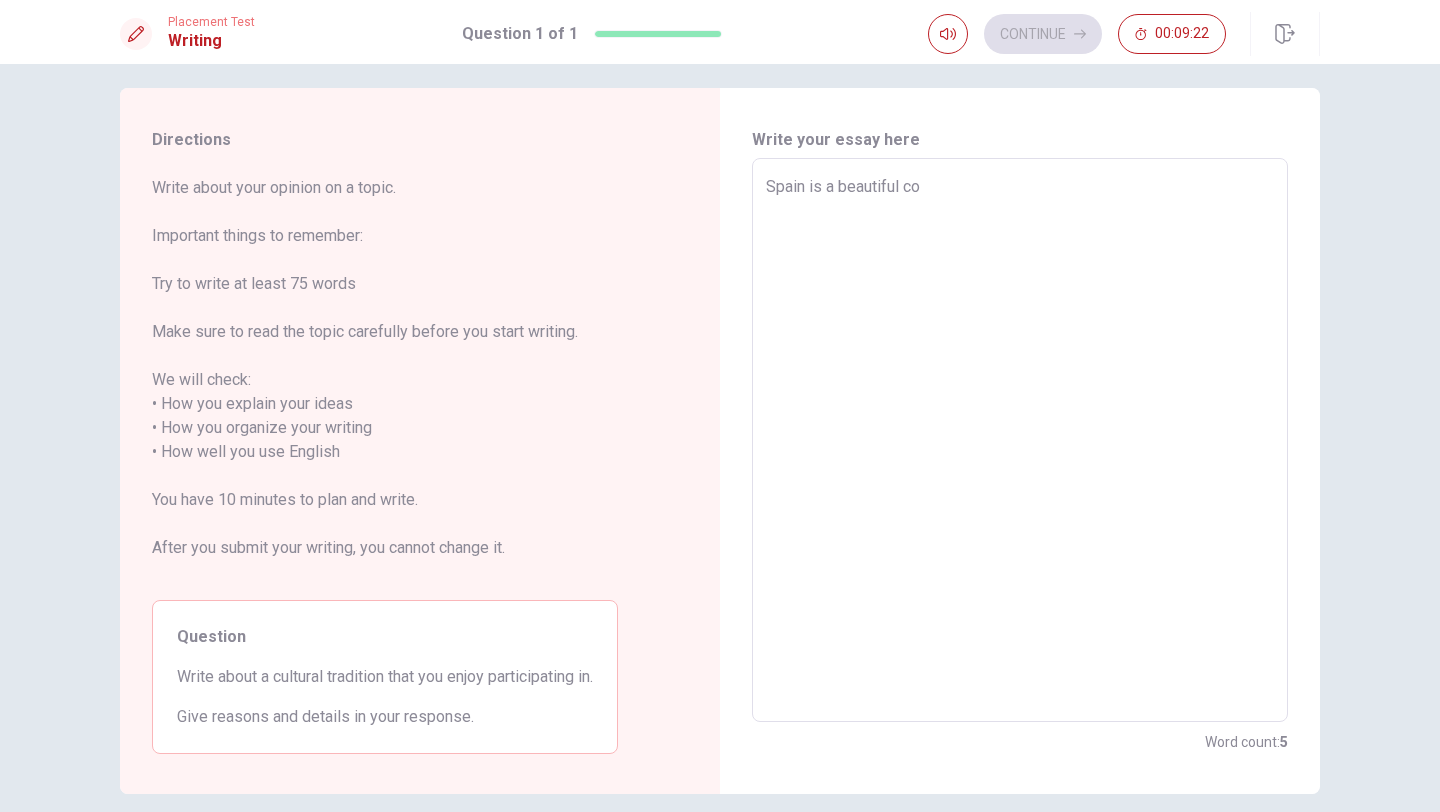 type on "Spain is a beautiful cou" 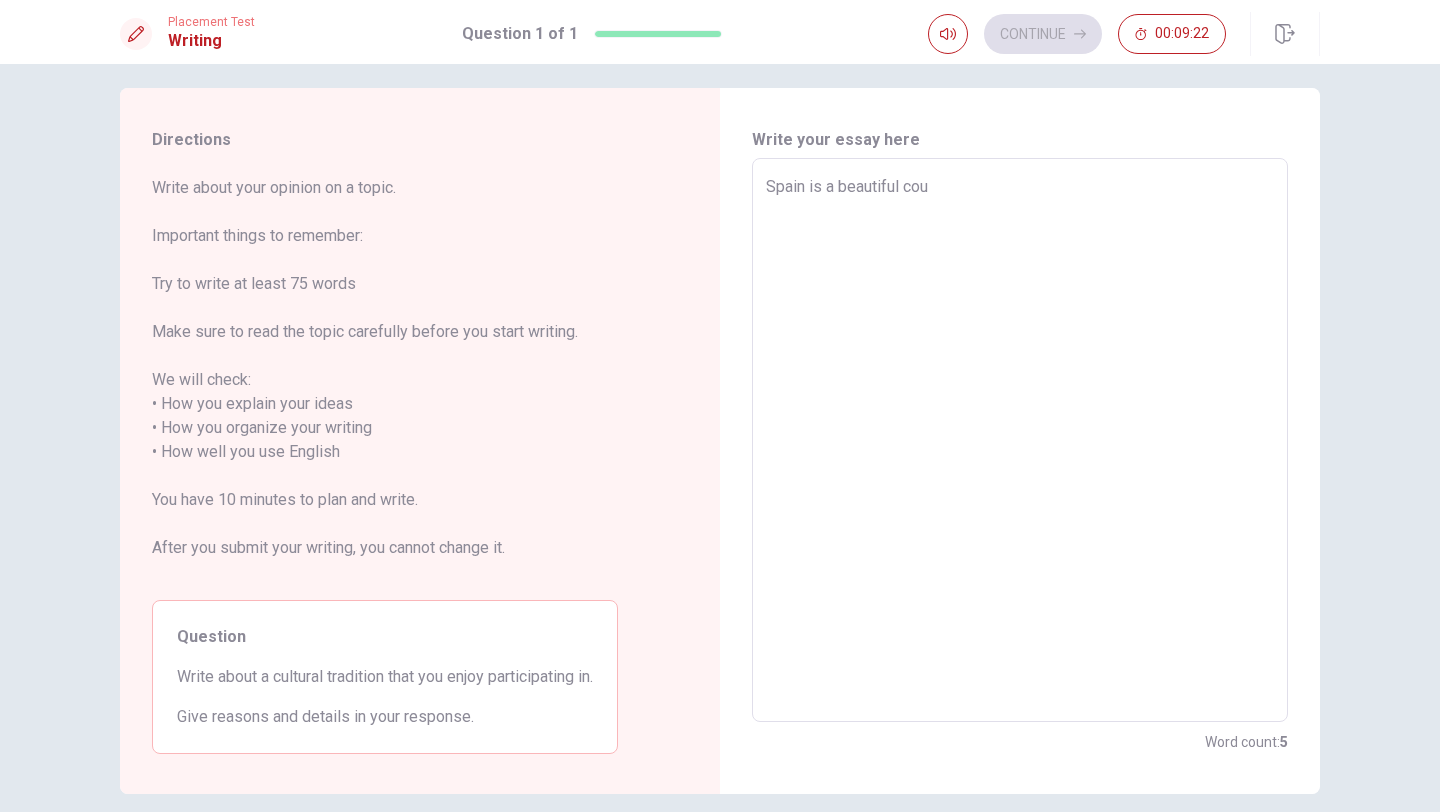 type on "x" 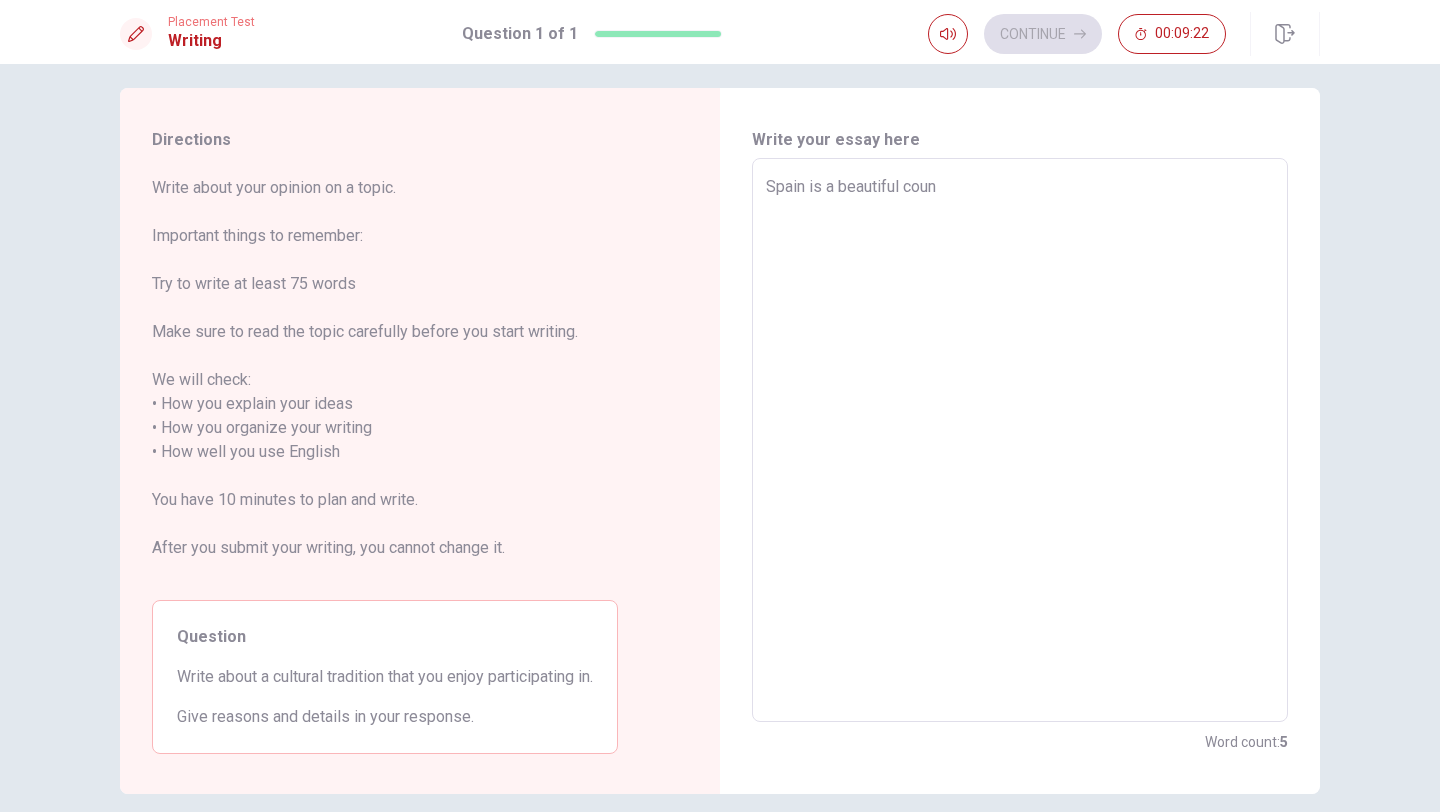 type on "x" 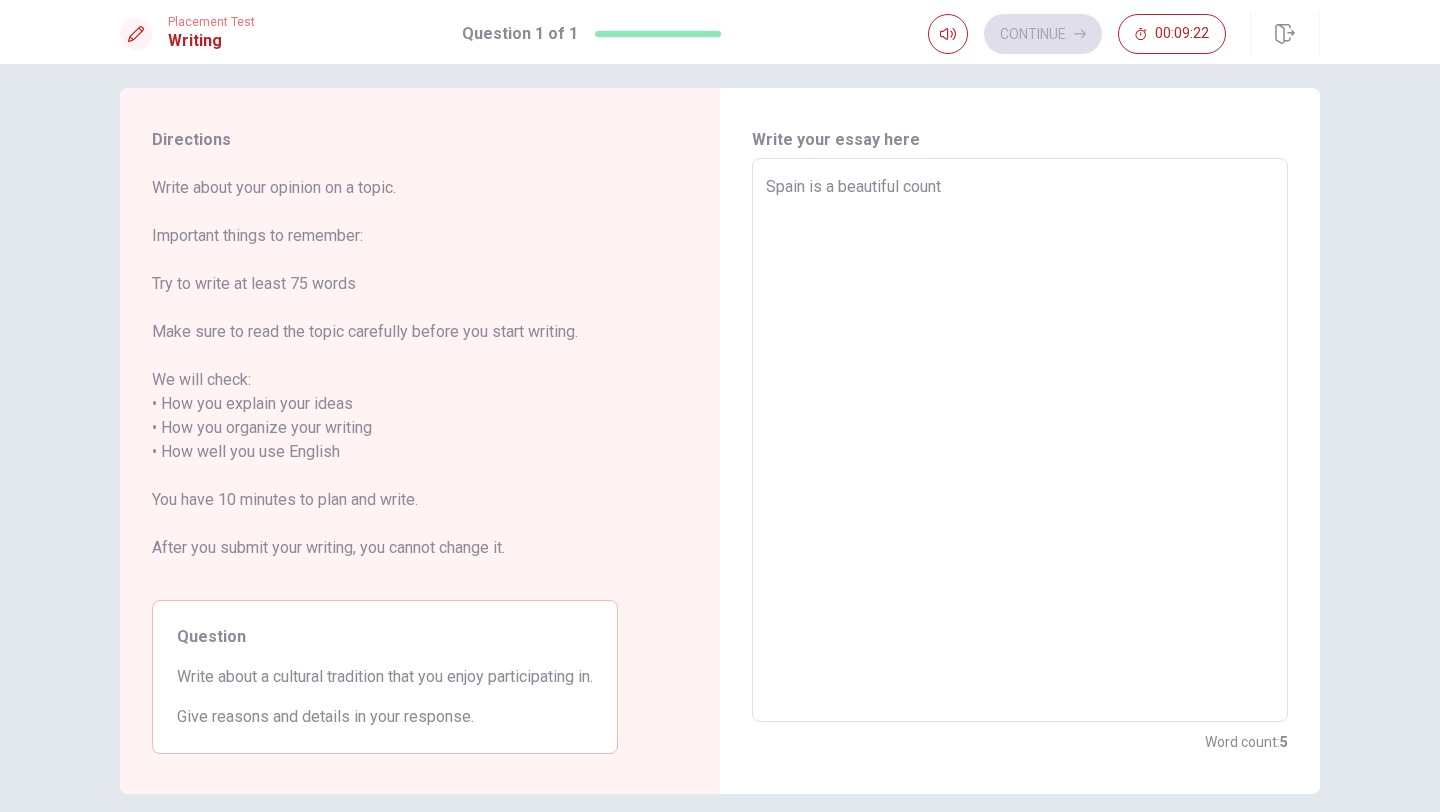 type on "x" 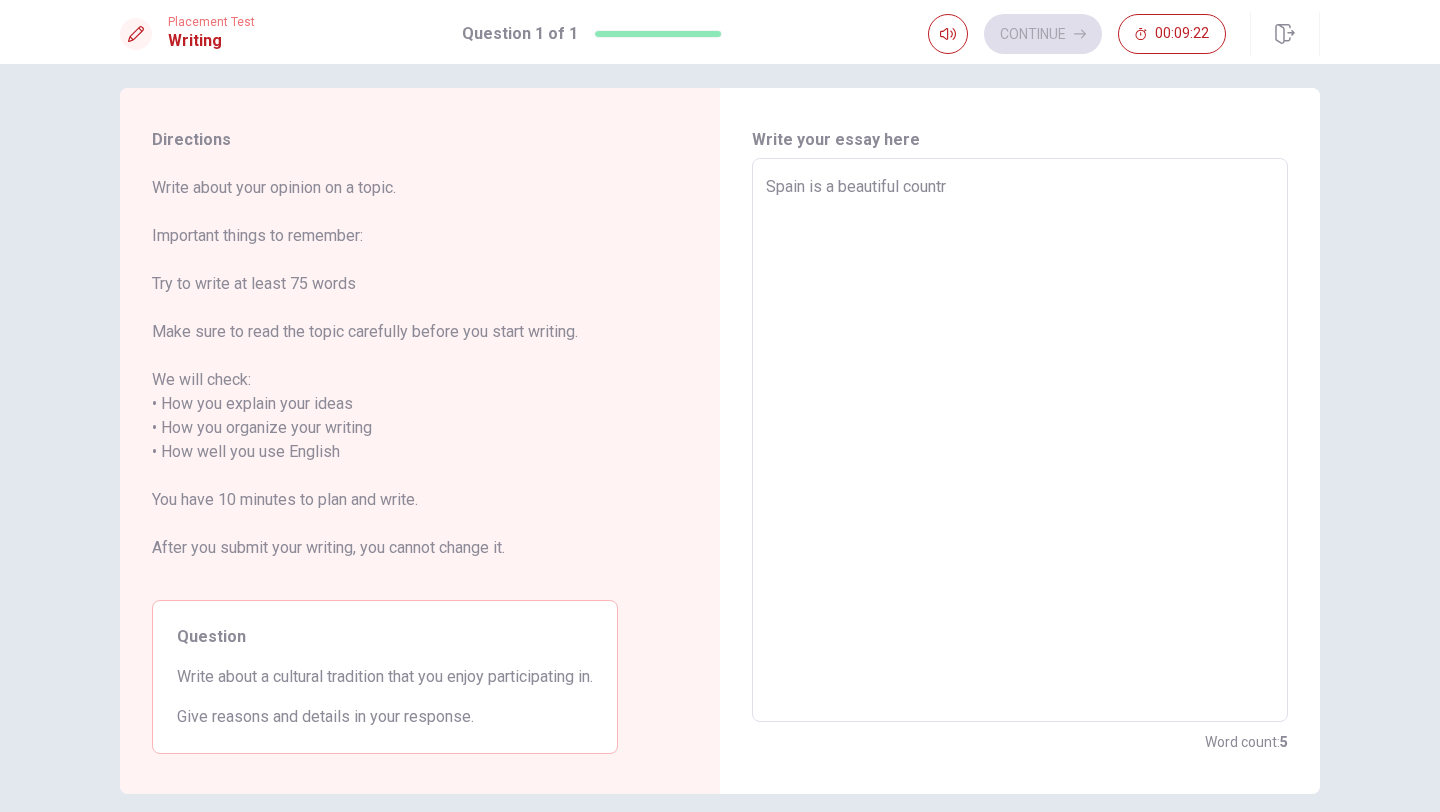 type on "x" 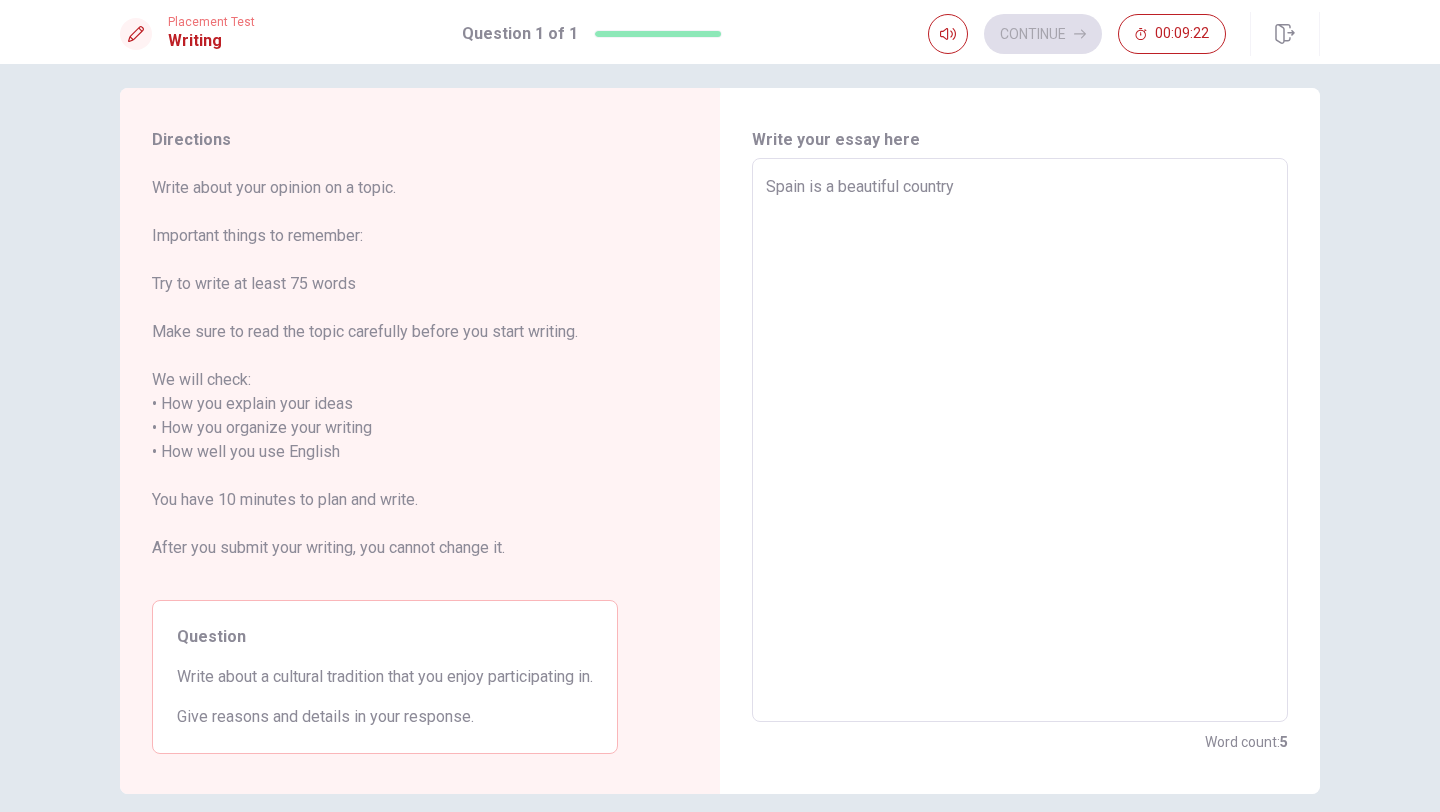 type on "x" 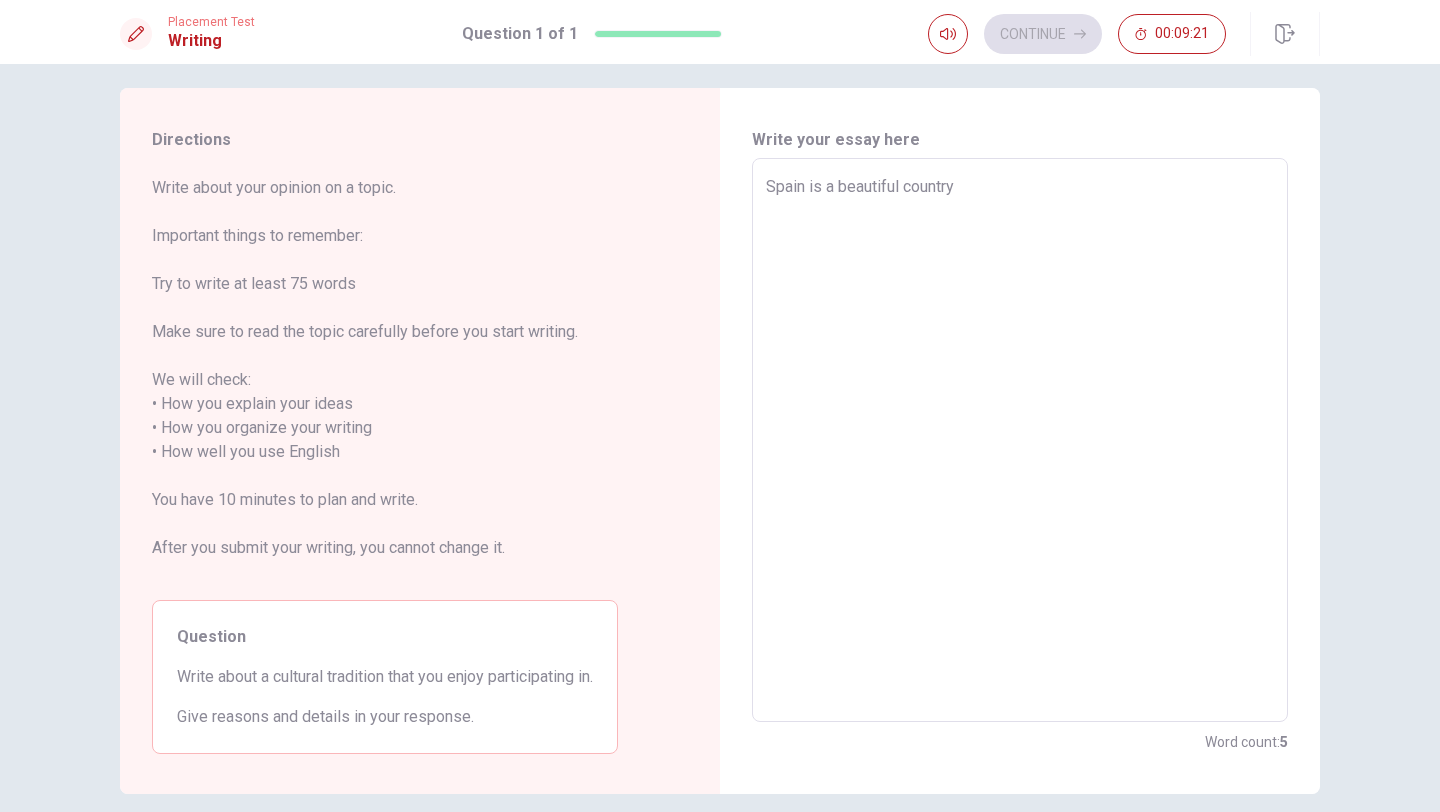type on "Spain is a beautiful country i" 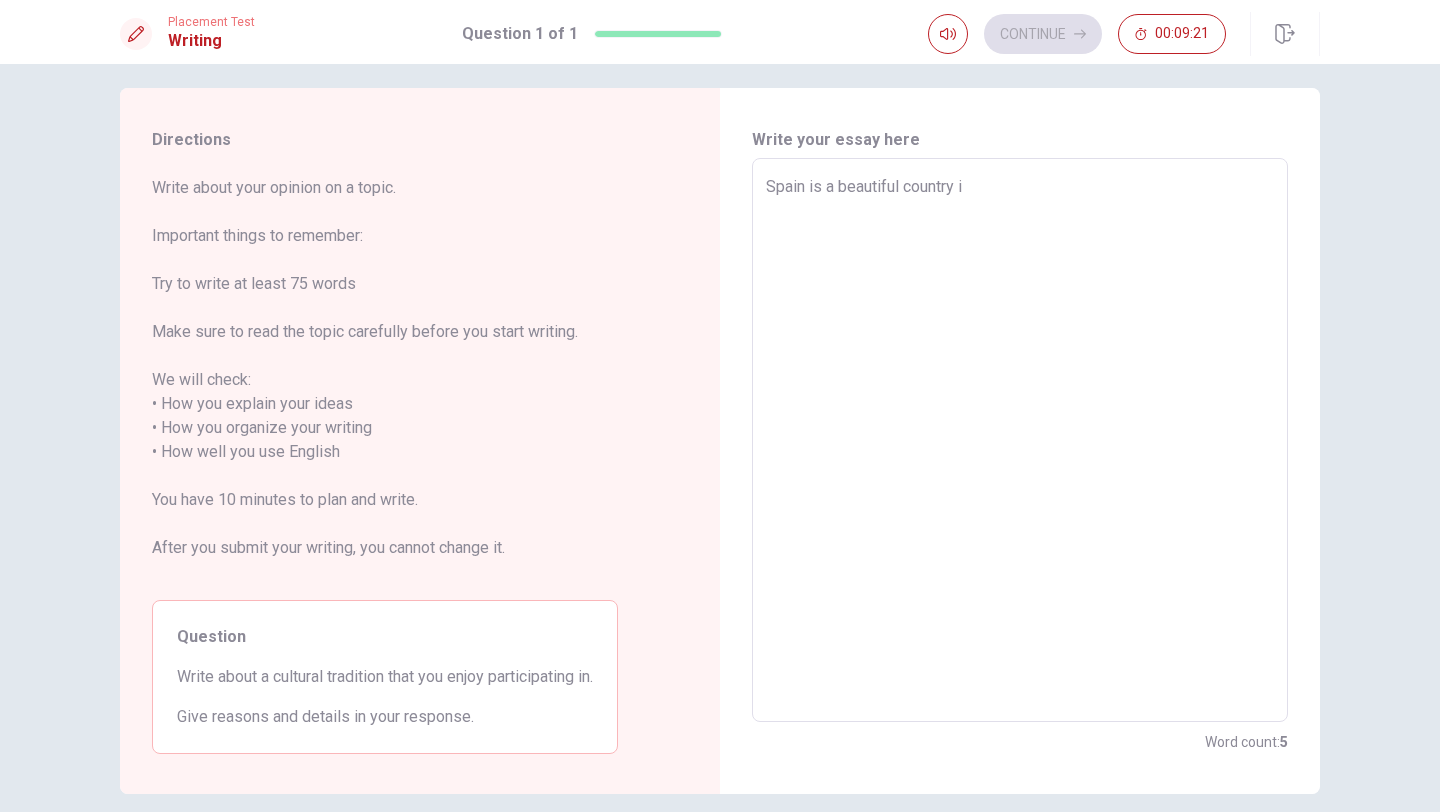 type on "x" 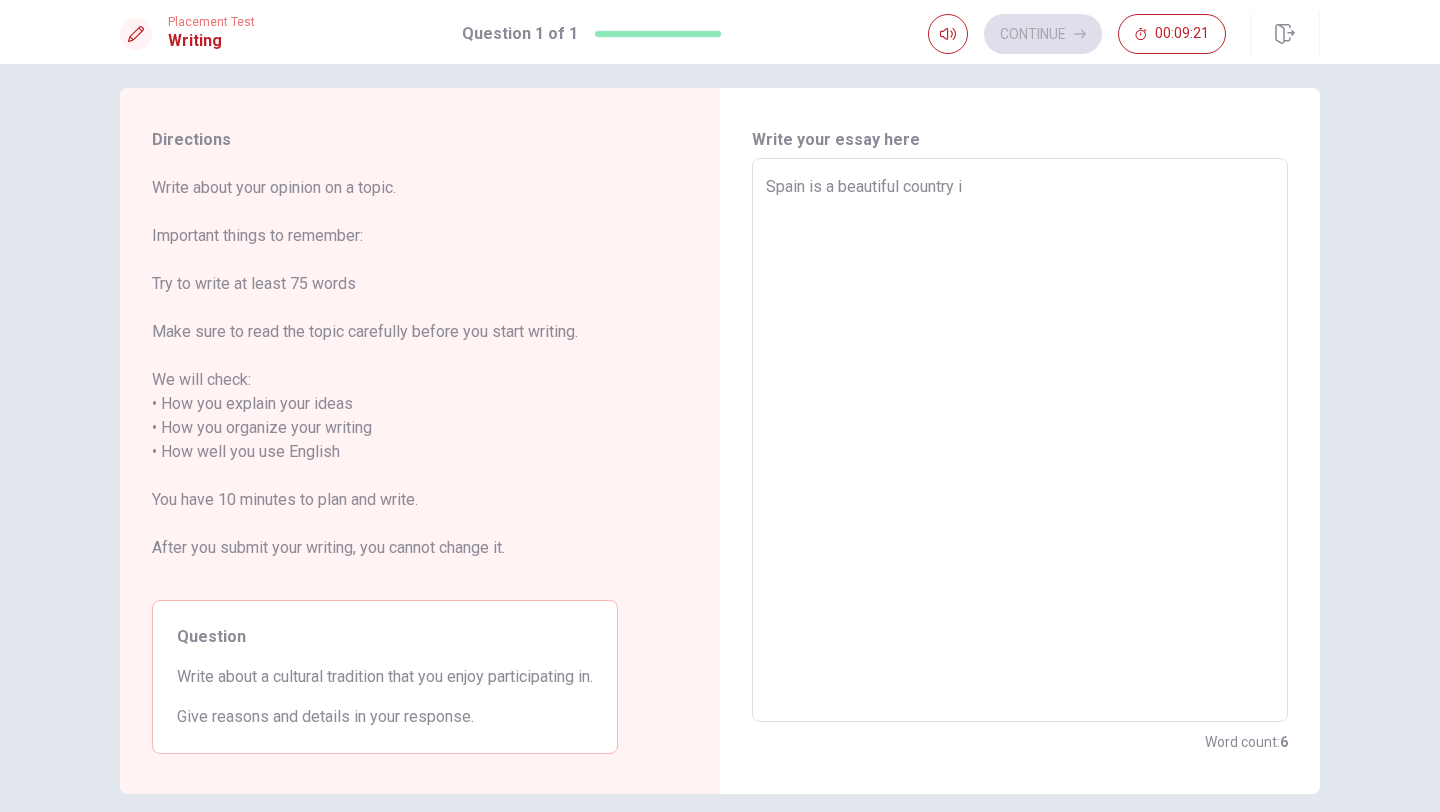 type on "Spain is a beautiful country in" 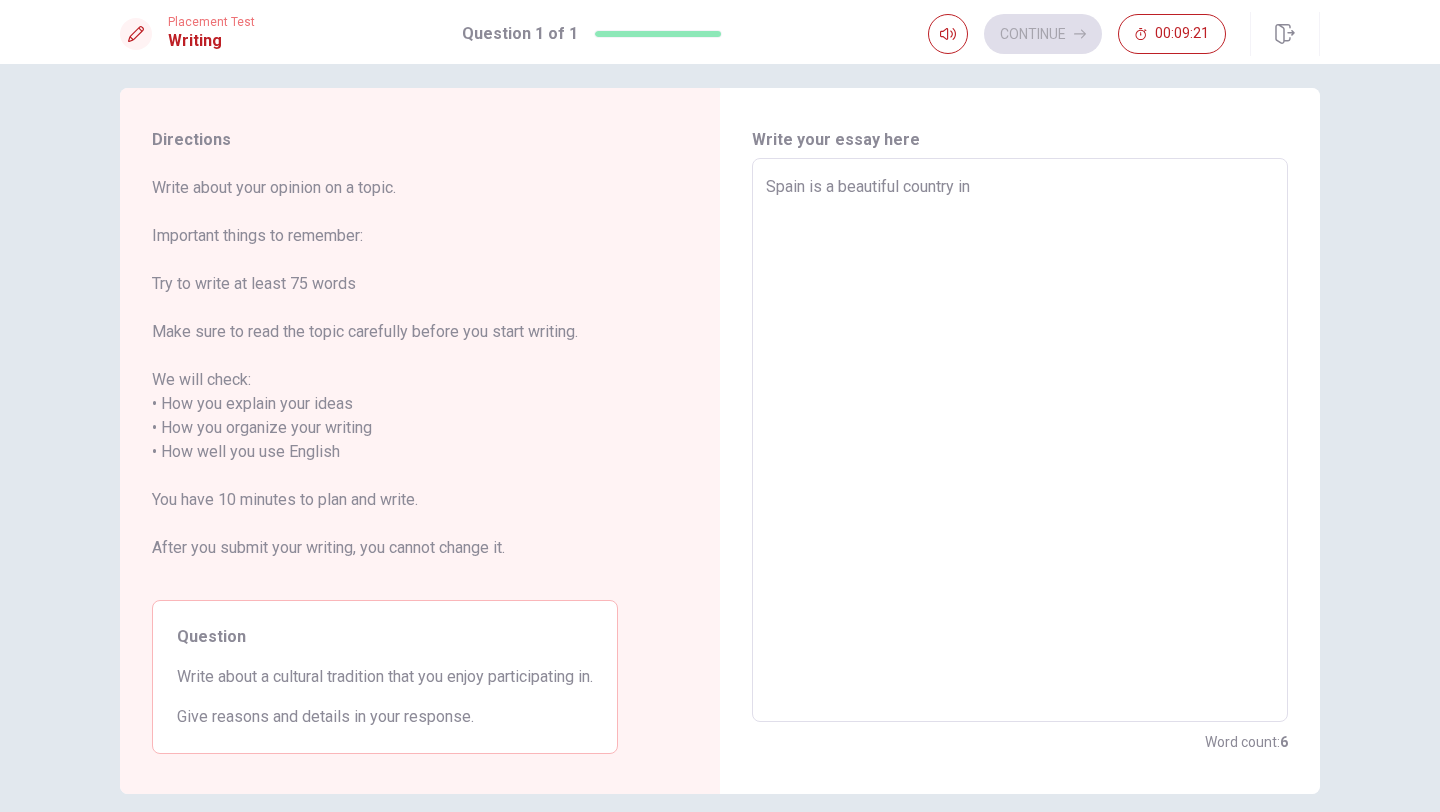 type on "Spain is a beautiful country in" 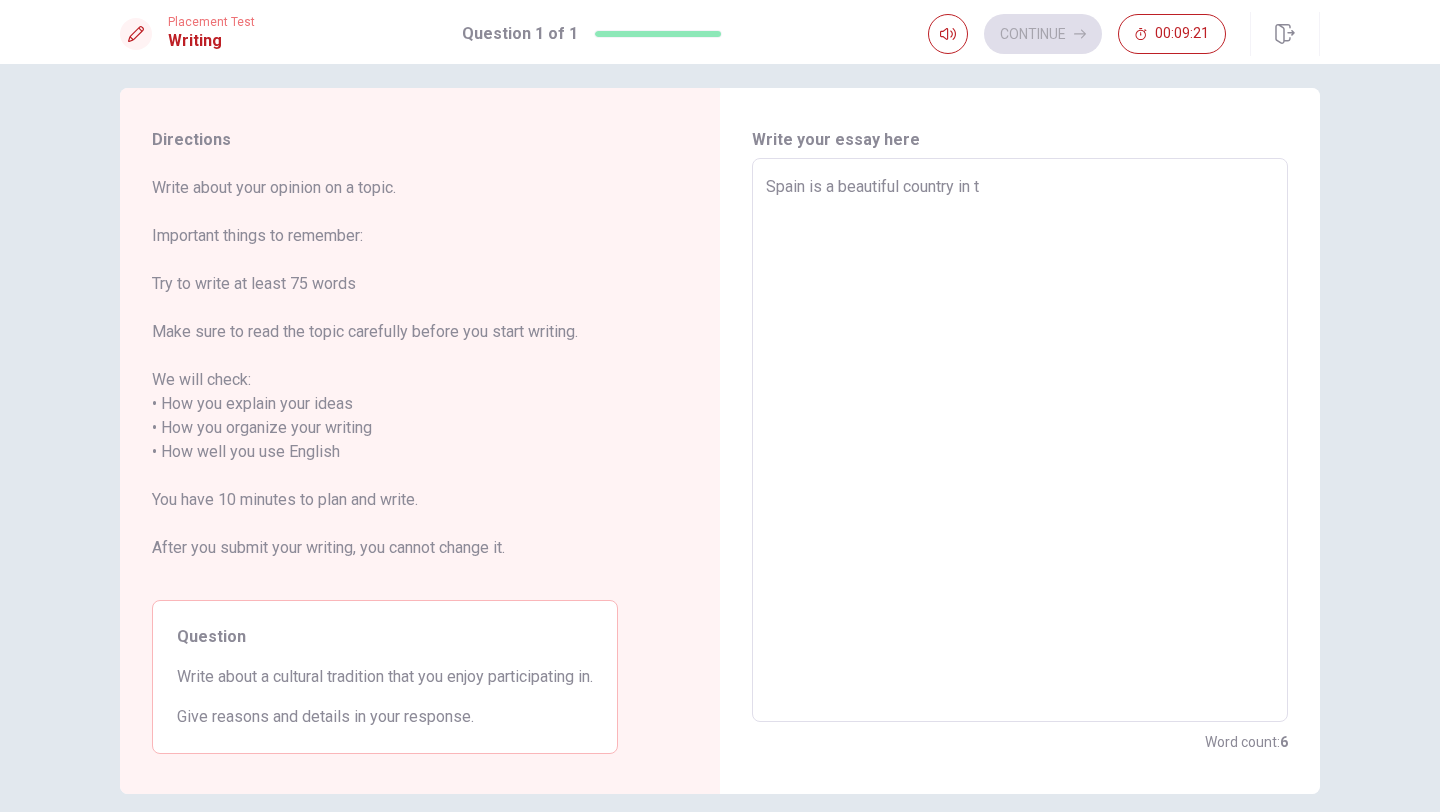 type on "x" 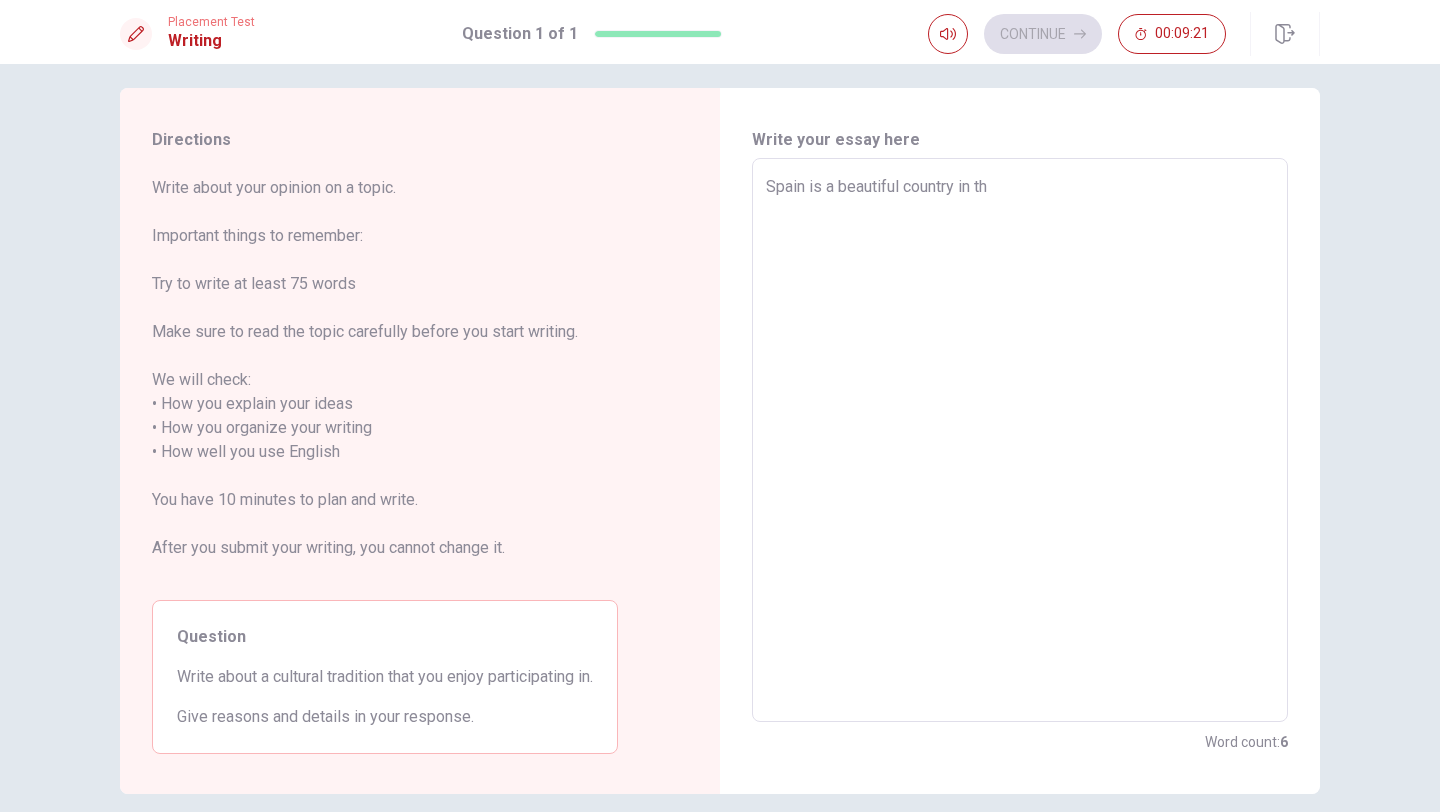 type on "x" 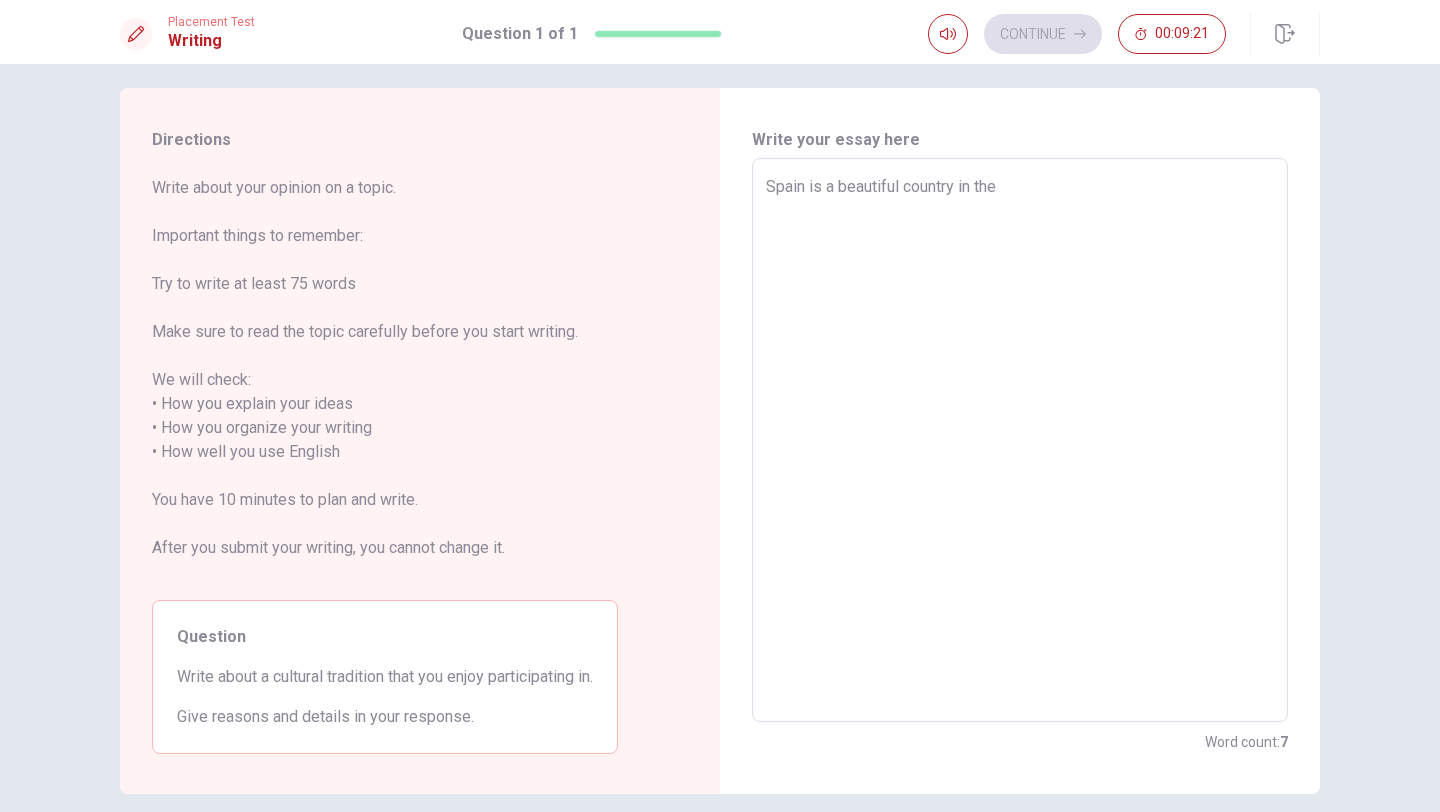 type on "x" 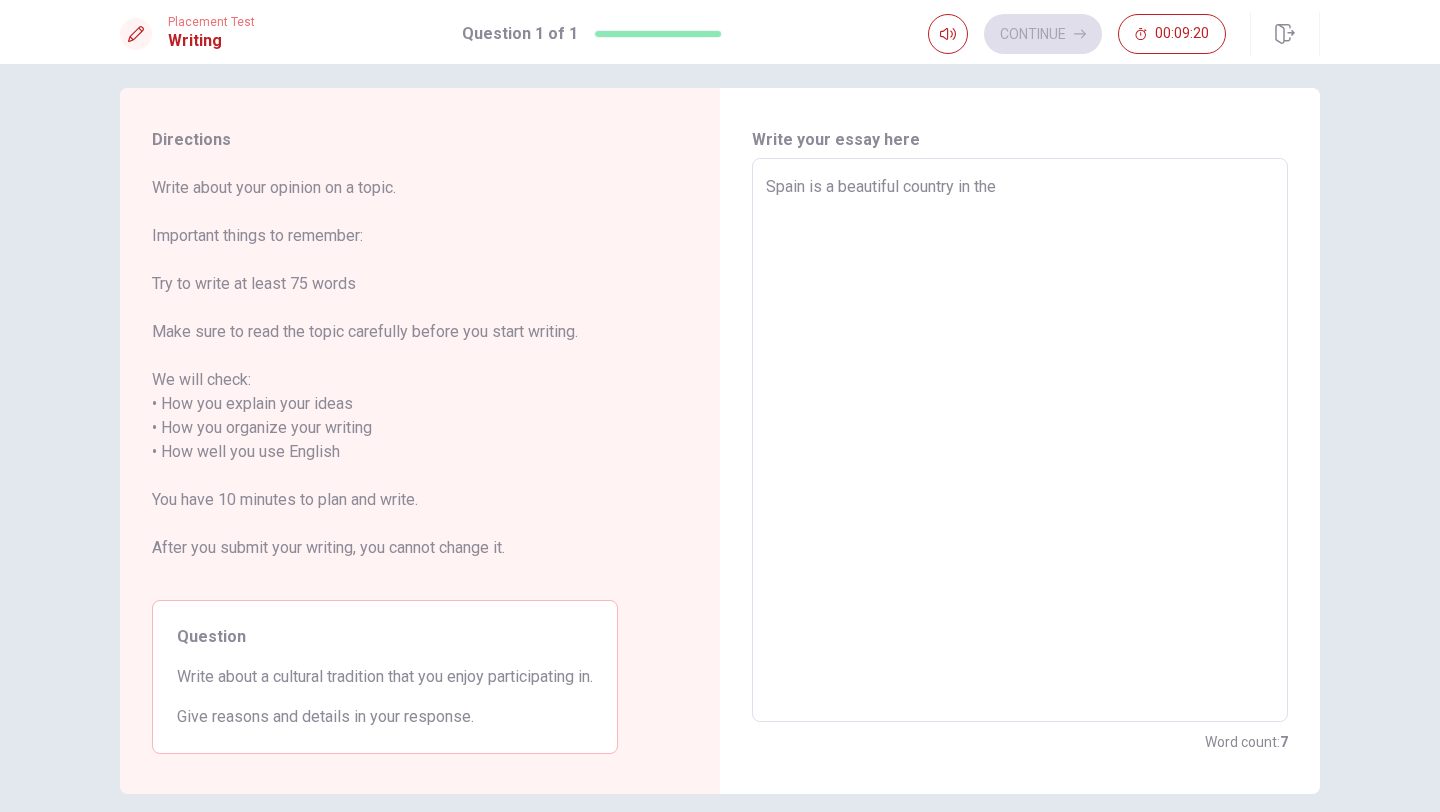 type on "Spain is a beautiful country in the s" 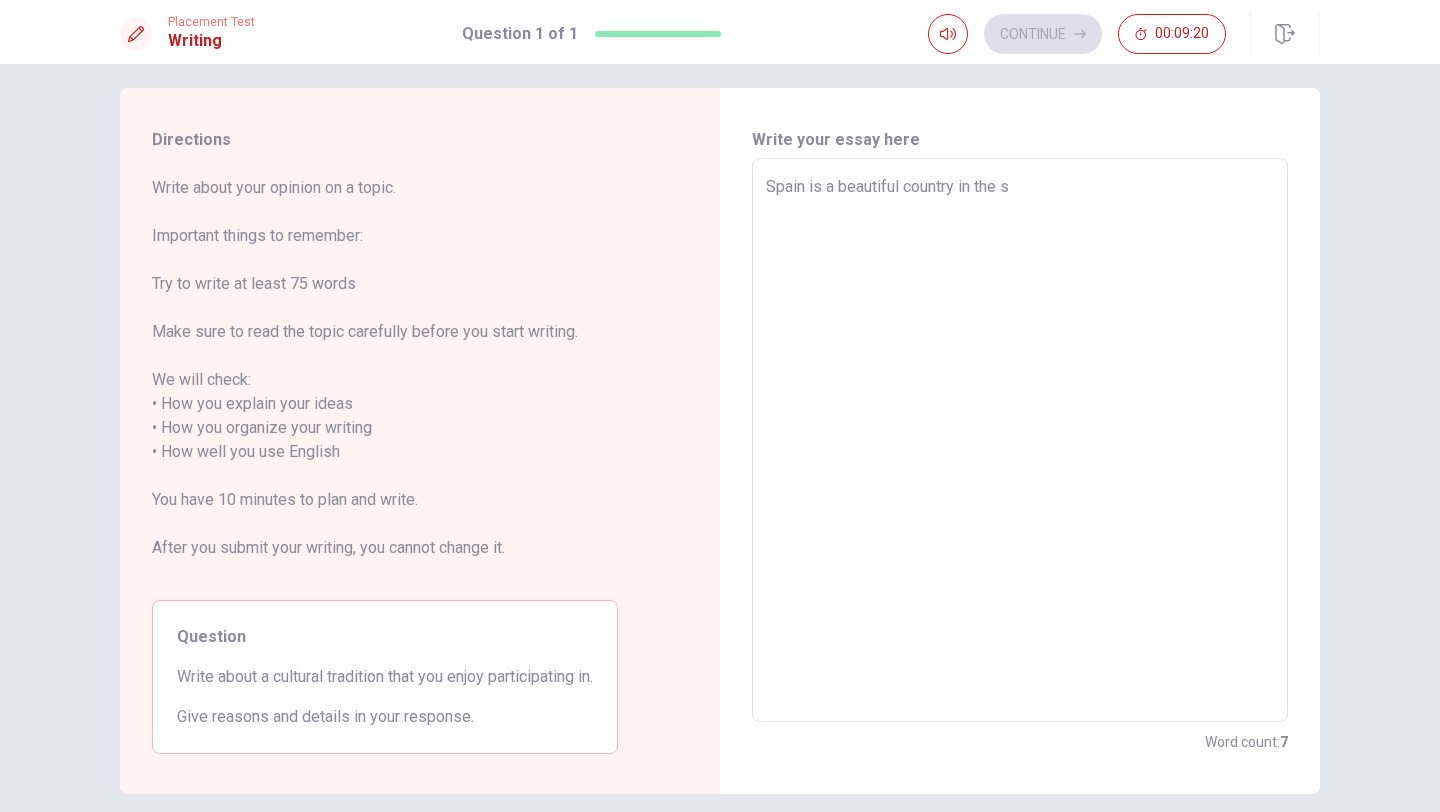type on "x" 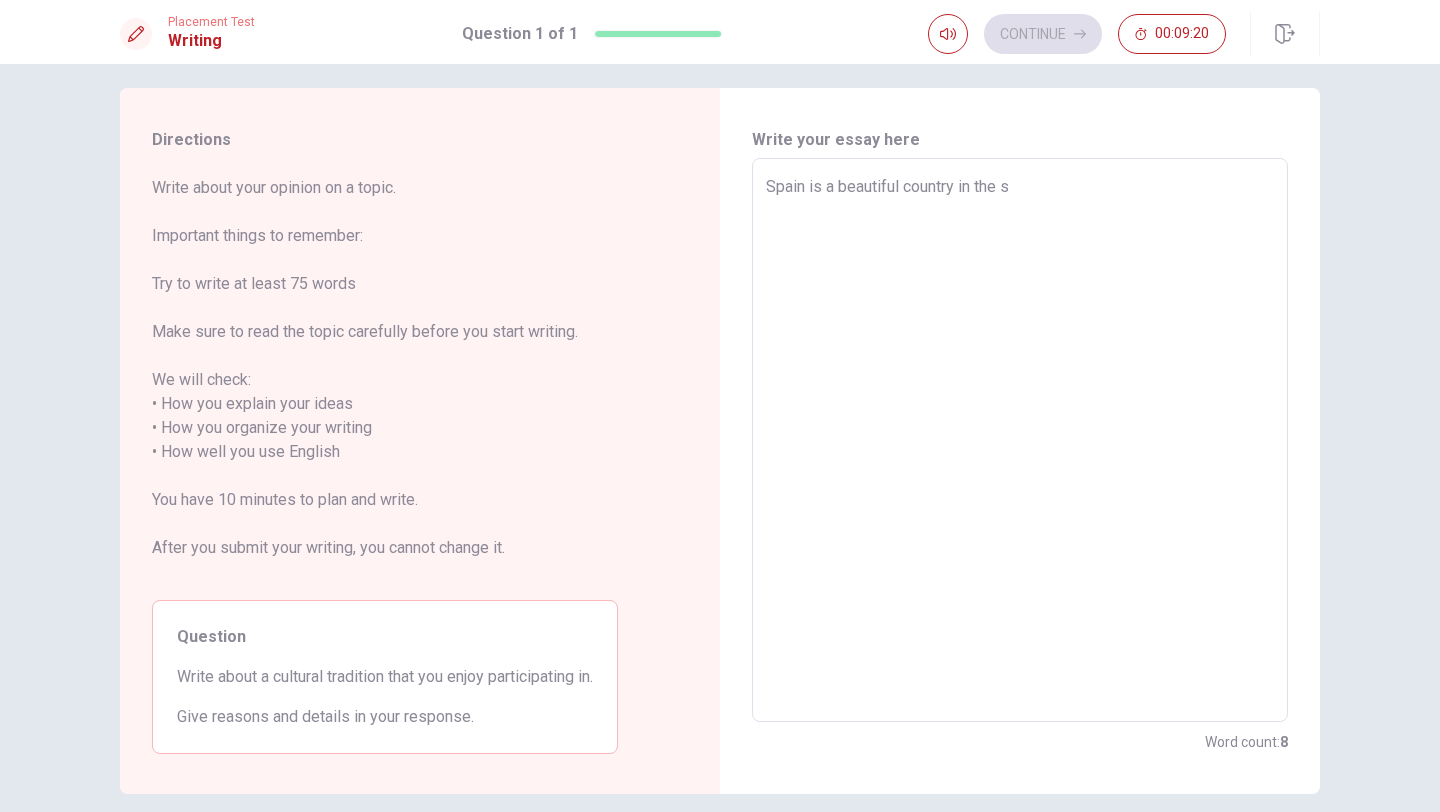 type on "Spain is a beautiful country in the so" 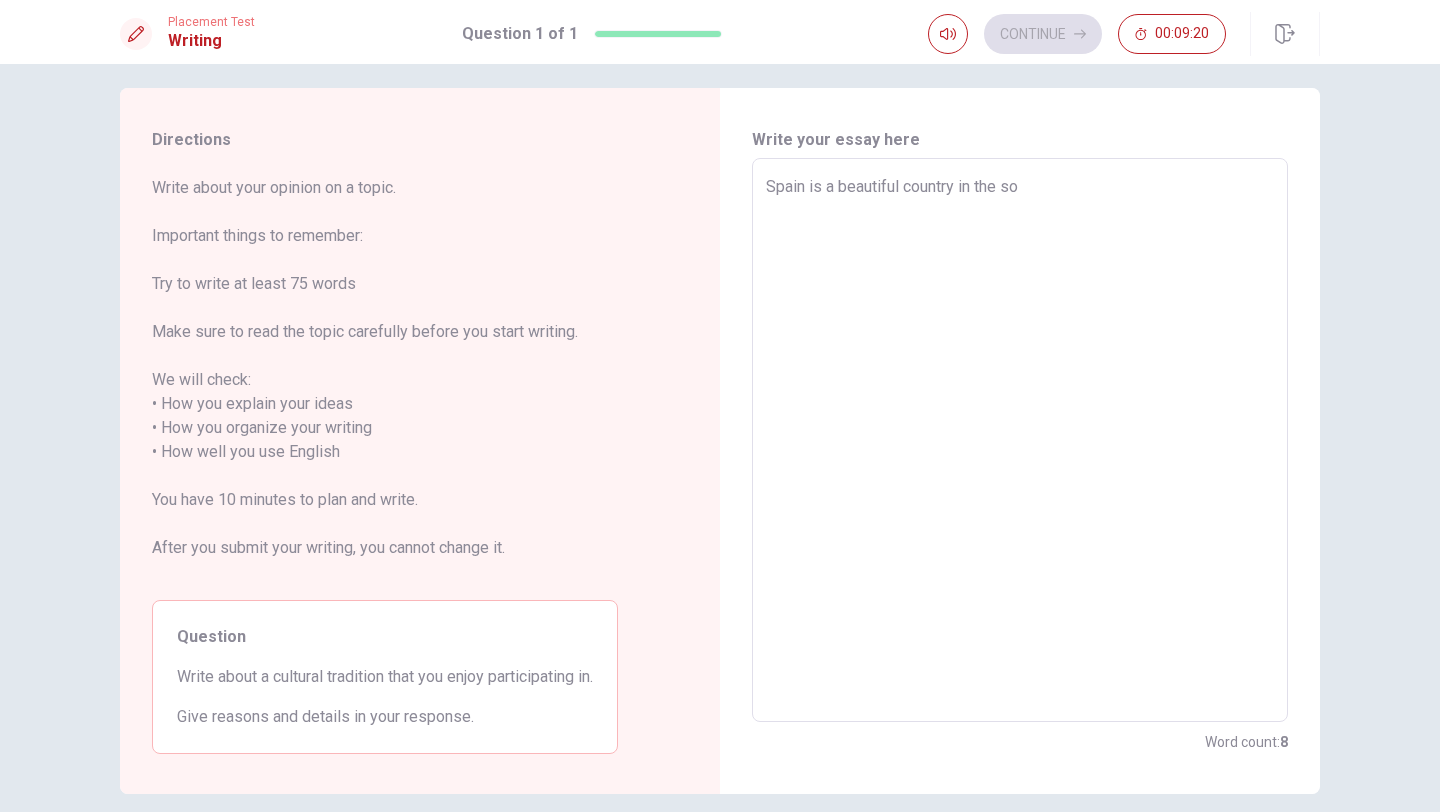 type on "x" 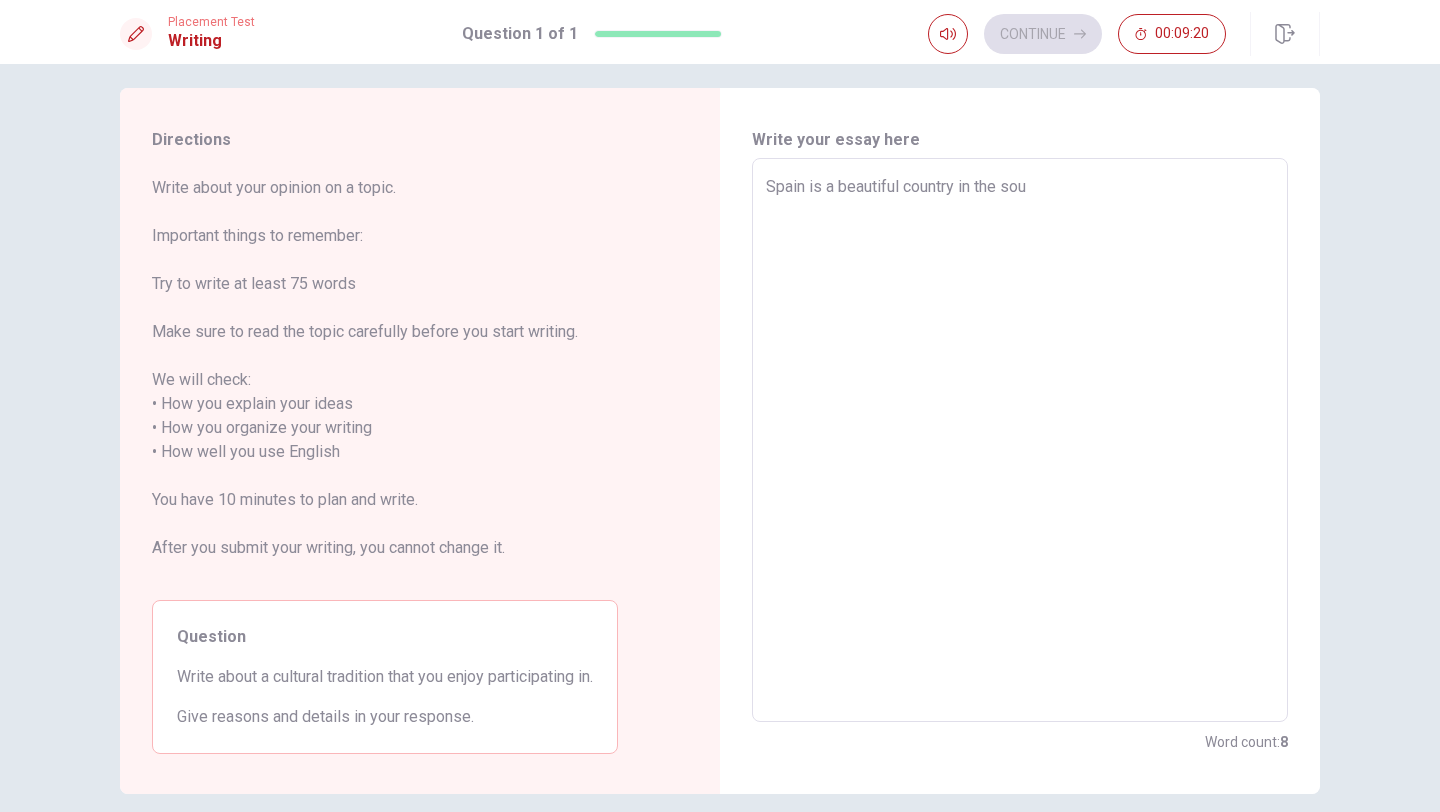 type on "x" 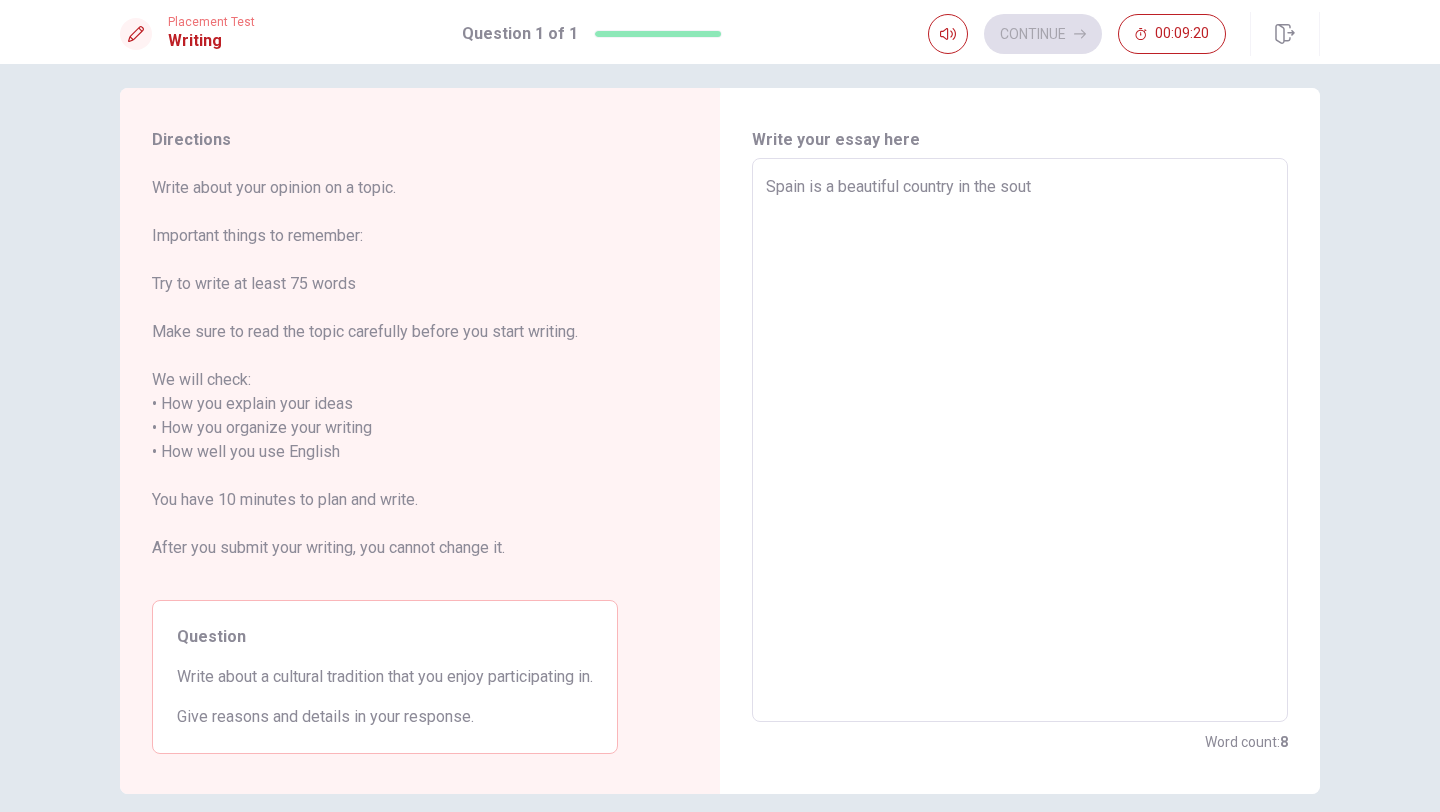 type on "x" 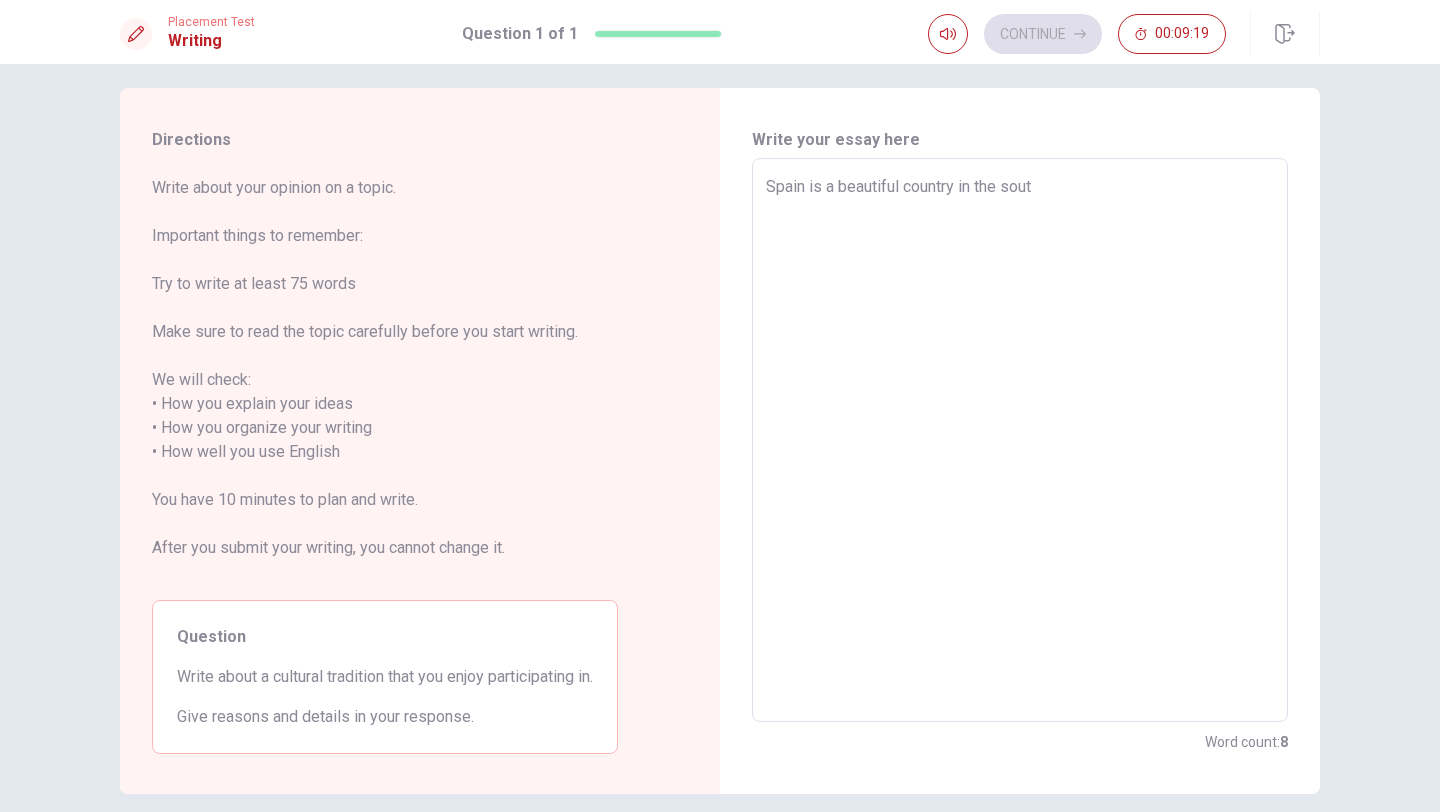 type on "Spain is a beautiful country in the south" 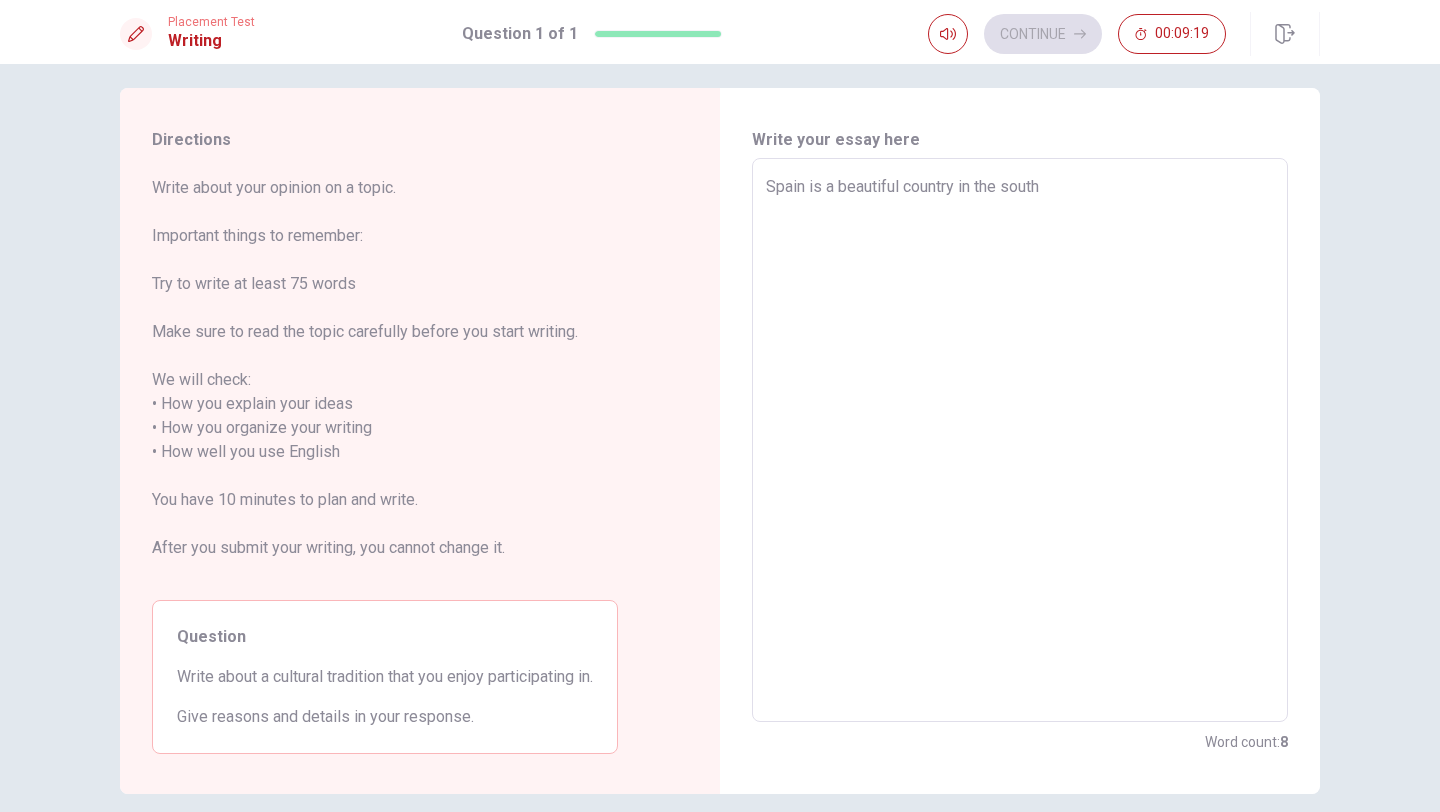 type on "Spain is a beautiful country in the south" 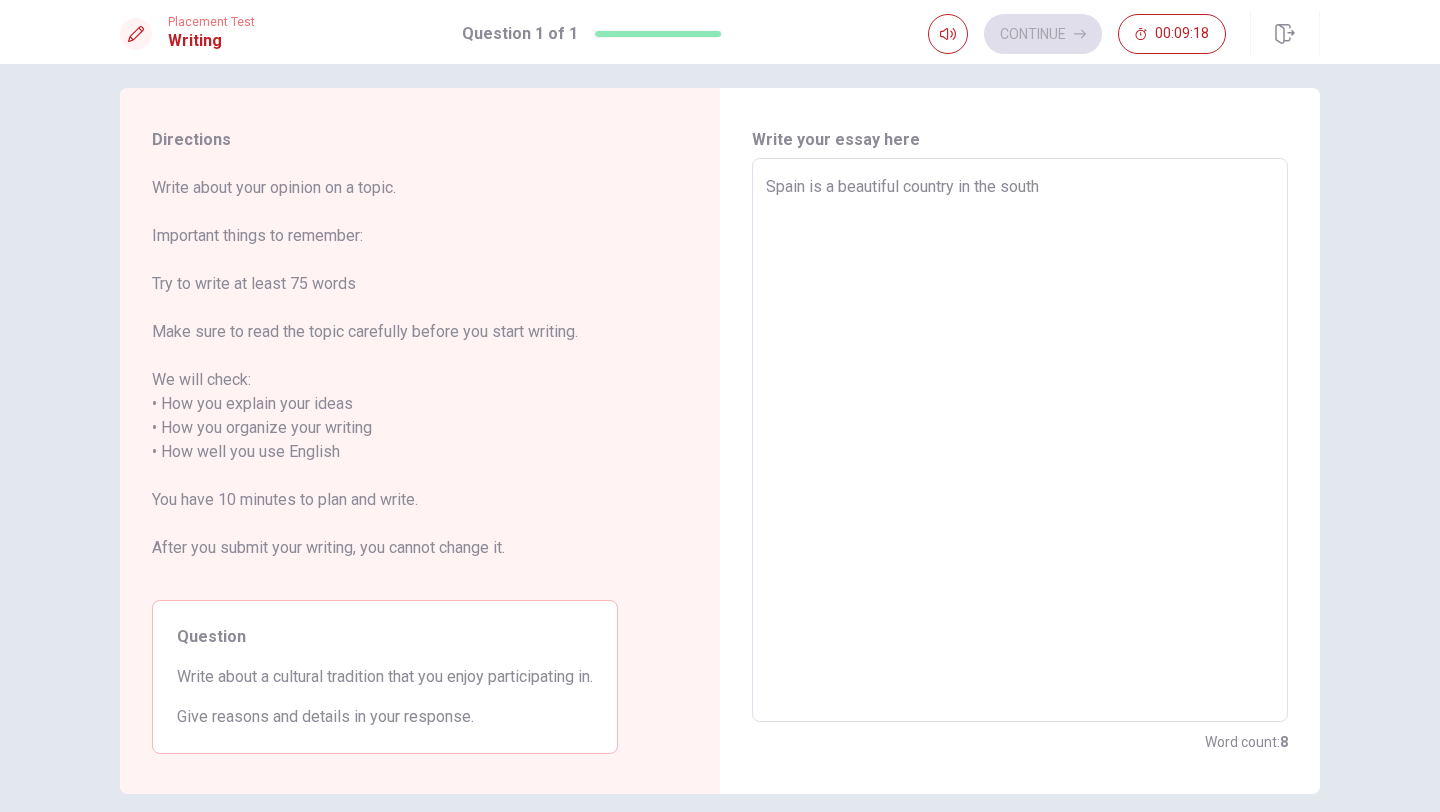 type on "x" 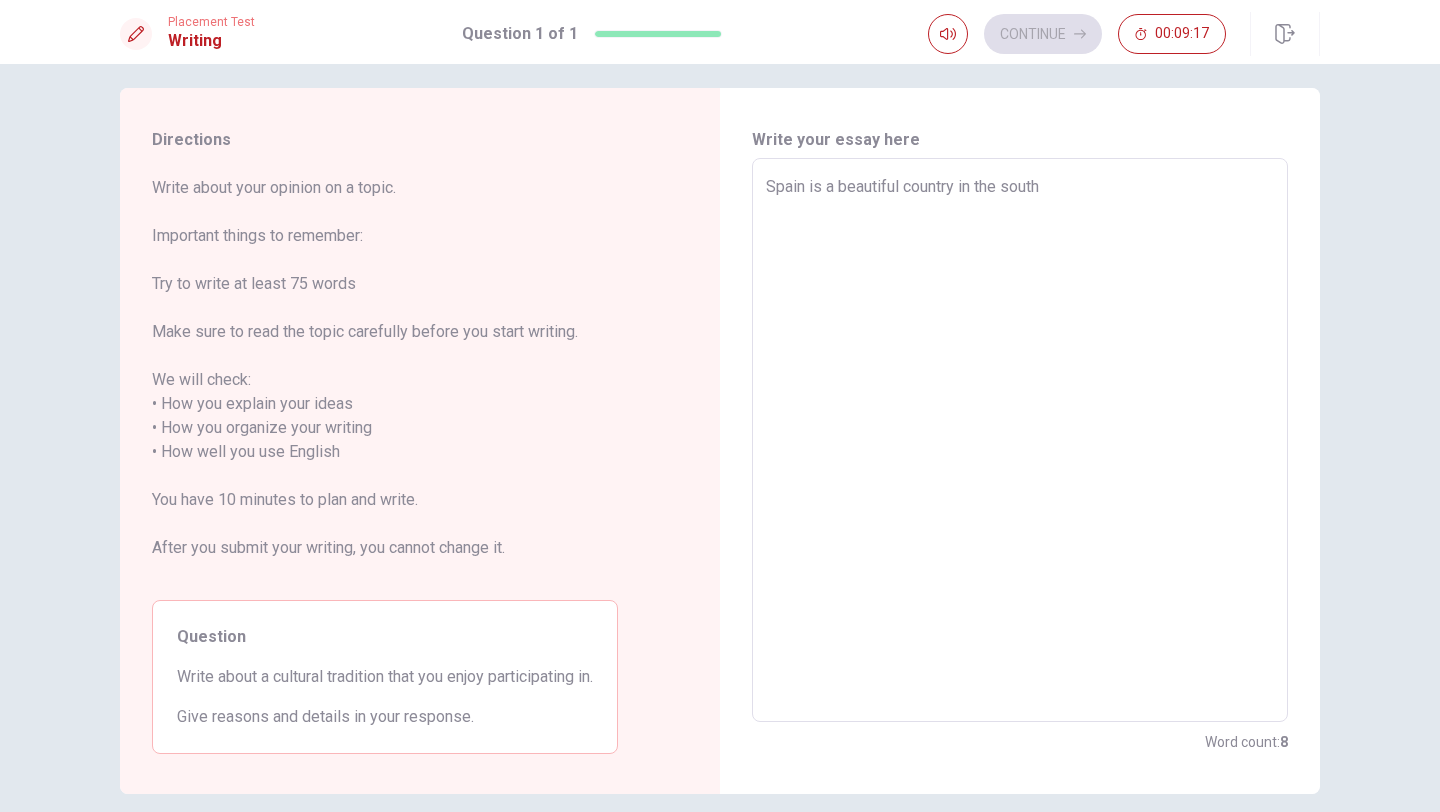 type on "Spain is a beautiful country in the south o" 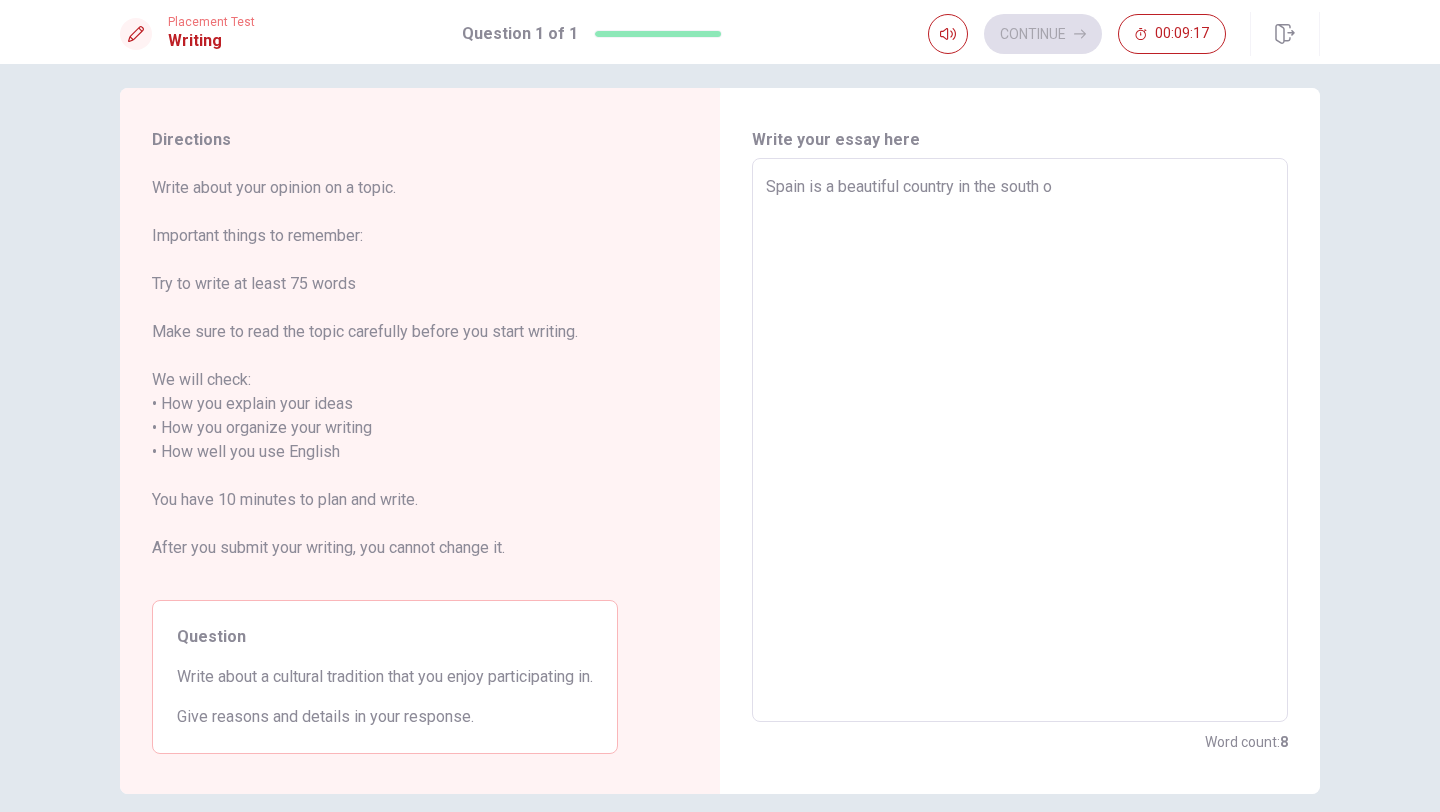 type on "x" 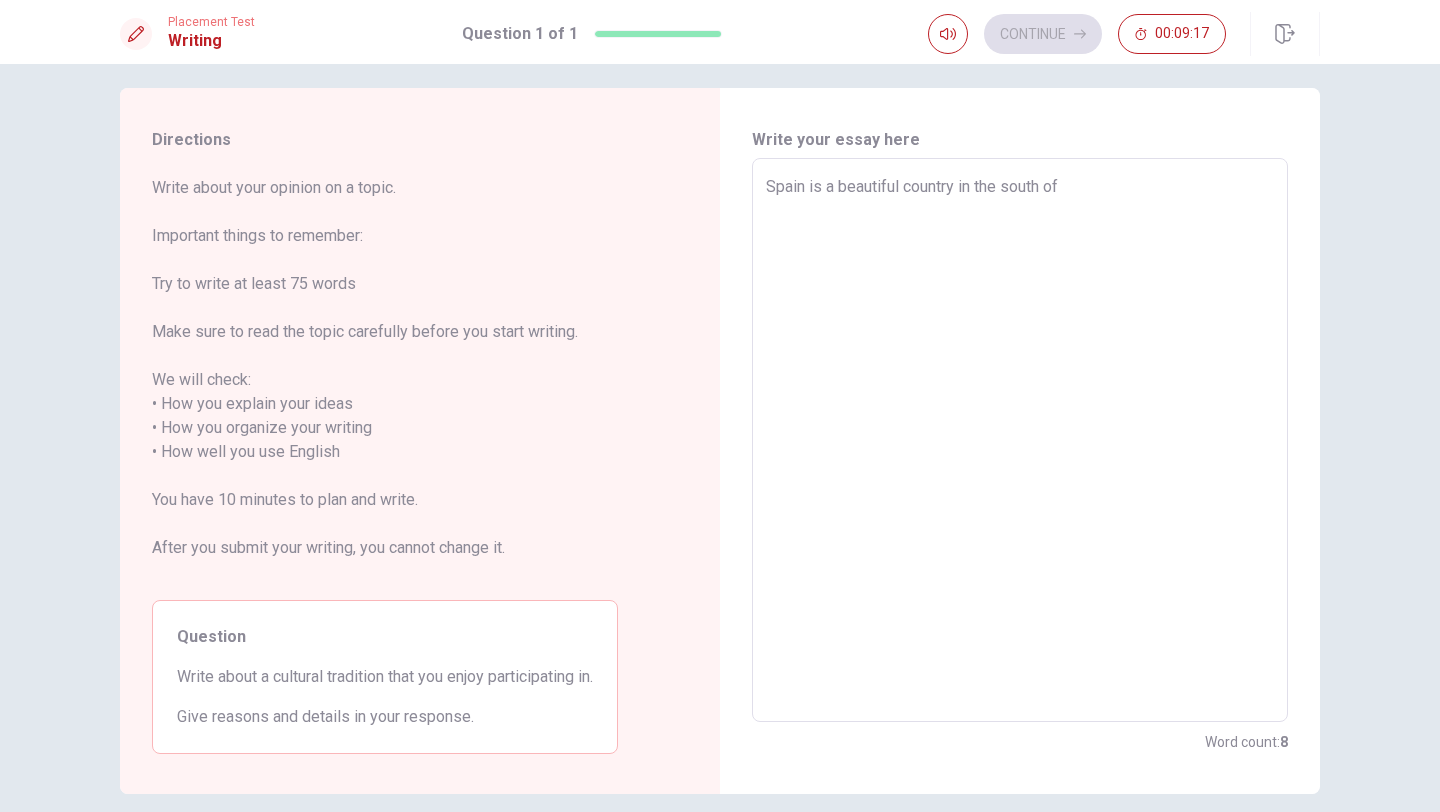 type on "x" 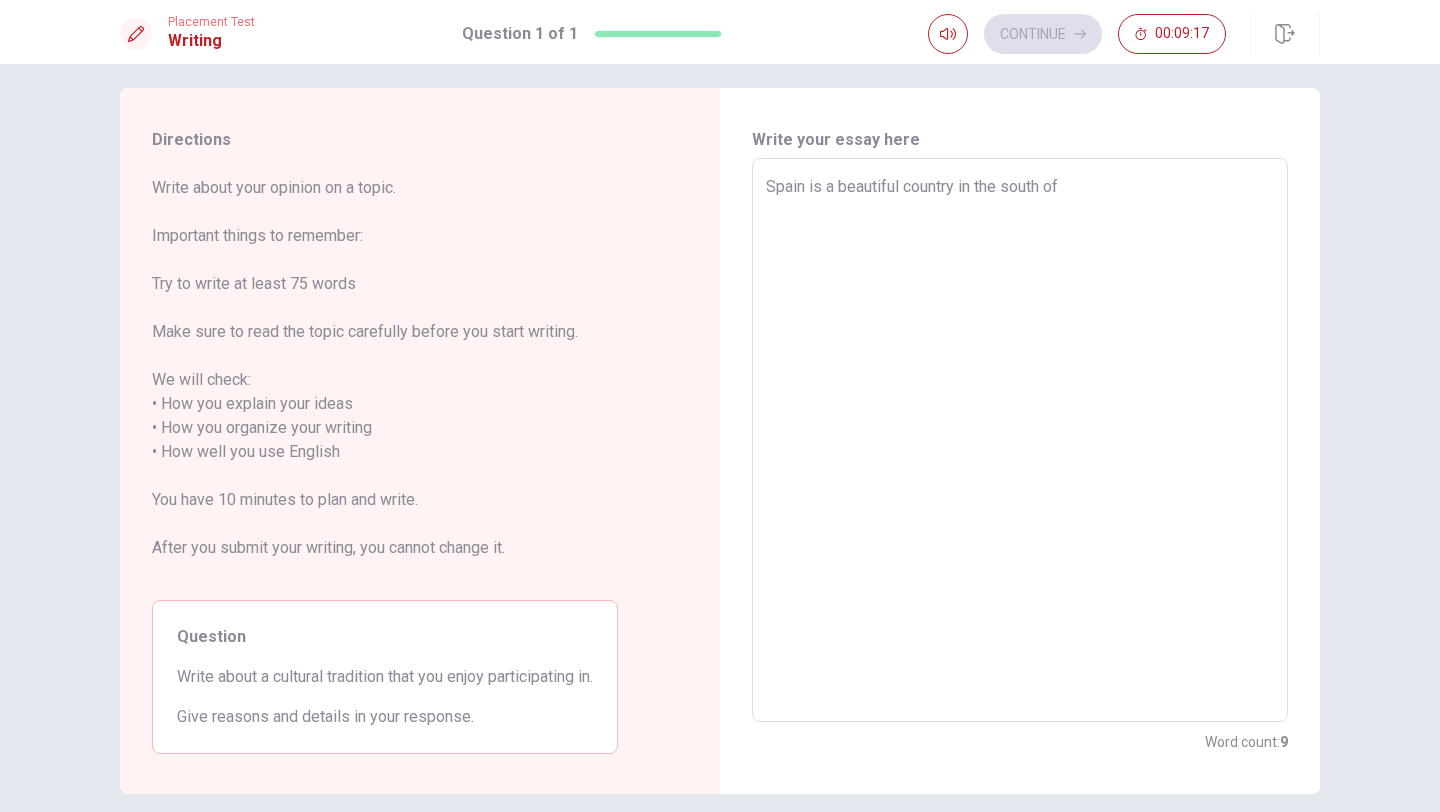 type on "Spain is a beautiful country in the south of" 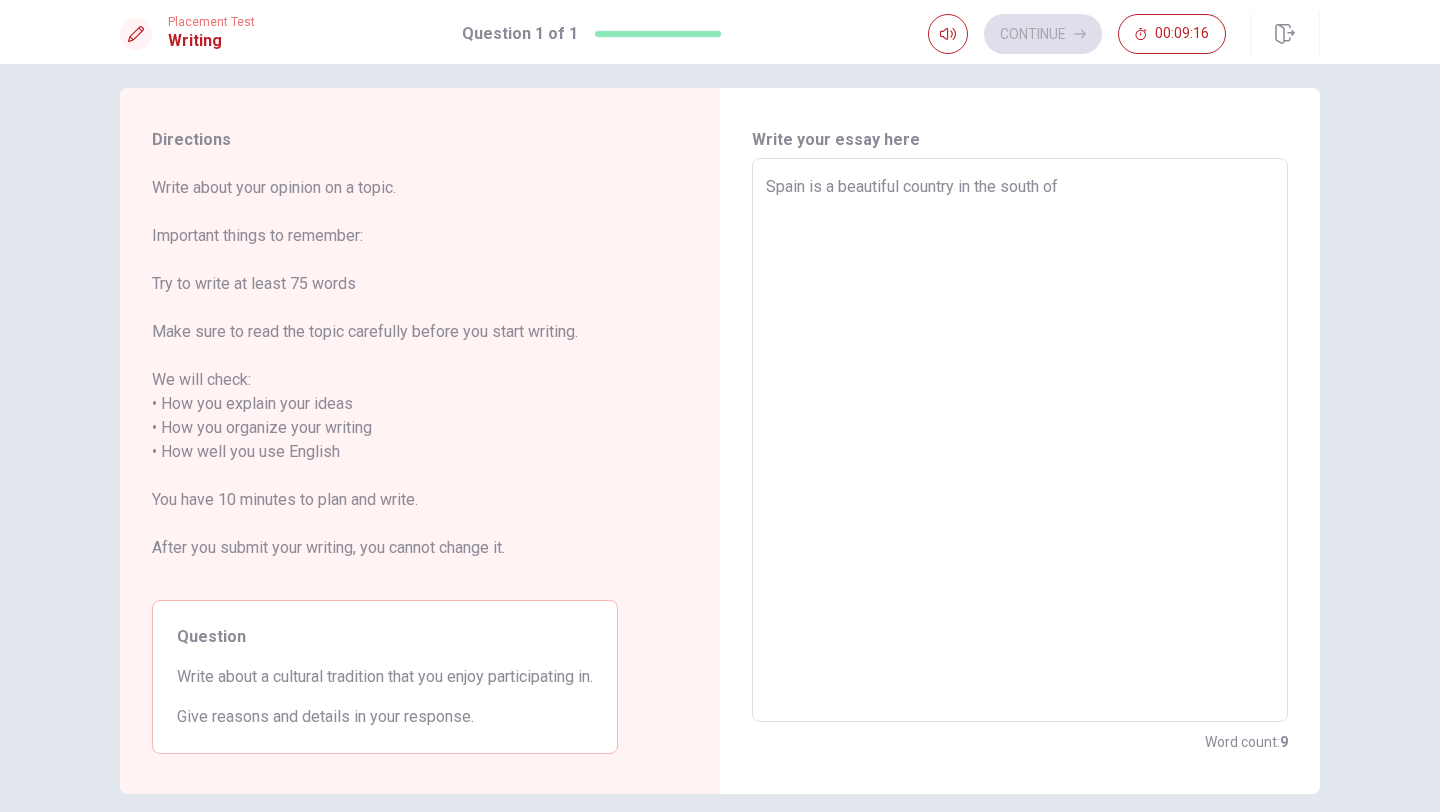 type on "Spain is a beautiful country in the south of E" 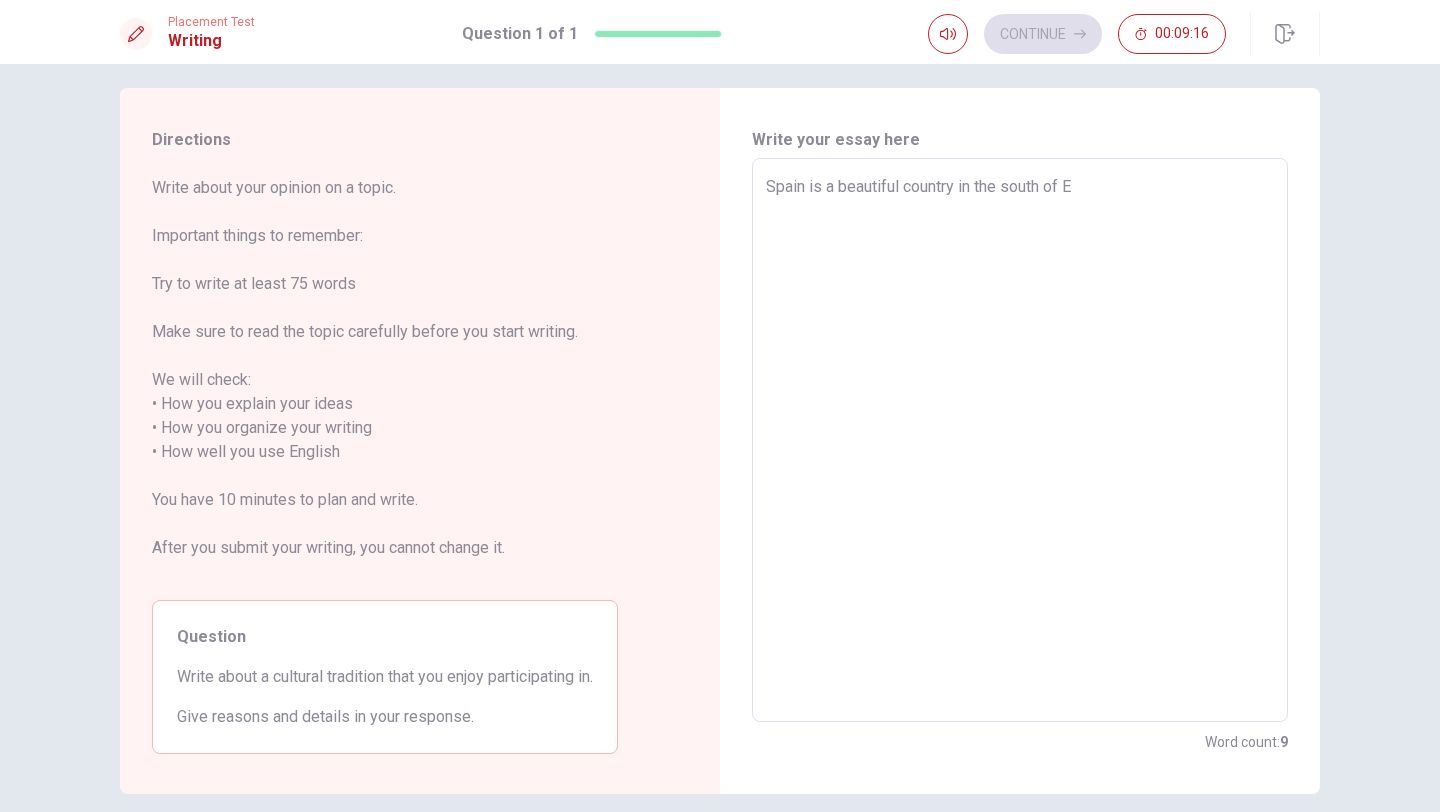 type on "x" 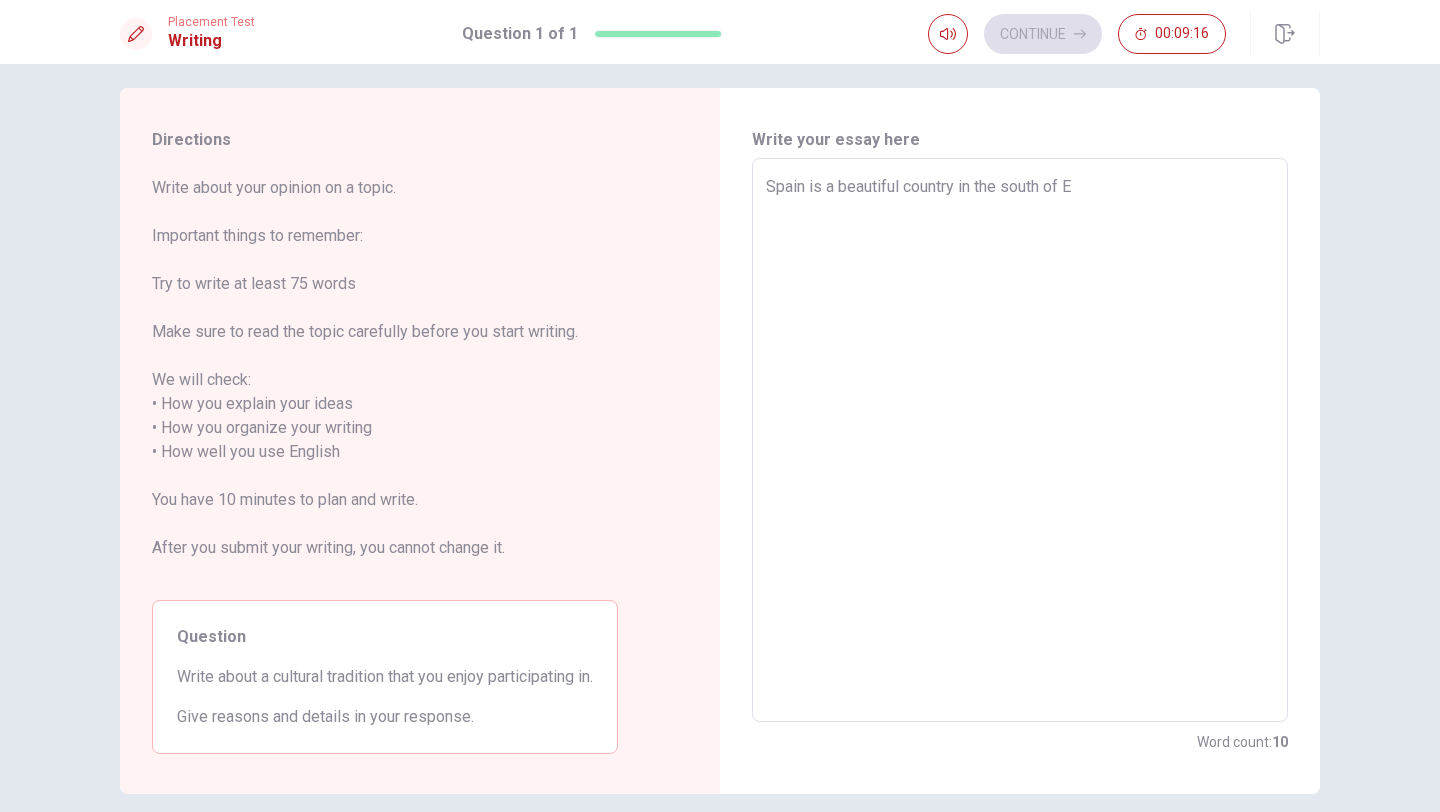 type on "Spain is a beautiful country in the south of [GEOGRAPHIC_DATA]" 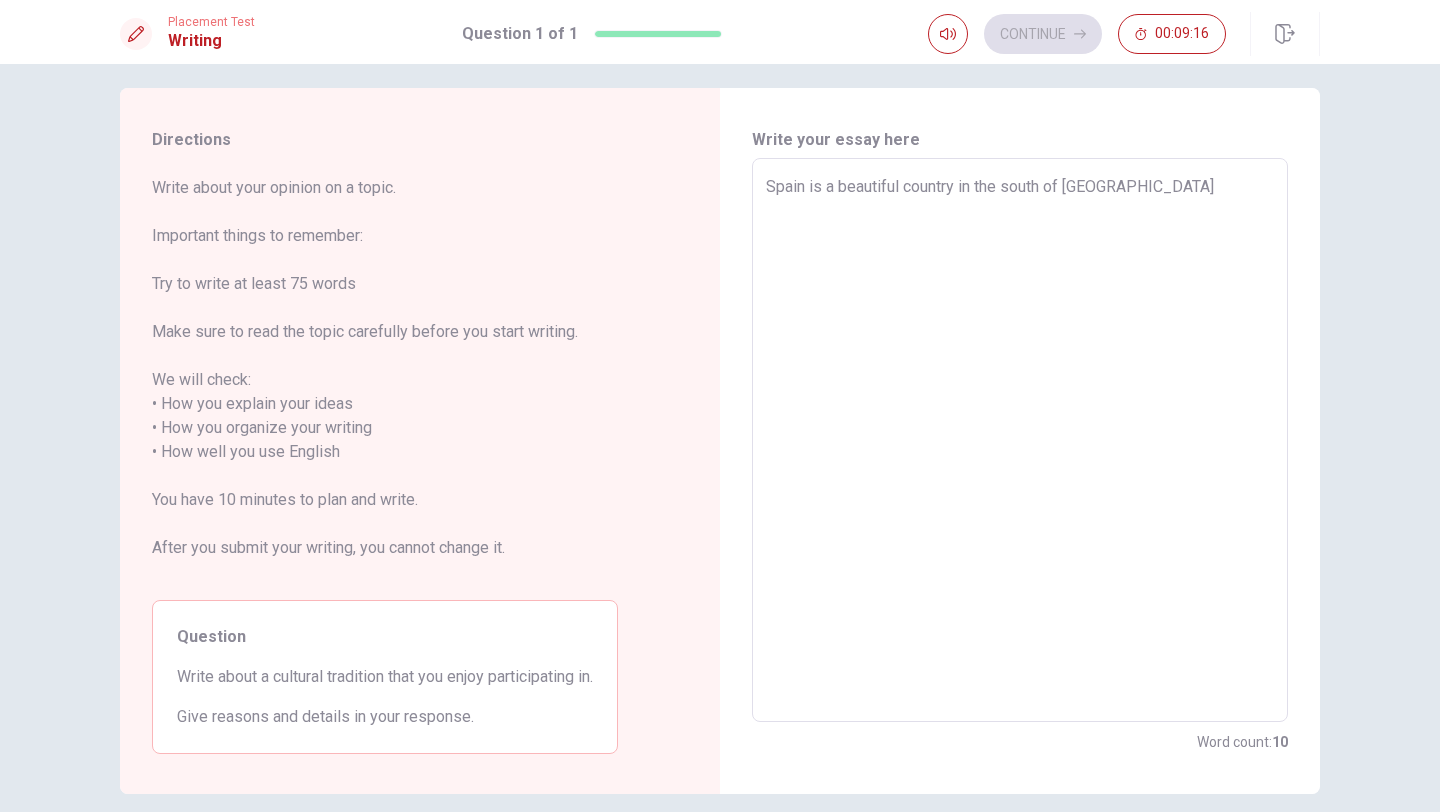 type on "x" 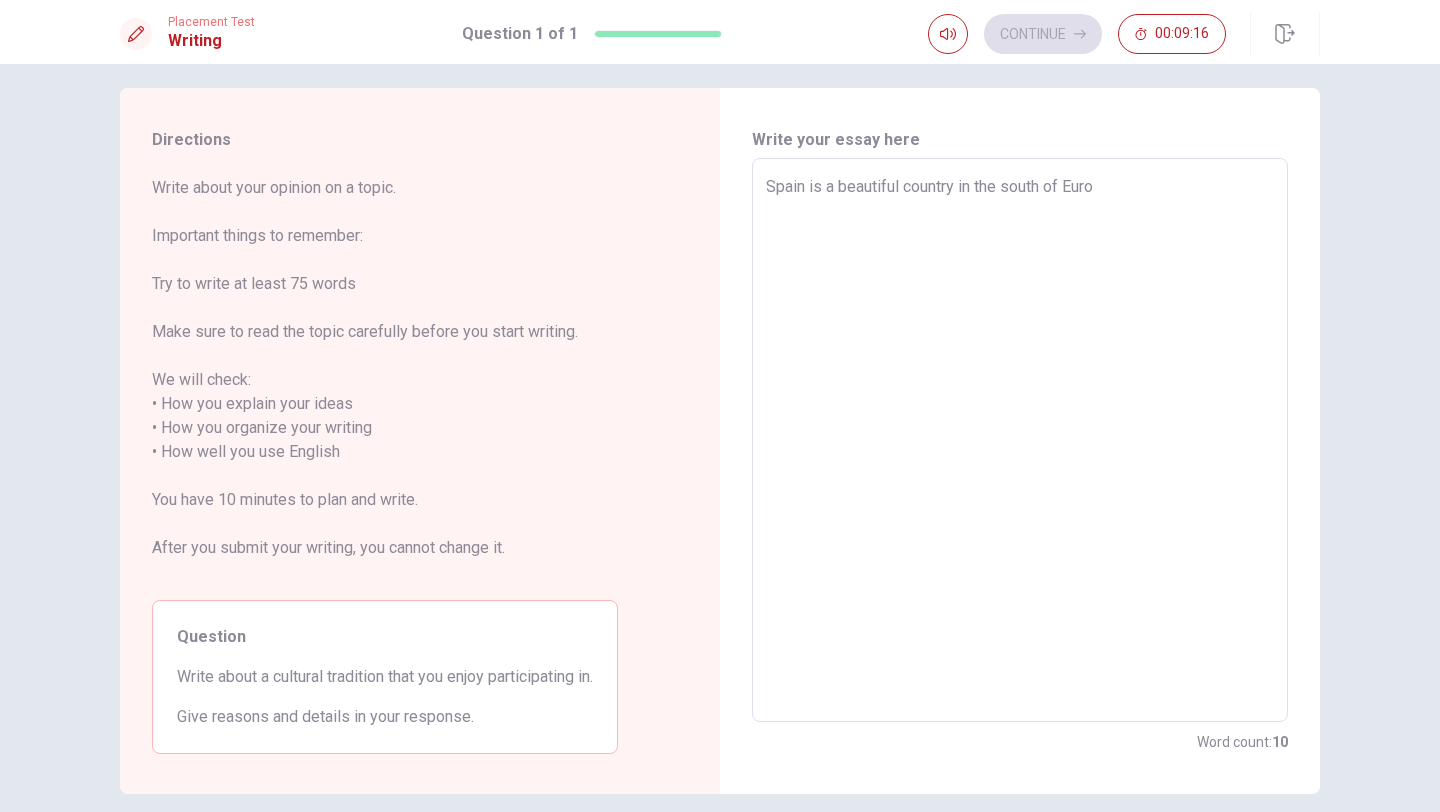 type on "x" 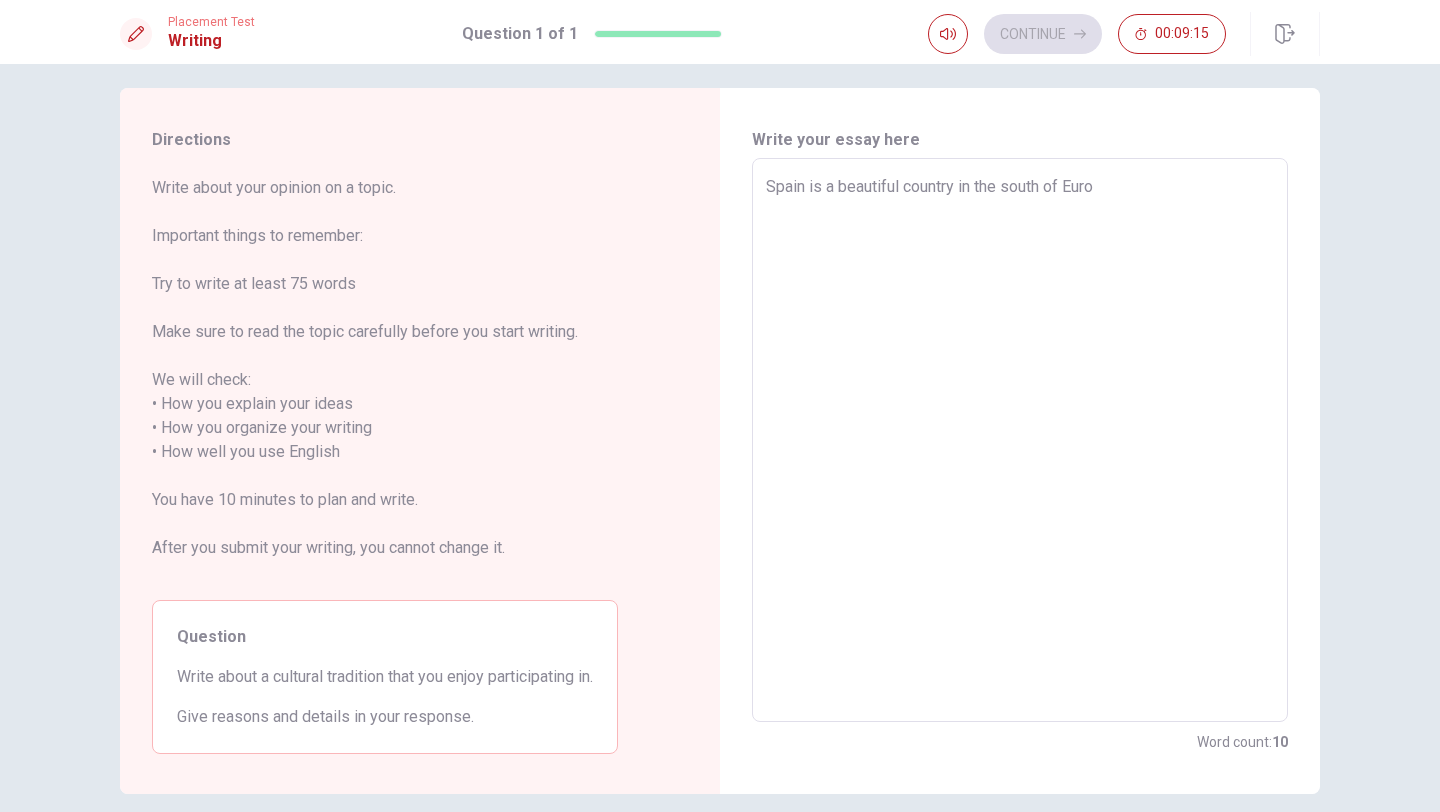 type on "Spain is a beautiful country in the south of [GEOGRAPHIC_DATA]" 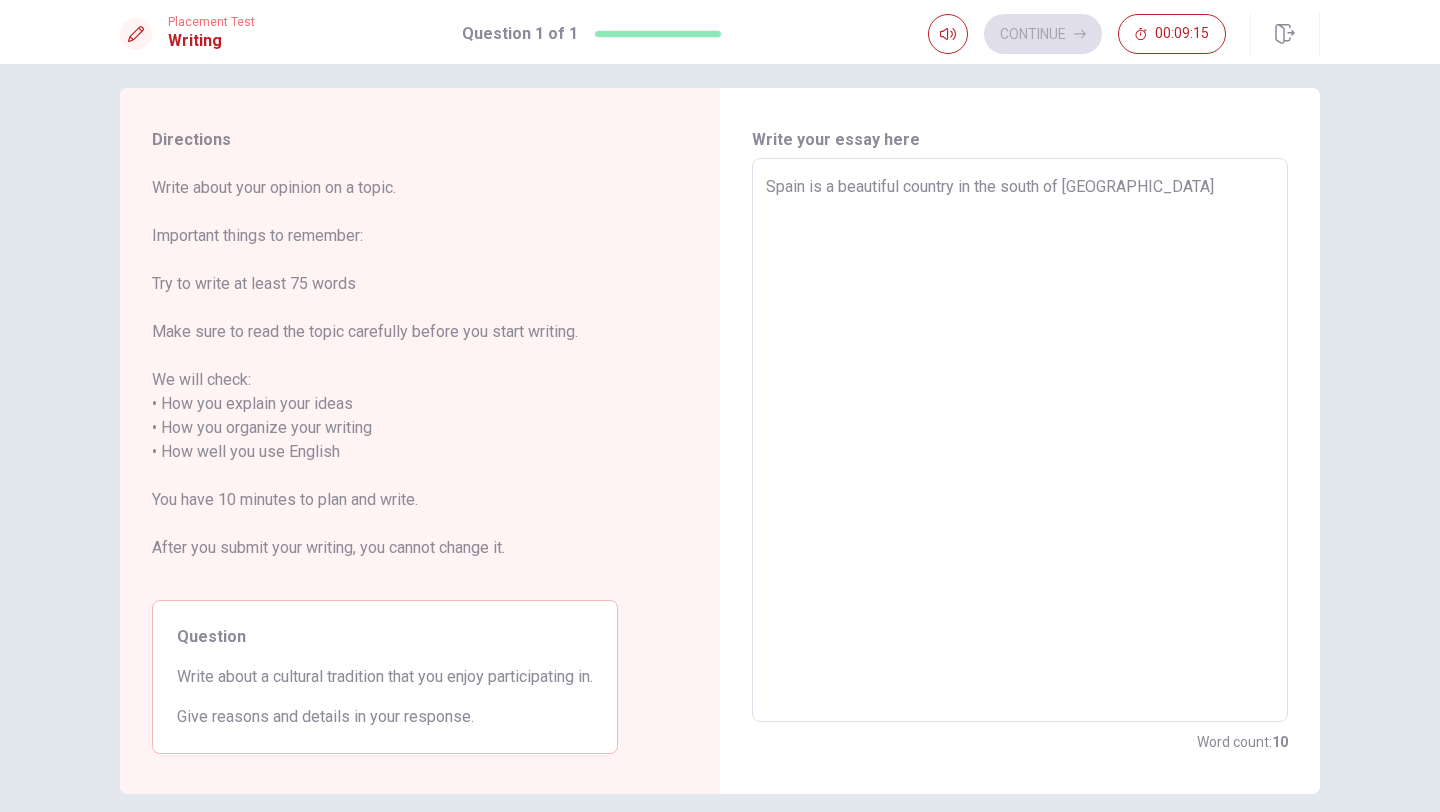 type on "x" 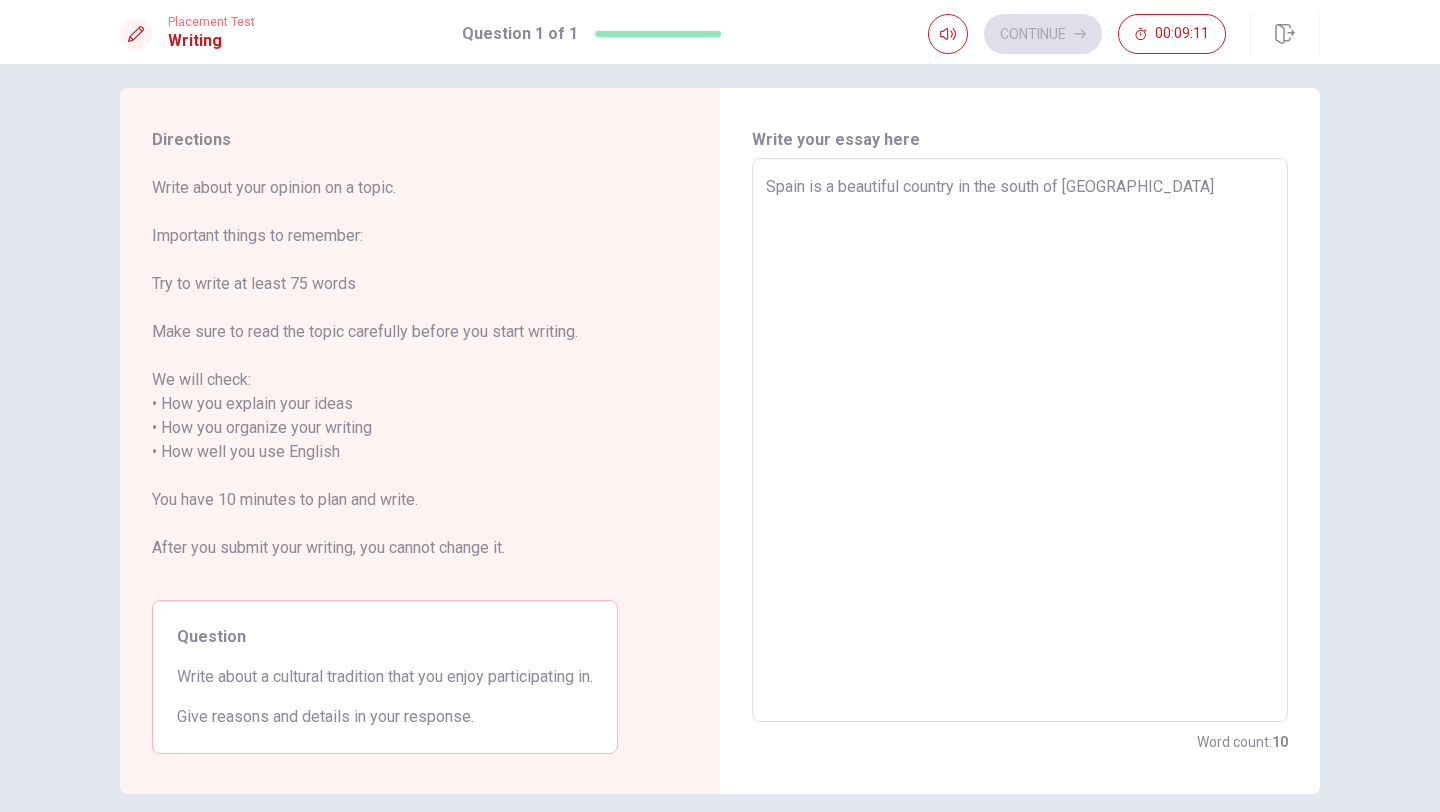 type on "x" 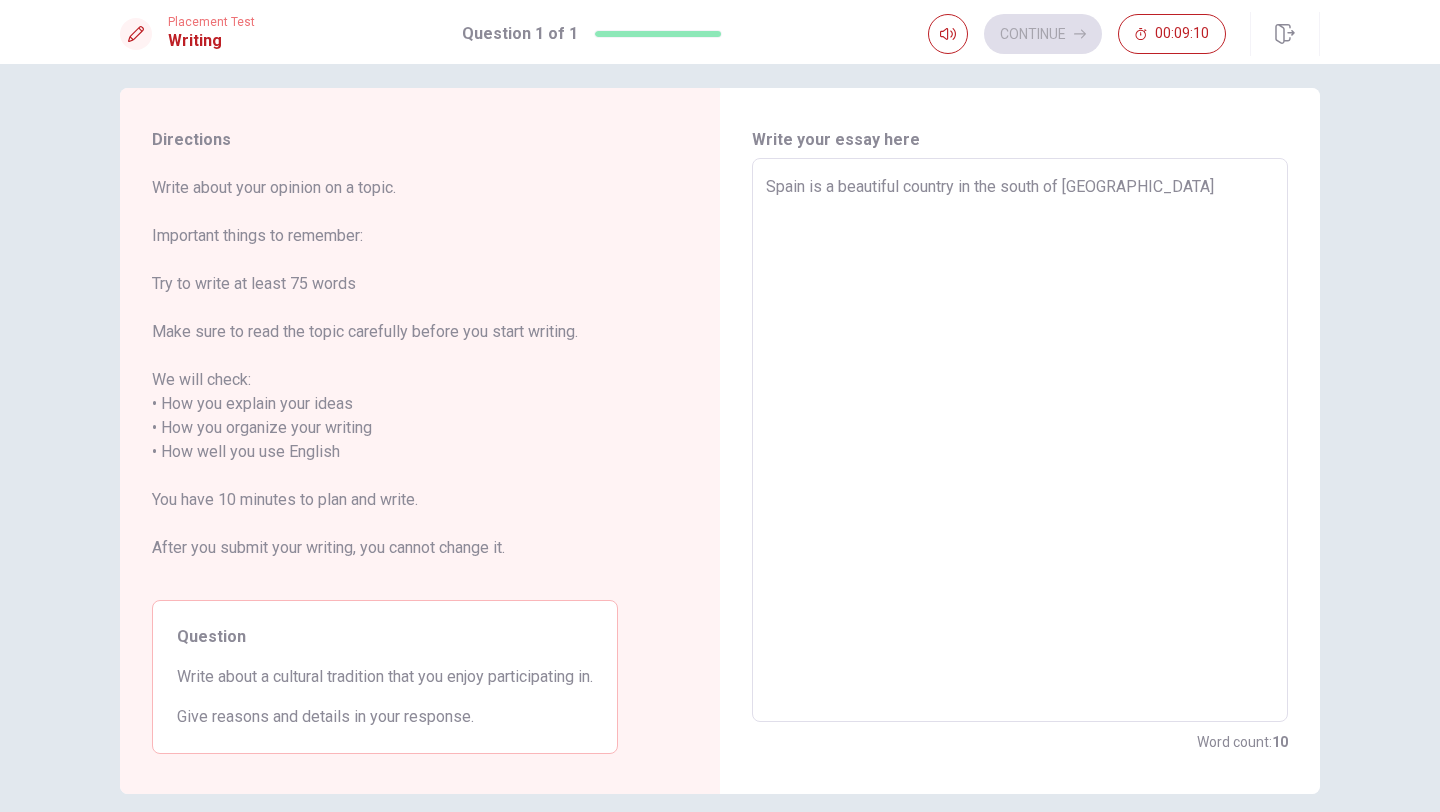 type on "Spain is a beautiful country in the south of [GEOGRAPHIC_DATA] a" 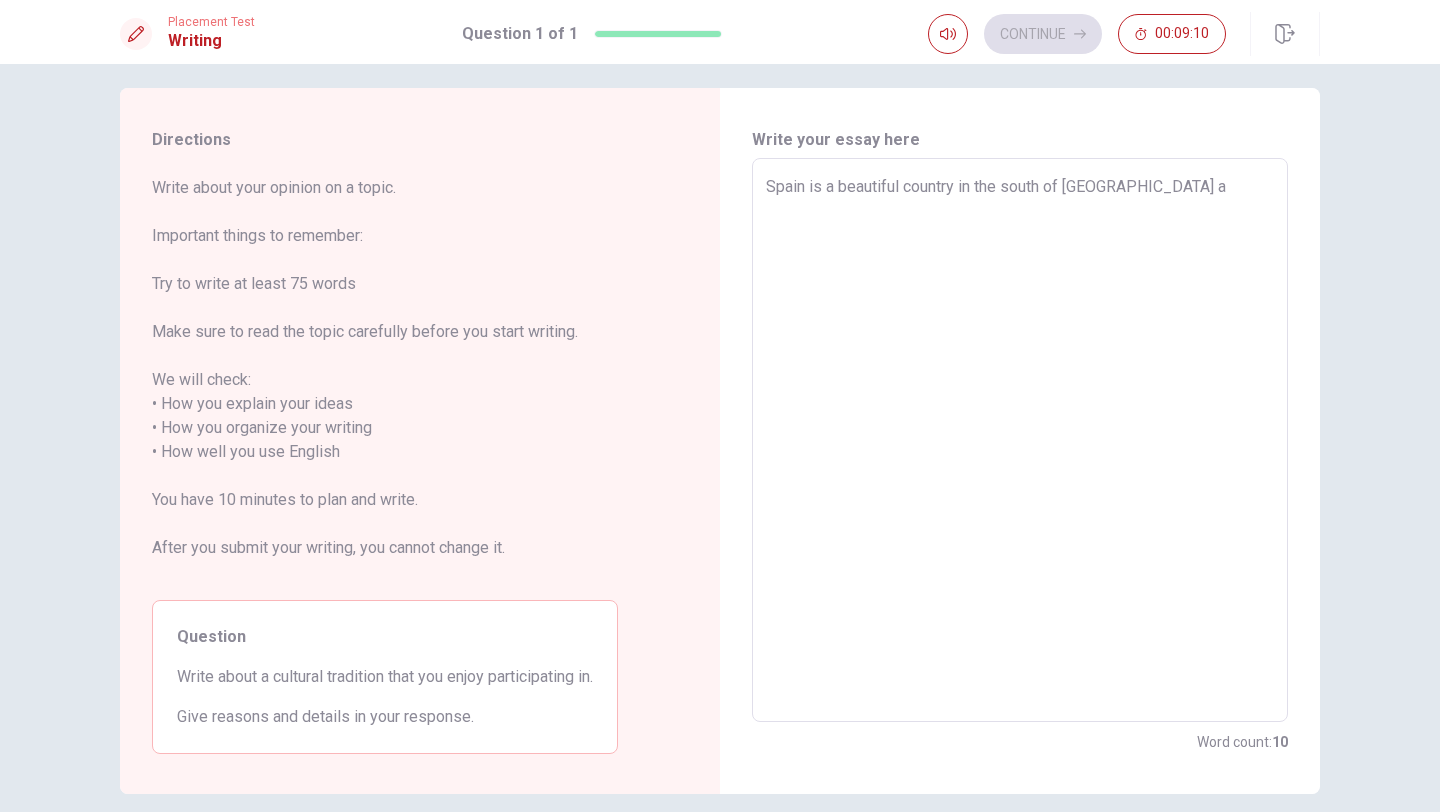 type on "Spain is a beautiful country in the south of [GEOGRAPHIC_DATA] al" 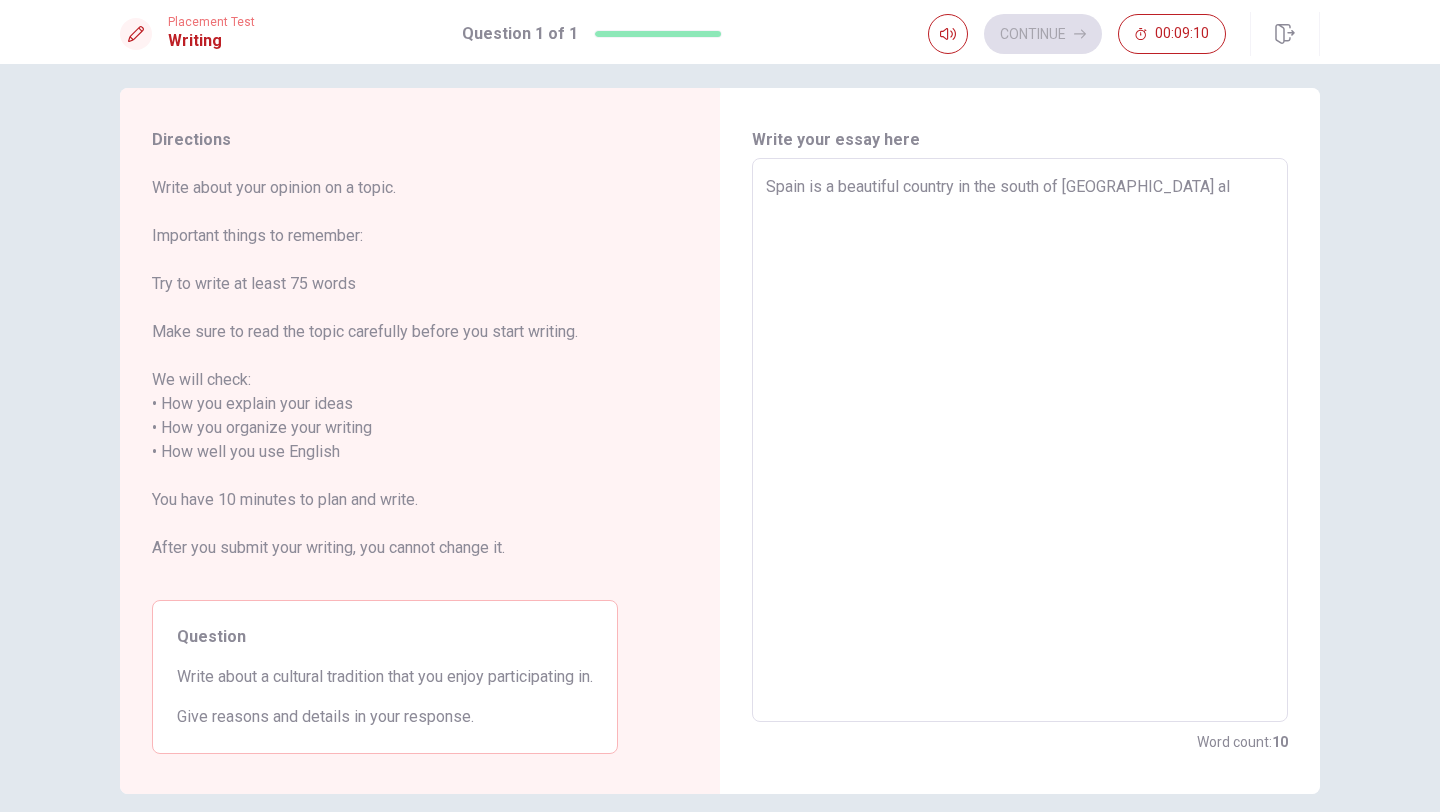 type on "x" 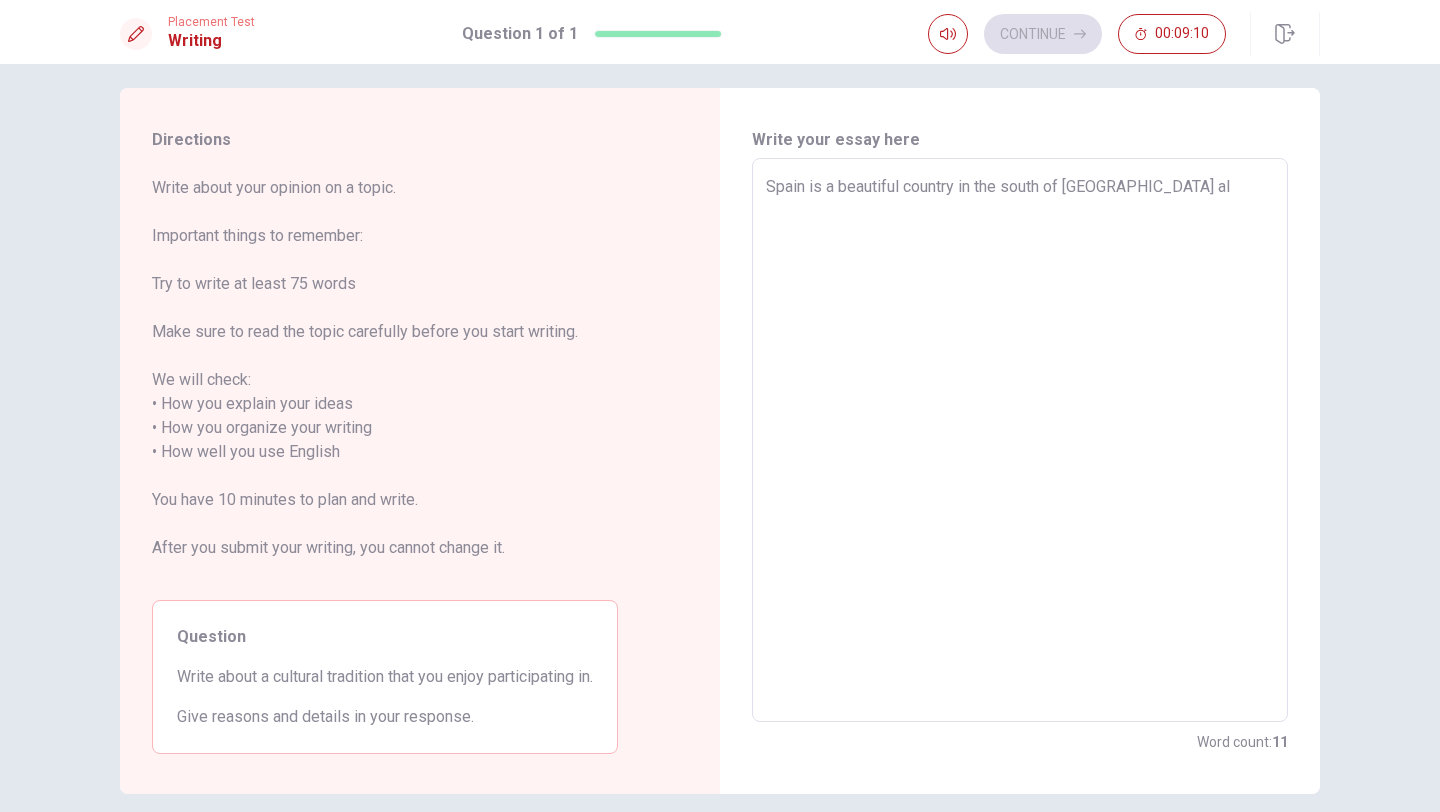 type on "Spain is a beautiful country in the south of [GEOGRAPHIC_DATA] alm" 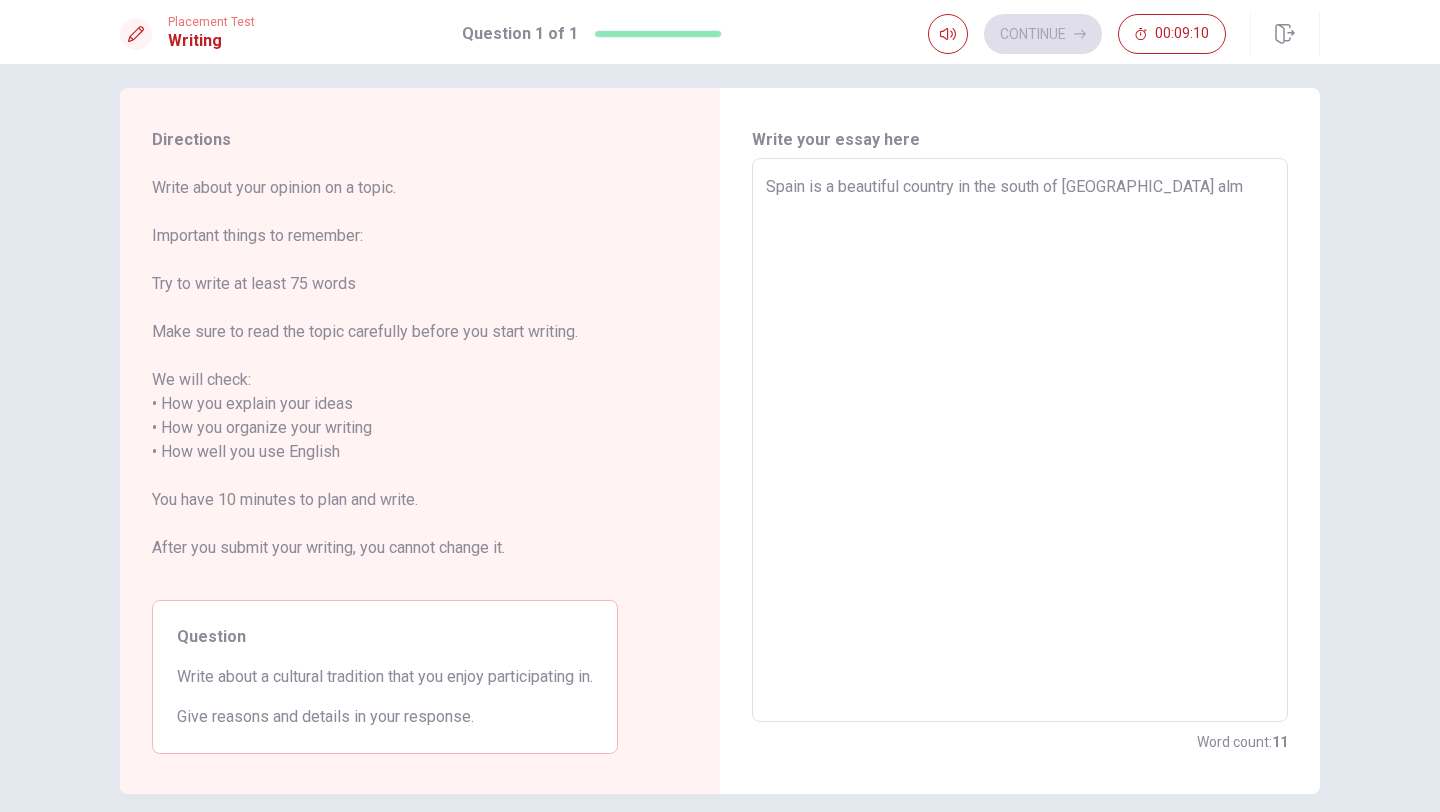 type on "Spain is a beautiful country in the south of [GEOGRAPHIC_DATA]" 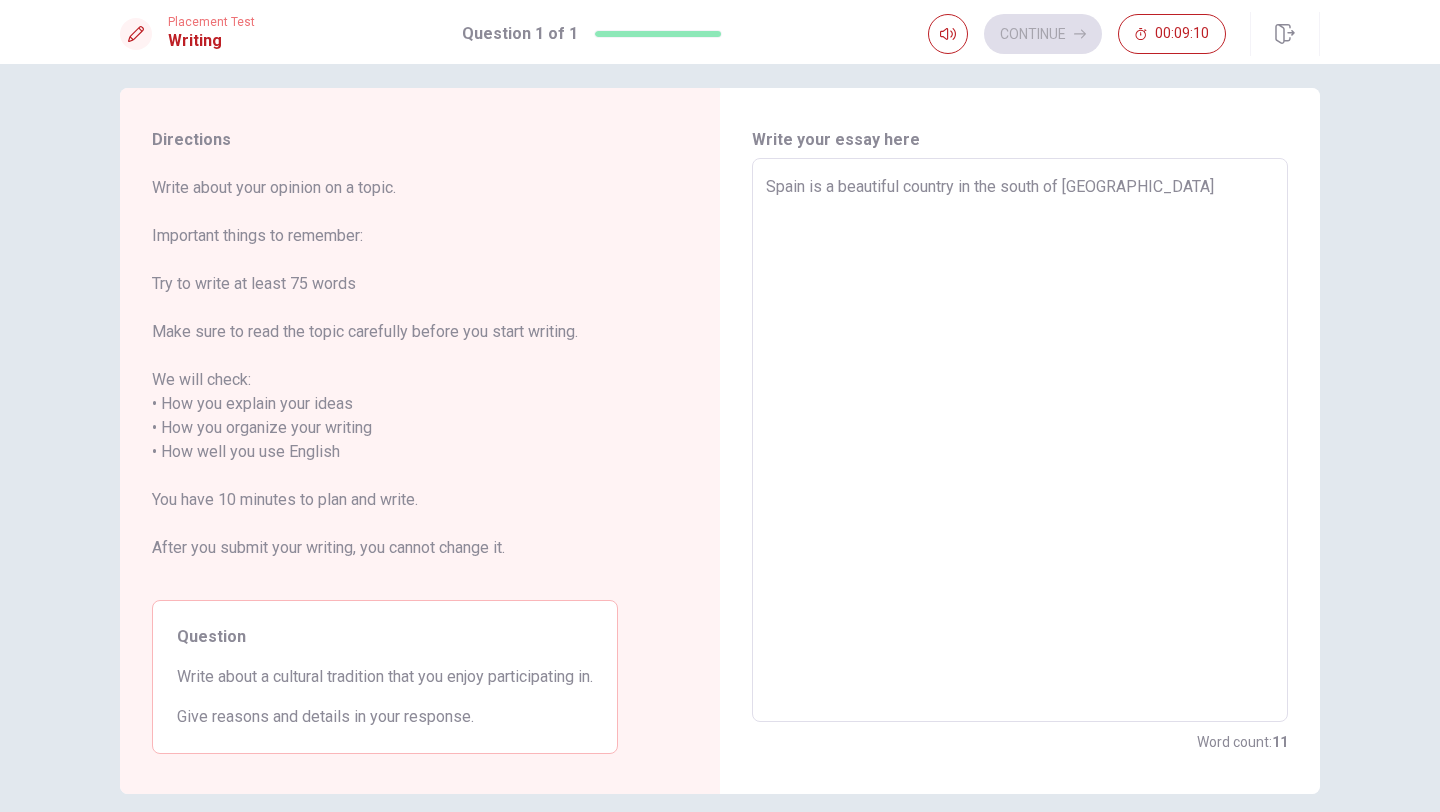 type on "x" 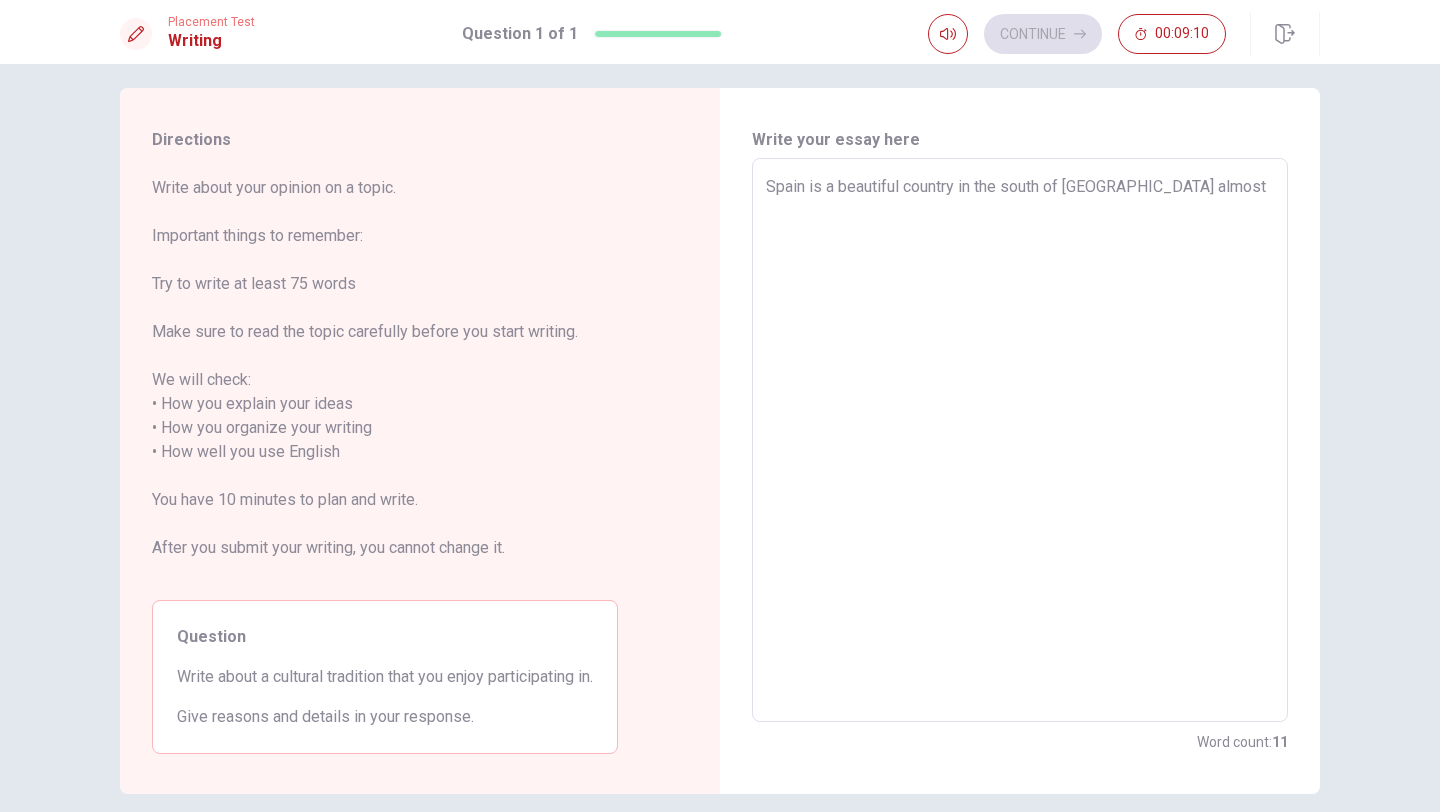 type on "x" 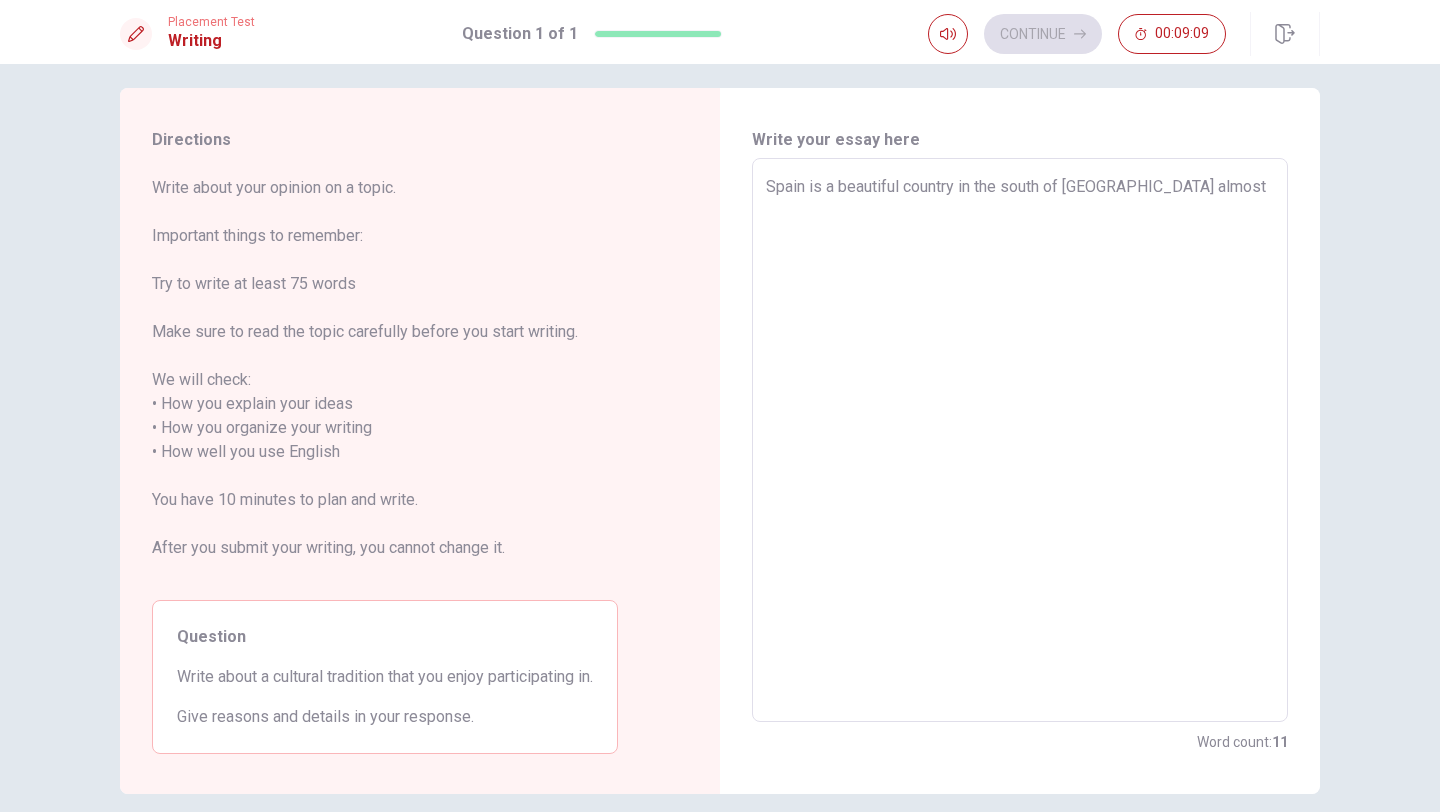 type on "Spain is a beautiful country in the south of [GEOGRAPHIC_DATA] almost i" 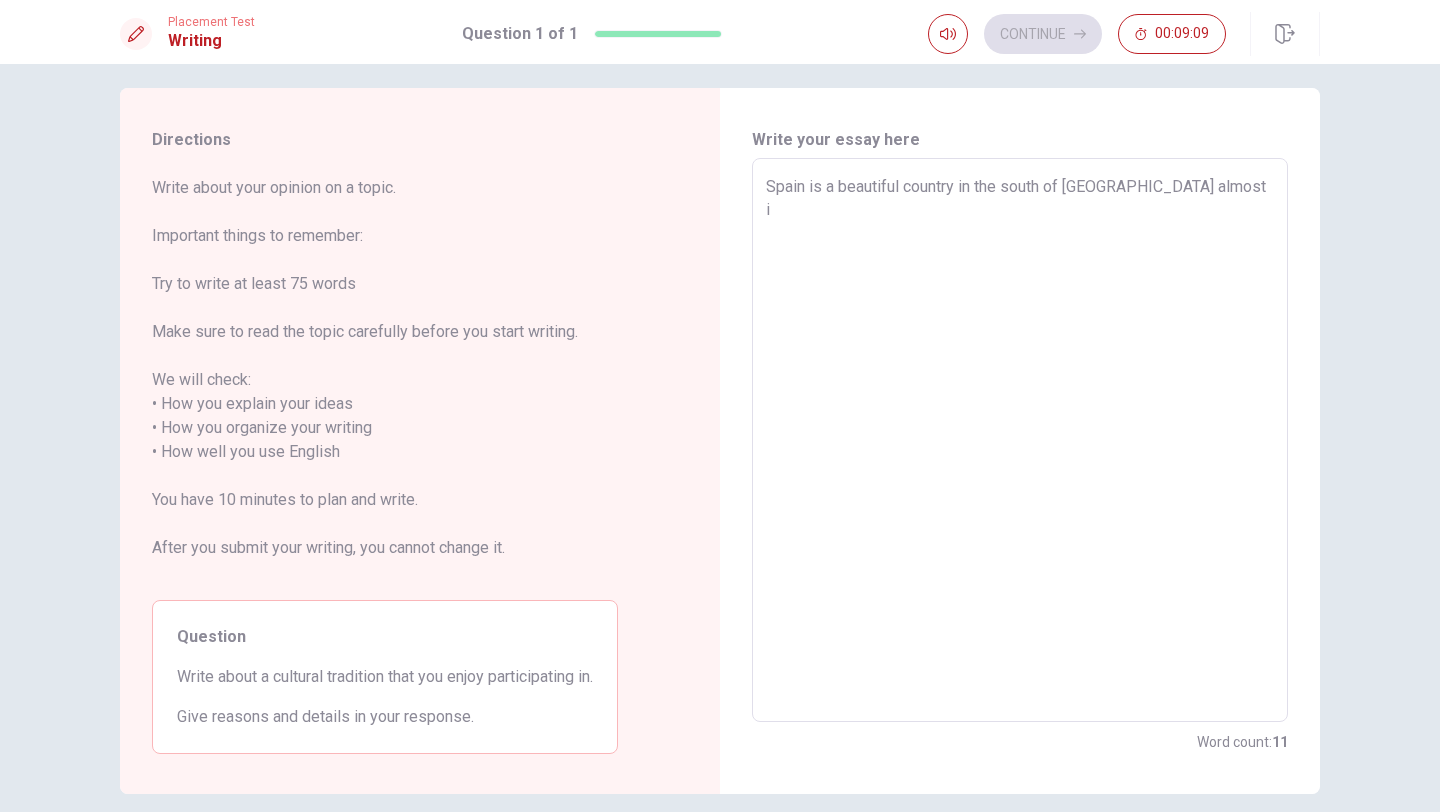 type on "x" 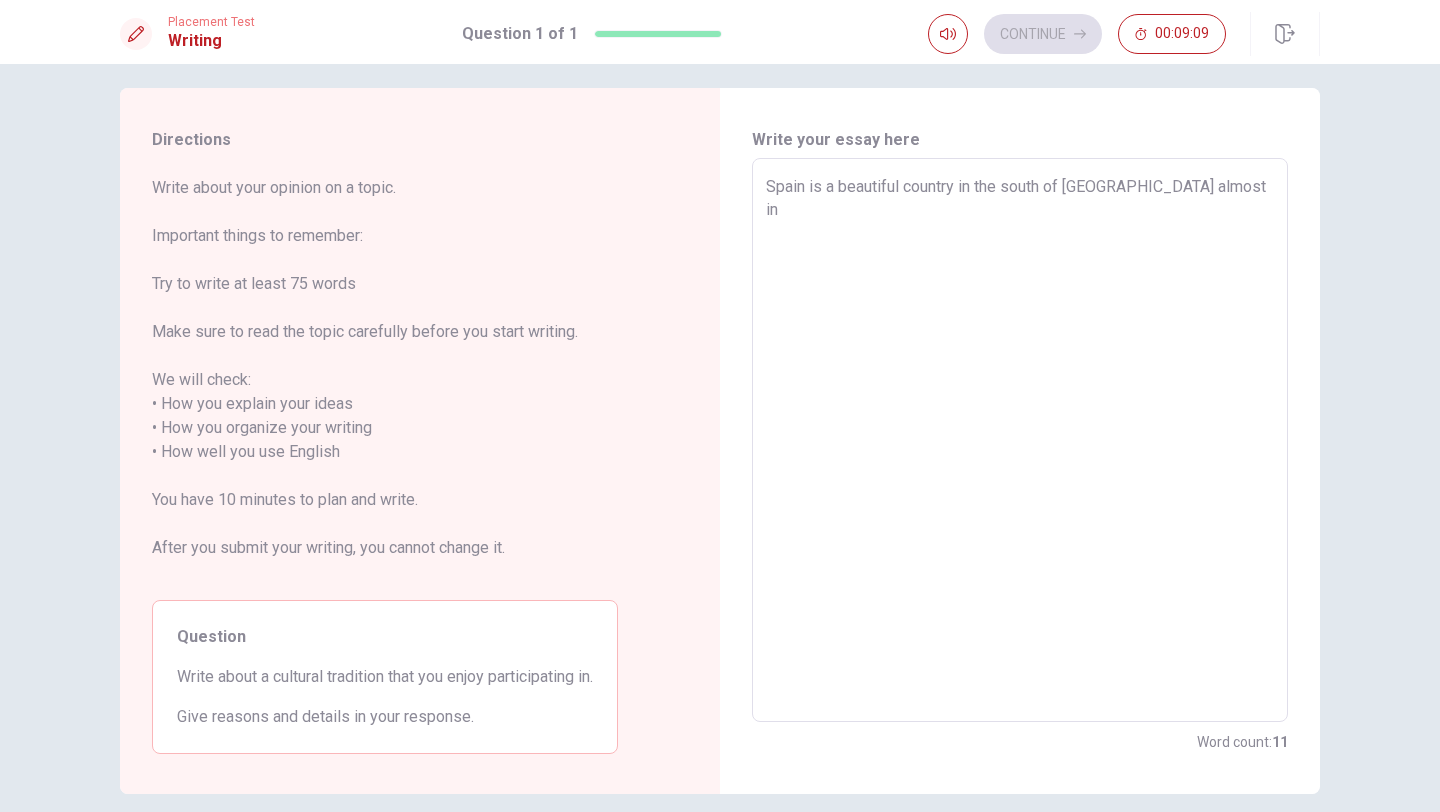 type on "x" 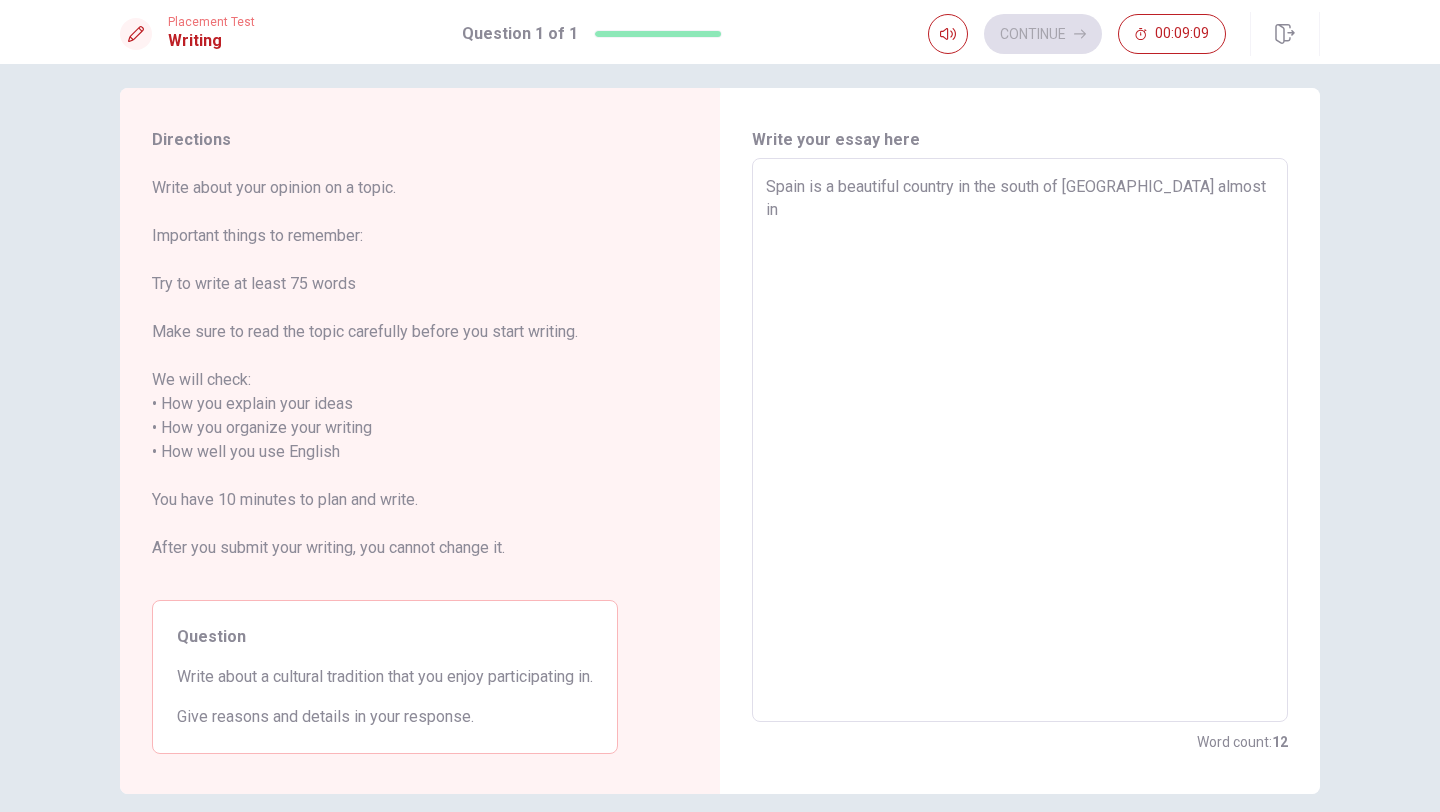 type on "Spain is a beautiful country in the south of [GEOGRAPHIC_DATA] almost in" 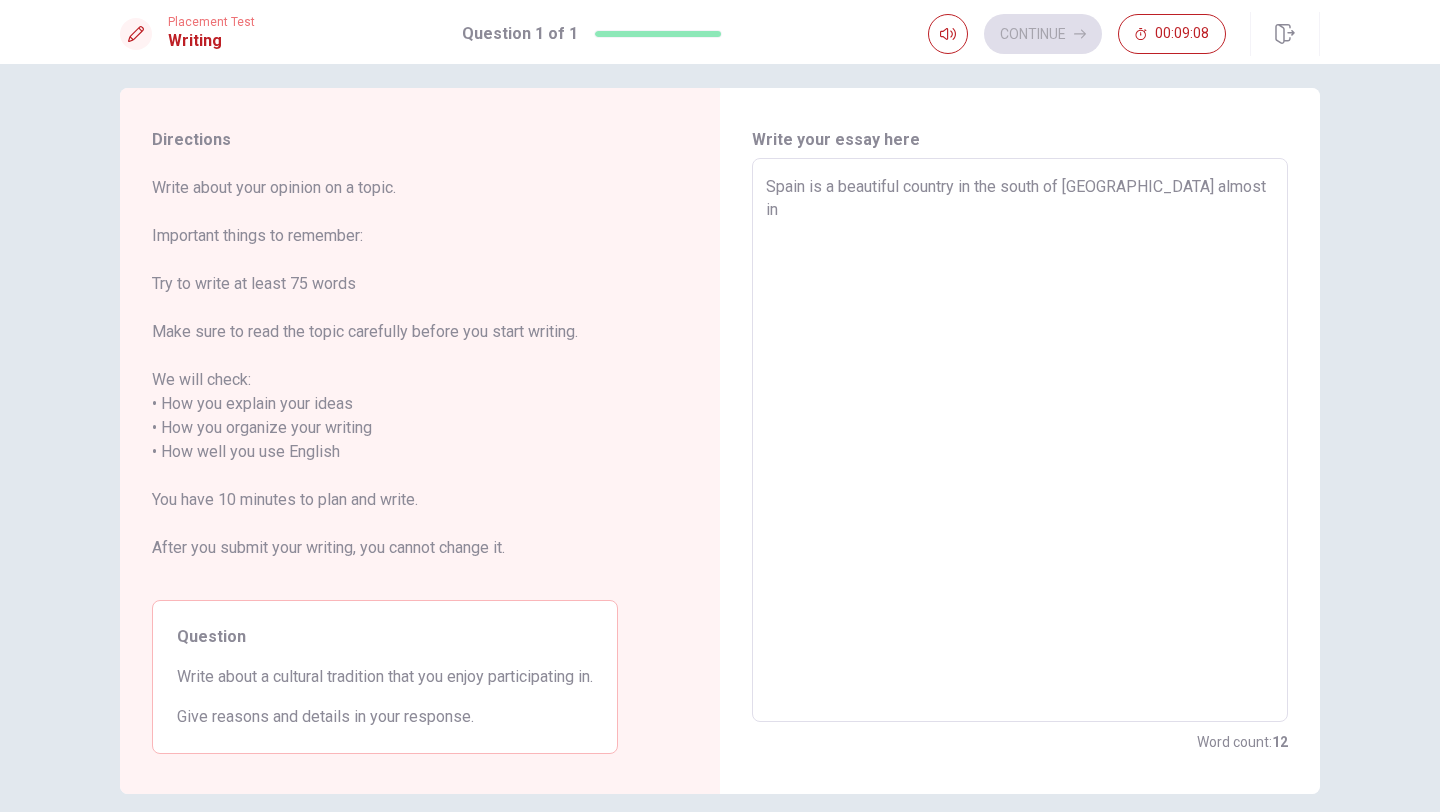 type on "Spain is a beautiful country in the south of [GEOGRAPHIC_DATA] almost in c" 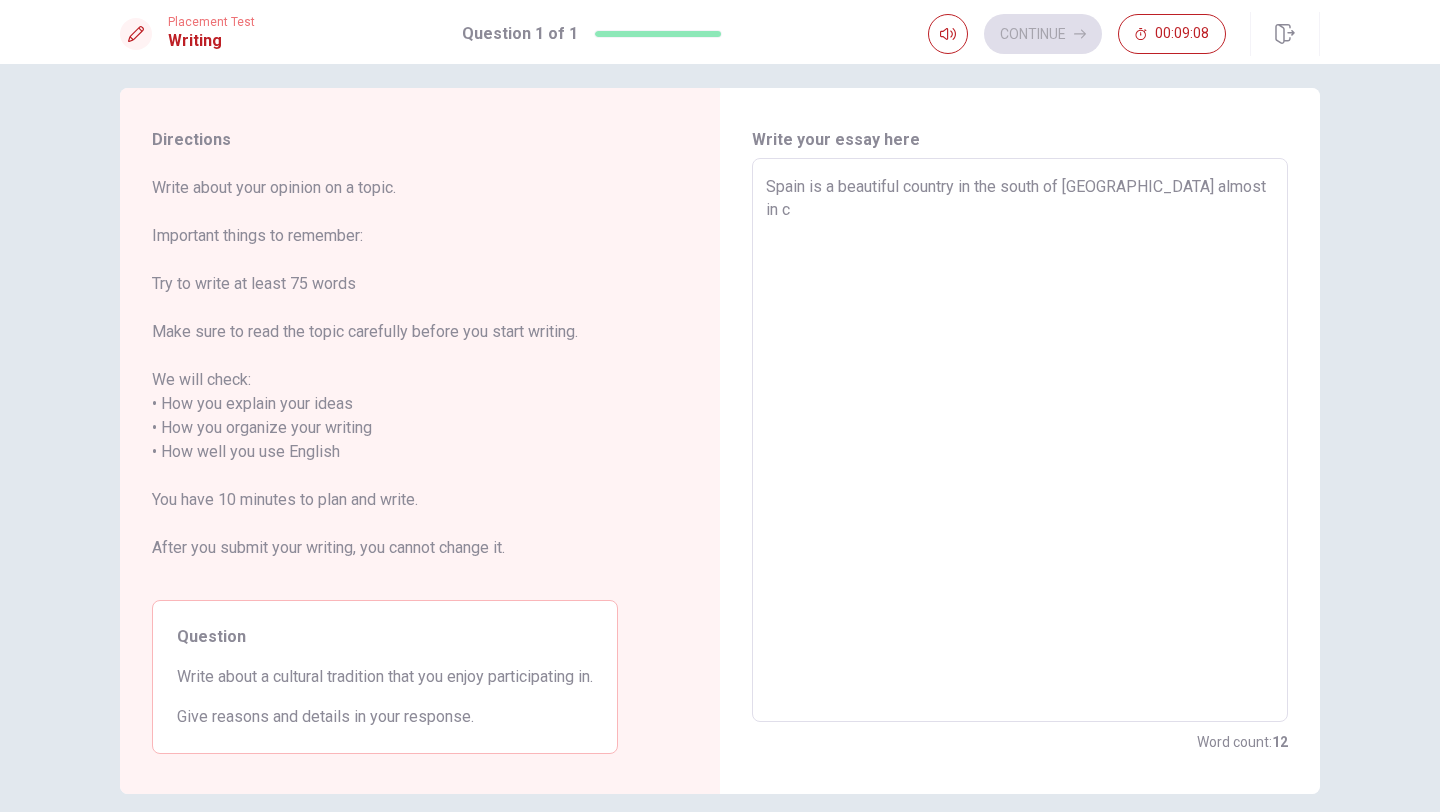 type on "x" 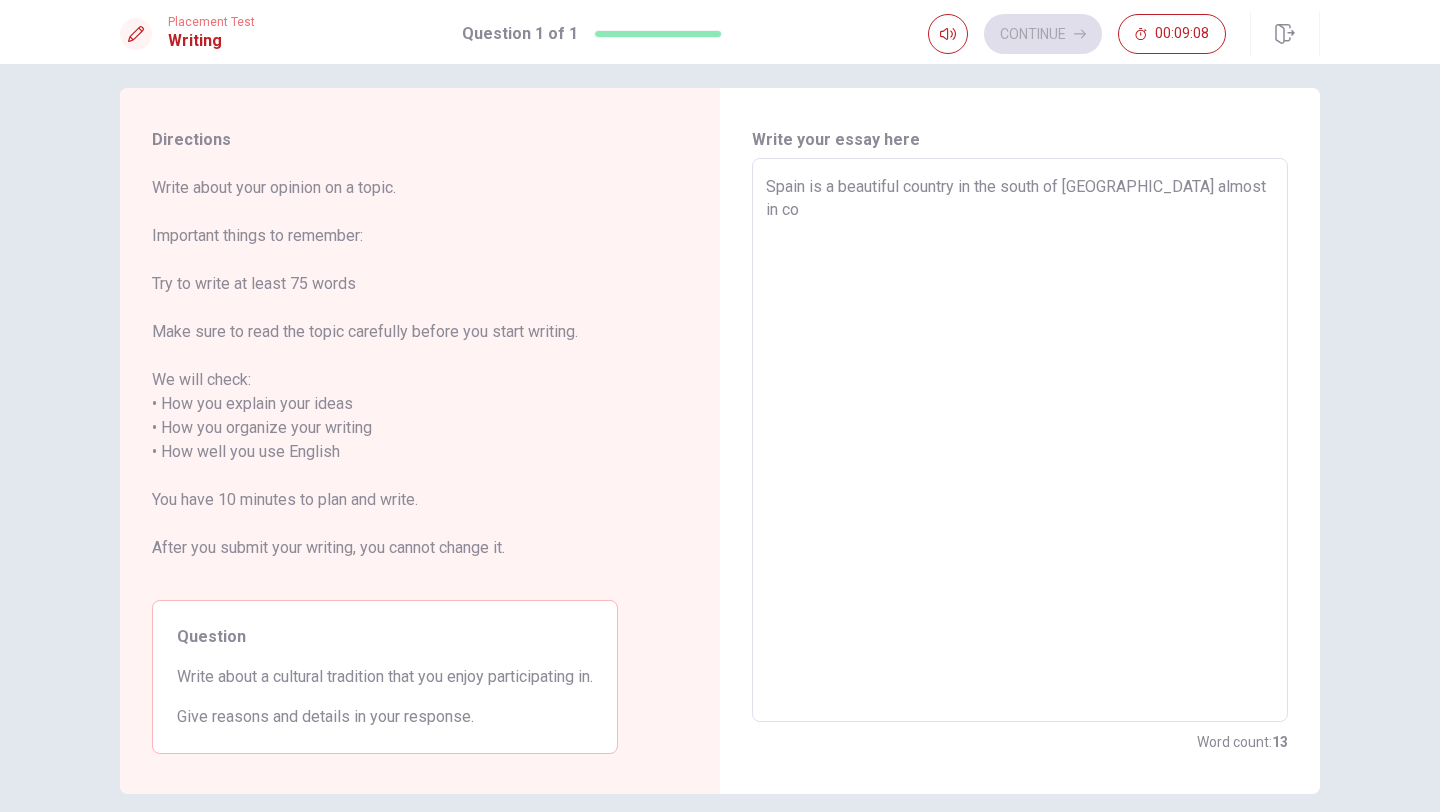 type on "x" 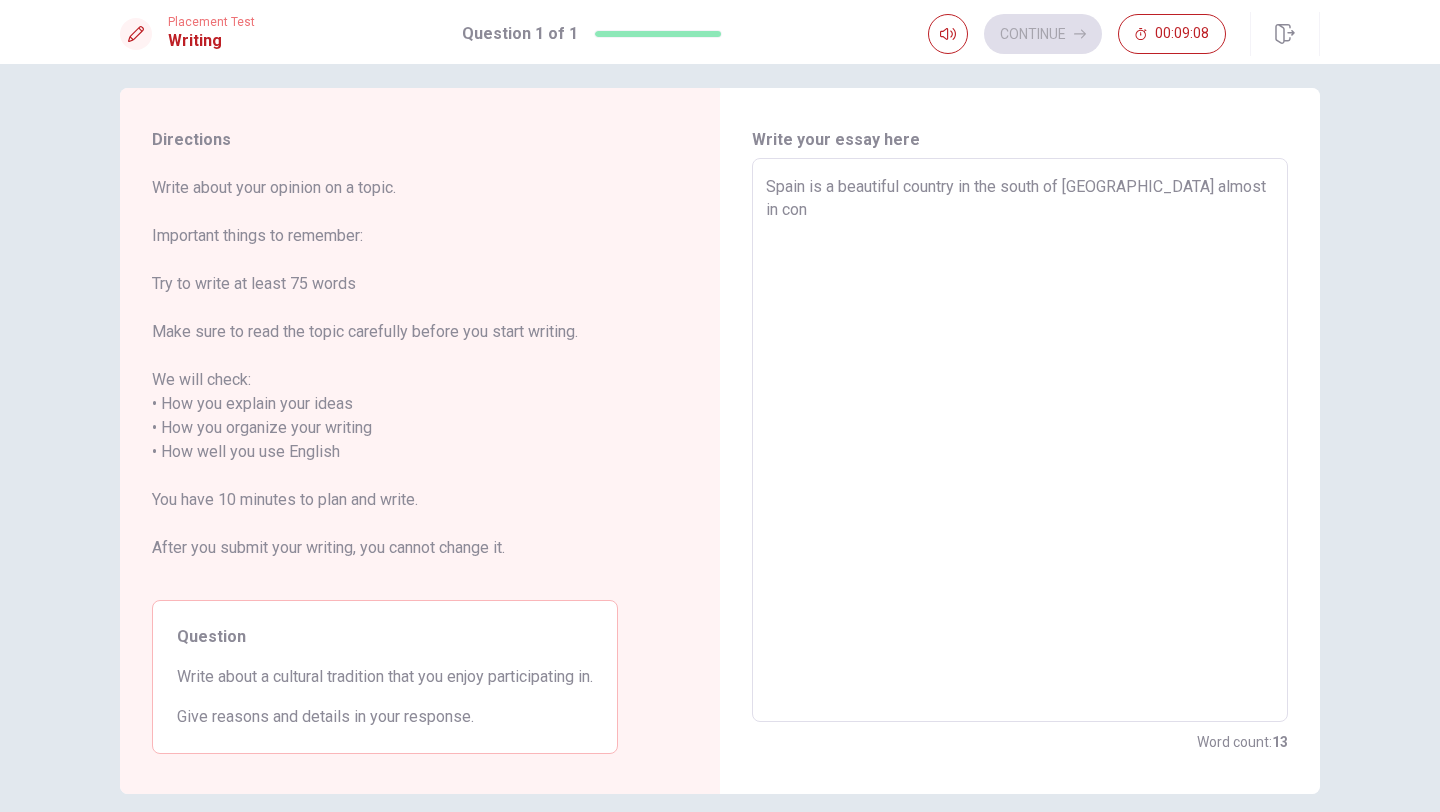 type on "x" 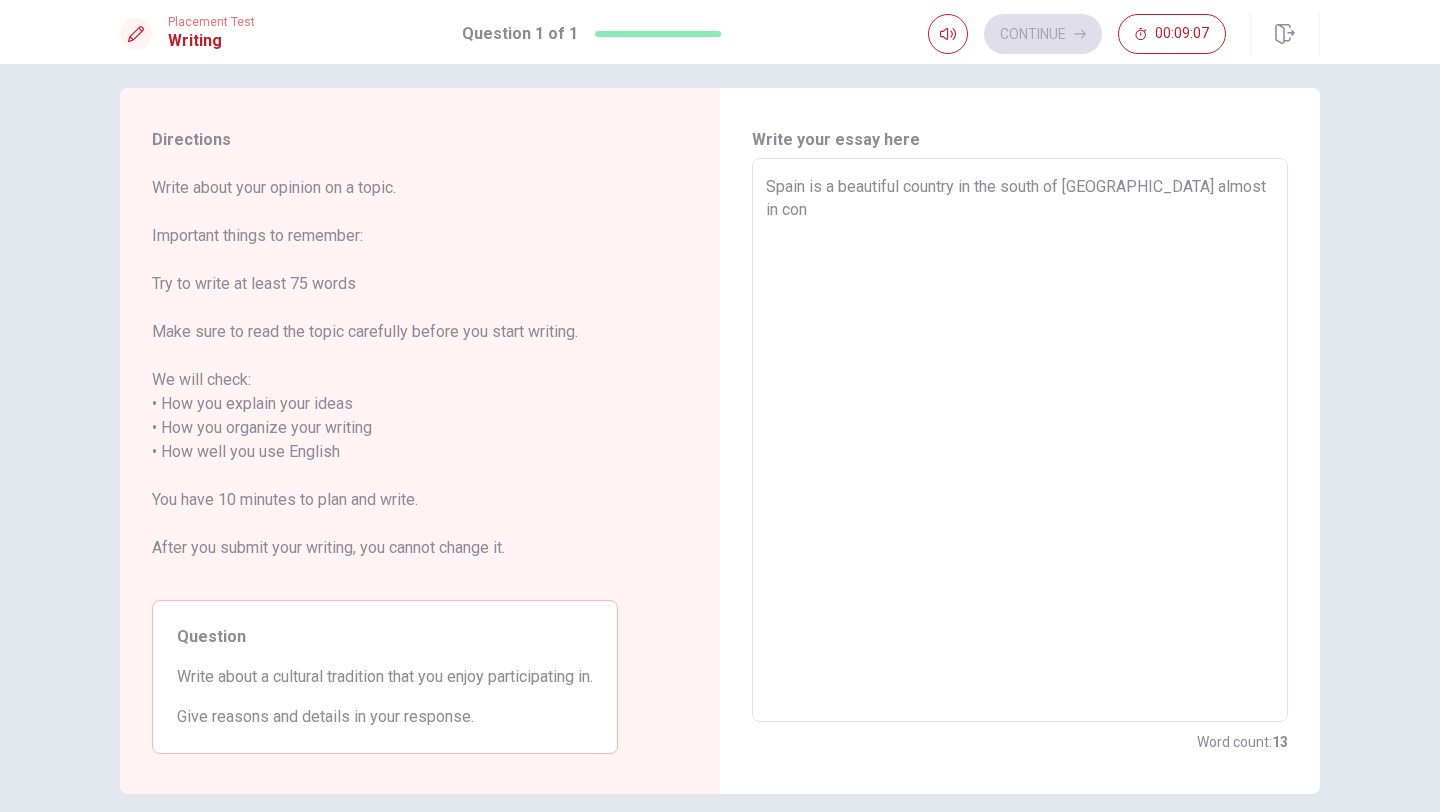 type on "Spain is a beautiful country in the south of [GEOGRAPHIC_DATA] almost in cont" 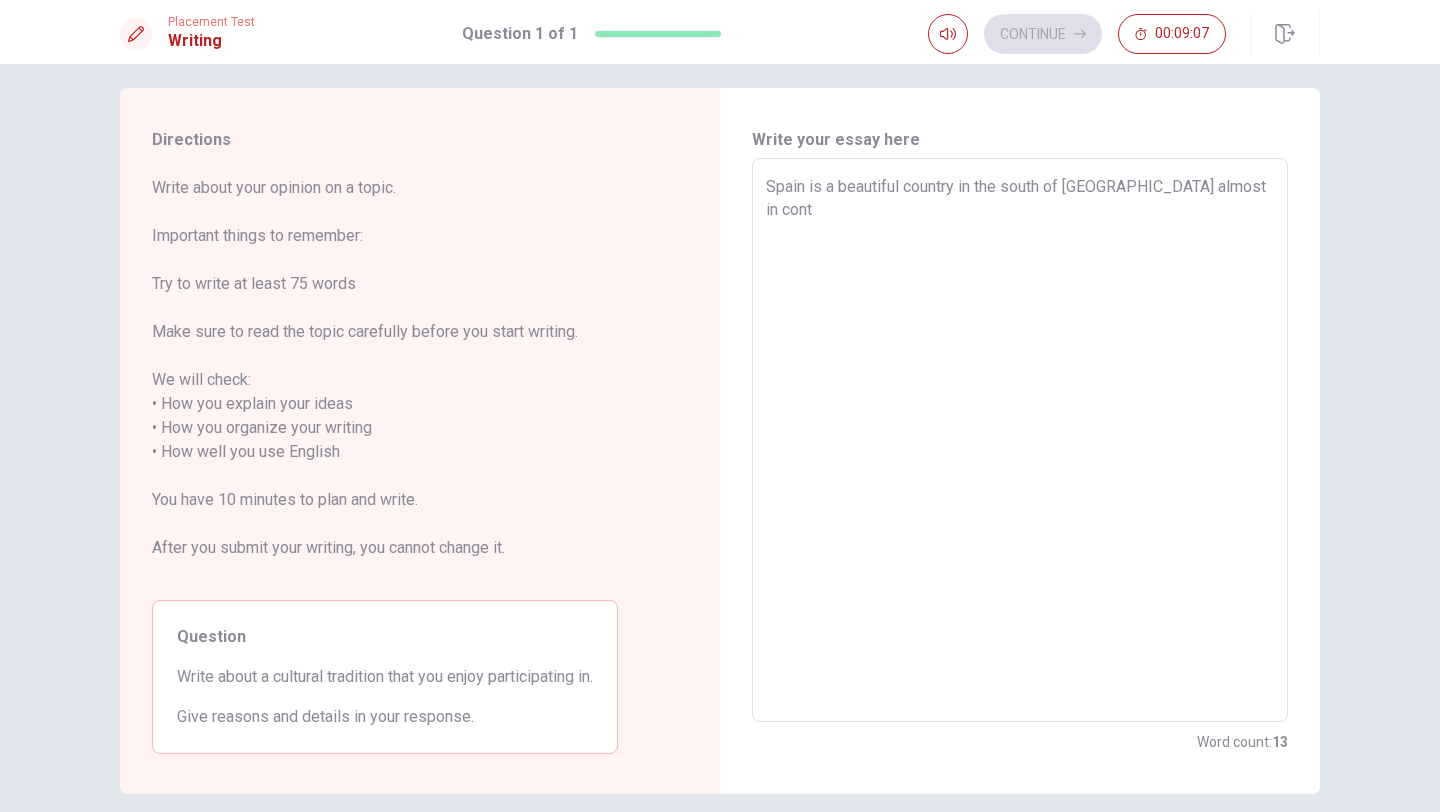 type on "x" 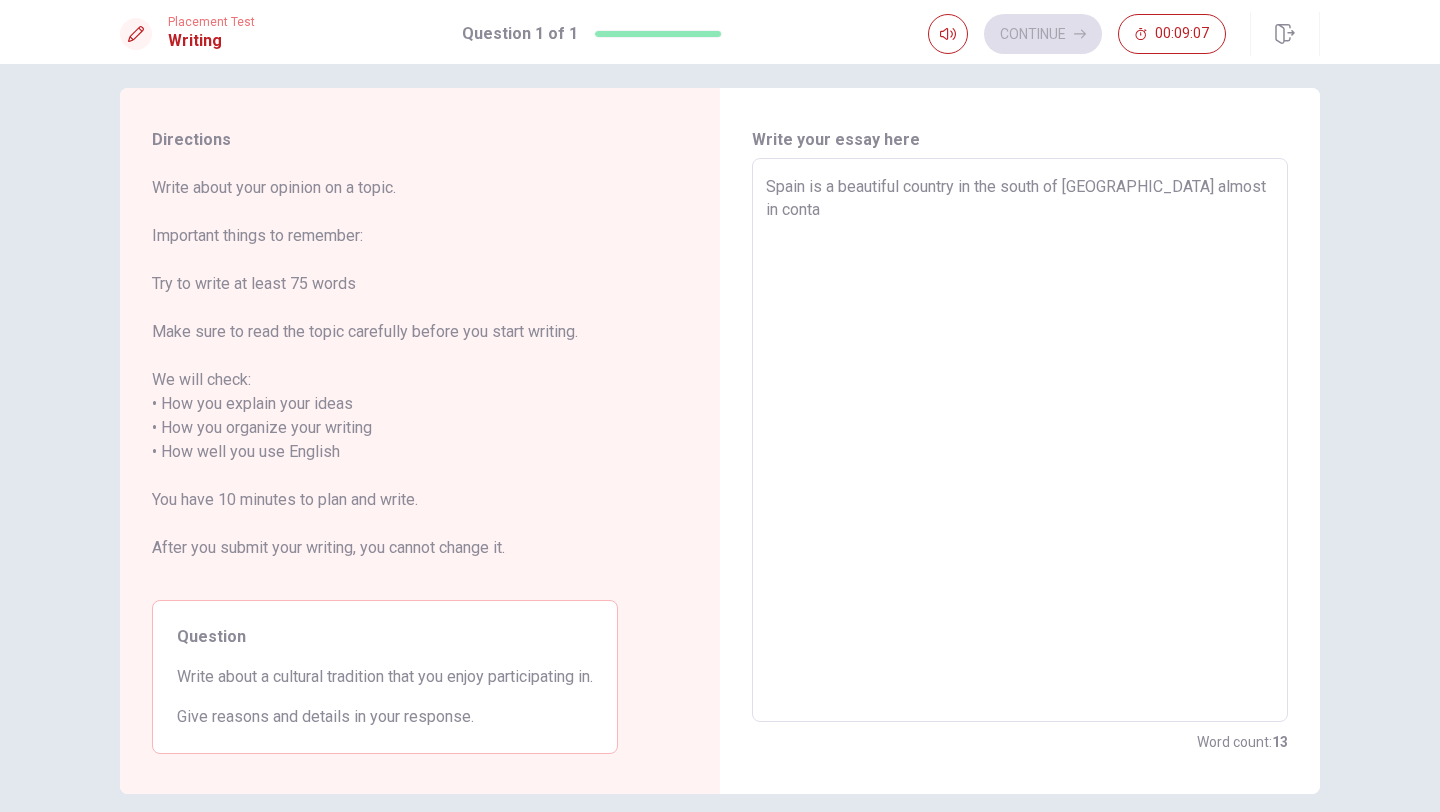 type on "x" 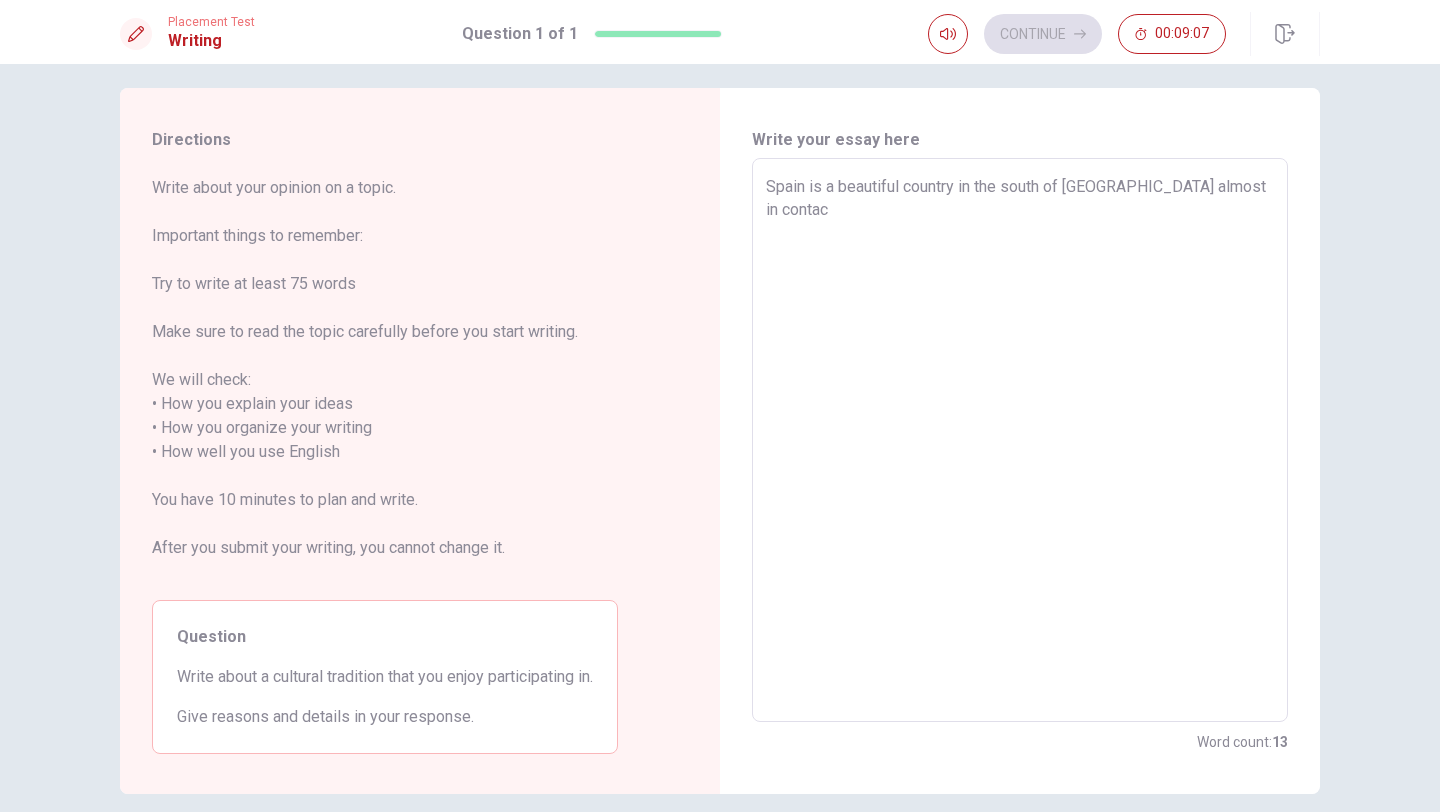 type on "x" 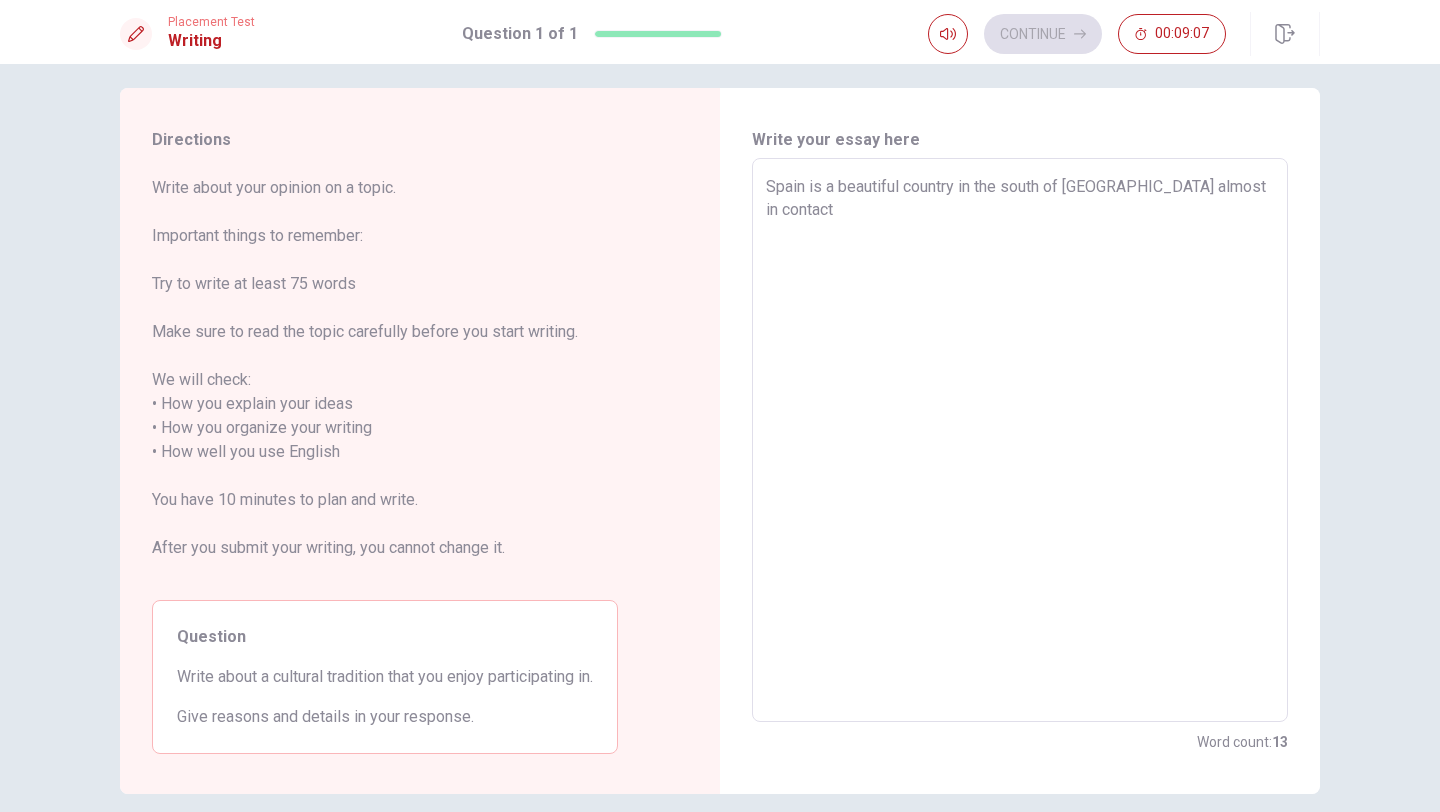 type 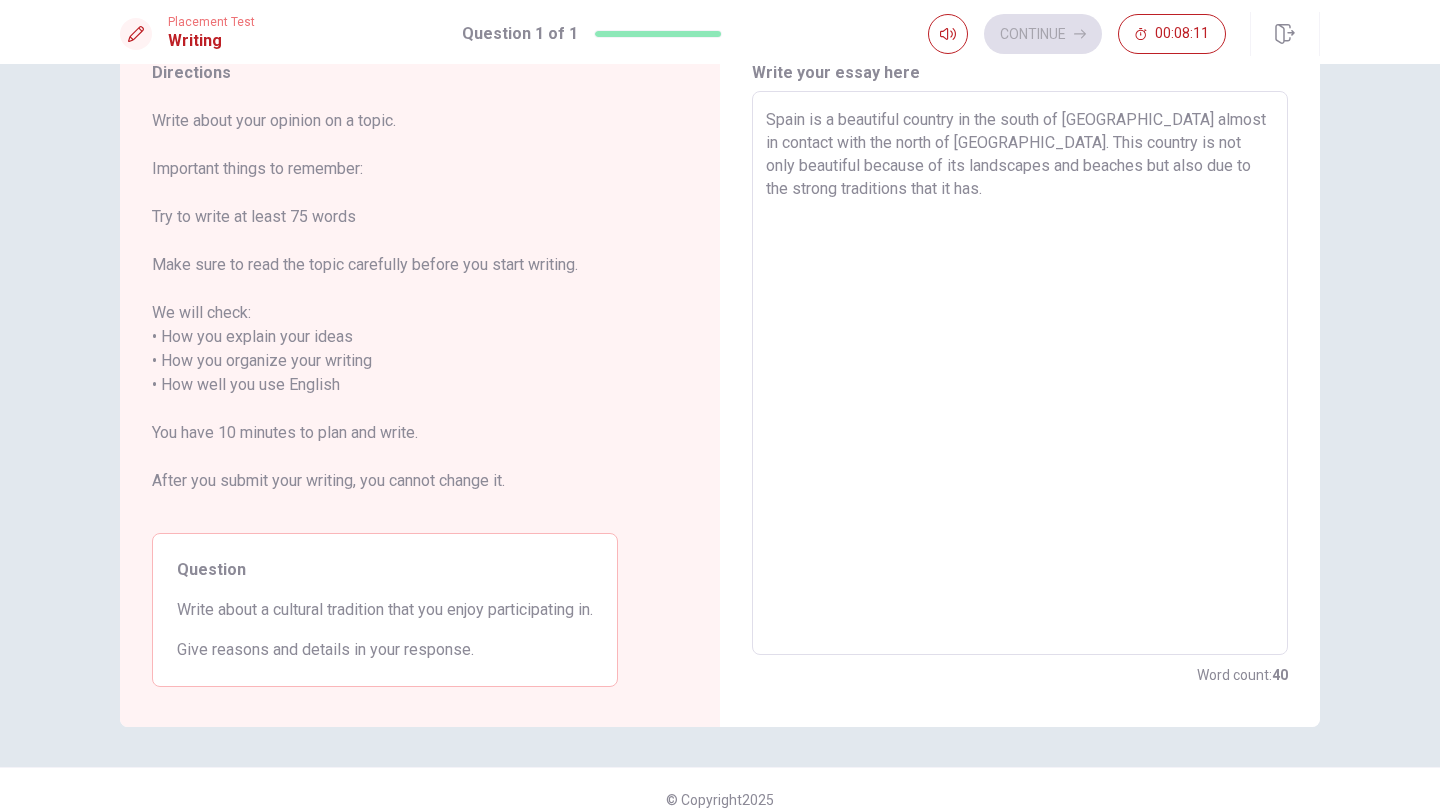 scroll, scrollTop: 90, scrollLeft: 0, axis: vertical 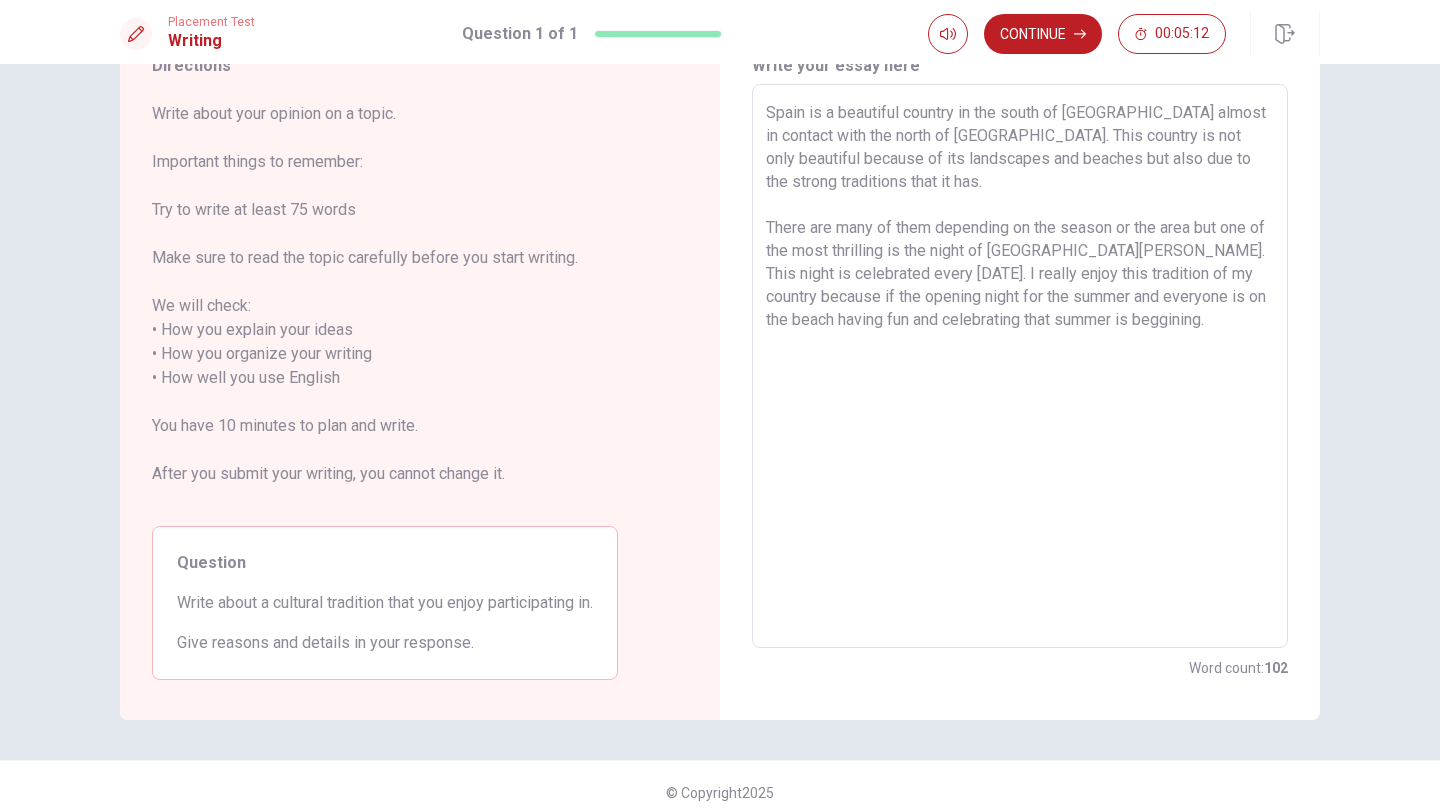 click on "Spain is a beautiful country in the south of [GEOGRAPHIC_DATA] almost in contact with the north of [GEOGRAPHIC_DATA]. This country is not only beautiful because of its landscapes and beaches but also due to the strong traditions that it has.
There are many of them depending on the season or the area but one of the most thrilling is the night of [GEOGRAPHIC_DATA][PERSON_NAME]. This night is celebrated every [DATE]. I really enjoy this tradition of my country because if the opening night for the summer and everyone is on the beach having fun and celebrating that summer is beggining." at bounding box center [1020, 366] 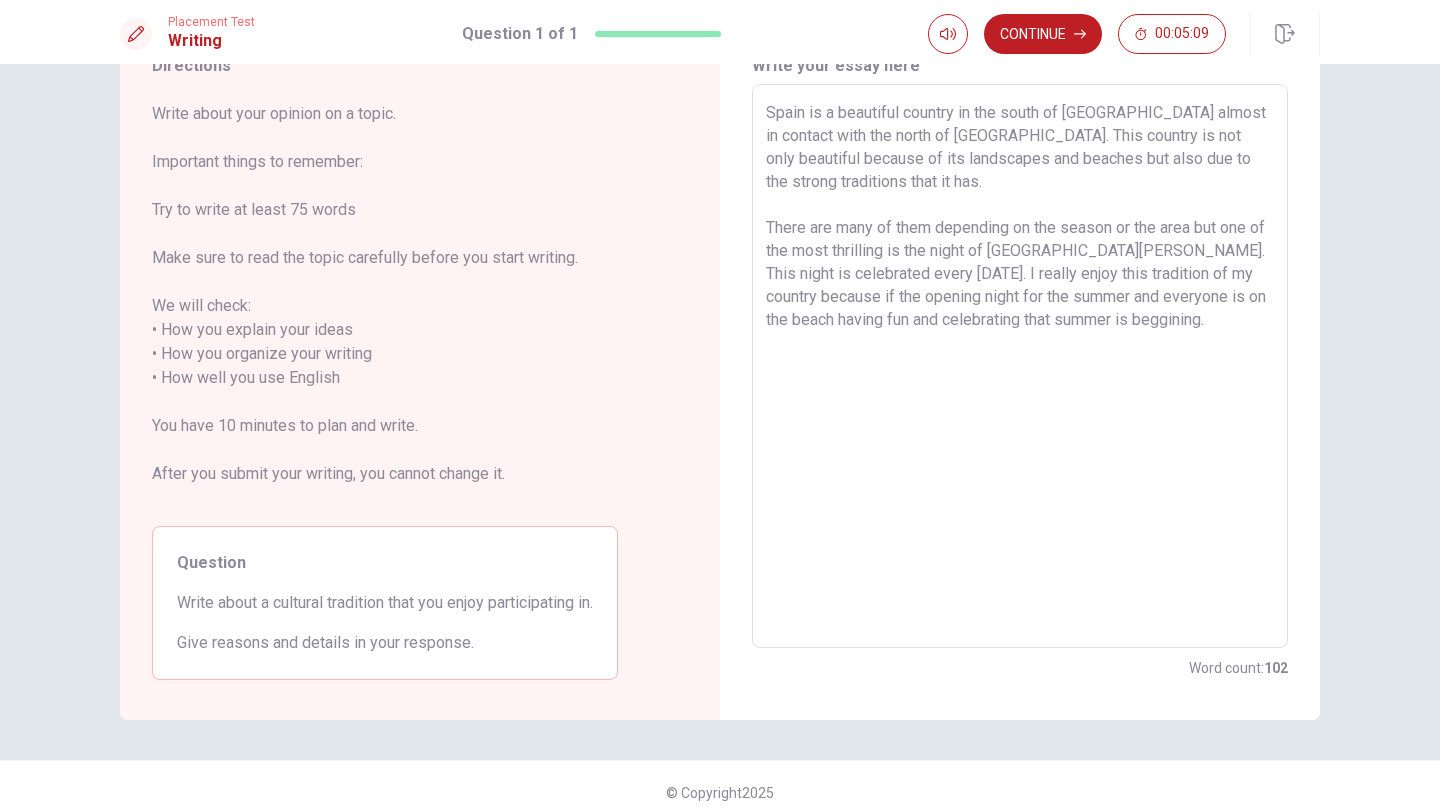 drag, startPoint x: 1005, startPoint y: 297, endPoint x: 1181, endPoint y: 276, distance: 177.24841 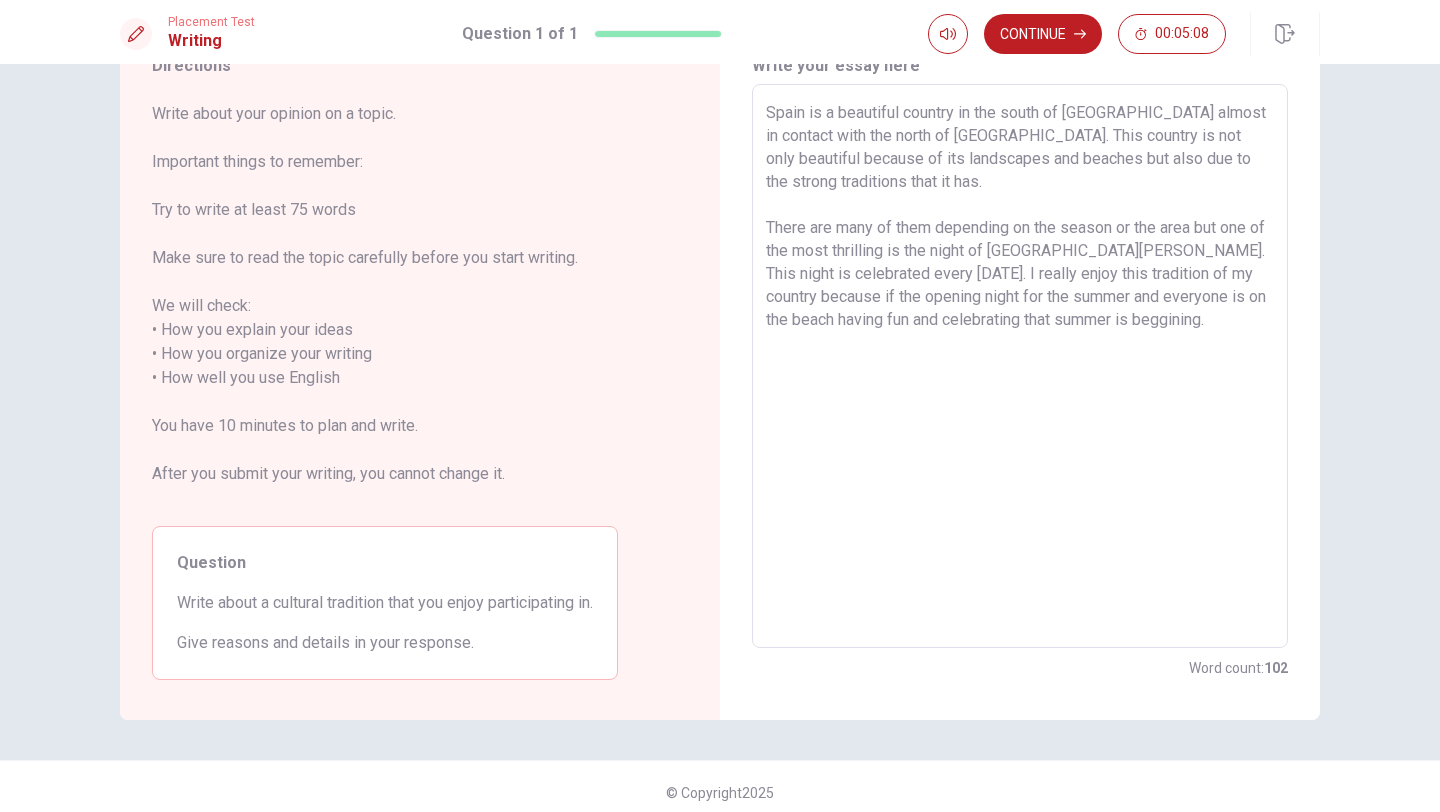 click on "Spain is a beautiful country in the south of [GEOGRAPHIC_DATA] almost in contact with the north of [GEOGRAPHIC_DATA]. This country is not only beautiful because of its landscapes and beaches but also due to the strong traditions that it has.
There are many of them depending on the season or the area but one of the most thrilling is the night of [GEOGRAPHIC_DATA][PERSON_NAME]. This night is celebrated every [DATE]. I really enjoy this tradition of my country because if the opening night for the summer and everyone is on the beach having fun and celebrating that summer is beggining." at bounding box center [1020, 366] 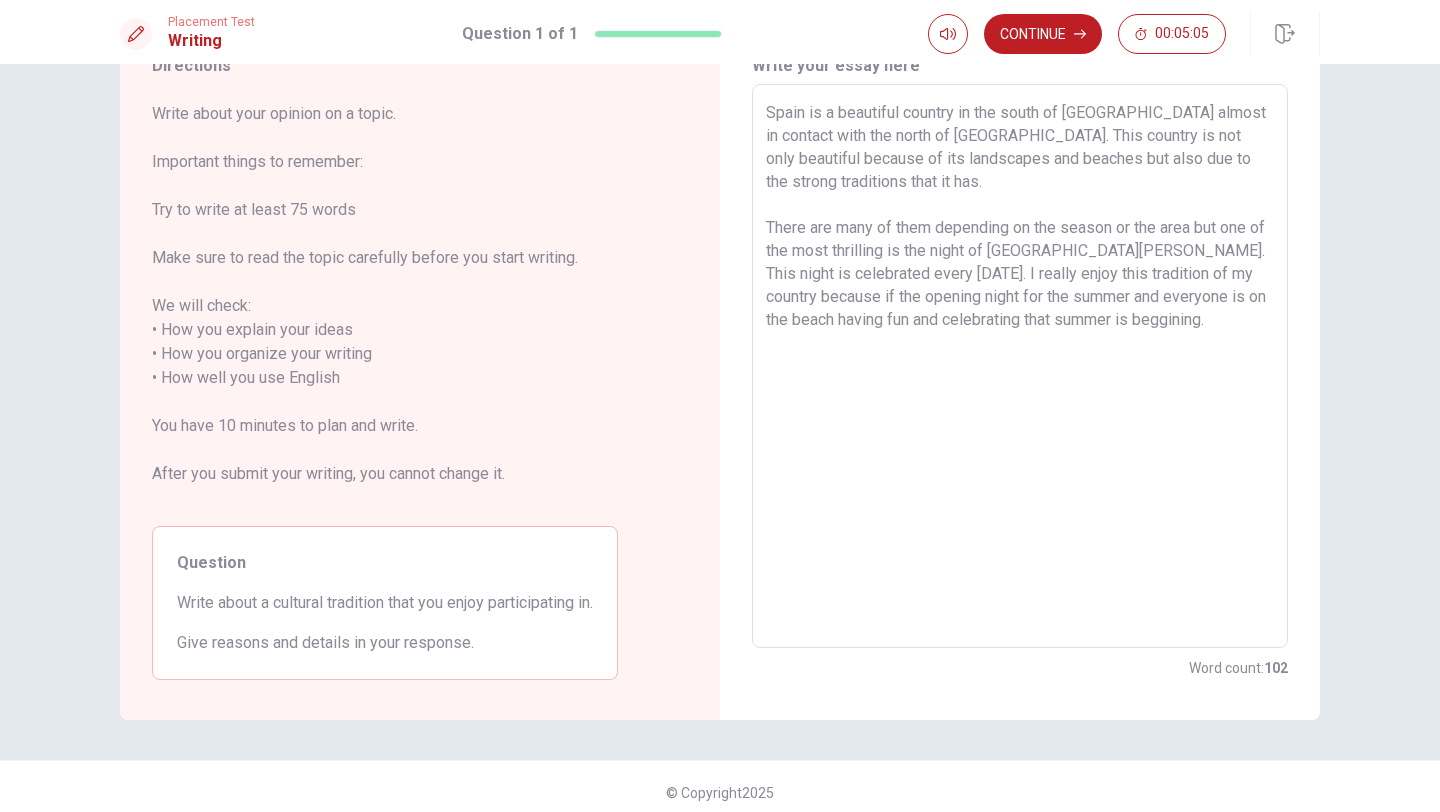 click on "Spain is a beautiful country in the south of [GEOGRAPHIC_DATA] almost in contact with the north of [GEOGRAPHIC_DATA]. This country is not only beautiful because of its landscapes and beaches but also due to the strong traditions that it has.
There are many of them depending on the season or the area but one of the most thrilling is the night of [GEOGRAPHIC_DATA][PERSON_NAME]. This night is celebrated every [DATE]. I really enjoy this tradition of my country because if the opening night for the summer and everyone is on the beach having fun and celebrating that summer is beggining." at bounding box center [1020, 366] 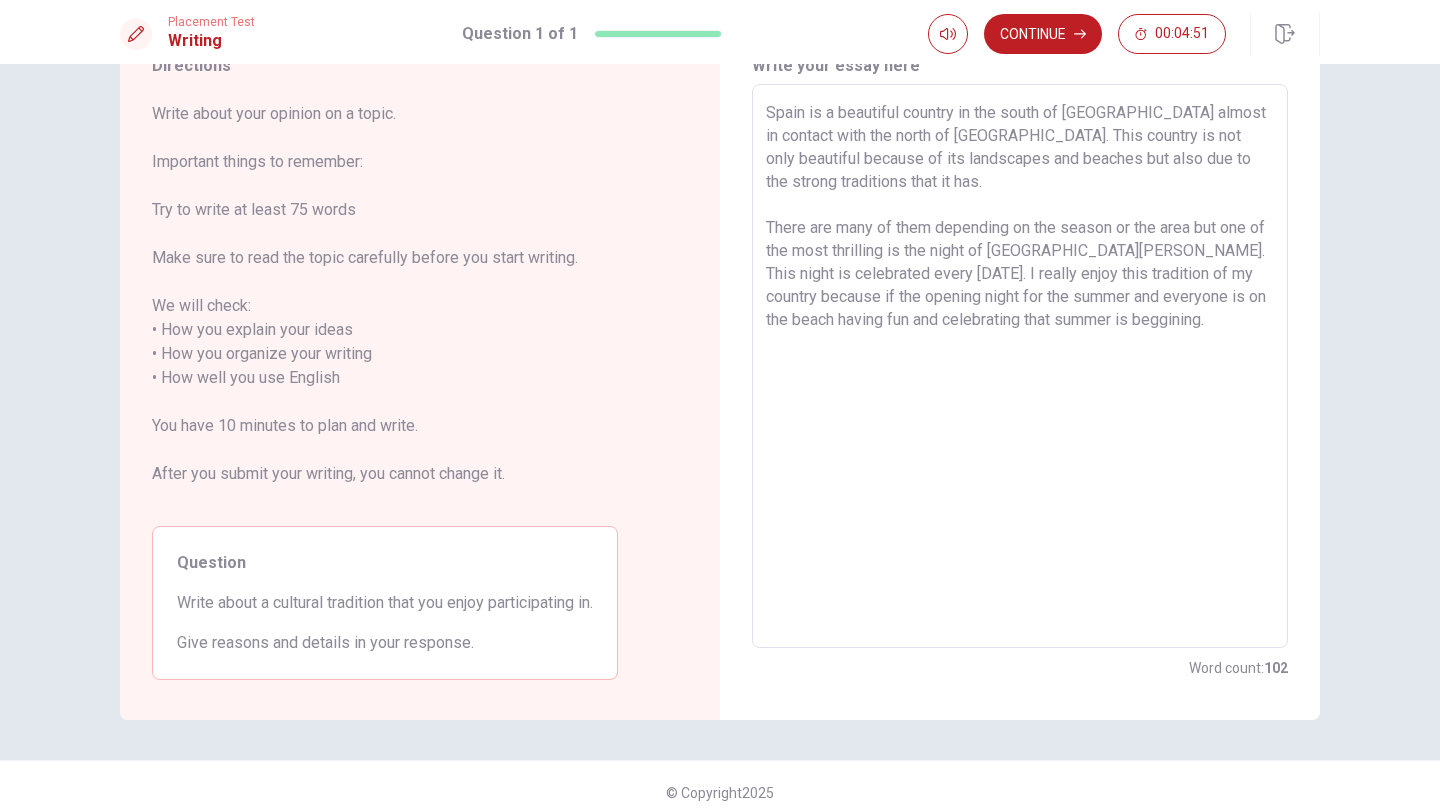 drag, startPoint x: 1039, startPoint y: 297, endPoint x: 1086, endPoint y: 276, distance: 51.47815 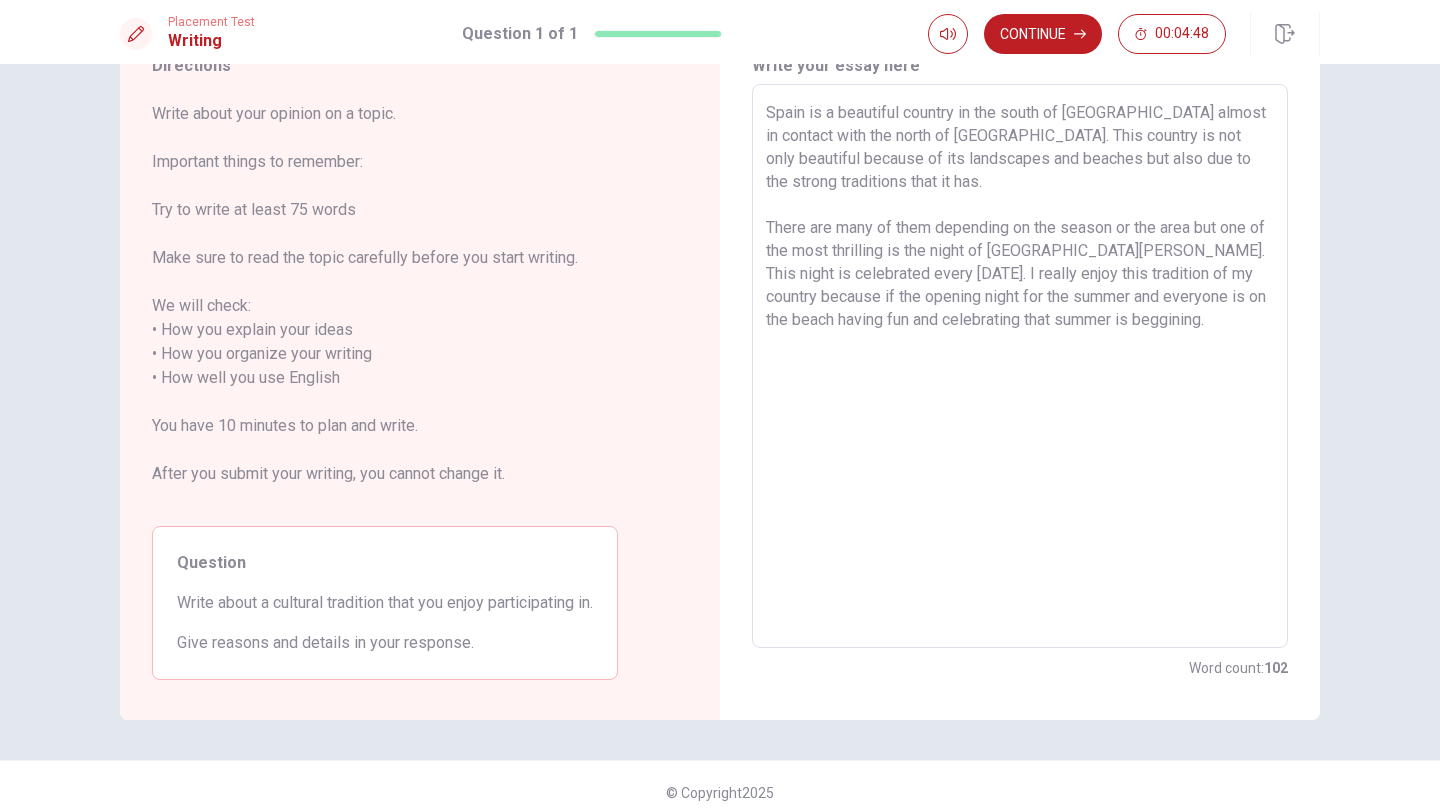 click on "Spain is a beautiful country in the south of [GEOGRAPHIC_DATA] almost in contact with the north of [GEOGRAPHIC_DATA]. This country is not only beautiful because of its landscapes and beaches but also due to the strong traditions that it has.
There are many of them depending on the season or the area but one of the most thrilling is the night of [GEOGRAPHIC_DATA][PERSON_NAME]. This night is celebrated every [DATE]. I really enjoy this tradition of my country because if the opening night for the summer and everyone is on the beach having fun and celebrating that summer is beggining." at bounding box center (1020, 366) 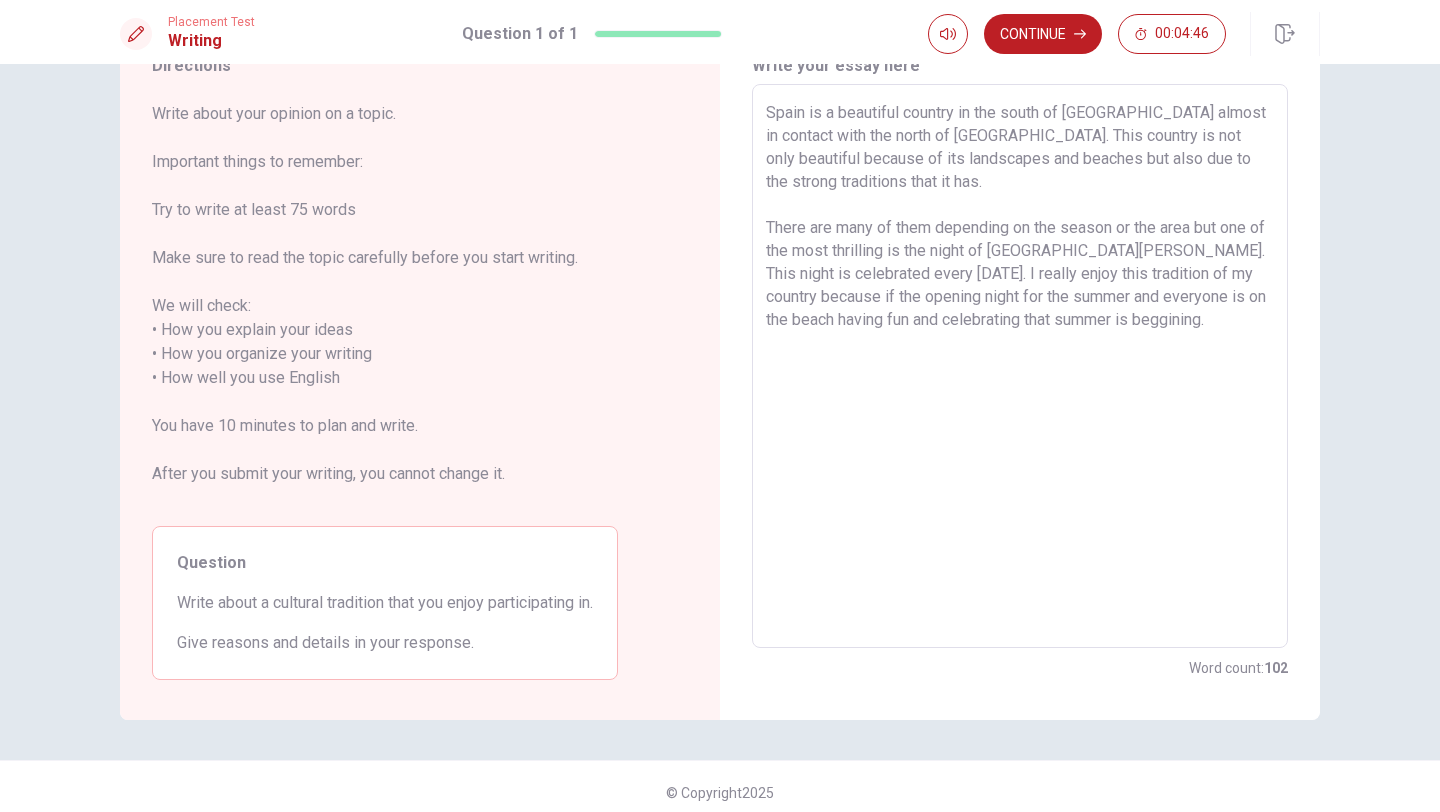 drag, startPoint x: 1036, startPoint y: 298, endPoint x: 1252, endPoint y: 274, distance: 217.32924 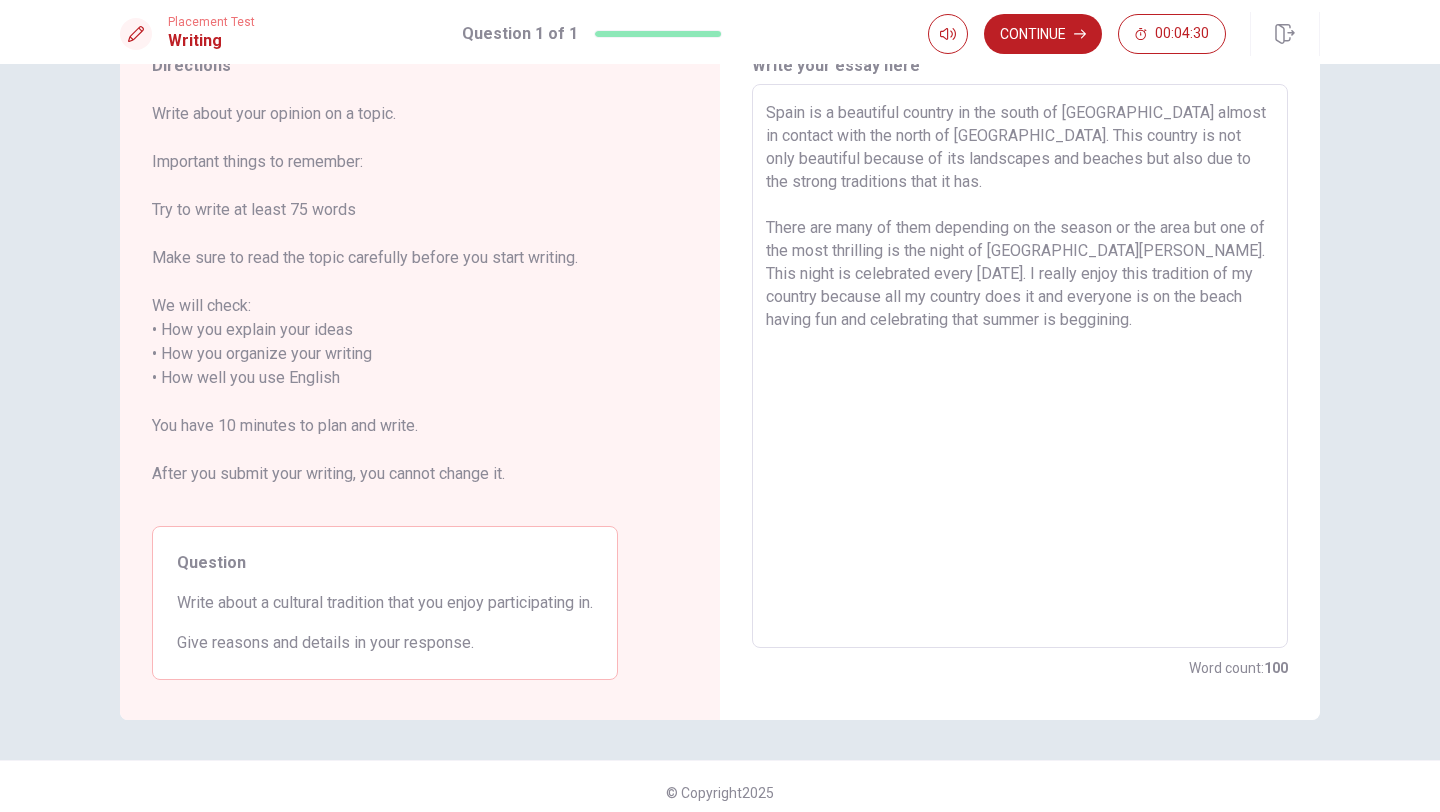click on "Spain is a beautiful country in the south of [GEOGRAPHIC_DATA] almost in contact with the north of [GEOGRAPHIC_DATA]. This country is not only beautiful because of its landscapes and beaches but also due to the strong traditions that it has.
There are many of them depending on the season or the area but one of the most thrilling is the night of [GEOGRAPHIC_DATA][PERSON_NAME]. This night is celebrated every [DATE]. I really enjoy this tradition of my country because all my country does it and everyone is on the beach having fun and celebrating that summer is beggining." at bounding box center (1020, 366) 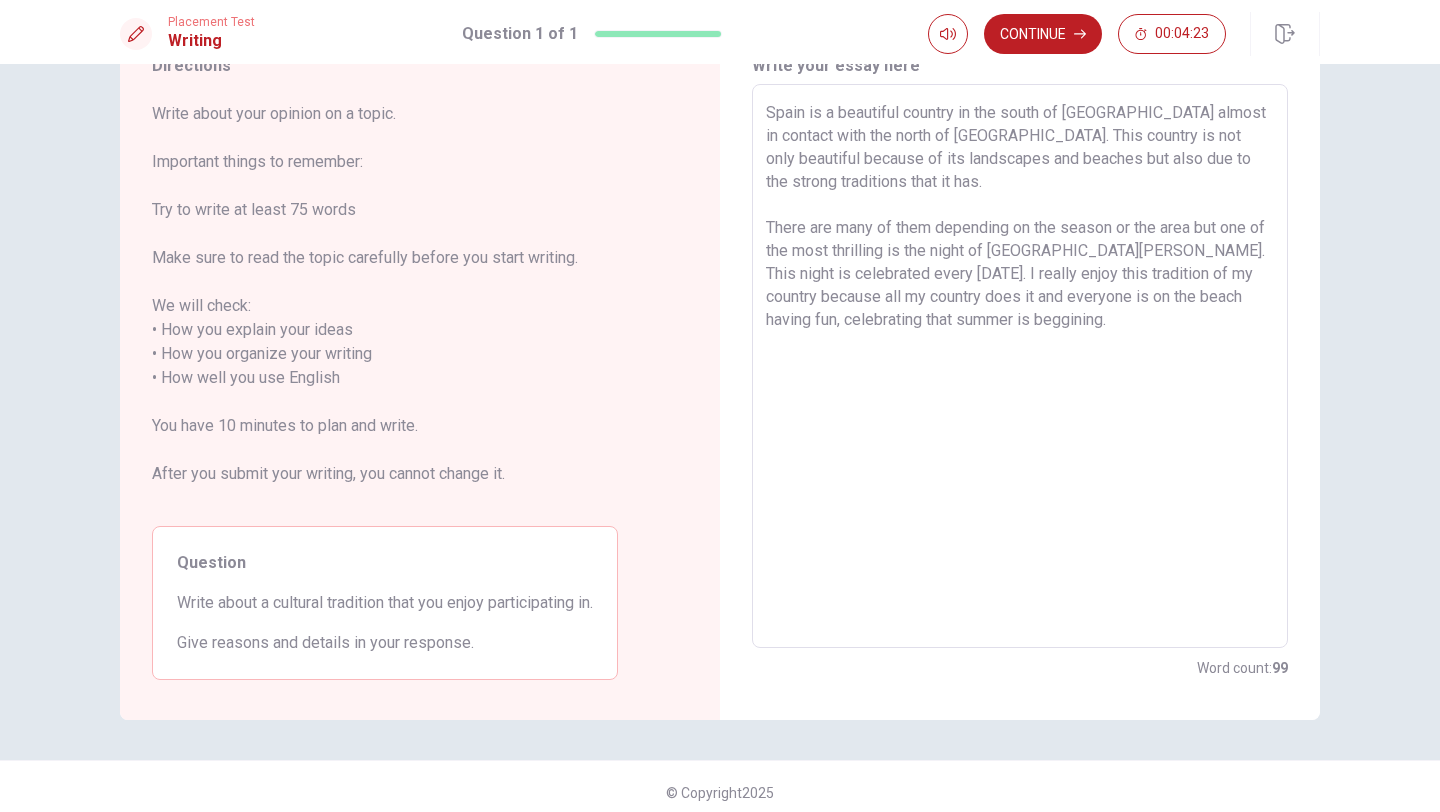 click on "Spain is a beautiful country in the south of [GEOGRAPHIC_DATA] almost in contact with the north of [GEOGRAPHIC_DATA]. This country is not only beautiful because of its landscapes and beaches but also due to the strong traditions that it has.
There are many of them depending on the season or the area but one of the most thrilling is the night of [GEOGRAPHIC_DATA][PERSON_NAME]. This night is celebrated every [DATE]. I really enjoy this tradition of my country because all my country does it and everyone is on the beach having fun, celebrating that summer is beggining." at bounding box center (1020, 366) 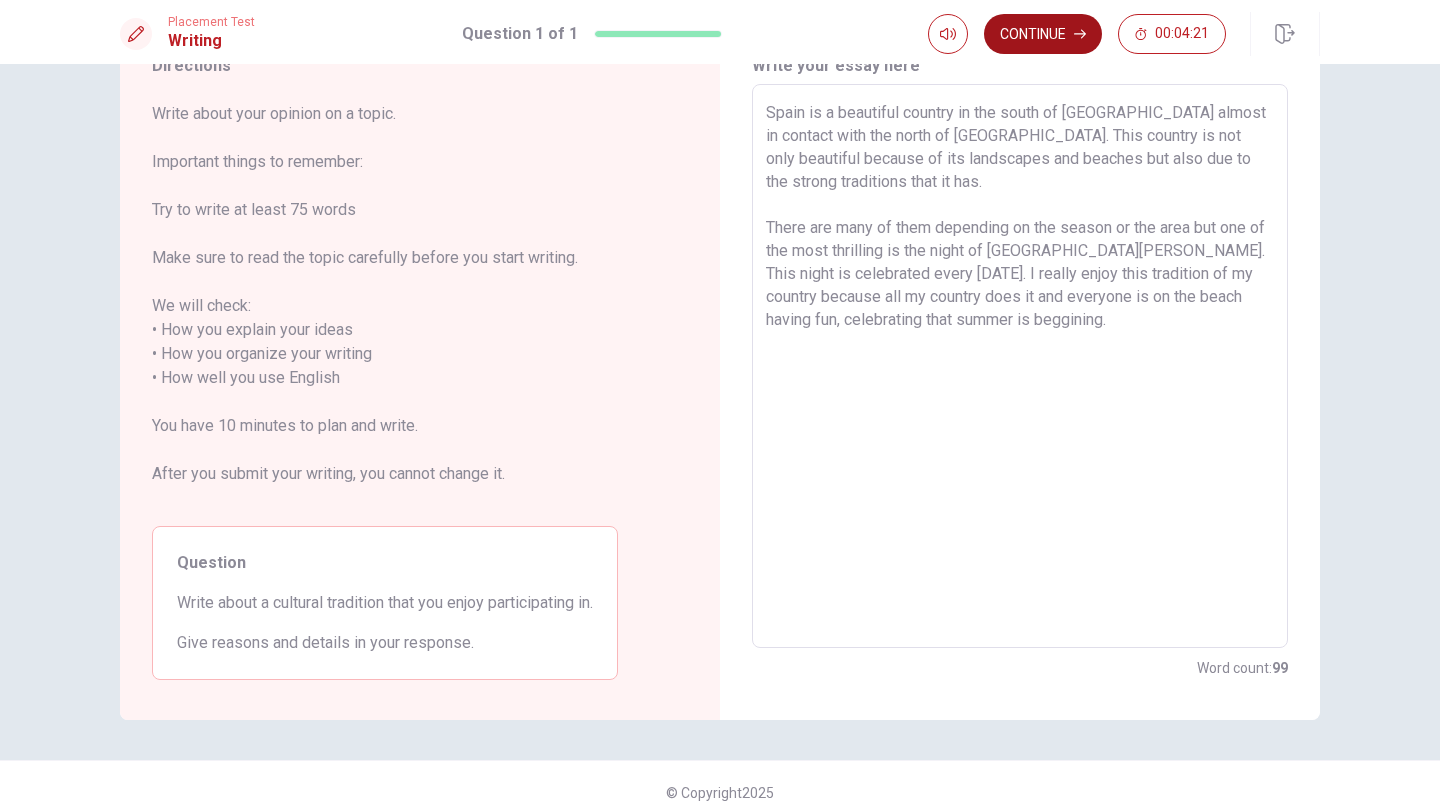 click on "Continue" at bounding box center [1043, 34] 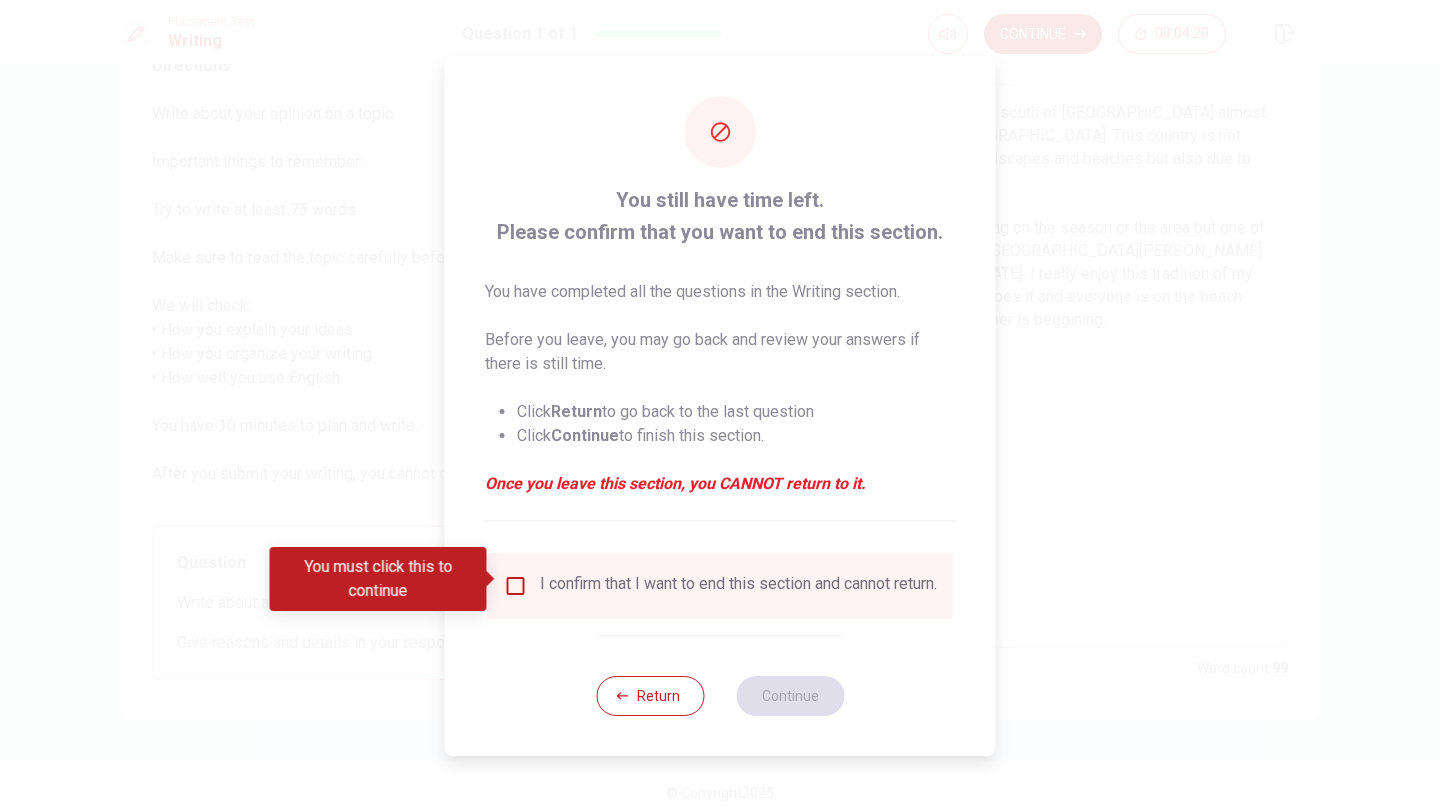 click at bounding box center [516, 586] 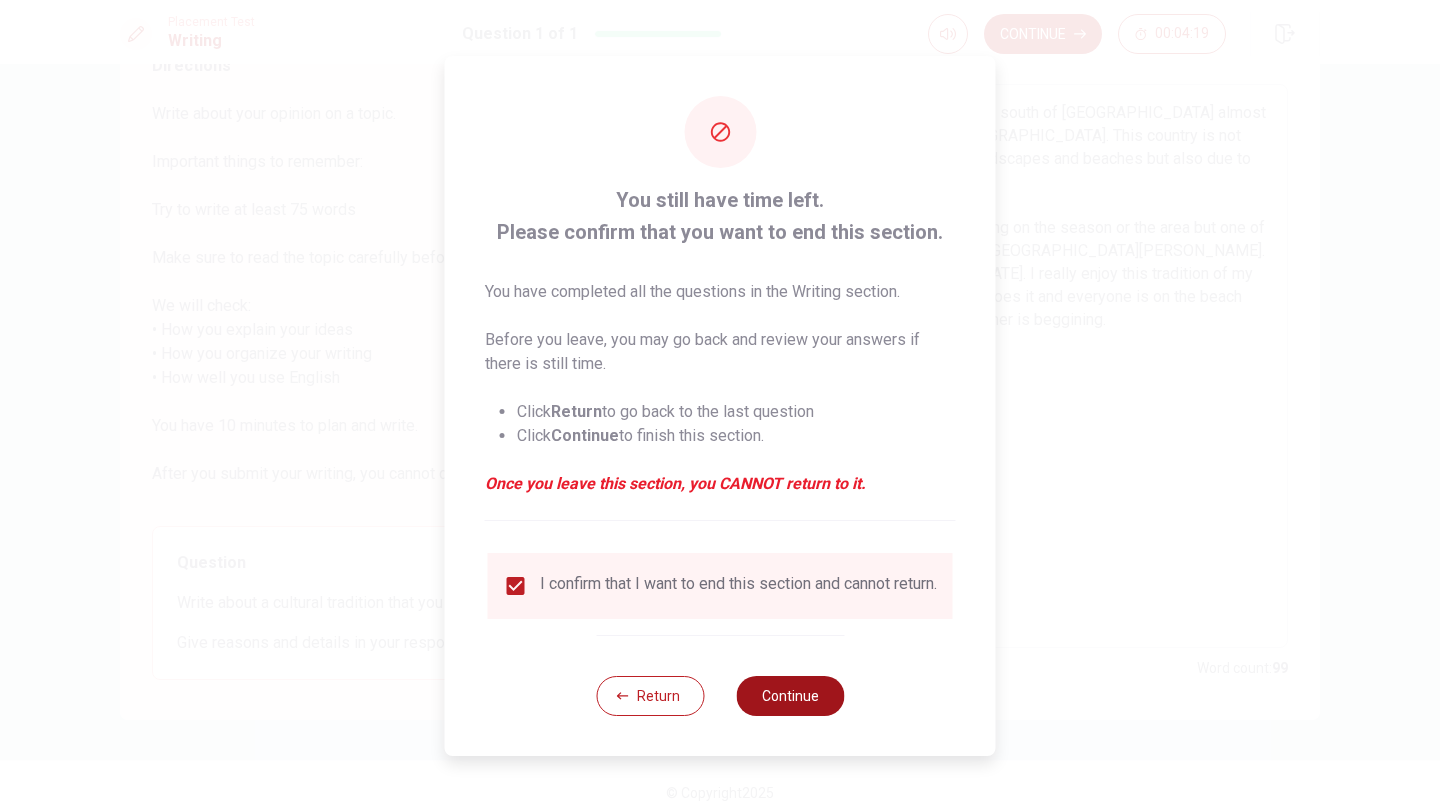 click on "Continue" at bounding box center [790, 696] 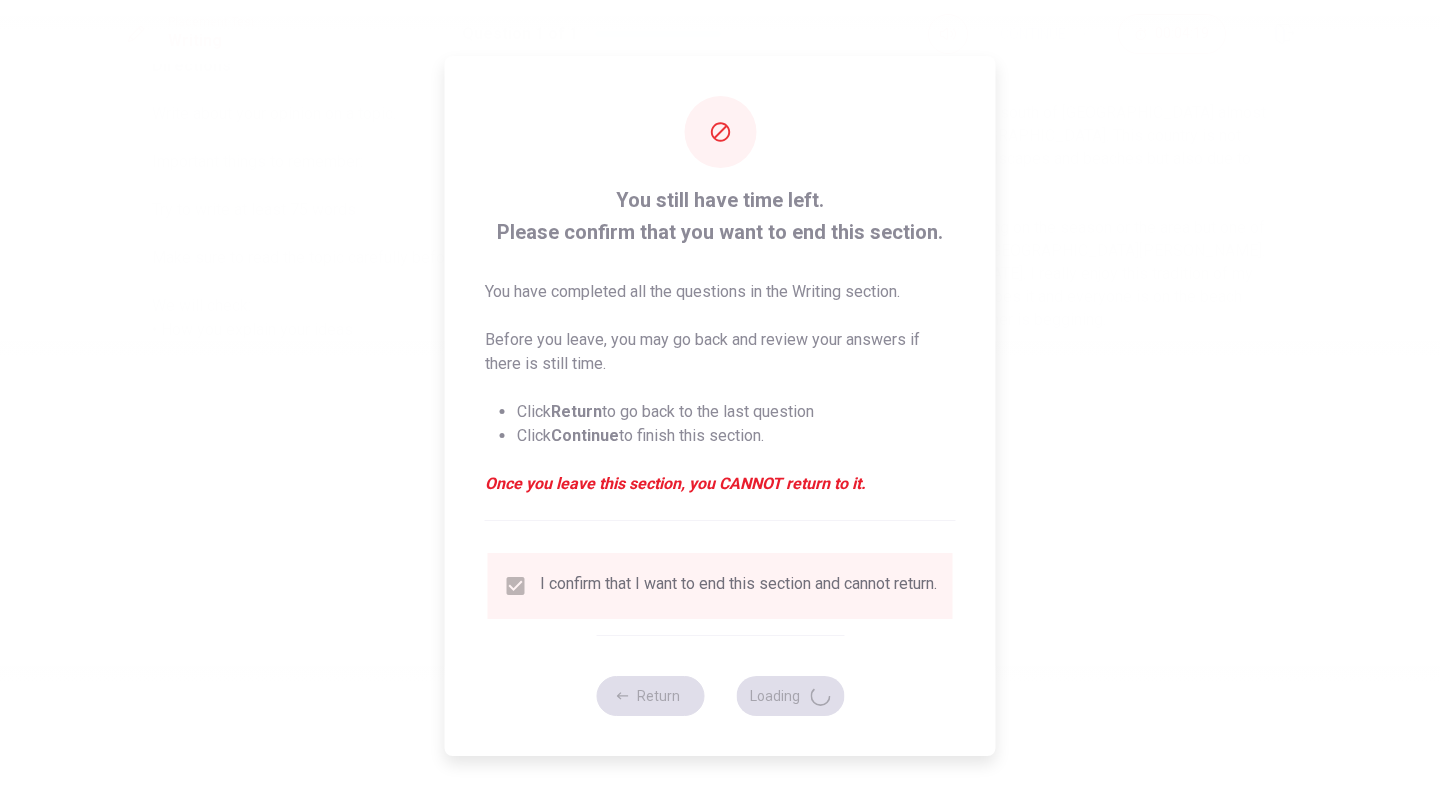 scroll, scrollTop: 0, scrollLeft: 0, axis: both 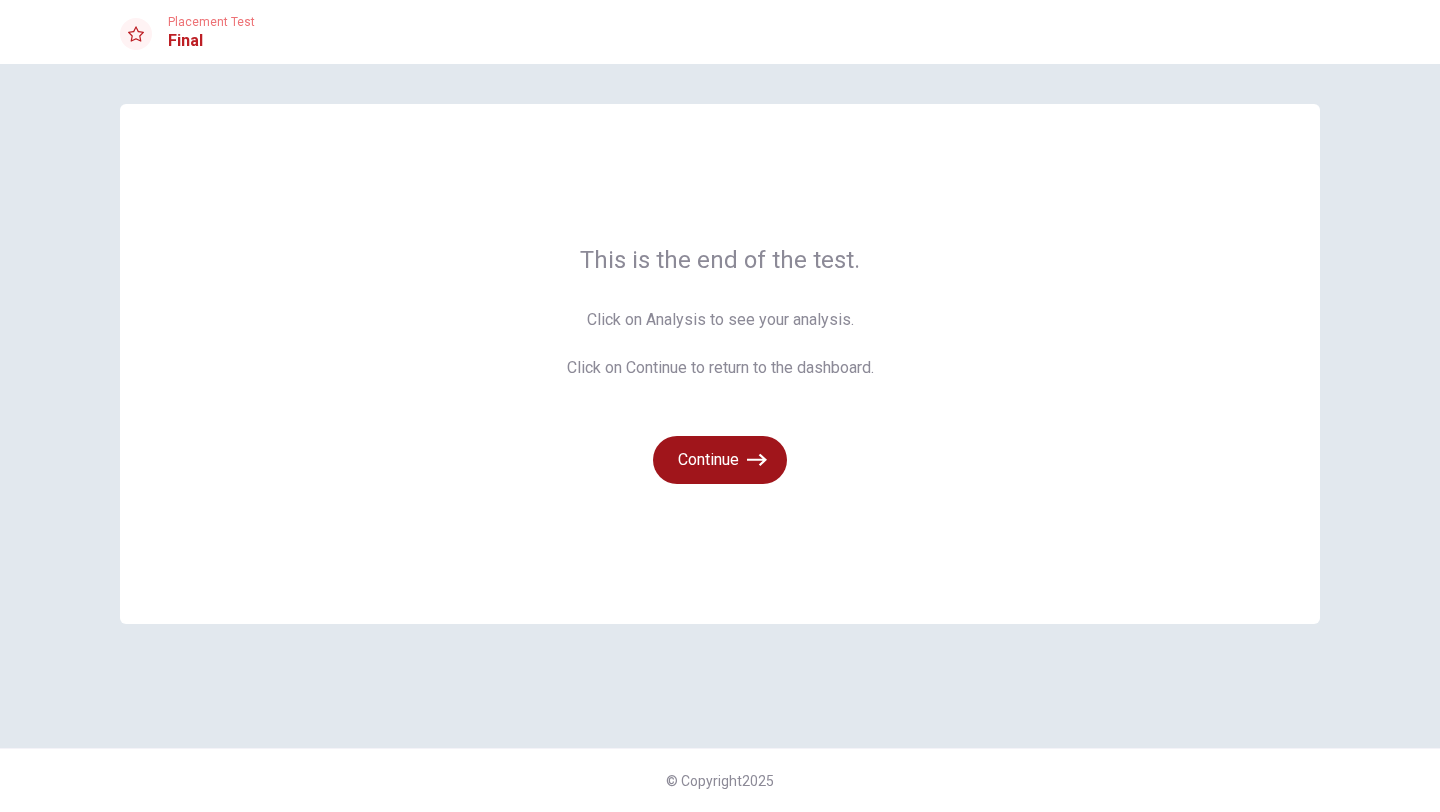 click on "Continue" at bounding box center (720, 460) 